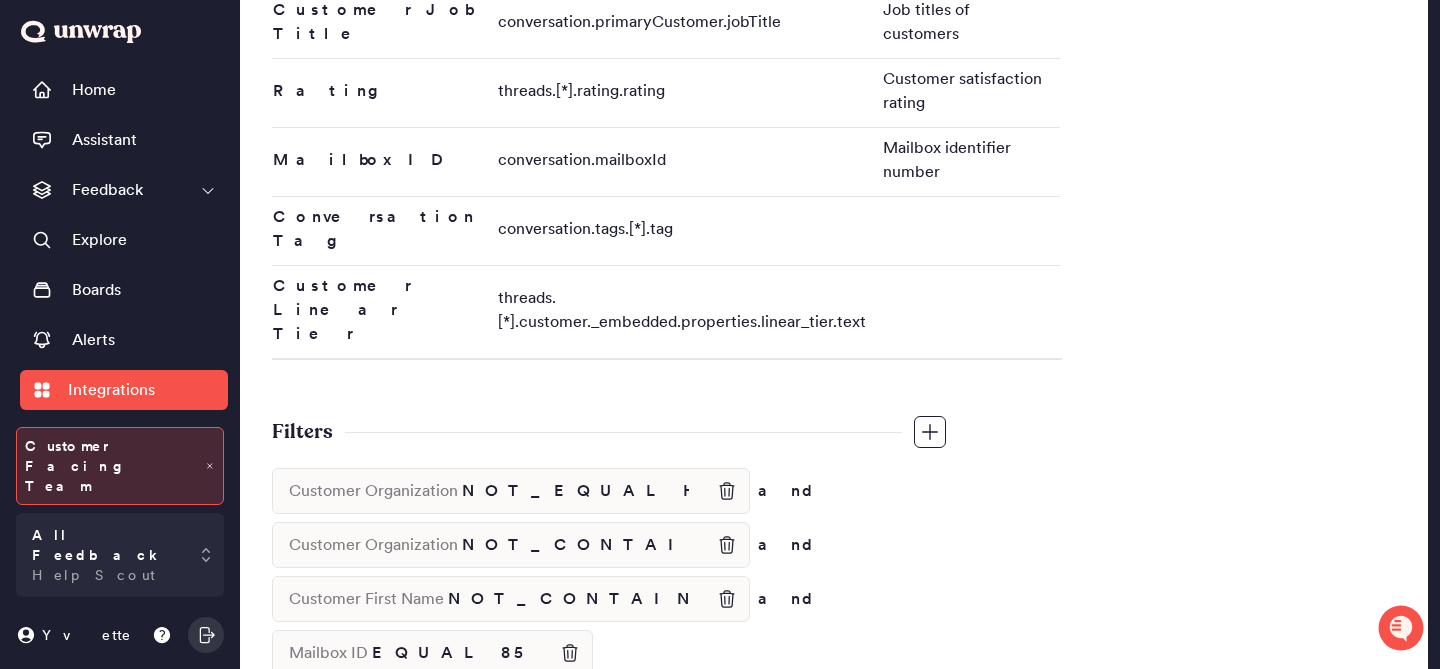 scroll, scrollTop: 1367, scrollLeft: 0, axis: vertical 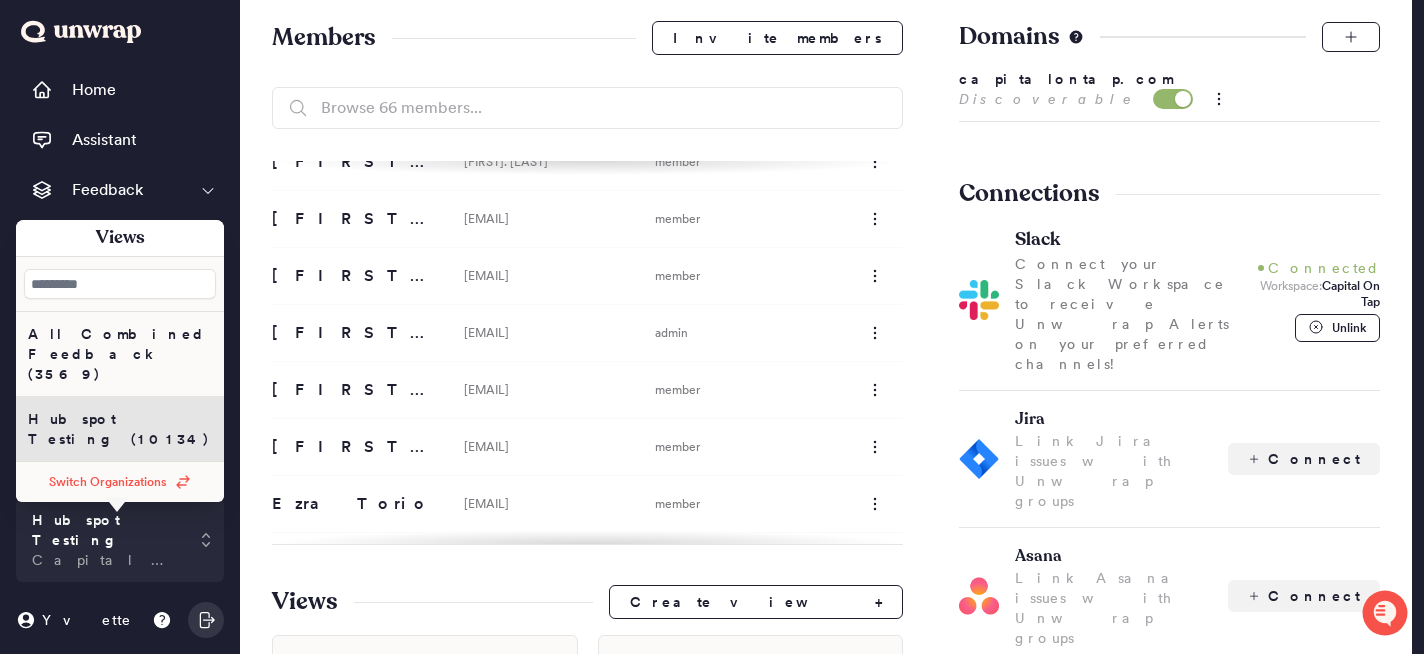 click on "All Combined Feedback (3569)" at bounding box center (120, 354) 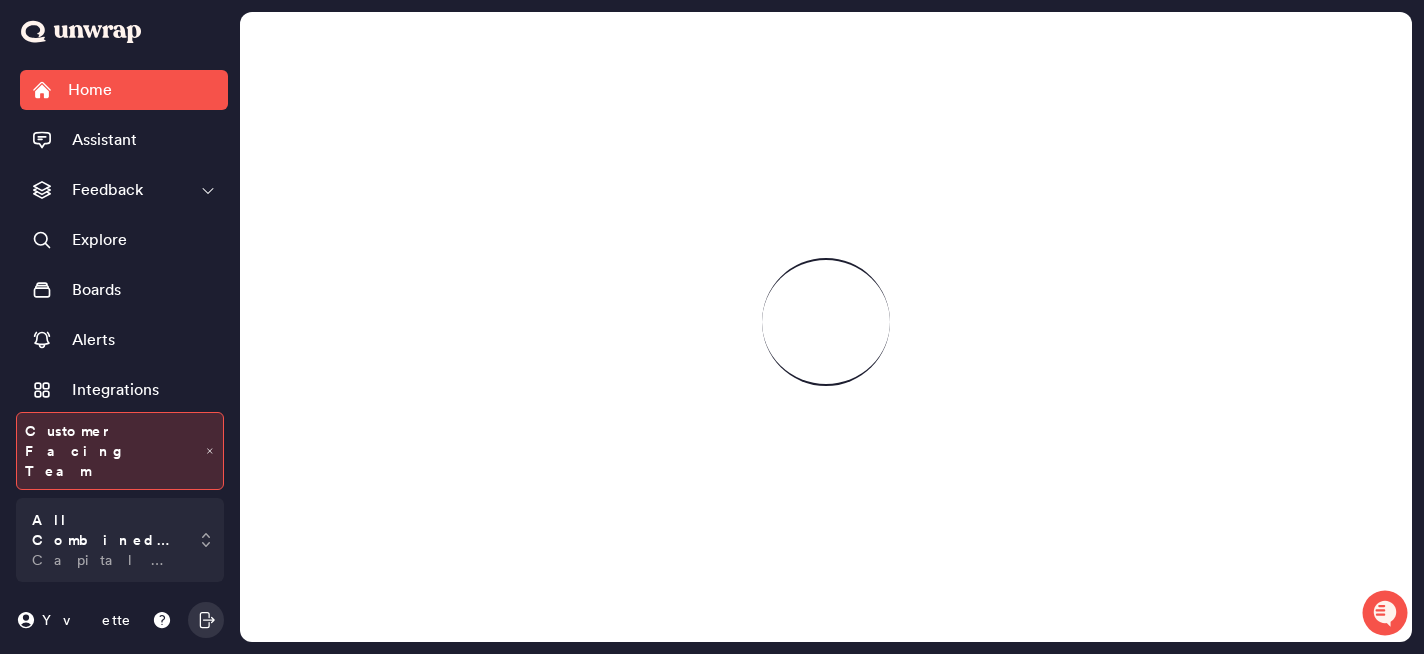 scroll, scrollTop: 0, scrollLeft: 0, axis: both 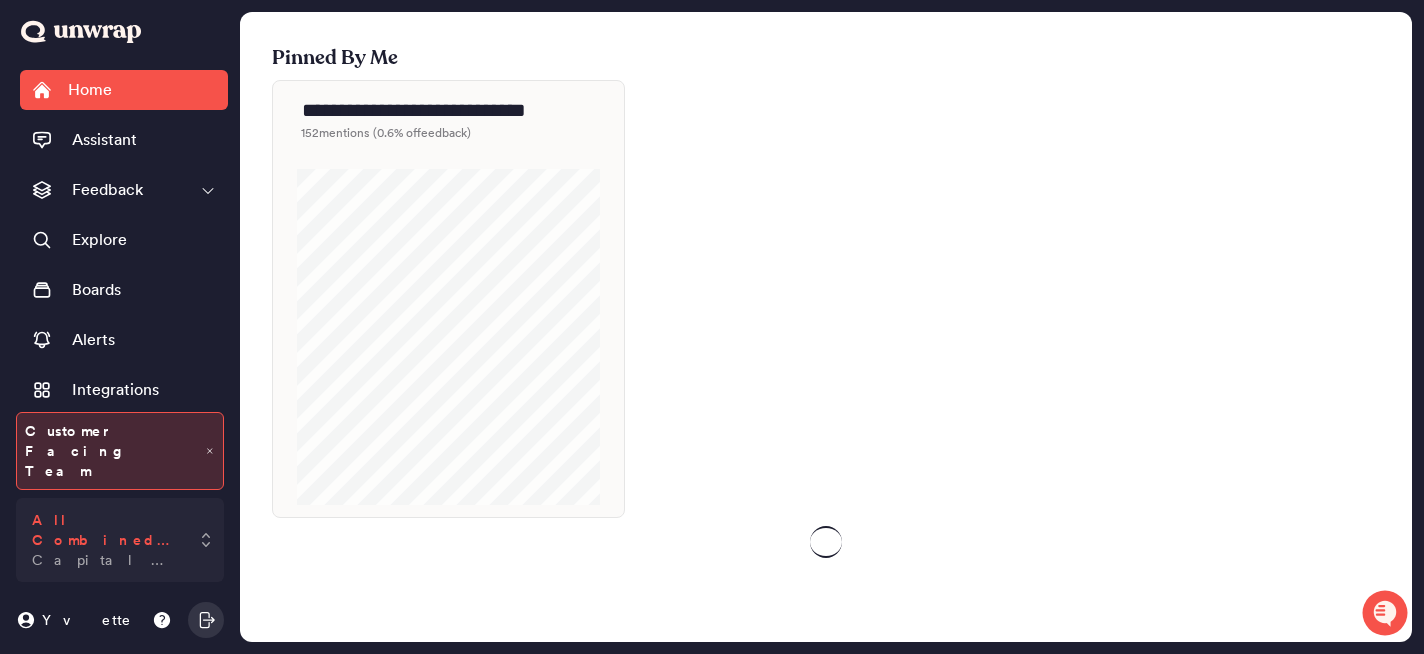 click on "All Combined Feedback" at bounding box center [106, 530] 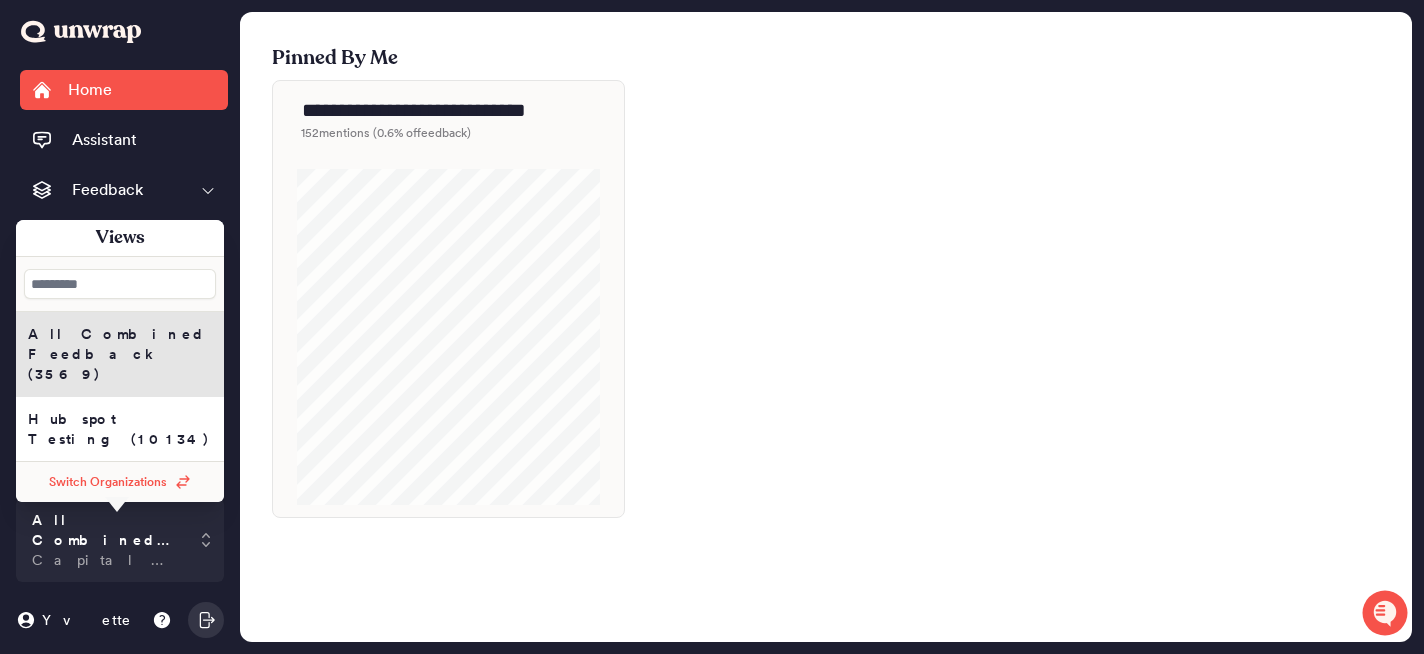 click on "**********" at bounding box center [826, 327] 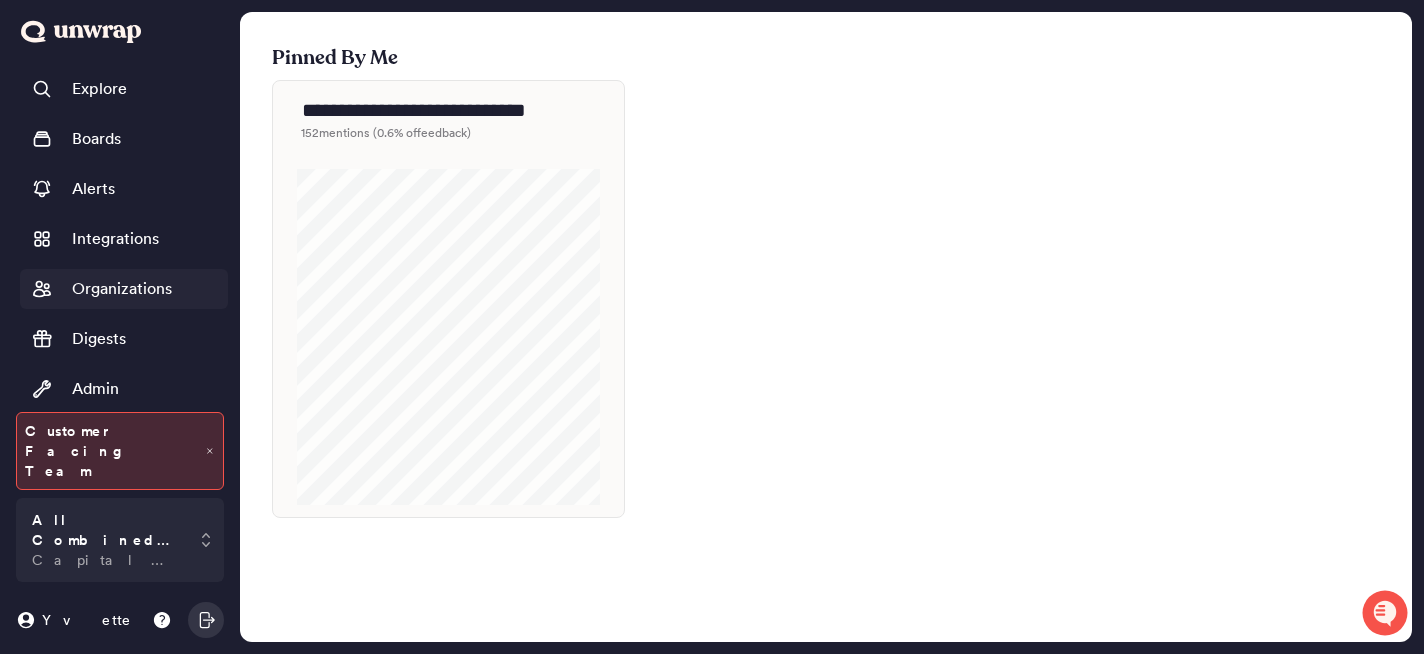 scroll, scrollTop: 168, scrollLeft: 0, axis: vertical 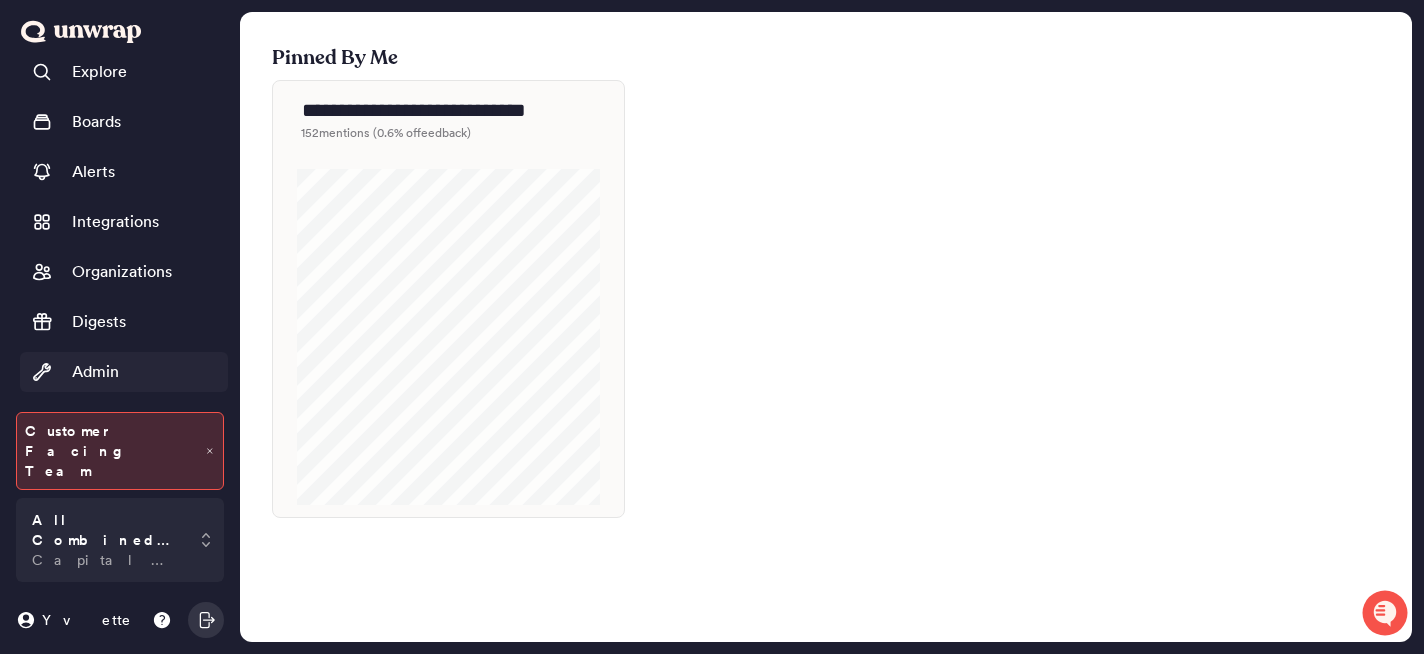 click on "Admin" at bounding box center [124, 372] 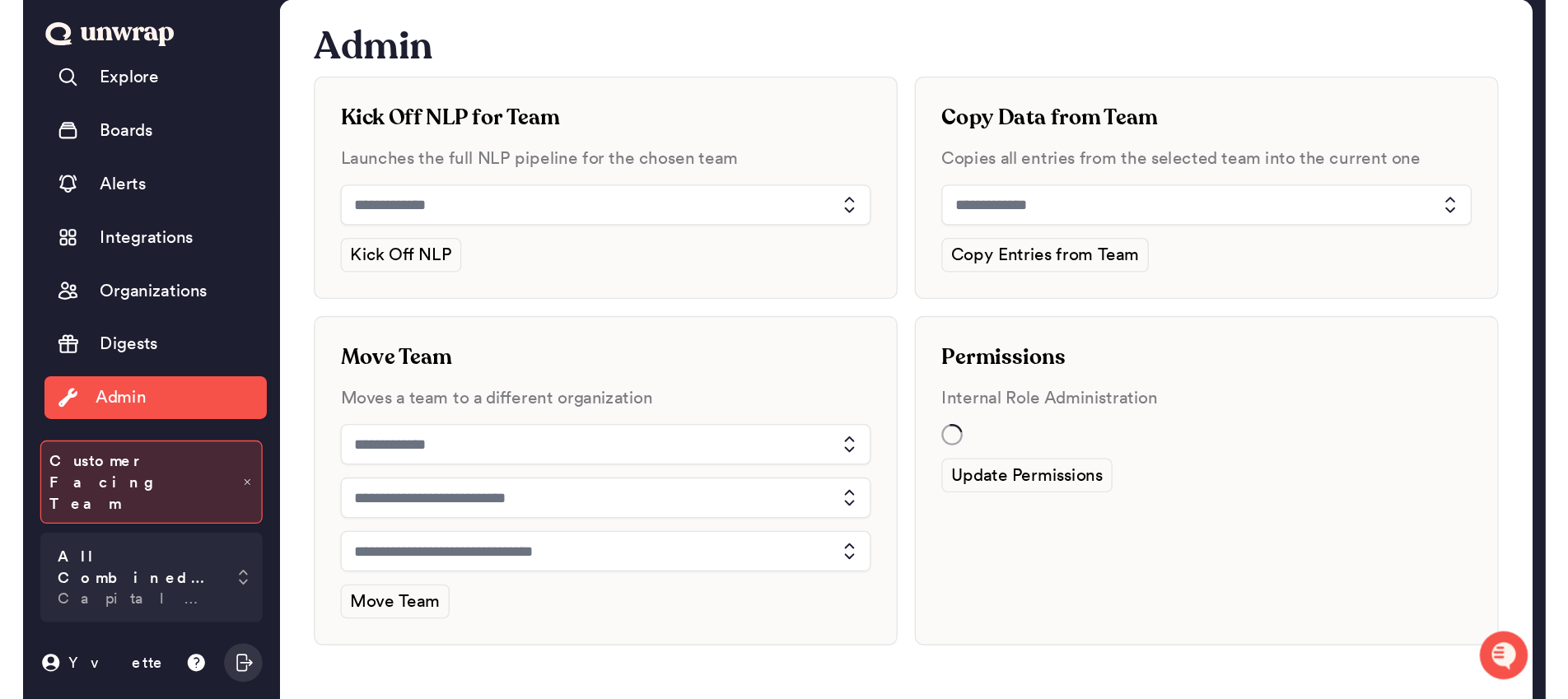 scroll, scrollTop: 78, scrollLeft: 0, axis: vertical 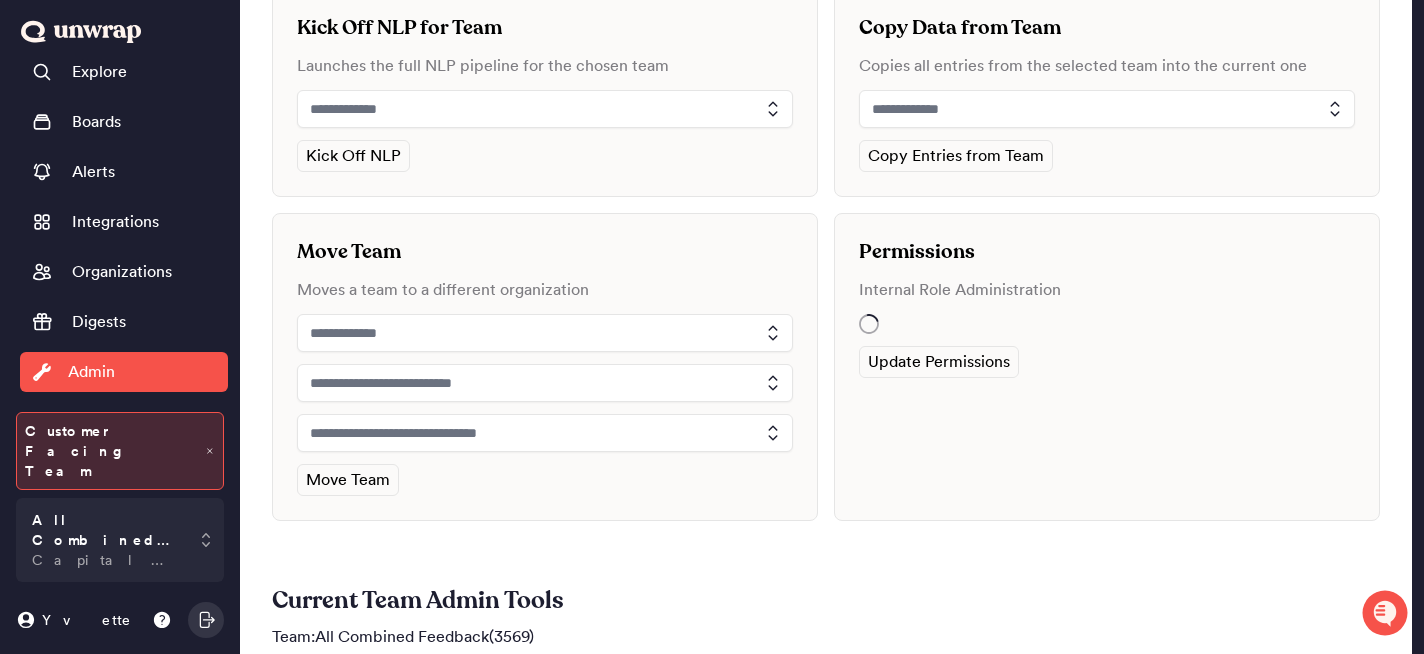 click at bounding box center (545, 333) 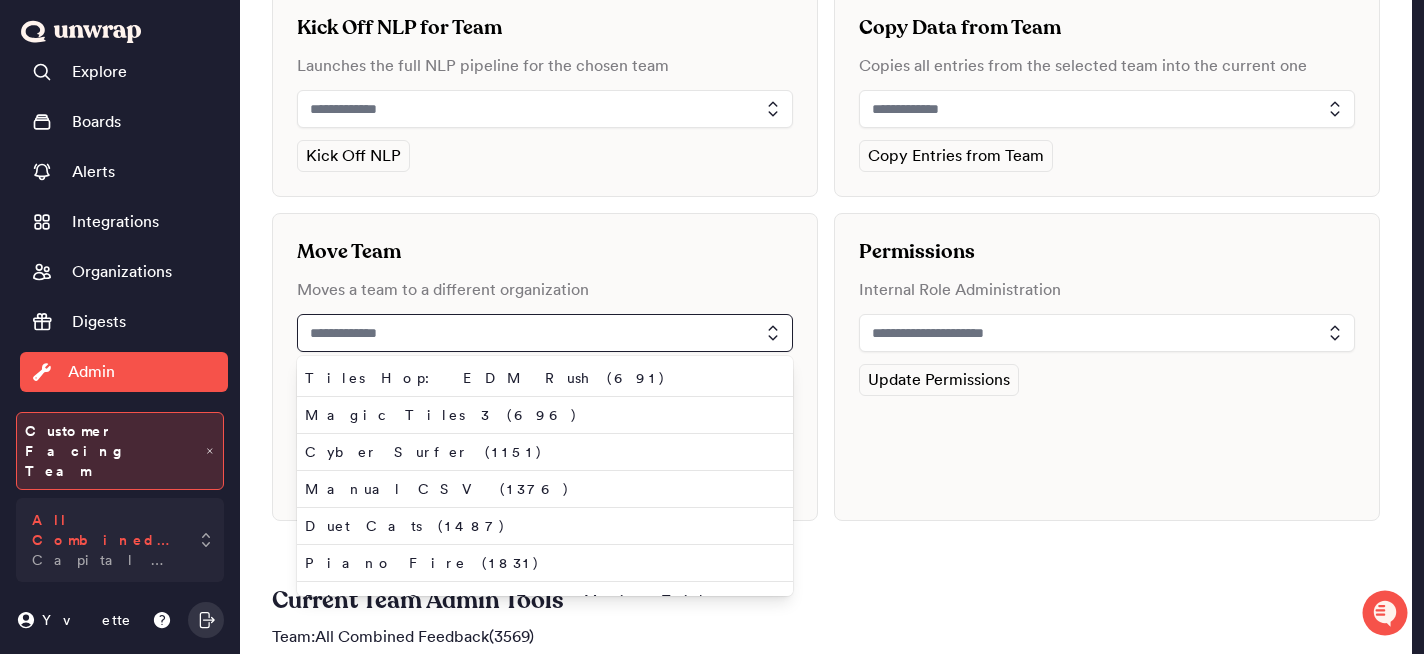 click on "All Combined Feedback Capital on Tap" at bounding box center [106, 540] 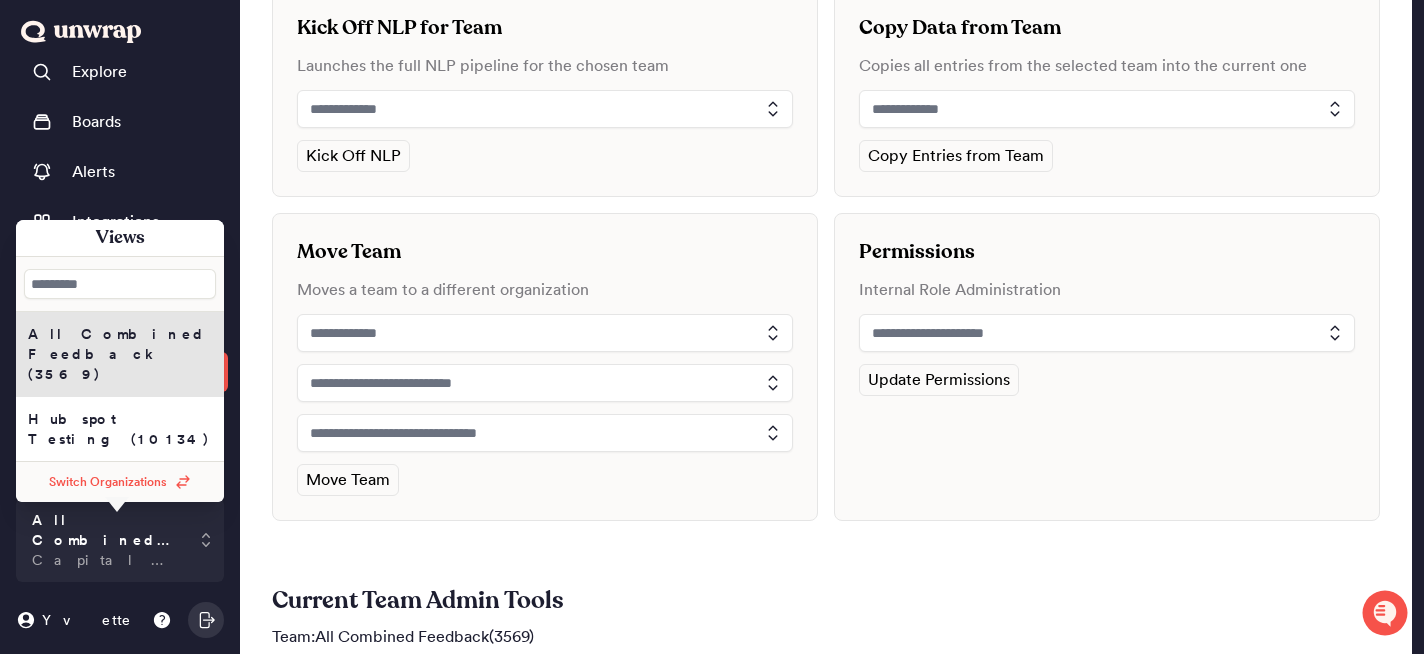 type 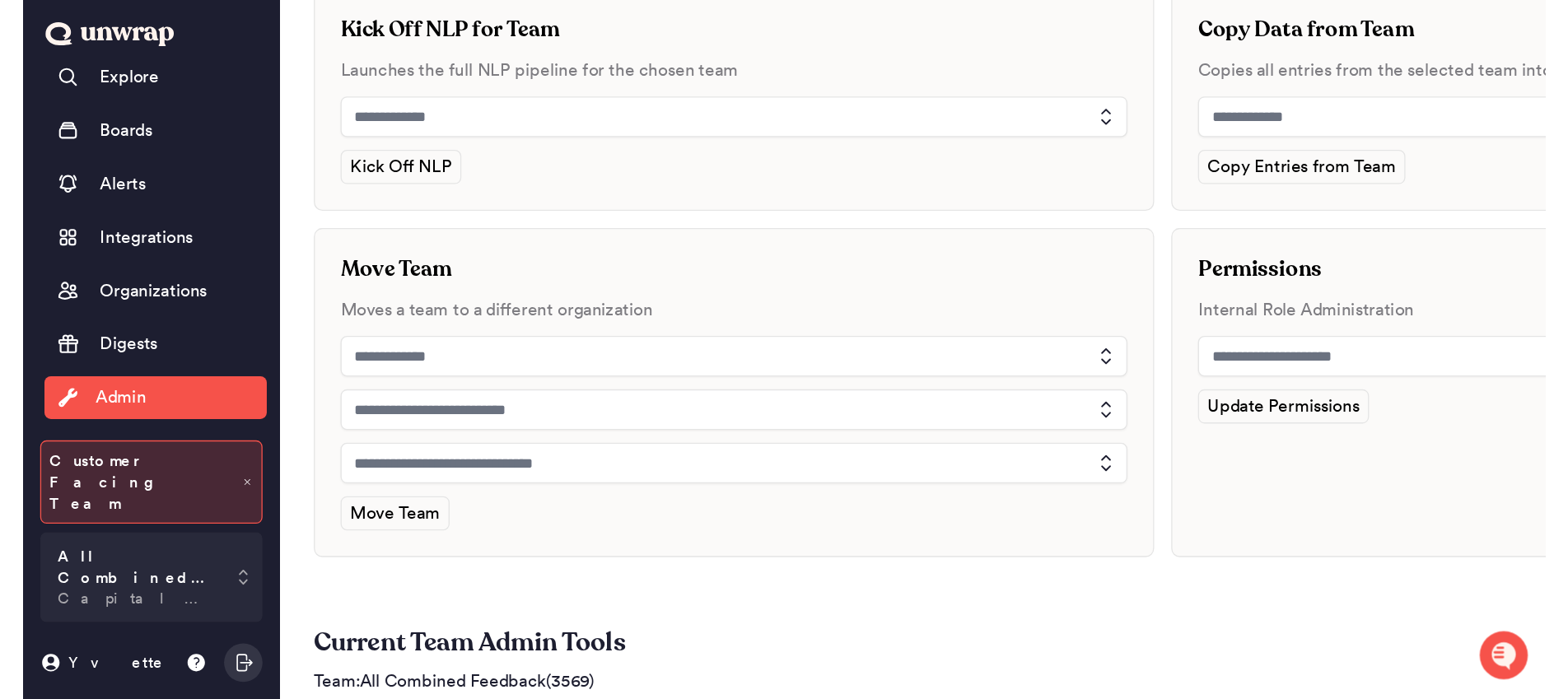scroll, scrollTop: 0, scrollLeft: 0, axis: both 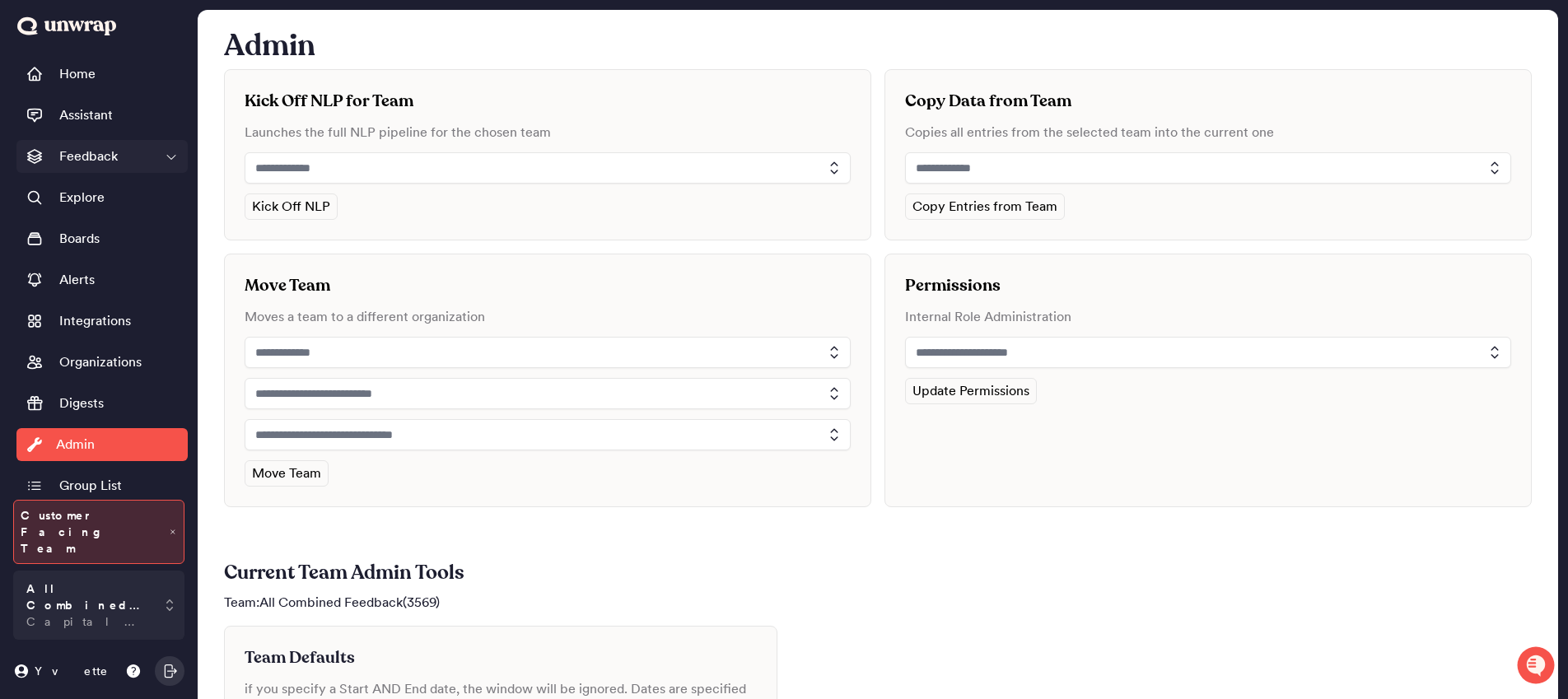 click on "Feedback" at bounding box center (88, 156) 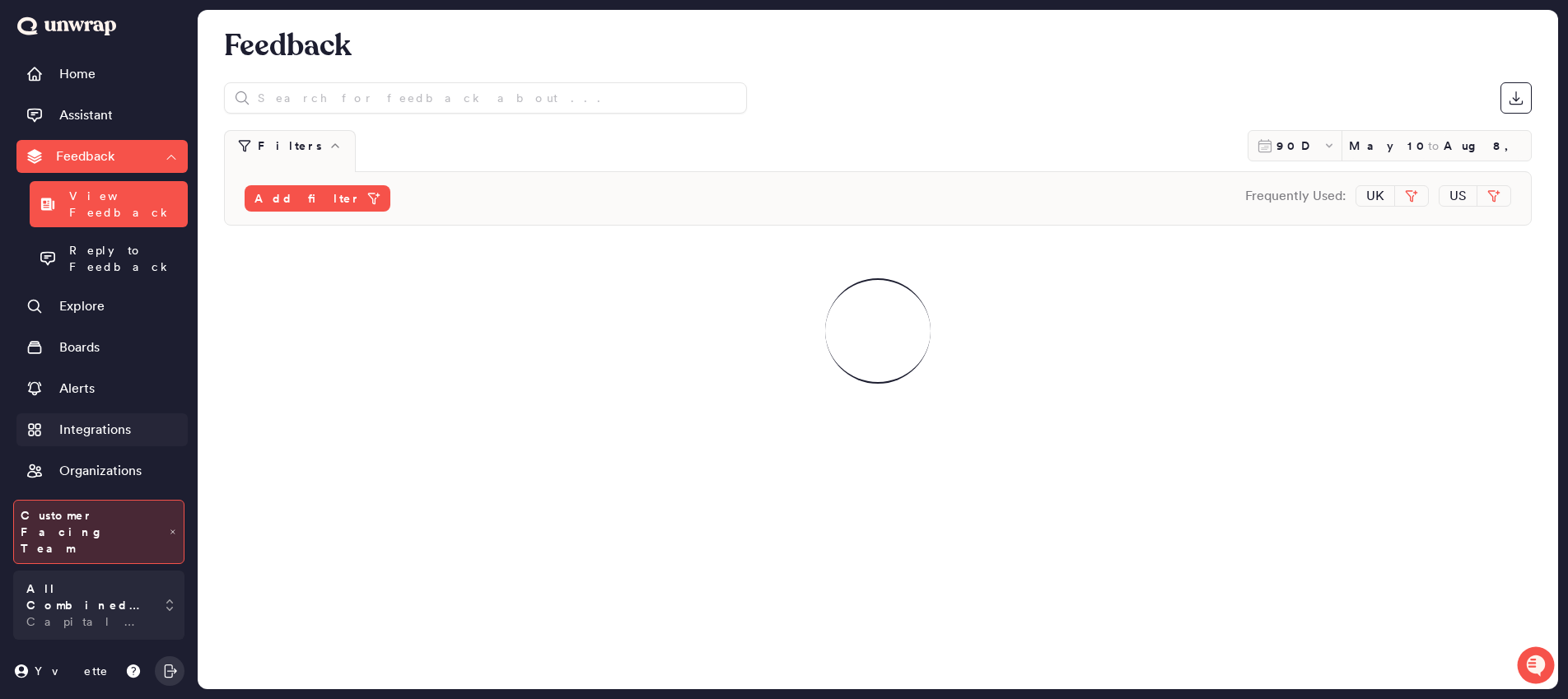 click on "Integrations" at bounding box center [95, 430] 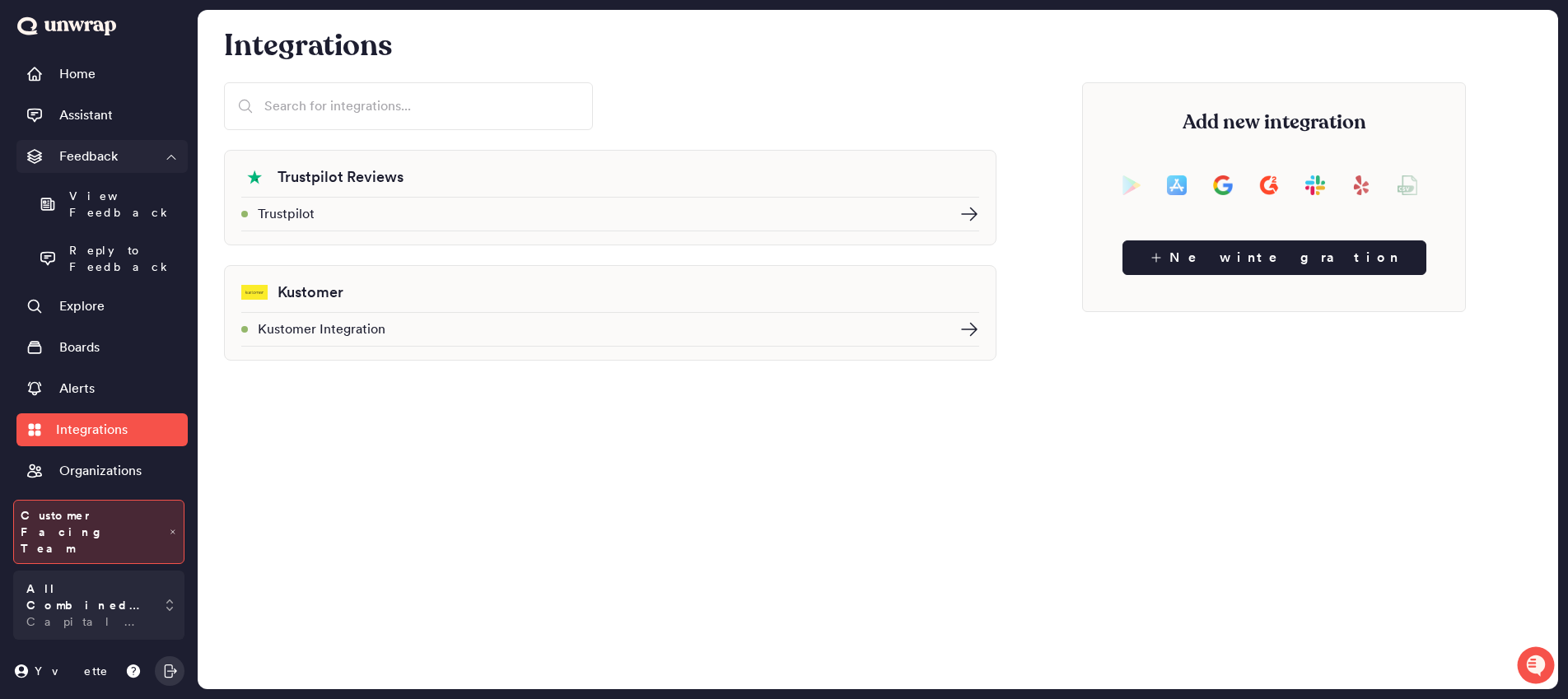 click on "Feedback" at bounding box center (102, 156) 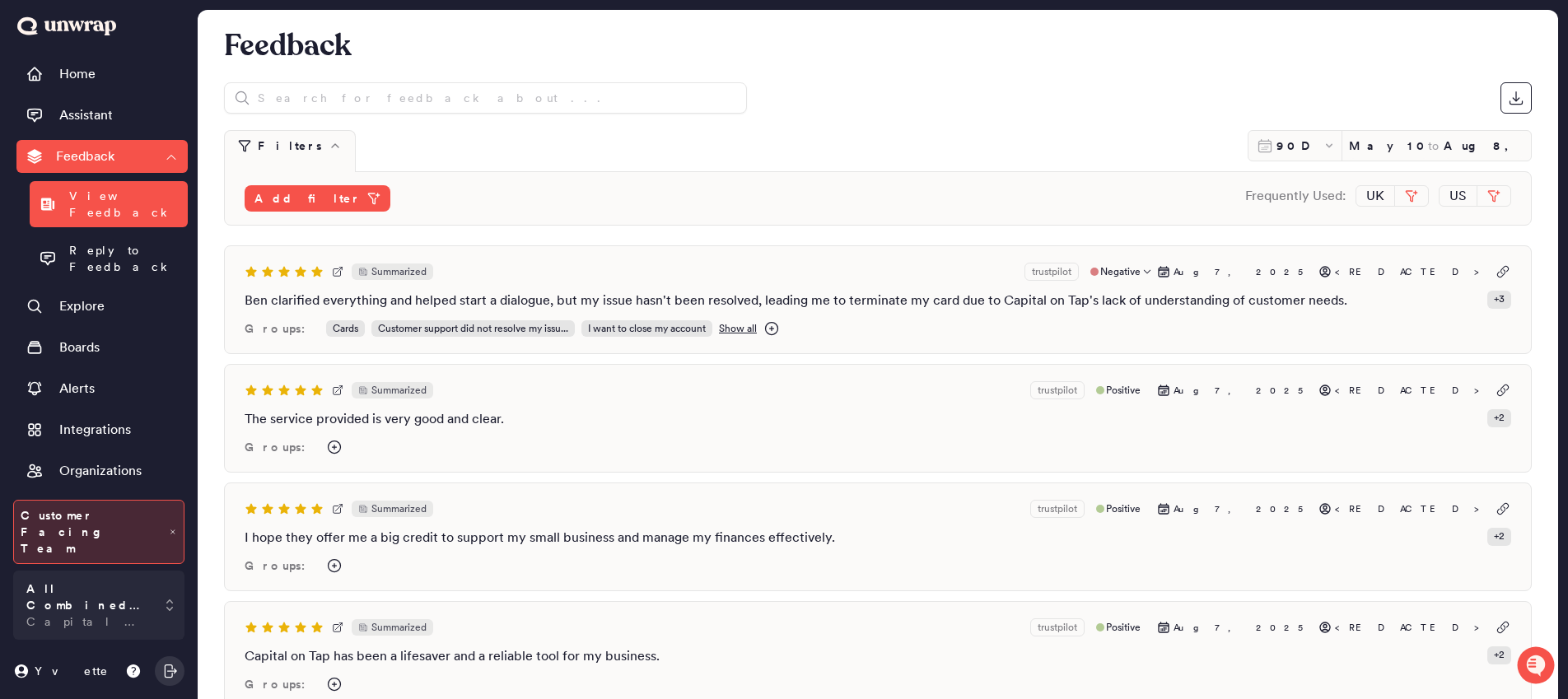 click on "Ben clarified everything and helped start a dialogue, but my issue hasn't been resolved, leading me to terminate my card due to Capital on Tap's lack of understanding of customer needs." at bounding box center [796, 301] 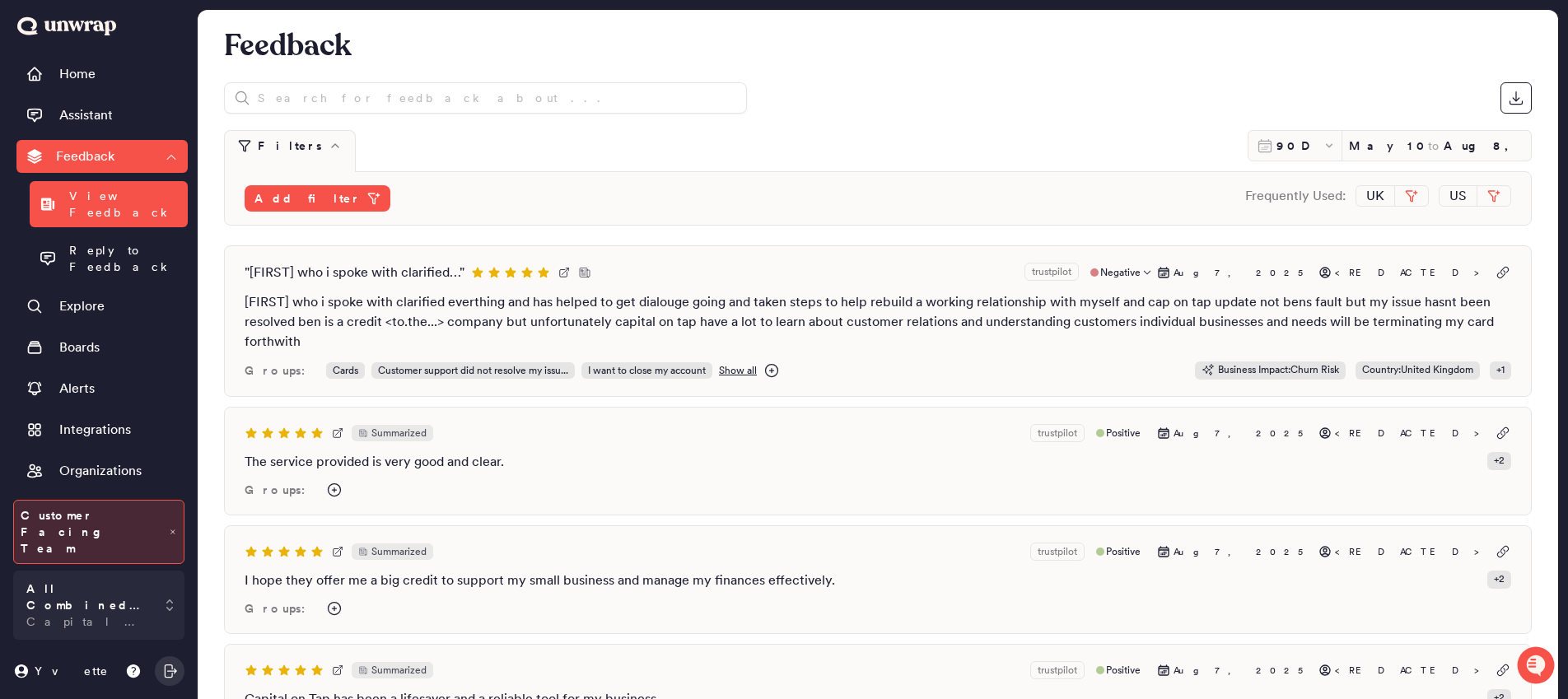 click on "Ben who i spoke with clarified everthing and has helped to get dialouge going and taken steps to help rebuild a working relationship with myself and cap on tap   update not bens fault but my issue hasnt been resolved ben is a credit <to.the...> company but unfortunately capital on tap have a lot to learn about customer relations and understanding customers individual businesses and needs will be terminating my card forthwith" at bounding box center (878, 322) 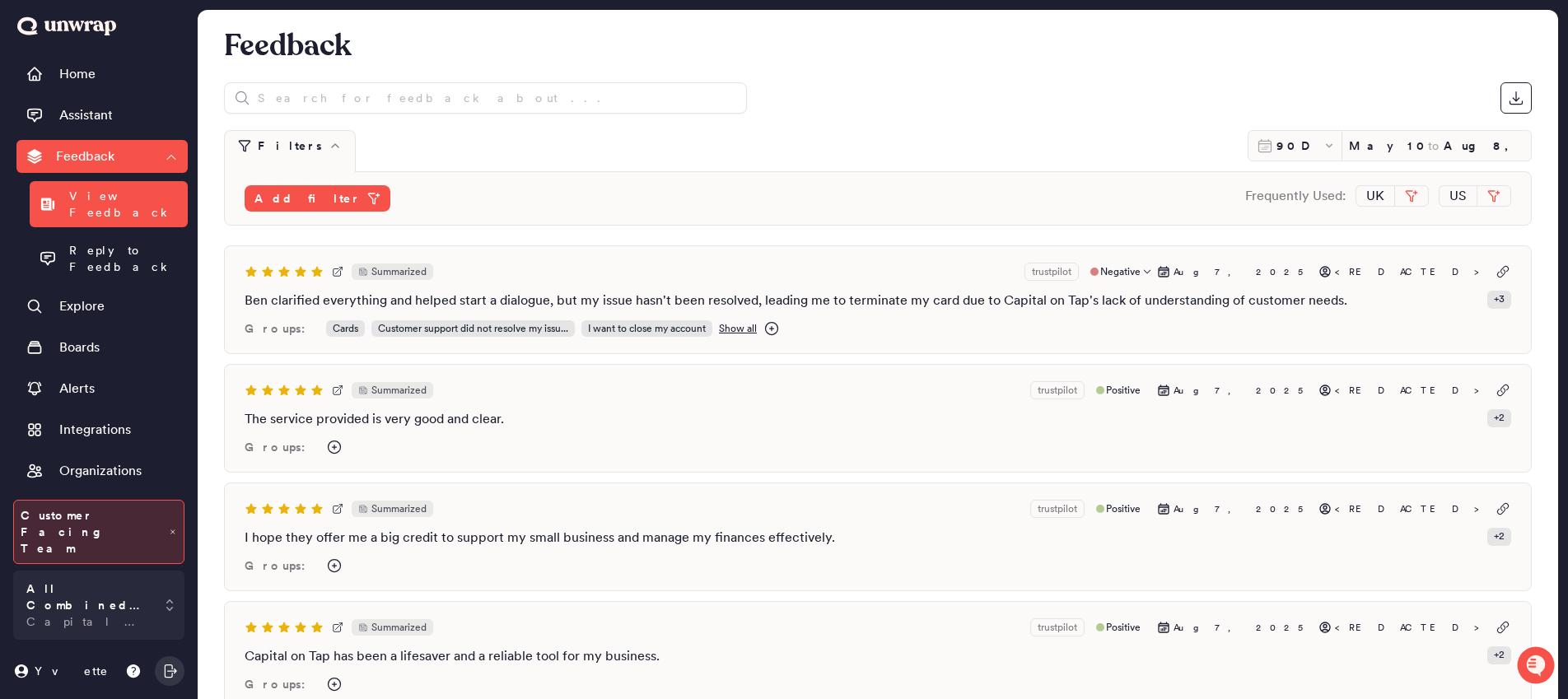 click on "Ben clarified everything and helped start a dialogue, but my issue hasn't been resolved, leading me to terminate my card due to Capital on Tap's lack of understanding of customer needs." at bounding box center [796, 301] 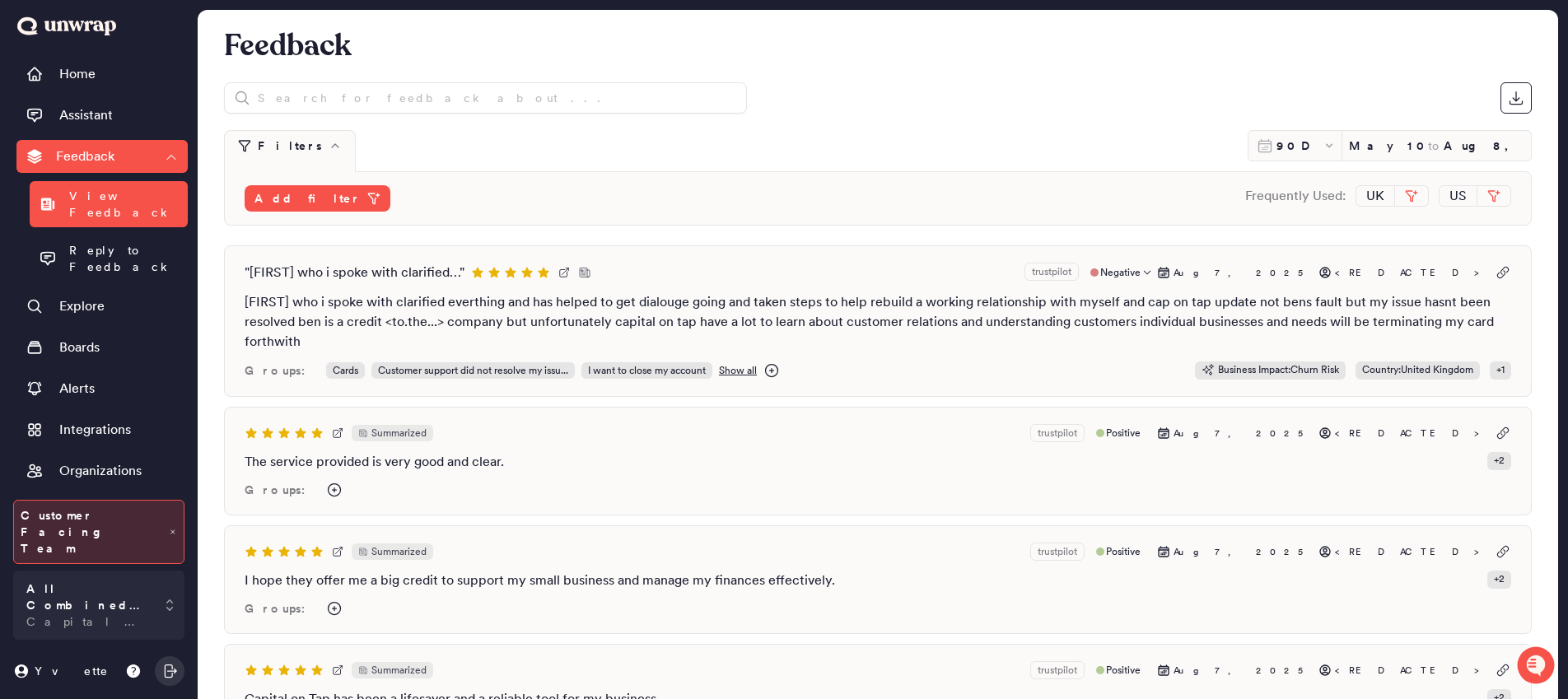 click on "Ben who i spoke with clarified everthing and has helped to get dialouge going and taken steps to help rebuild a working relationship with myself and cap on tap   update not bens fault but my issue hasnt been resolved ben is a credit <to.the...> company but unfortunately capital on tap have a lot to learn about customer relations and understanding customers individual businesses and needs will be terminating my card forthwith" at bounding box center [878, 322] 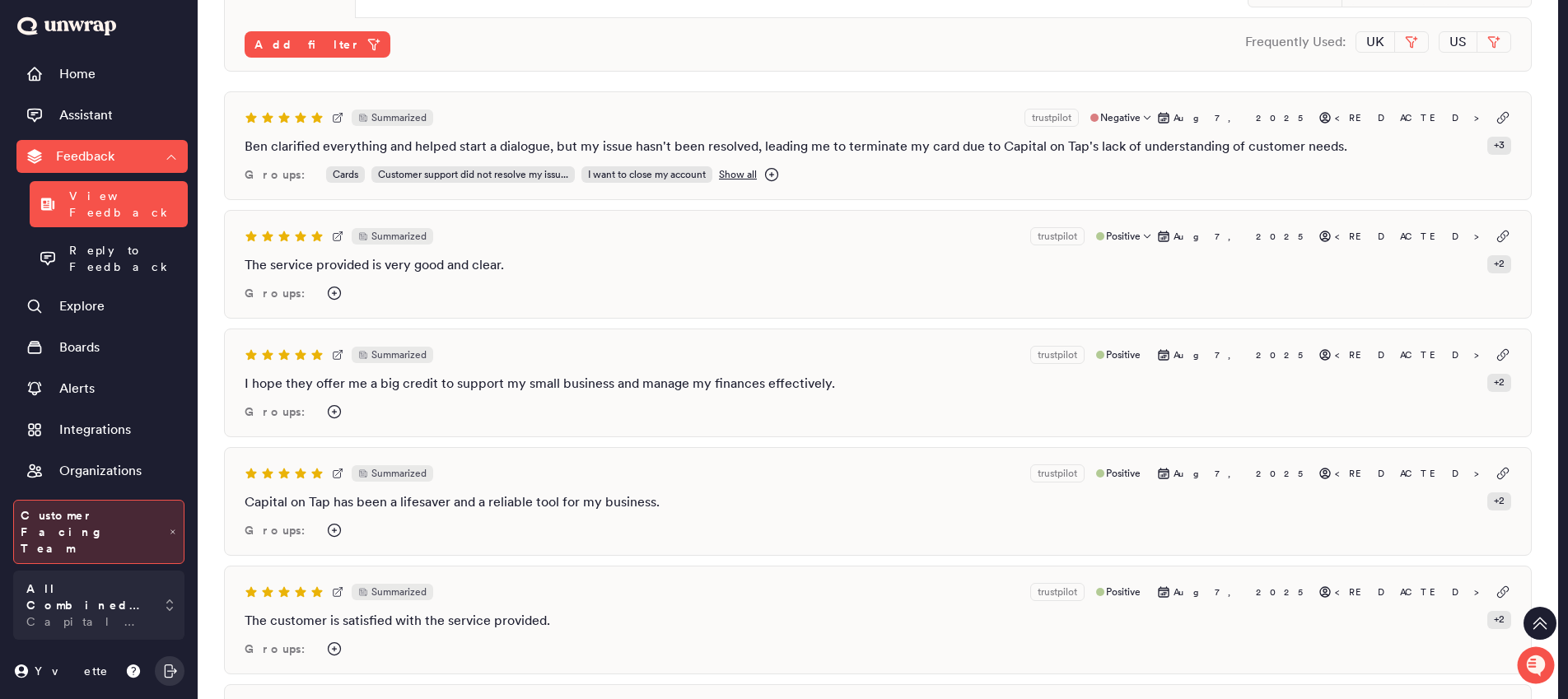 scroll, scrollTop: 0, scrollLeft: 0, axis: both 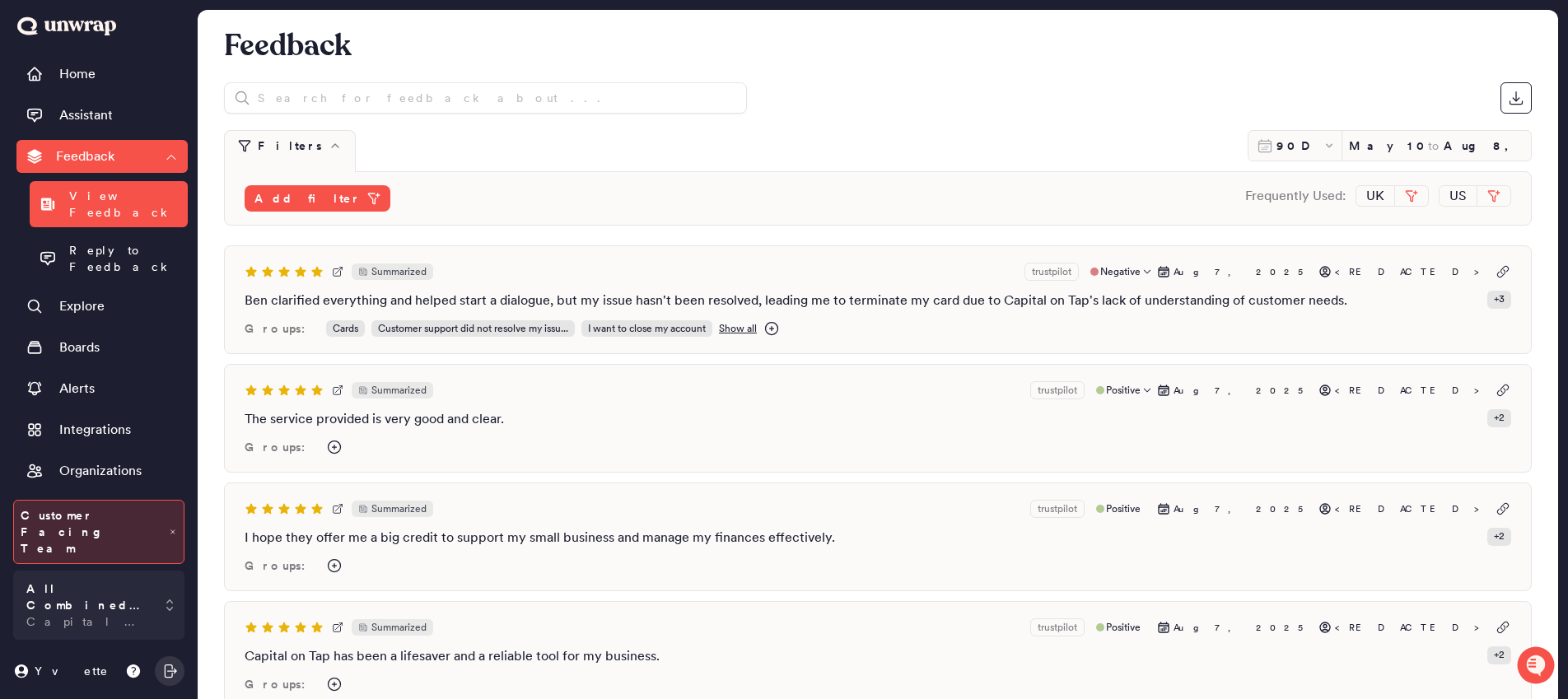 click on "Summarized trustpilot Positive Aug 7, 2025 <REDACTED> The service provided is very good and clear.    + 2 Groups:" at bounding box center [878, 418] 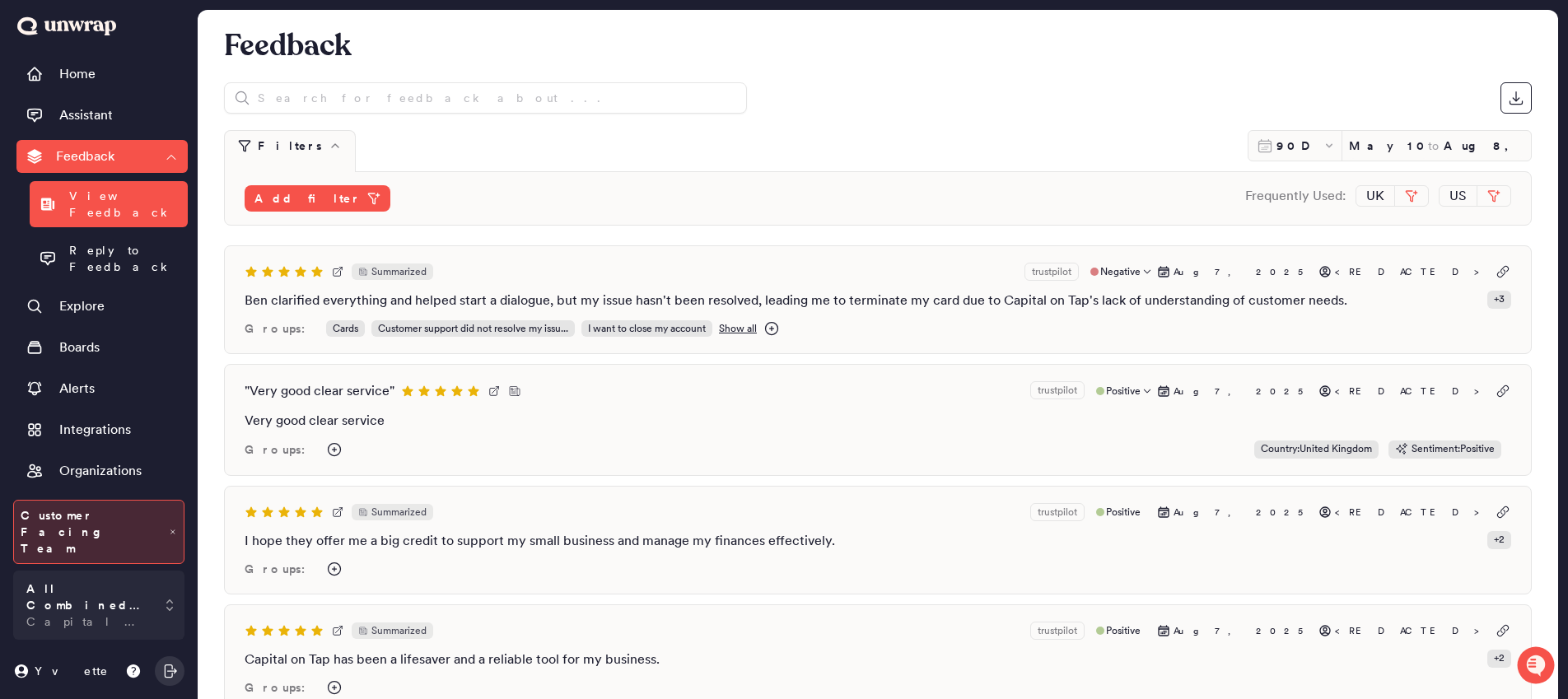 click on "Very good clear service" at bounding box center [878, 421] 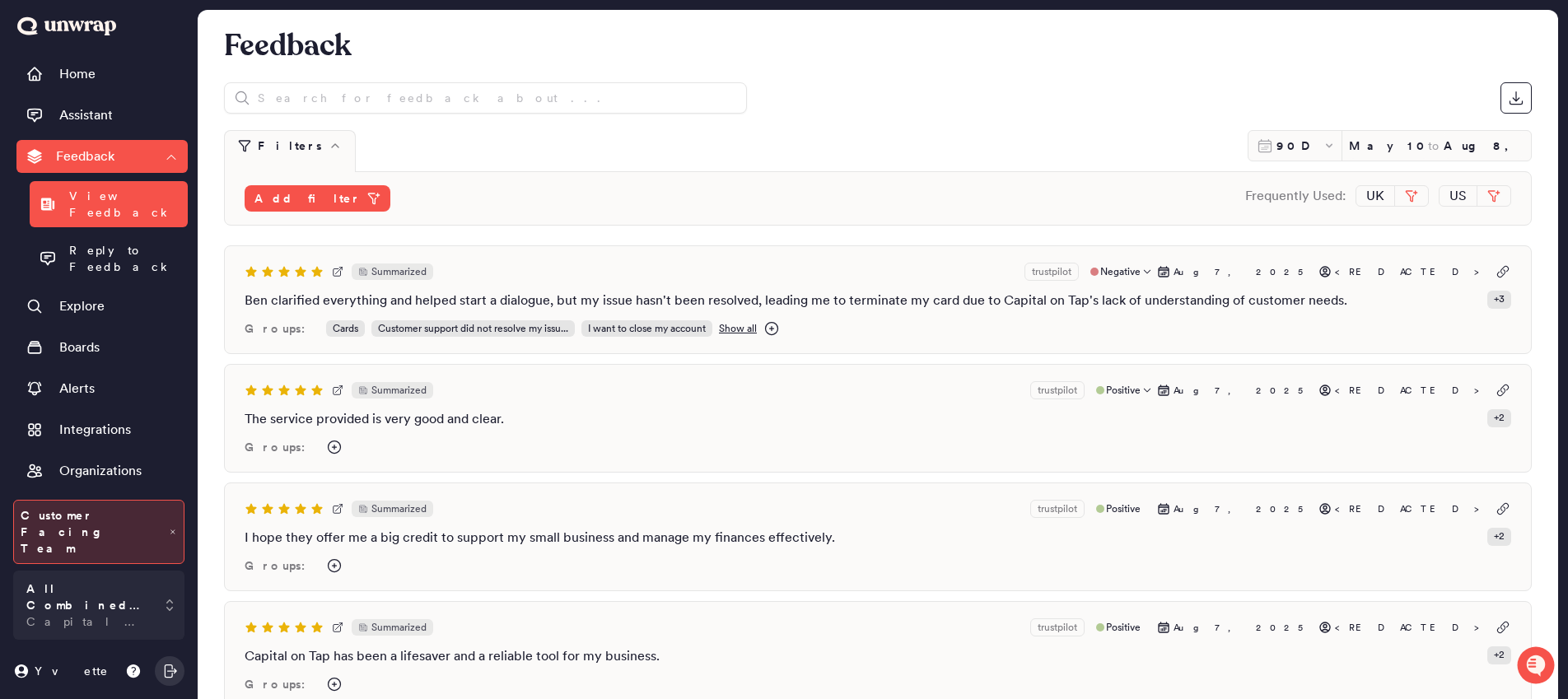click on "Summarized trustpilot Positive Aug 7, 2025 <REDACTED> The service provided is very good and clear.    + 2 Groups:" at bounding box center (878, 418) 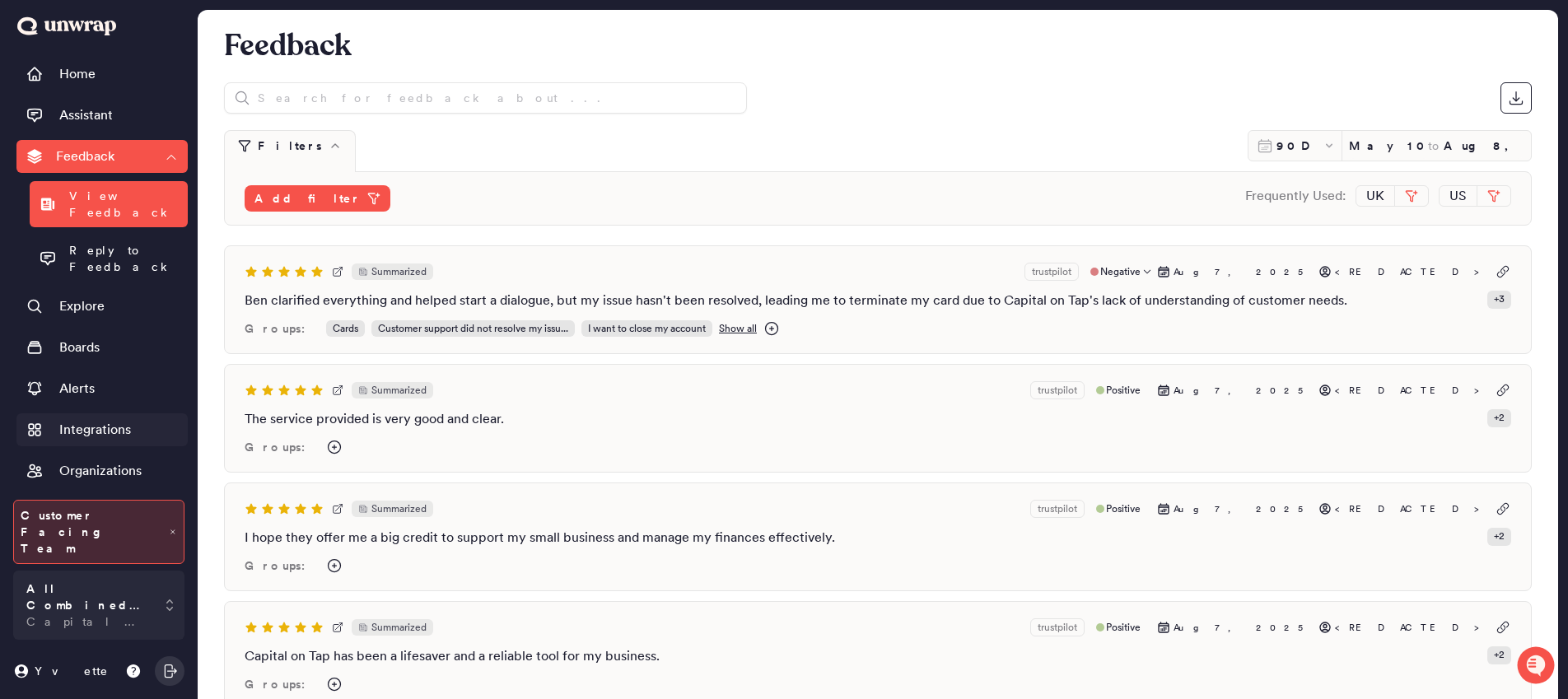 click on "Integrations" at bounding box center (95, 430) 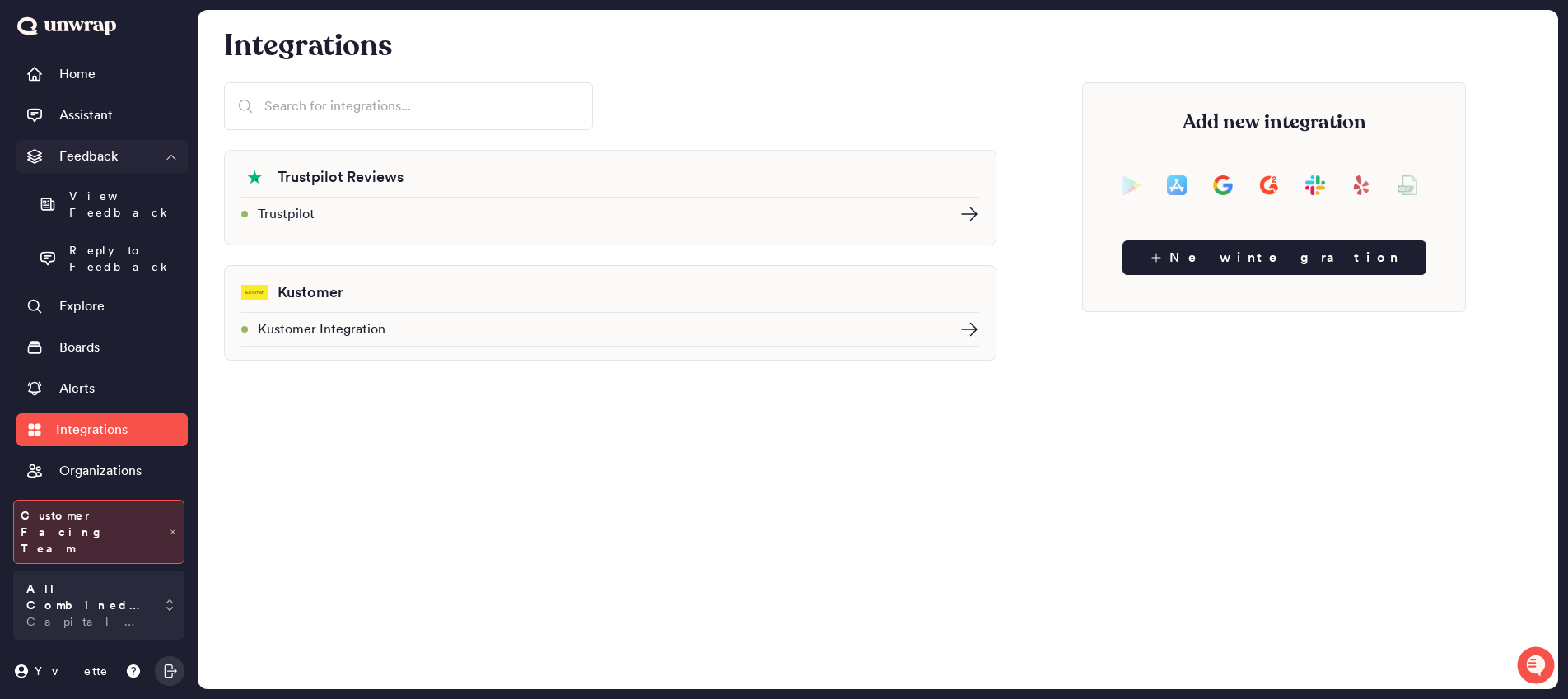 click on "Feedback" at bounding box center [102, 156] 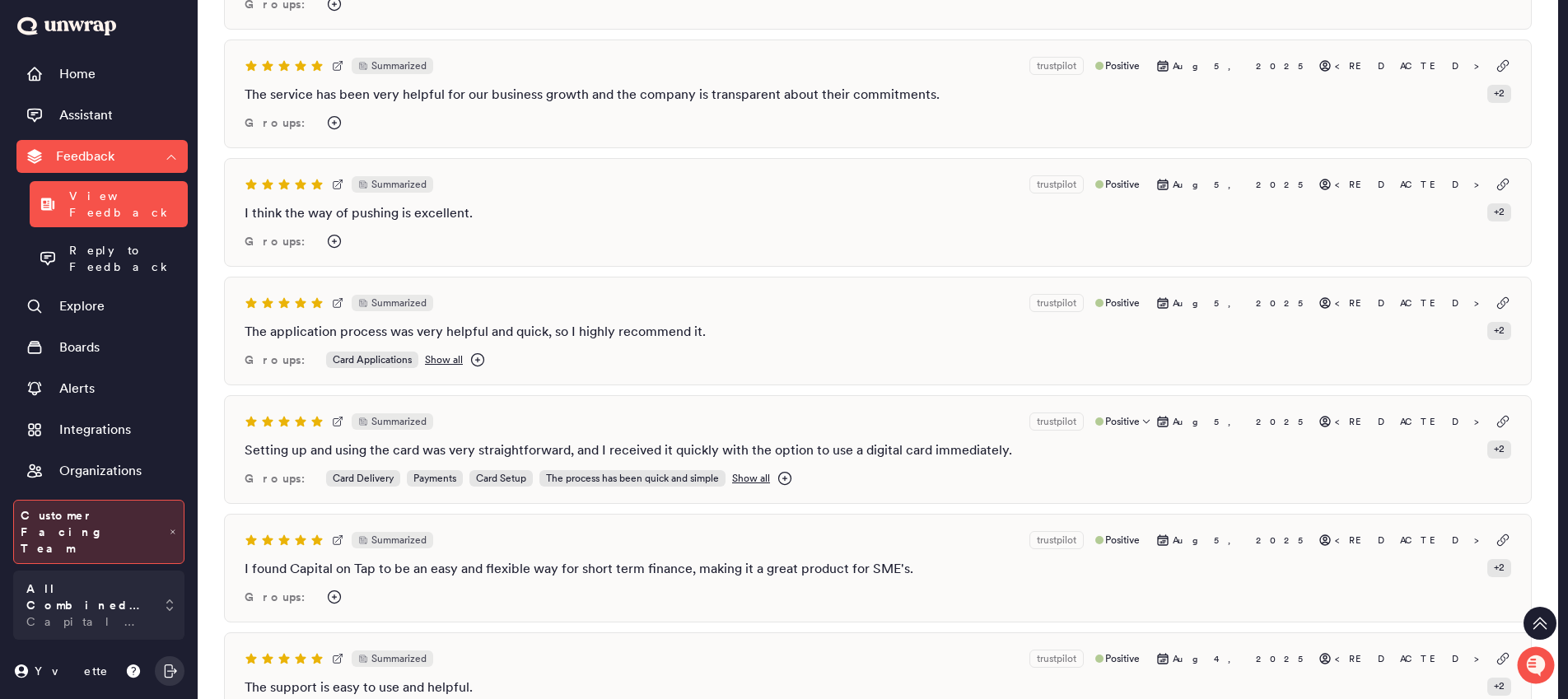 scroll, scrollTop: 2027, scrollLeft: 0, axis: vertical 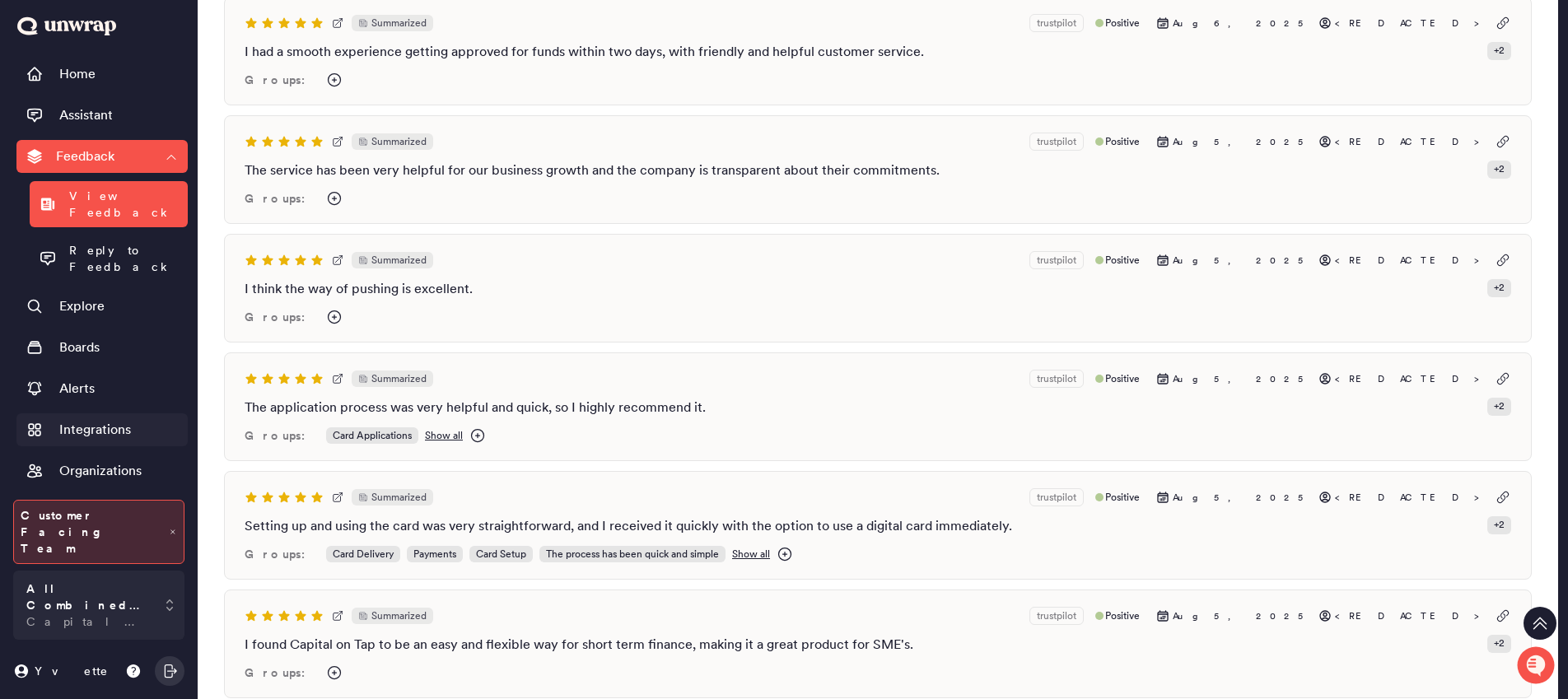 click on "Integrations" at bounding box center [95, 430] 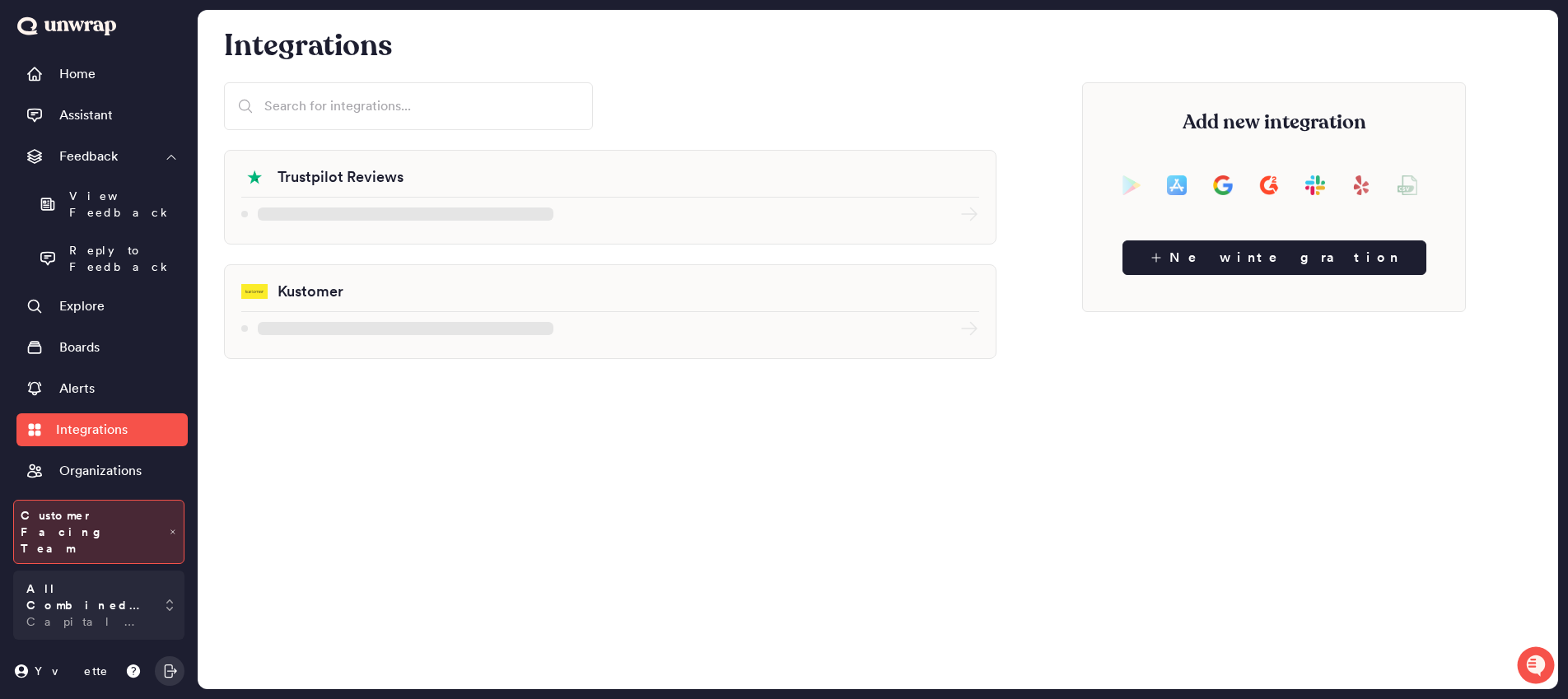 scroll, scrollTop: 0, scrollLeft: 0, axis: both 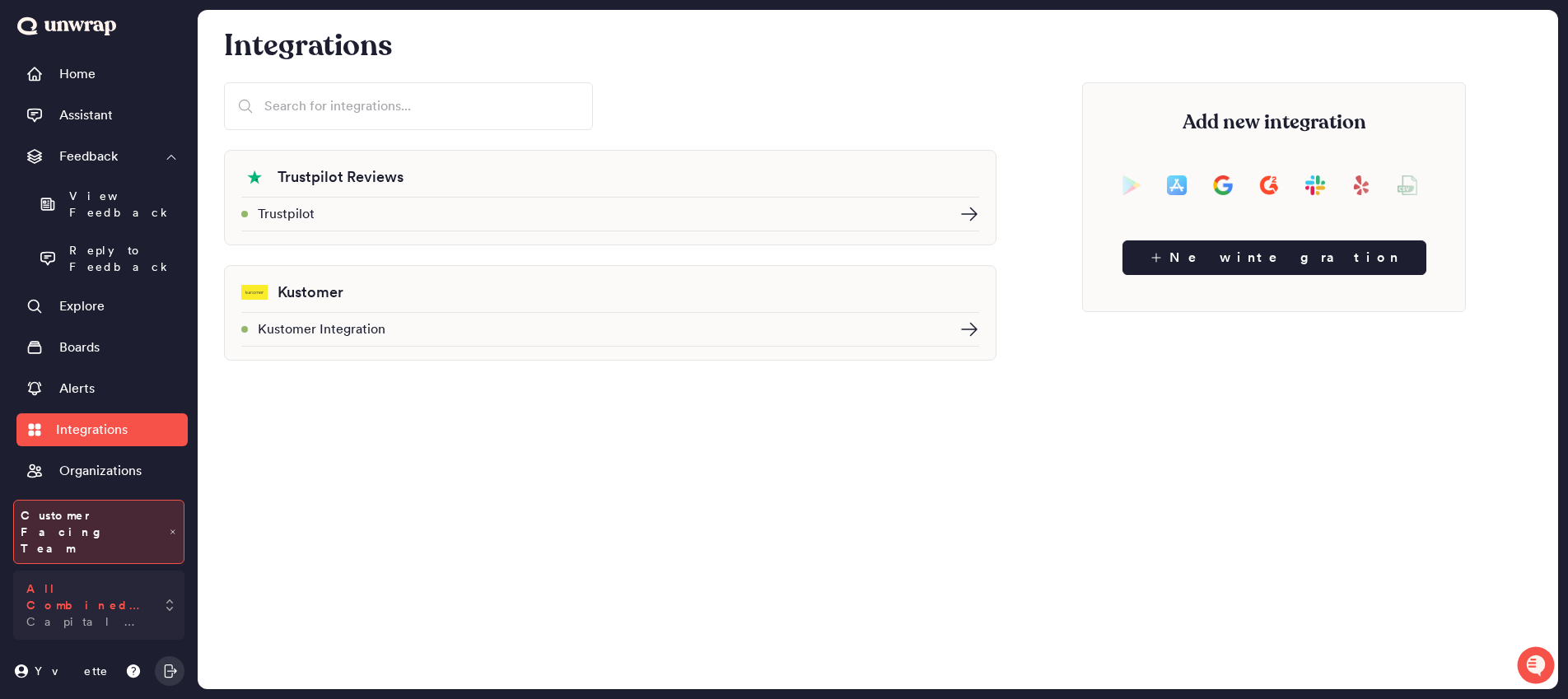 click on "Capital on Tap" at bounding box center [87, 622] 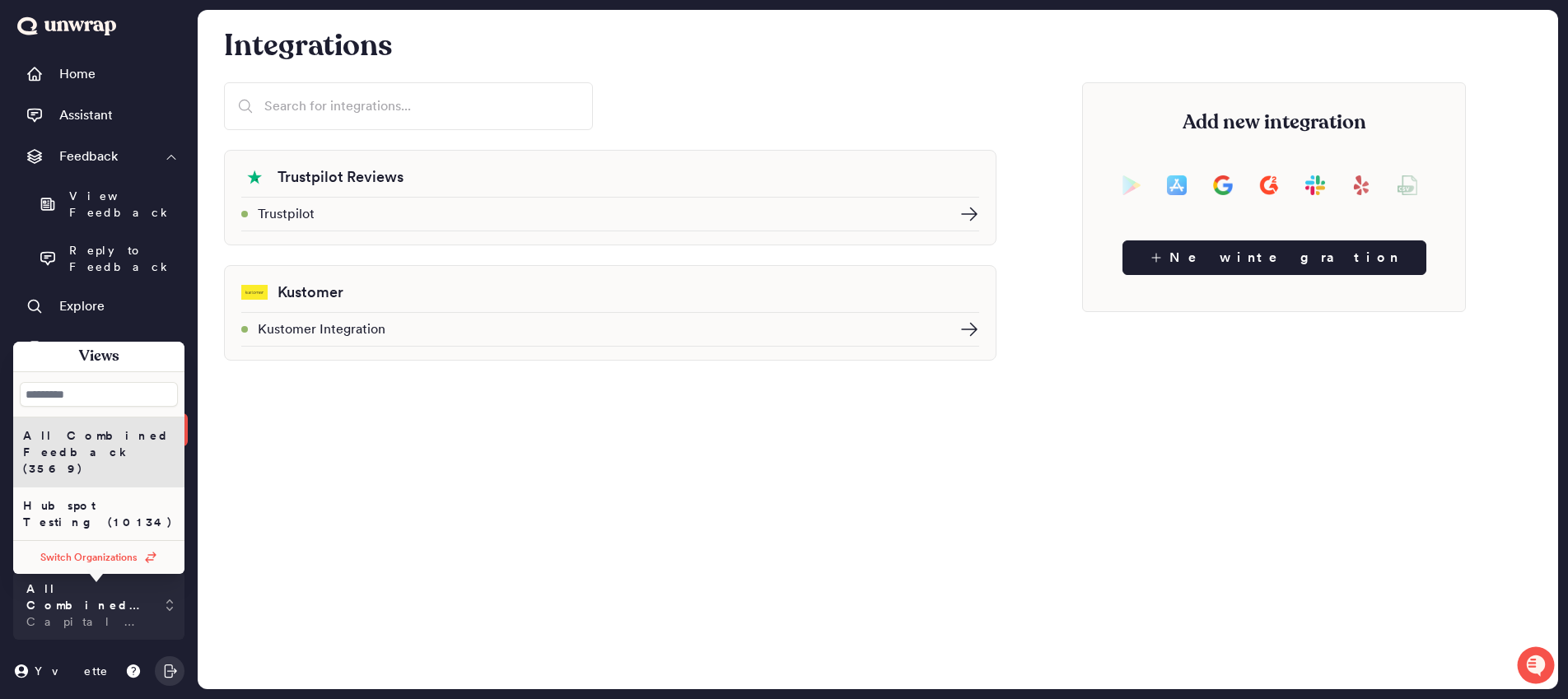 click on "Hubspot Testing (10134)" at bounding box center [99, 514] 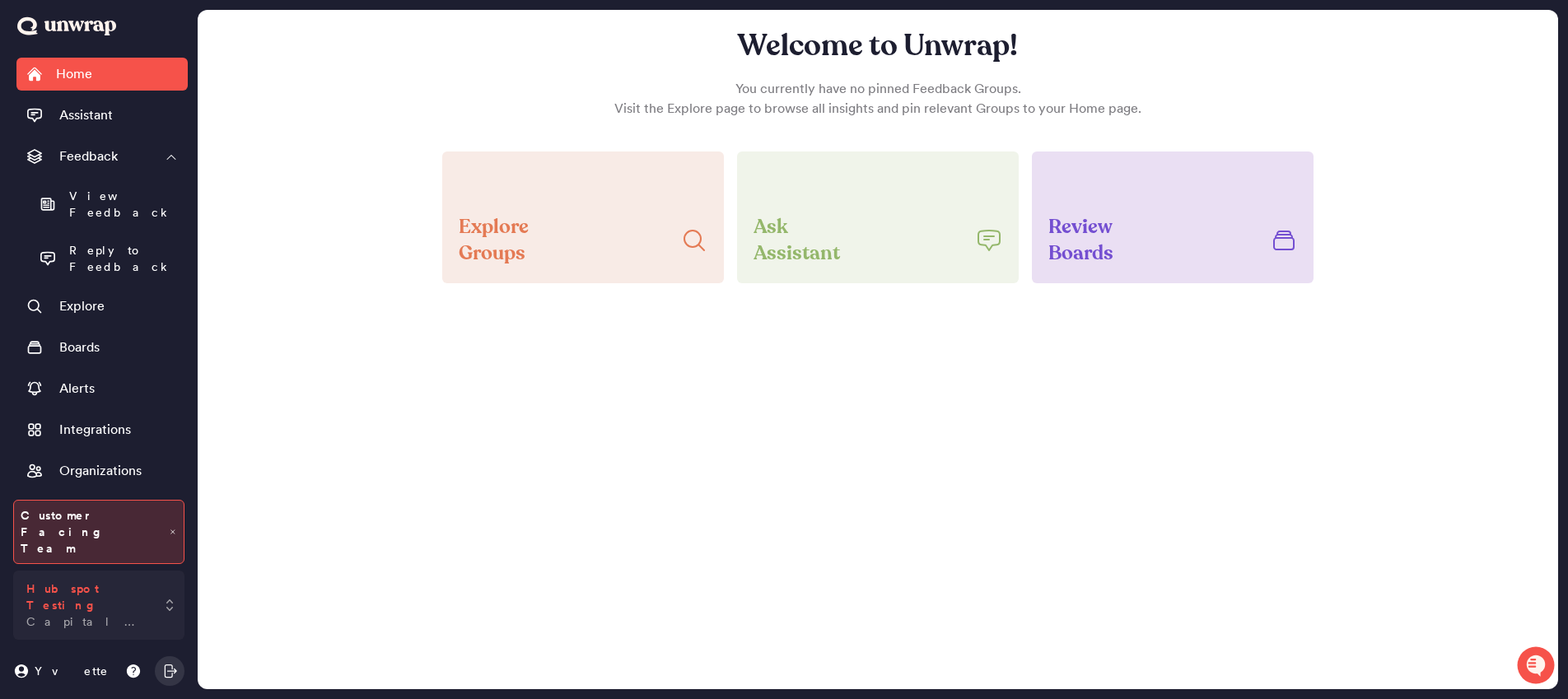 click on "Hubspot Testing Capital on Tap" at bounding box center [87, 605] 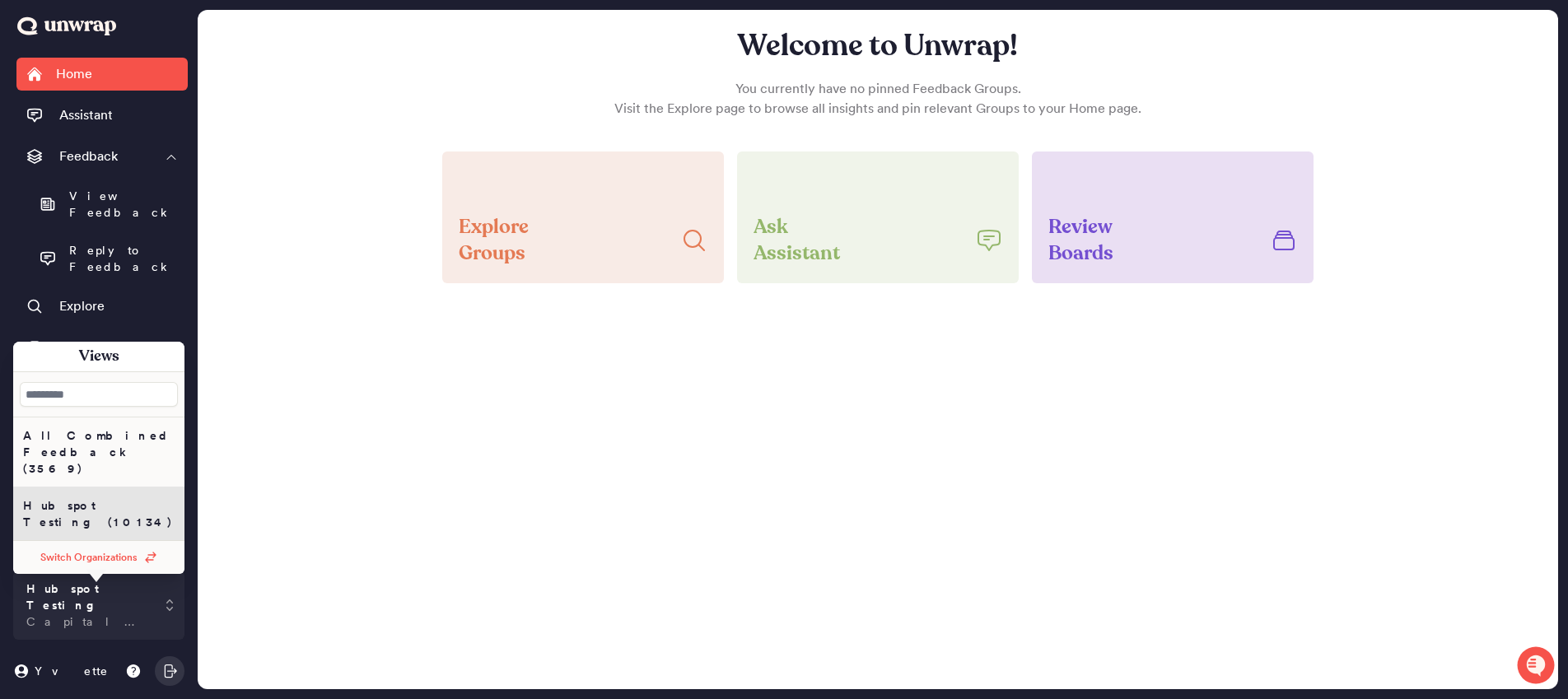 click on "All Combined Feedback (3569)" at bounding box center (99, 452) 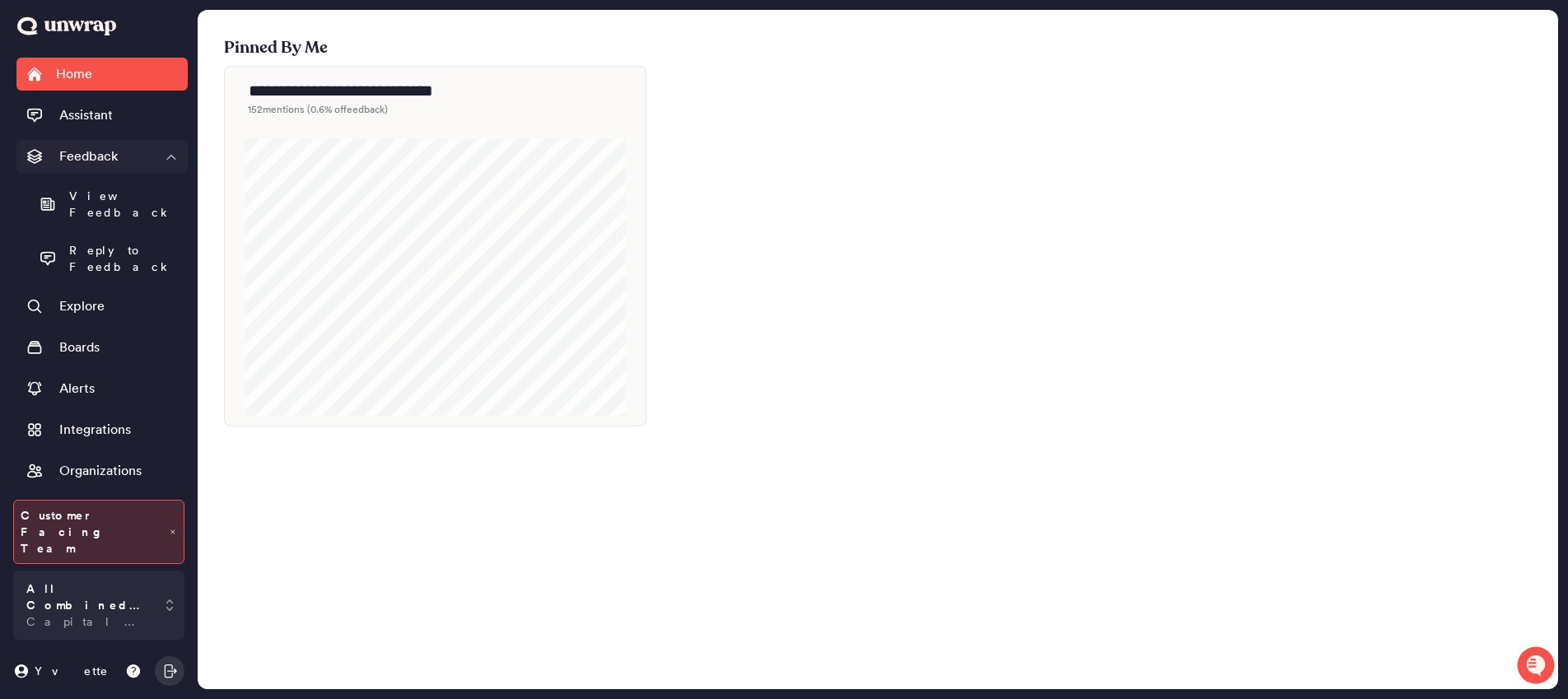 click on "Feedback" at bounding box center (102, 156) 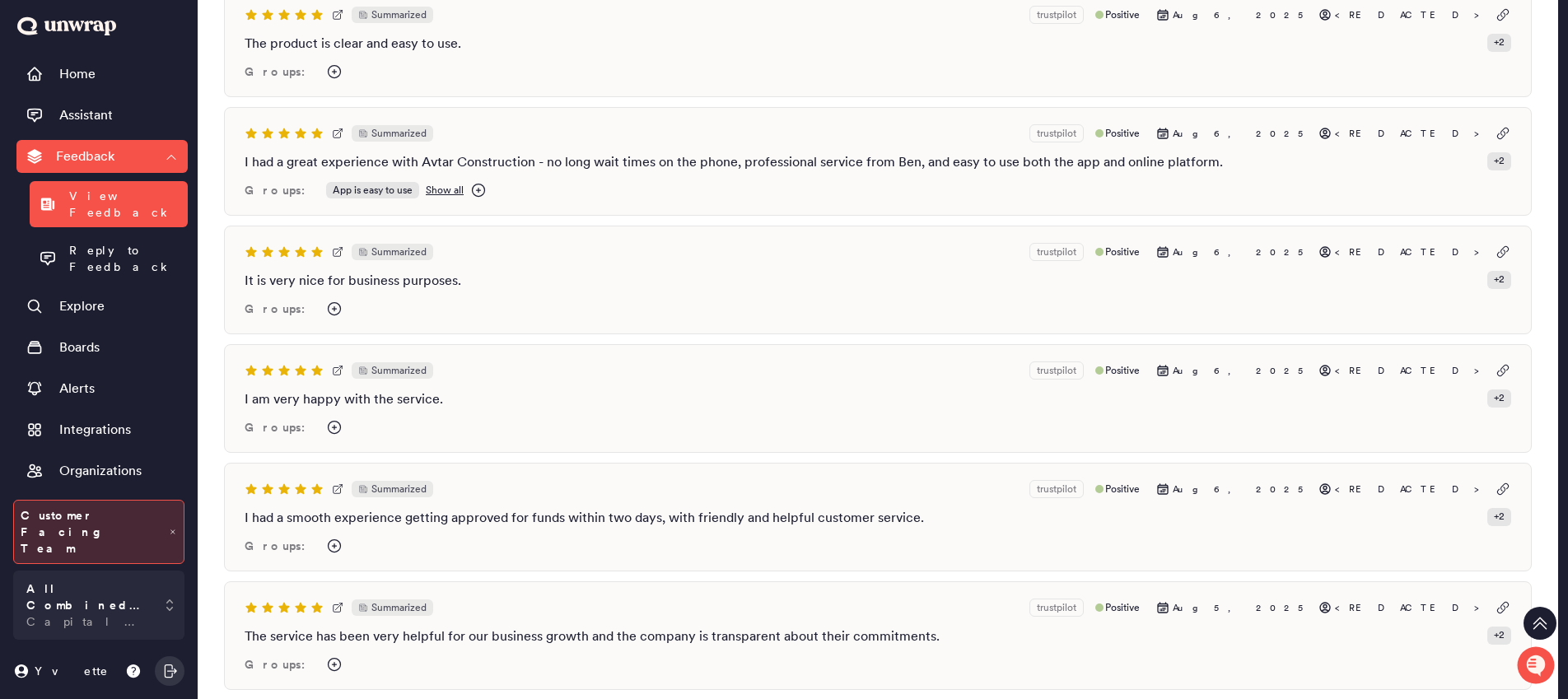 scroll, scrollTop: 1568, scrollLeft: 0, axis: vertical 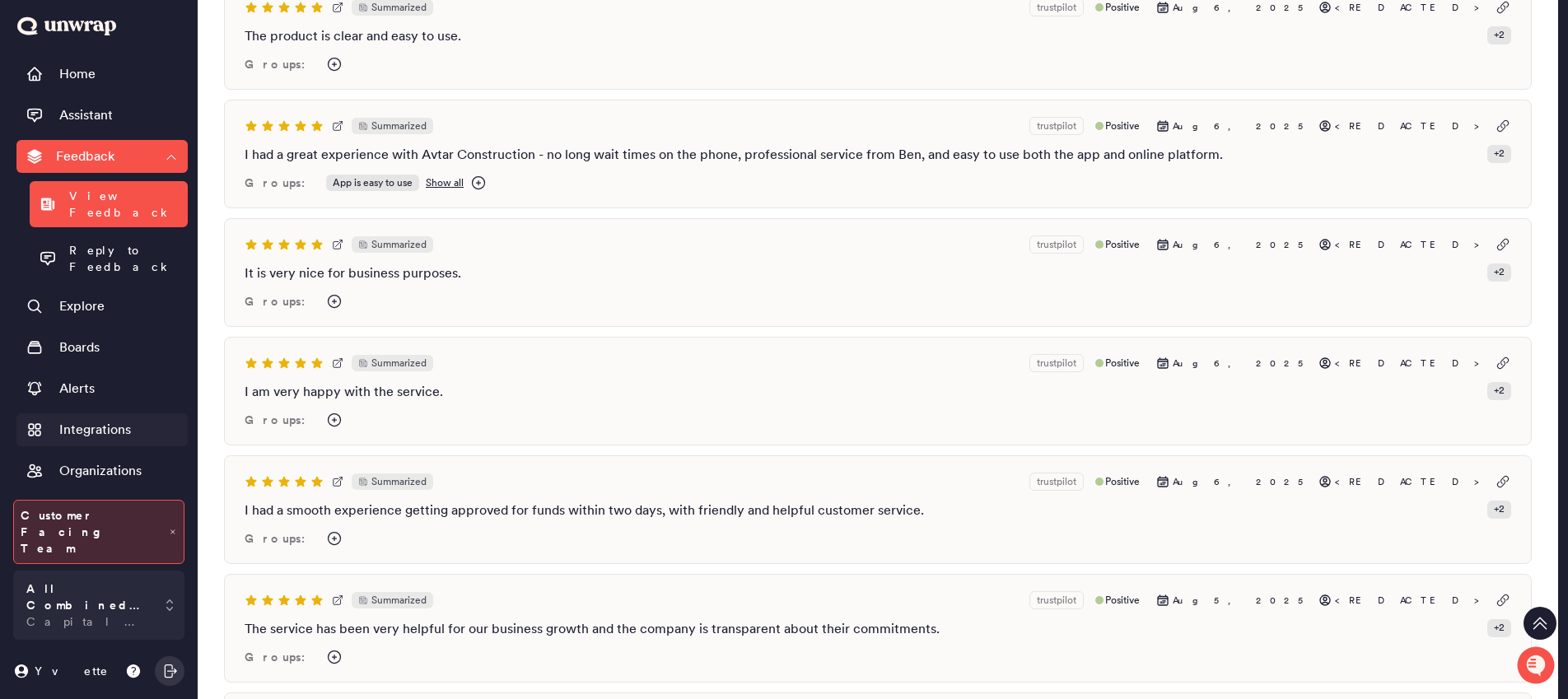 click on "Integrations" at bounding box center (102, 430) 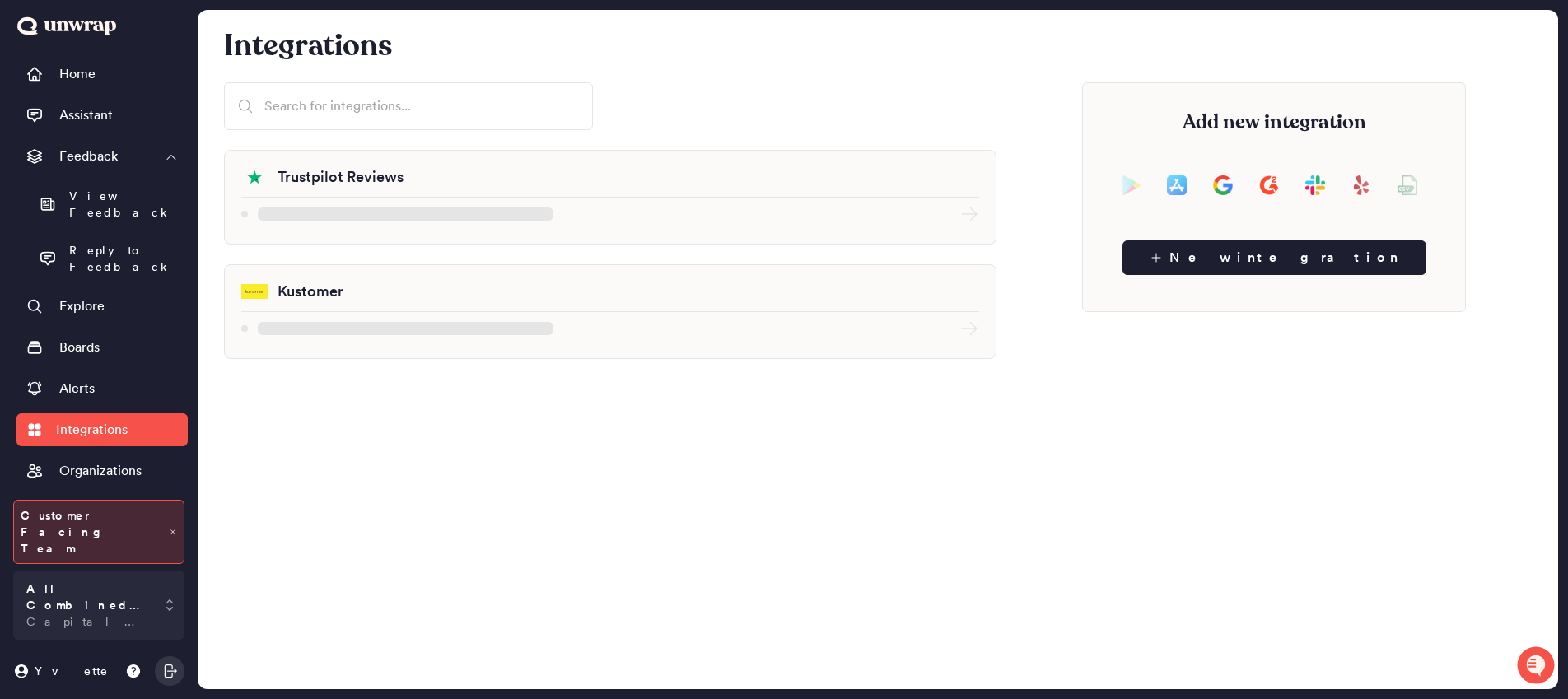 scroll, scrollTop: 0, scrollLeft: 0, axis: both 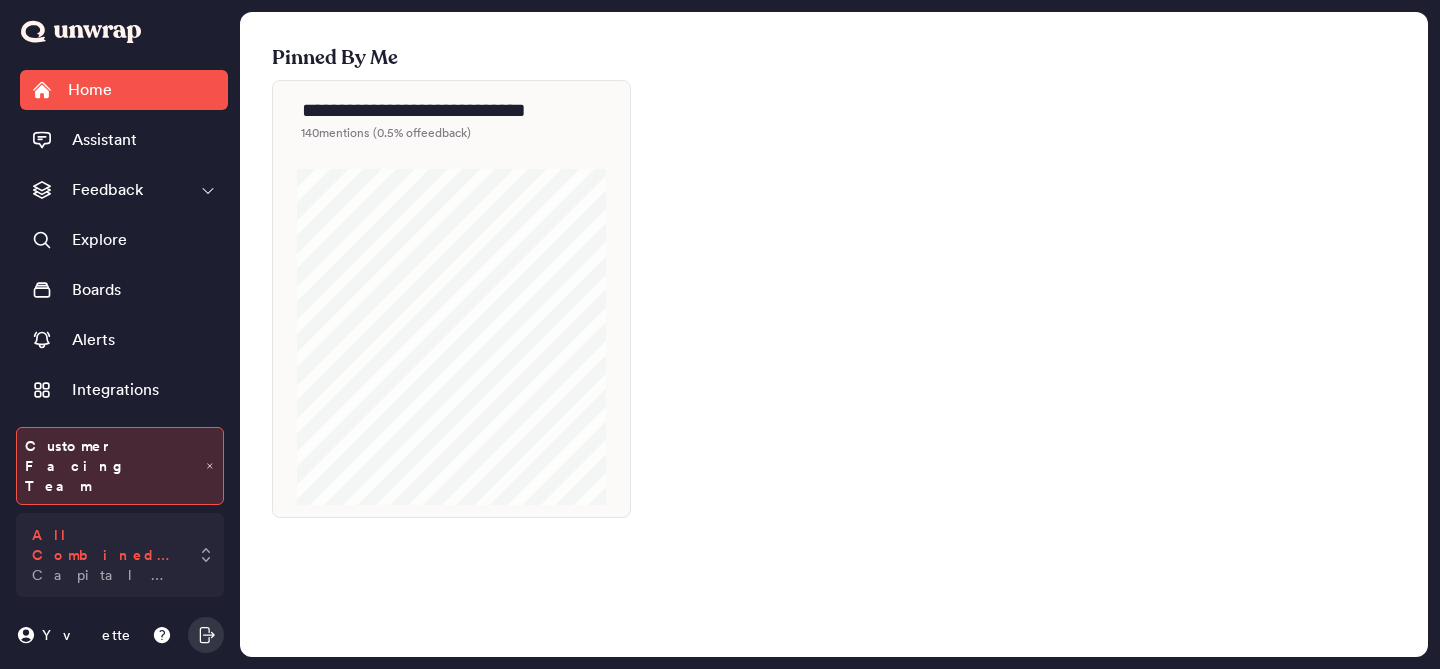 click on "All Combined Feedback" at bounding box center (106, 545) 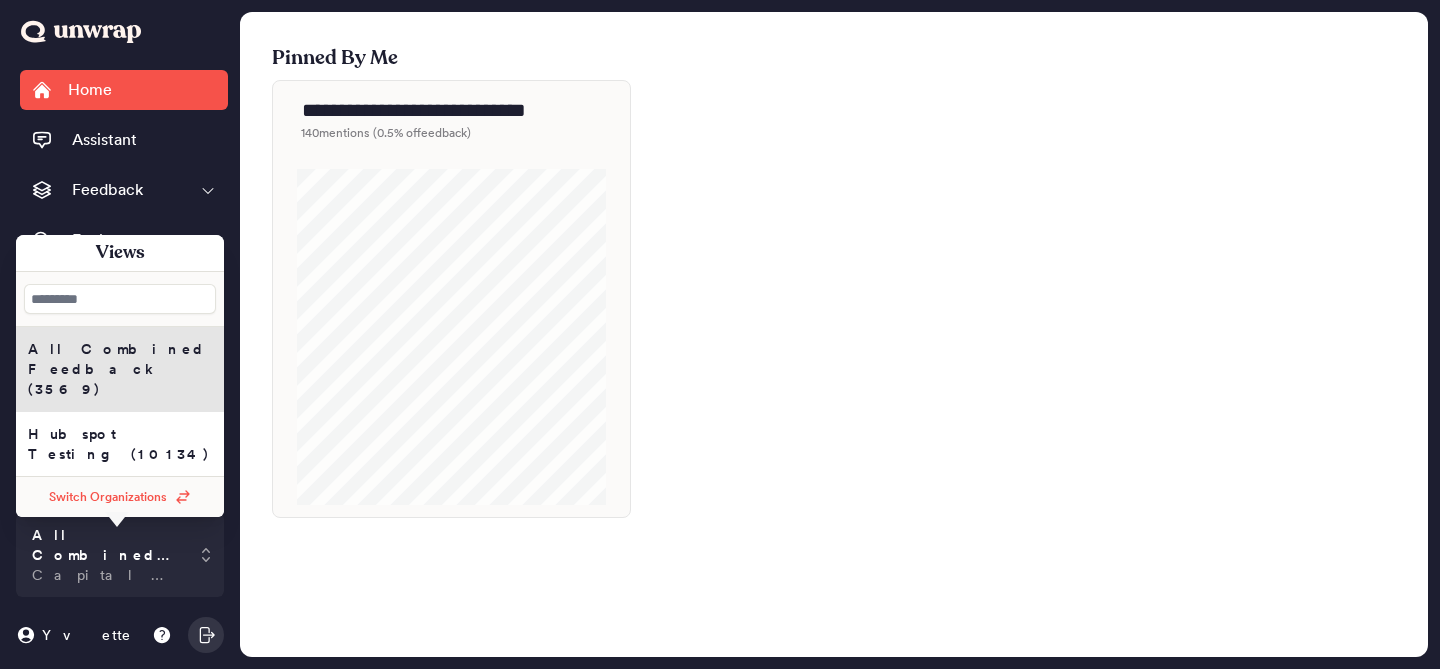 click on "Switch Organizations" at bounding box center (108, 497) 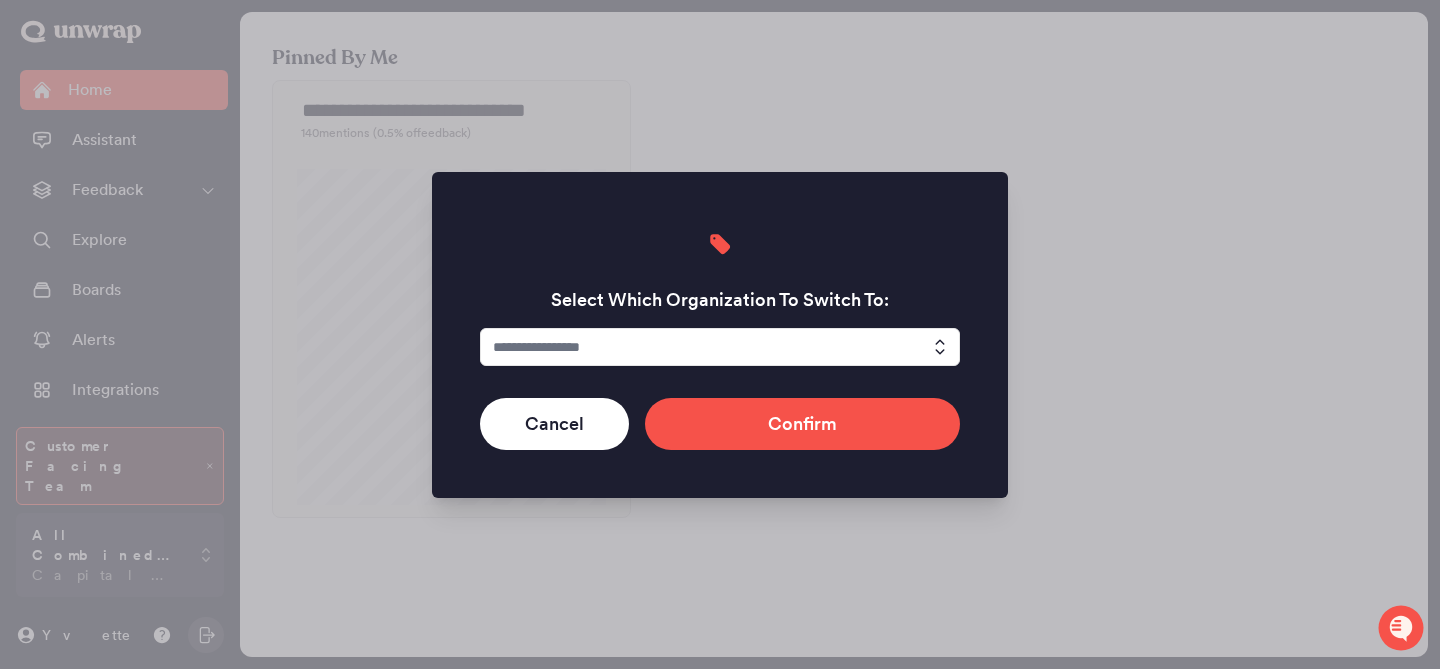click at bounding box center (720, 347) 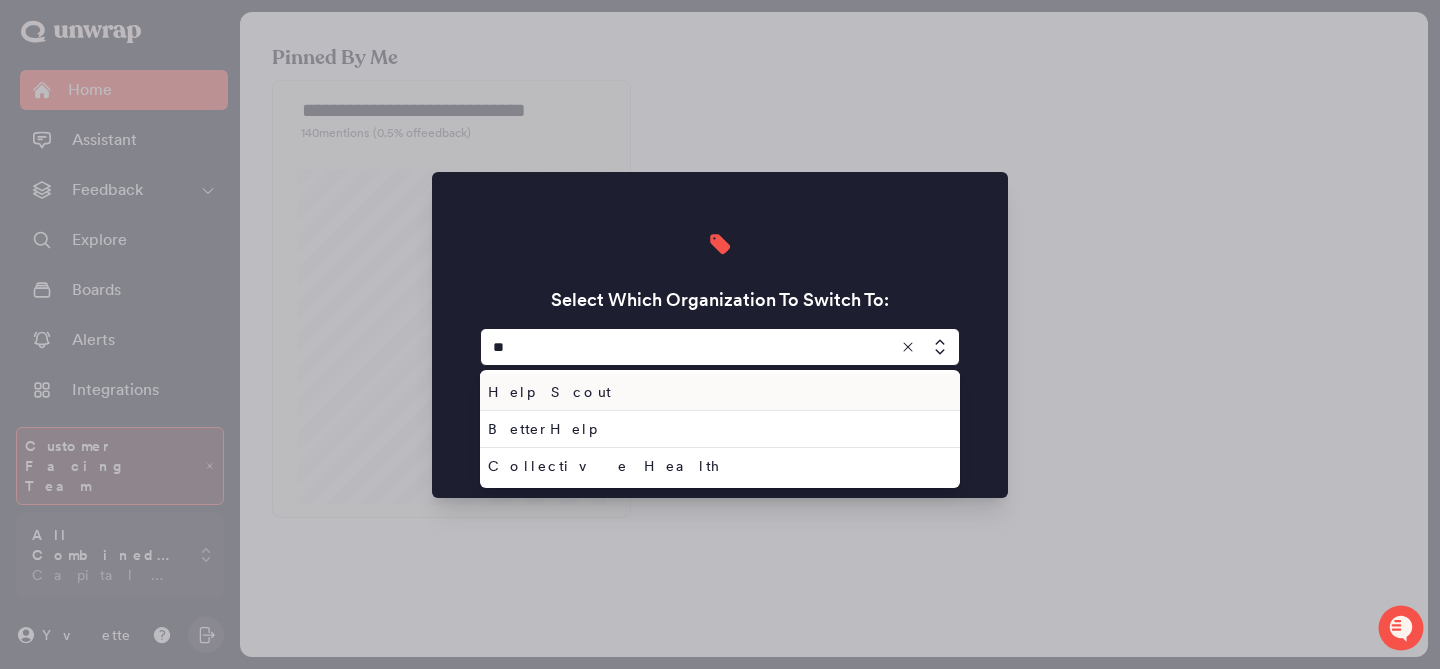 type on "*" 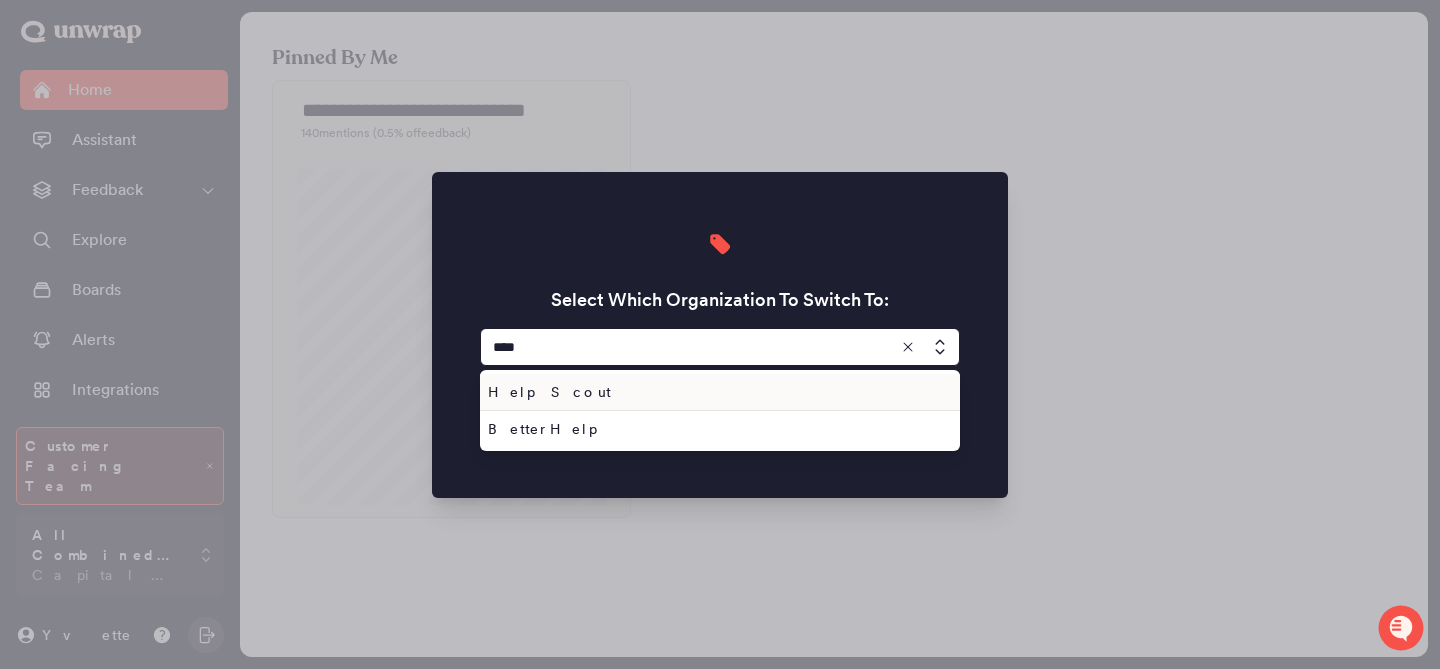 type on "**********" 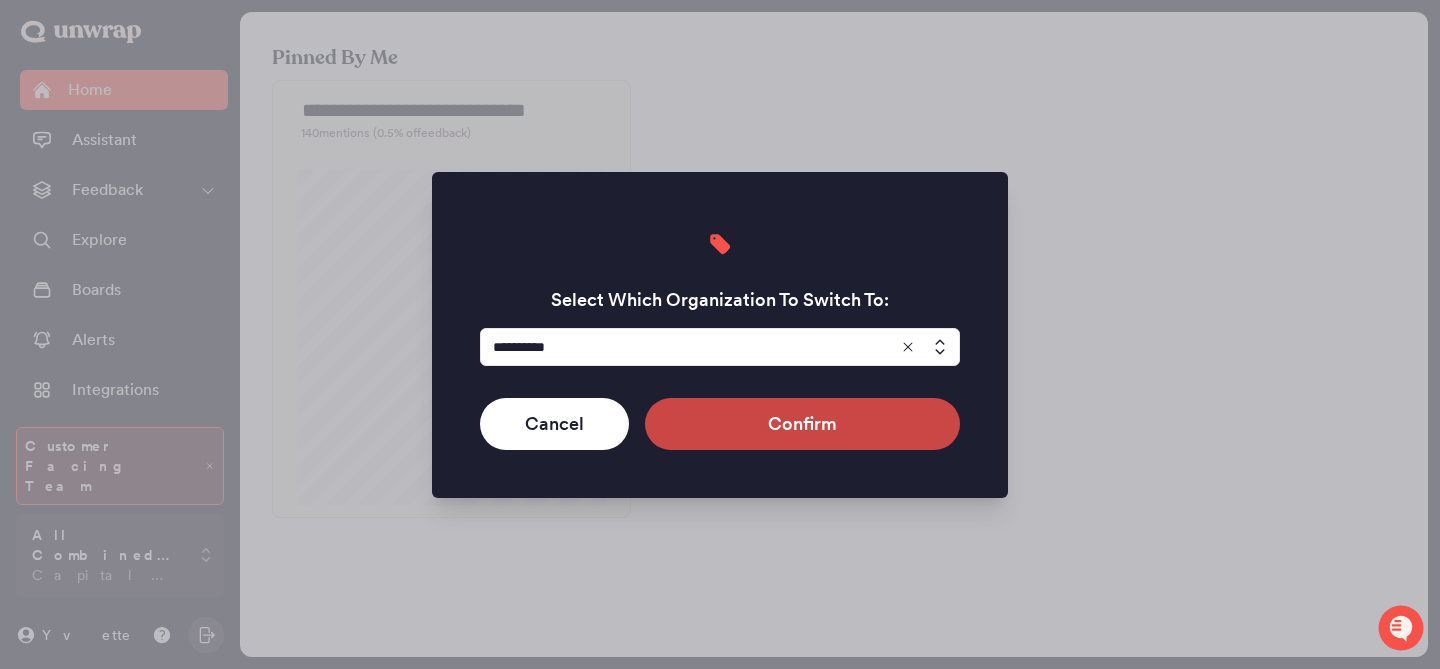 click on "Confirm" at bounding box center [802, 424] 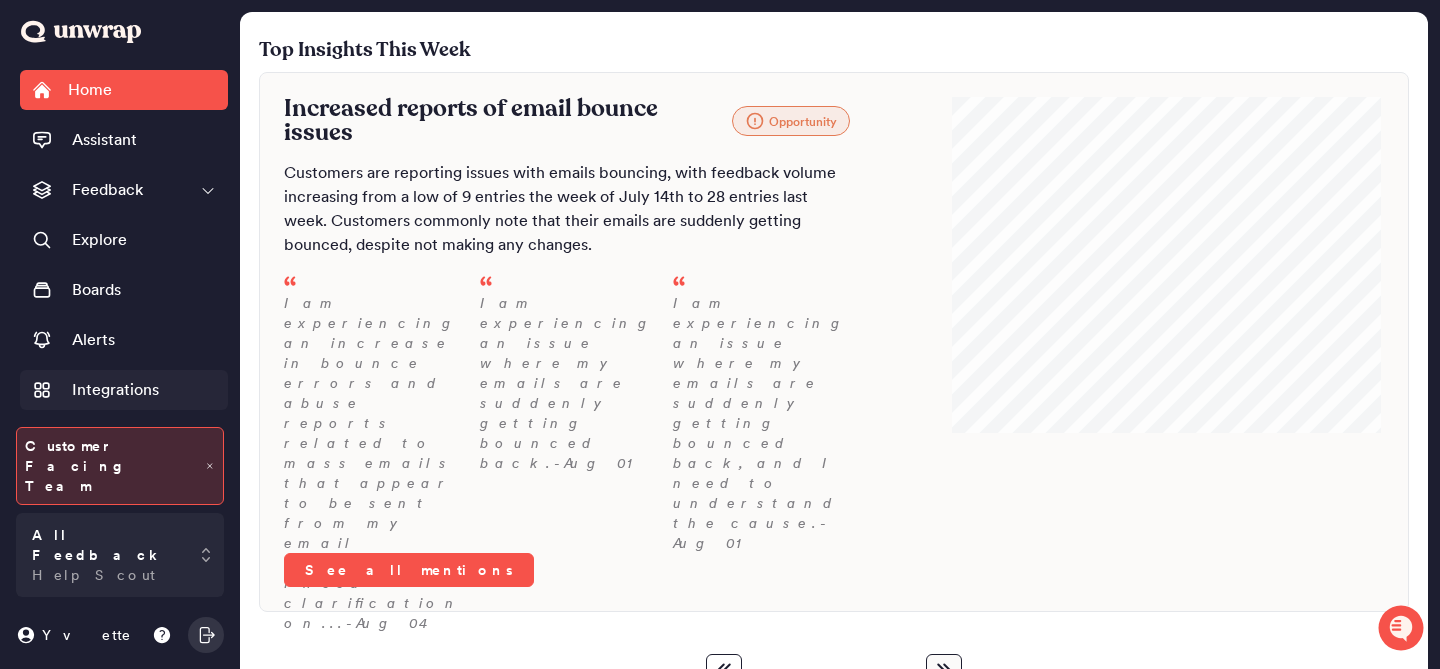 click on "Integrations" at bounding box center (124, 390) 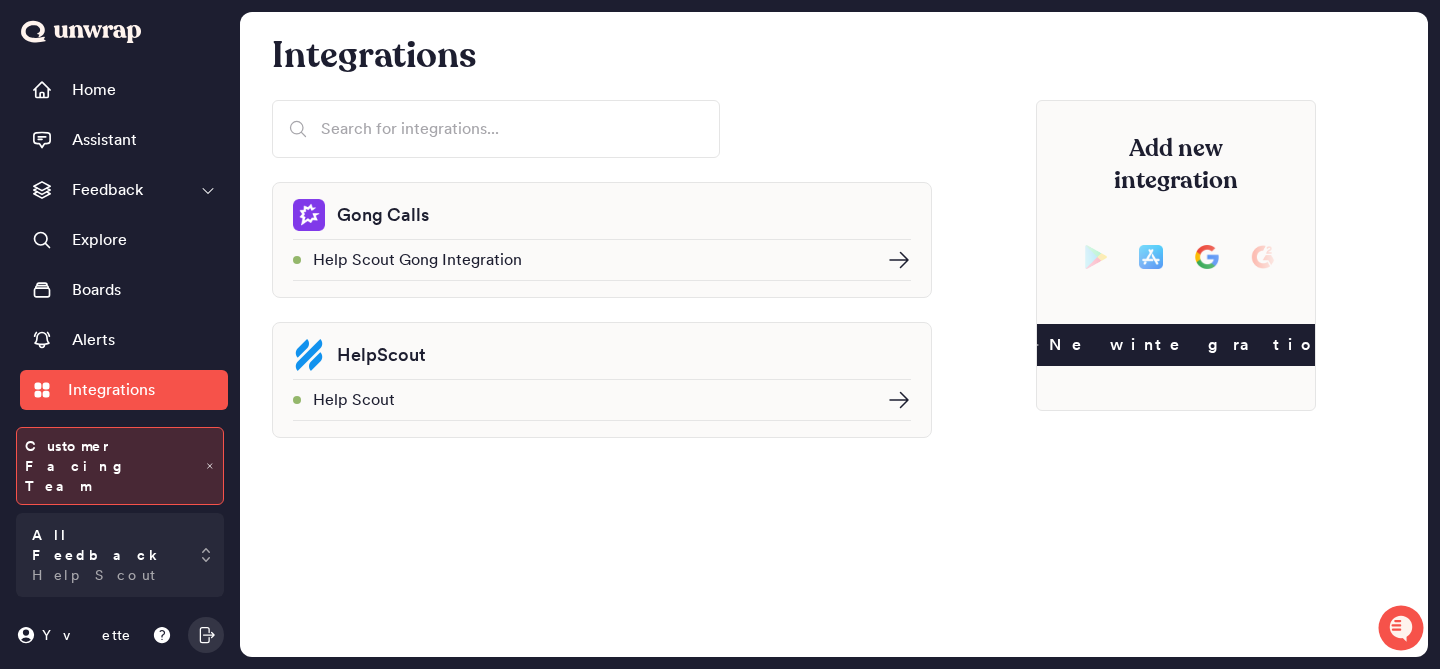 click 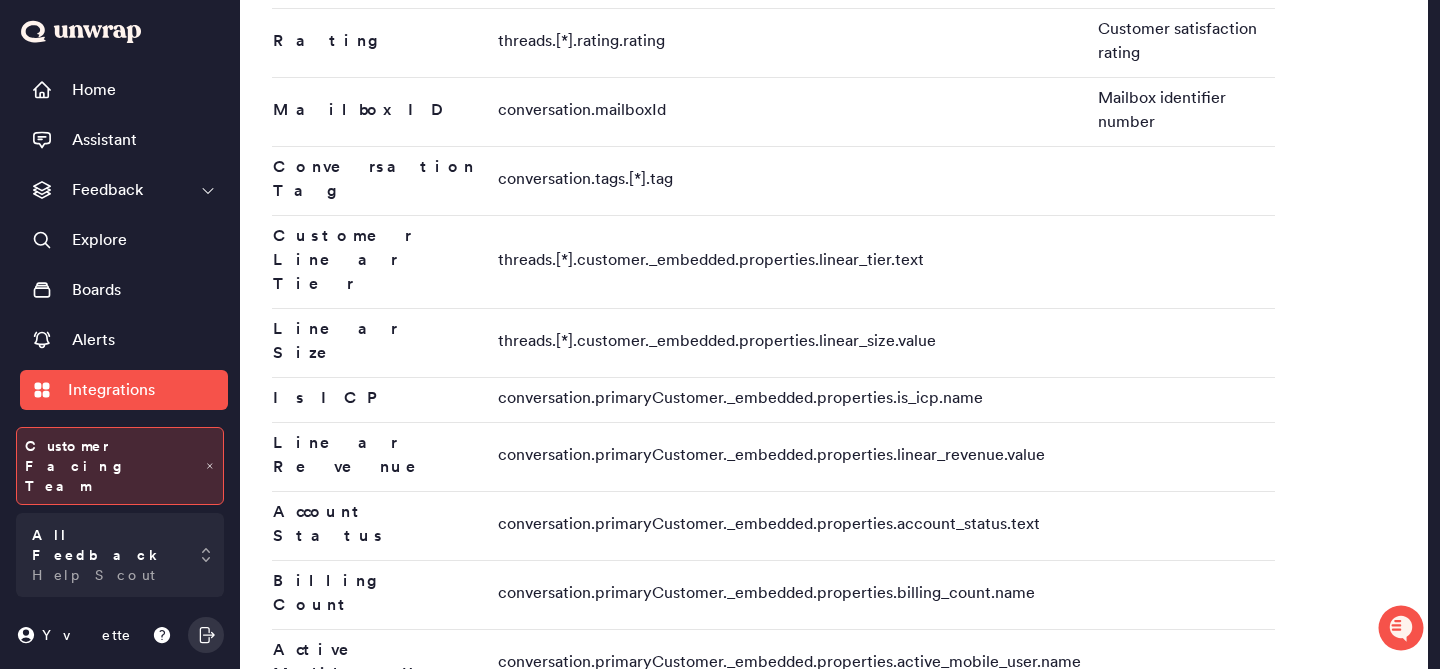 scroll, scrollTop: 1152, scrollLeft: 0, axis: vertical 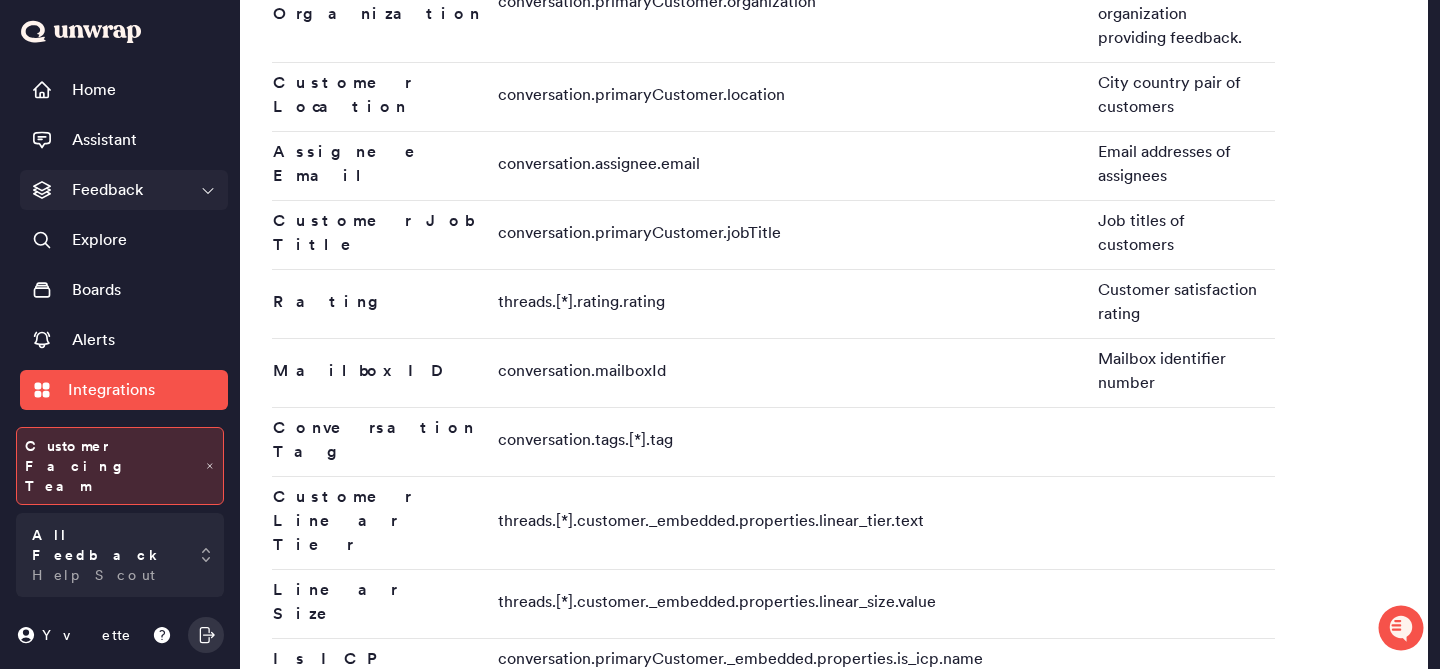 click on "Feedback" at bounding box center [124, 190] 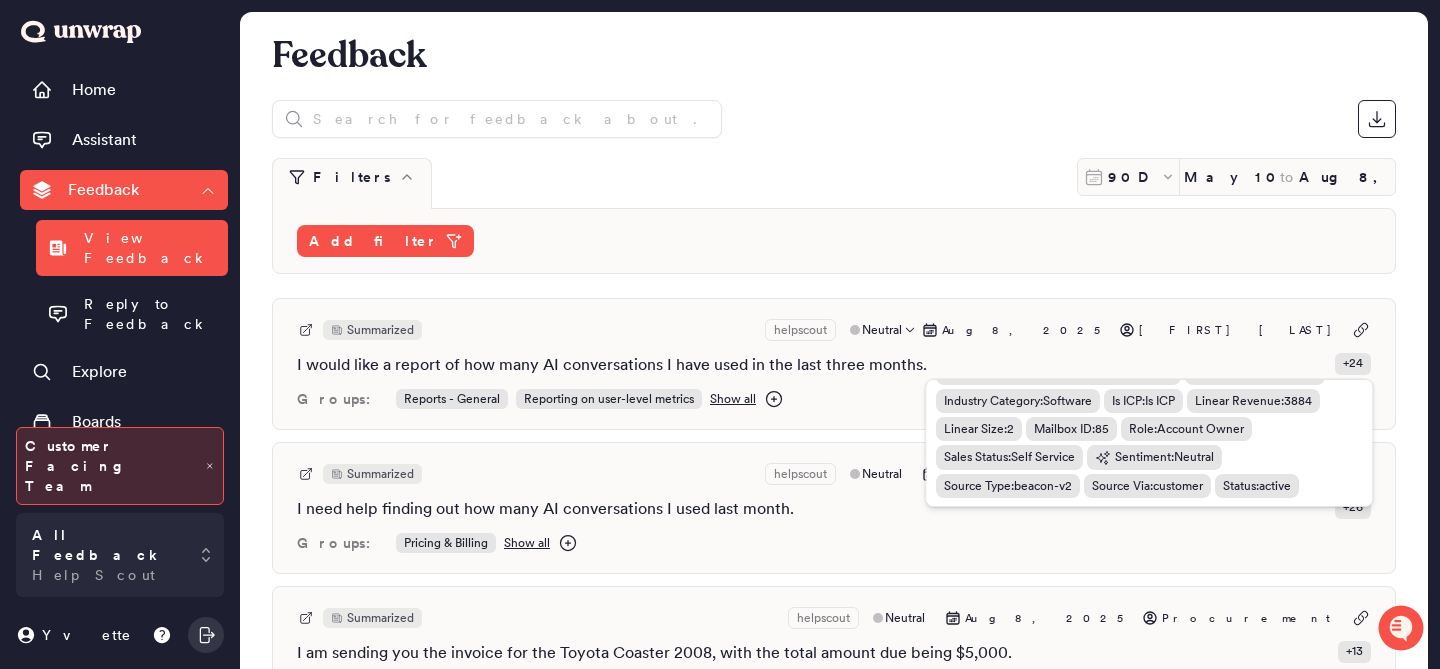 scroll, scrollTop: 223, scrollLeft: 0, axis: vertical 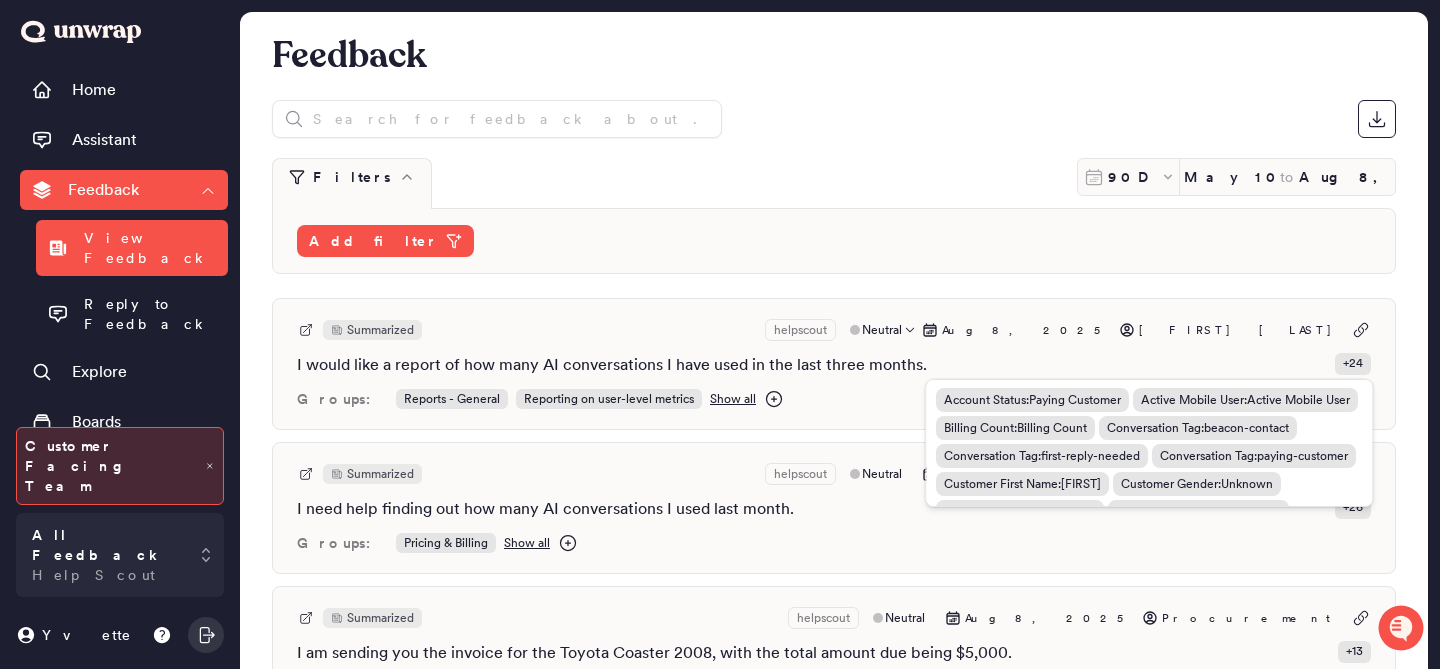 click on "+ 24" at bounding box center (1353, 364) 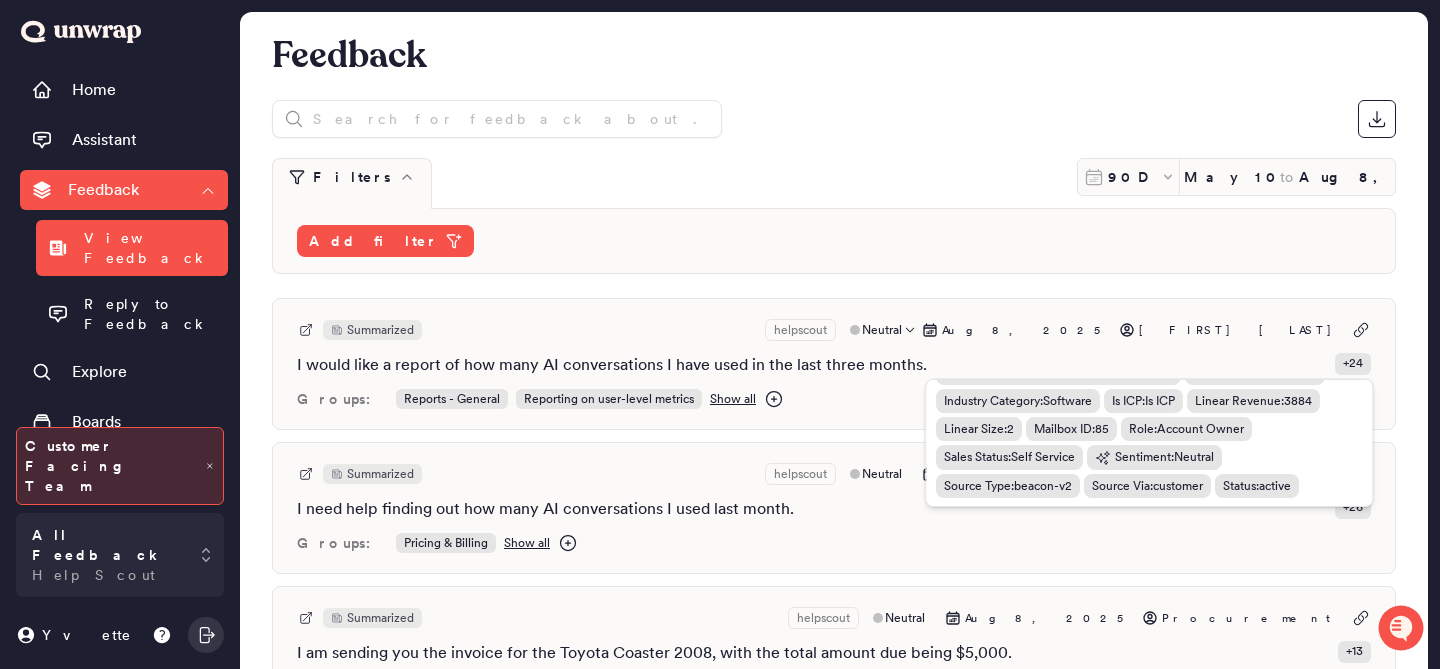 scroll, scrollTop: 223, scrollLeft: 0, axis: vertical 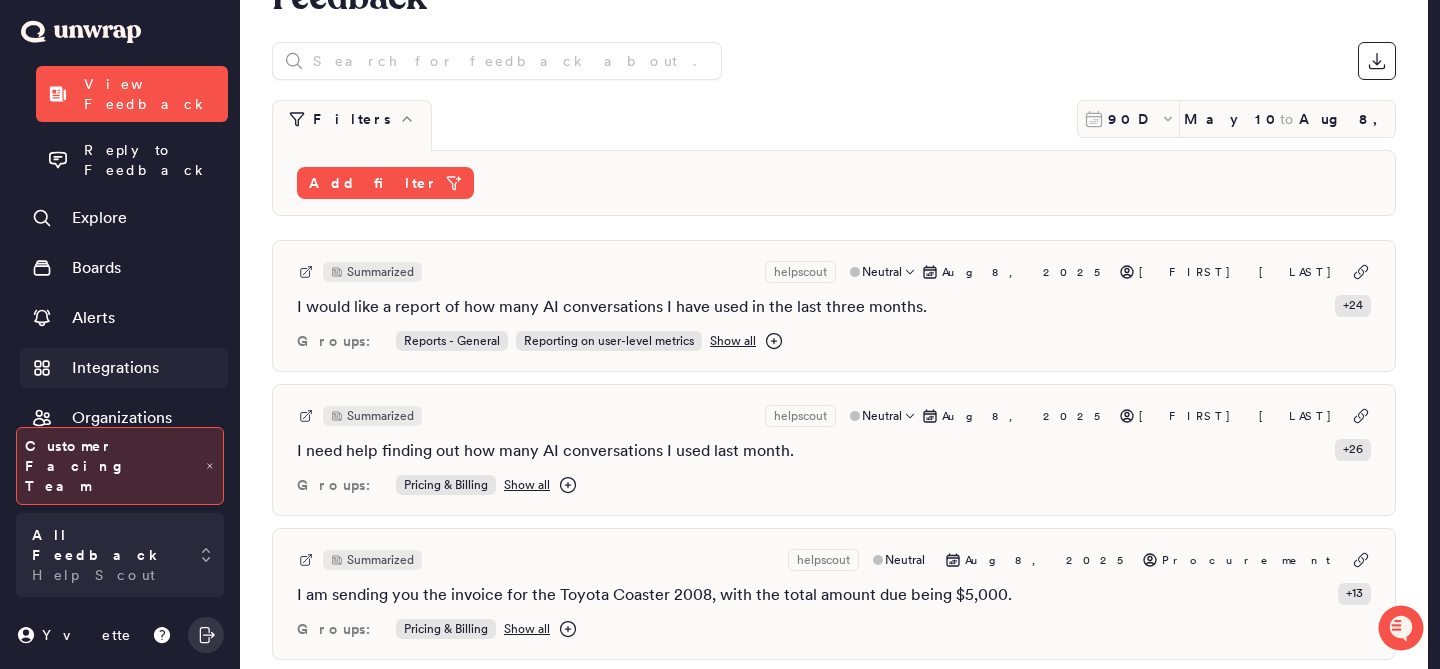 click on "Integrations" at bounding box center [124, 368] 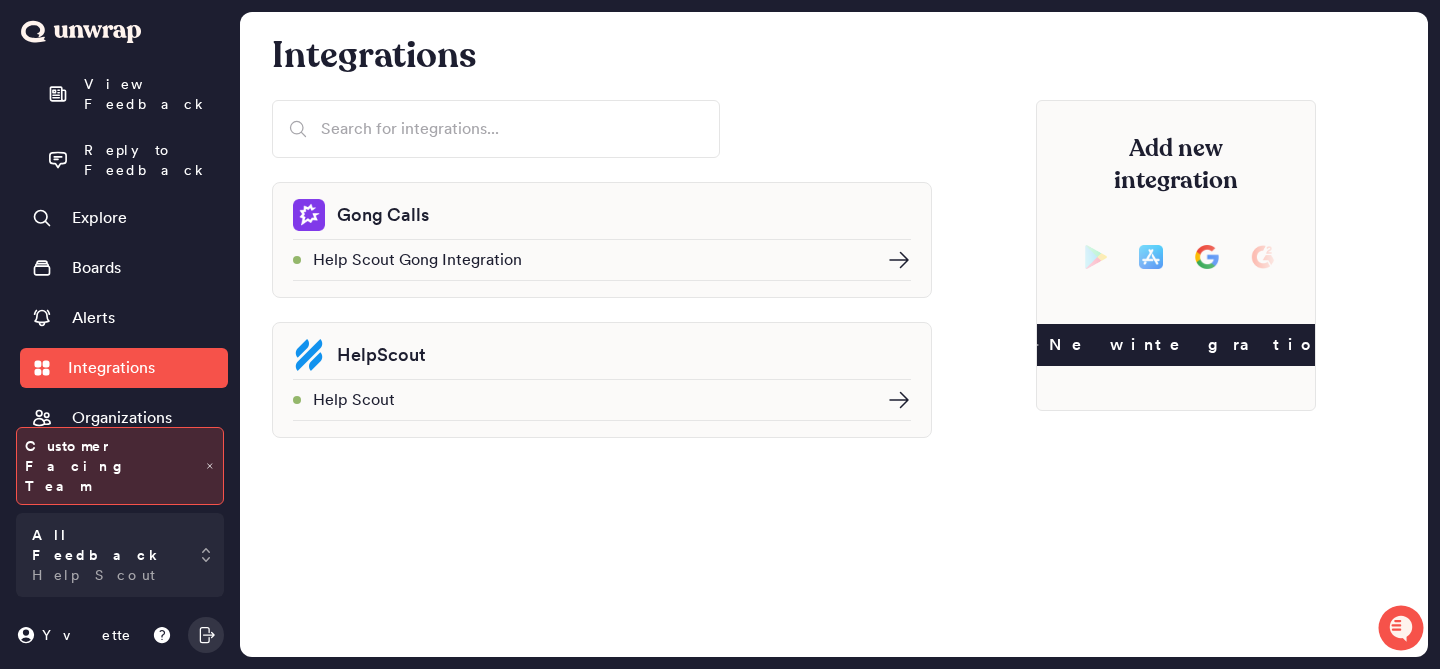 click 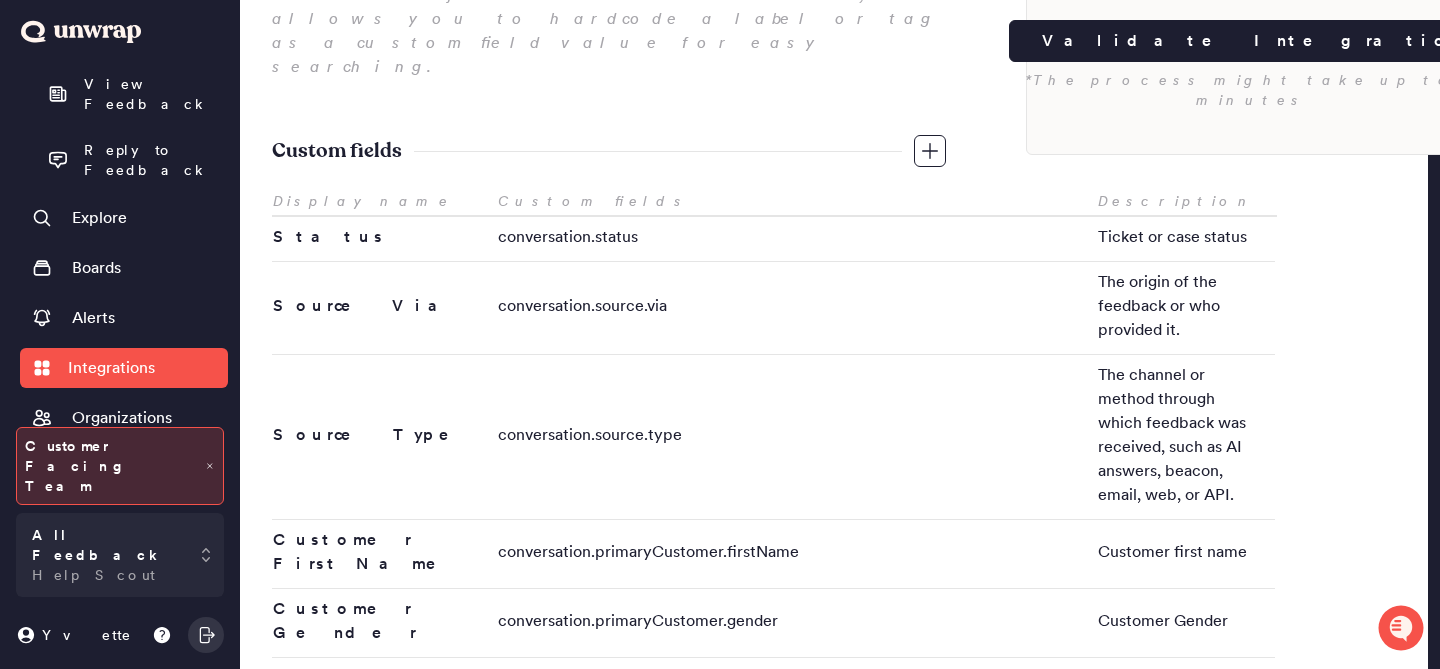 scroll, scrollTop: 0, scrollLeft: 0, axis: both 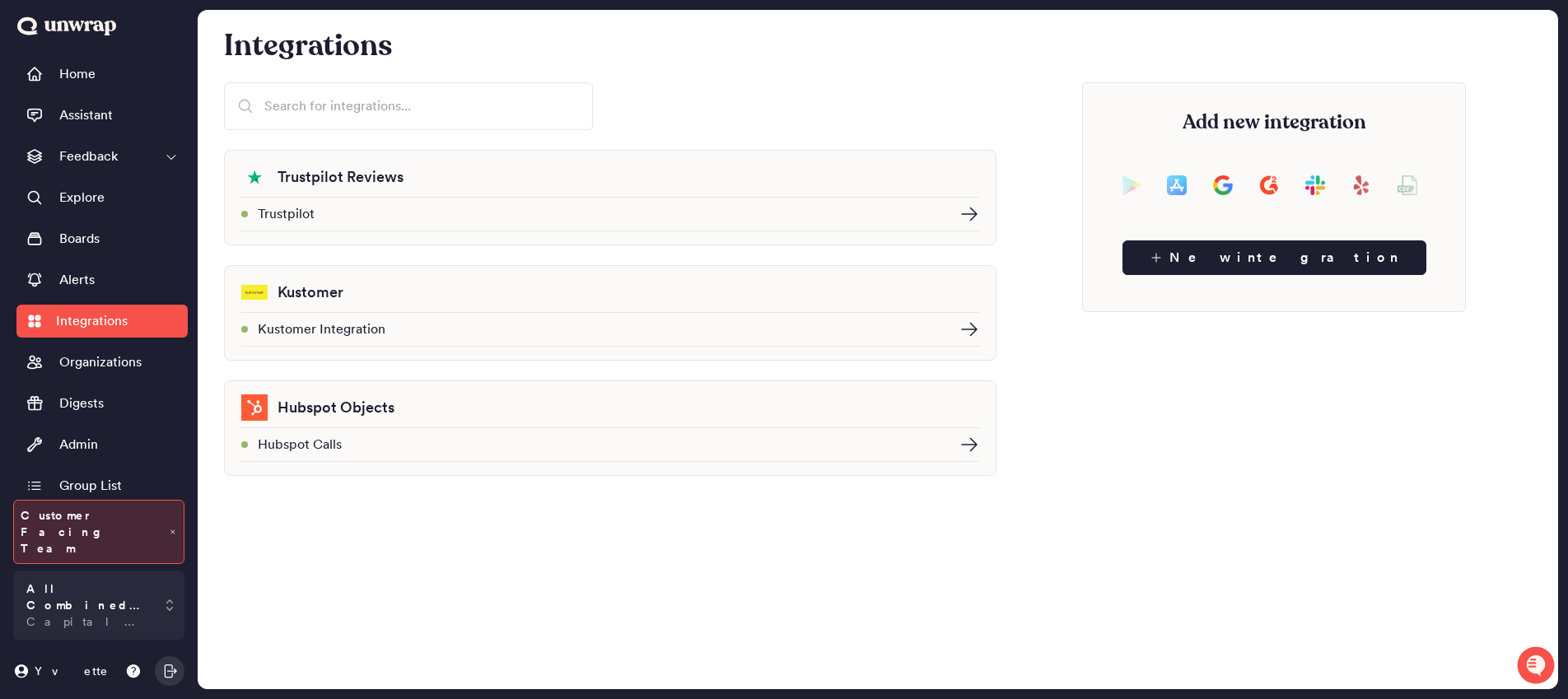 click 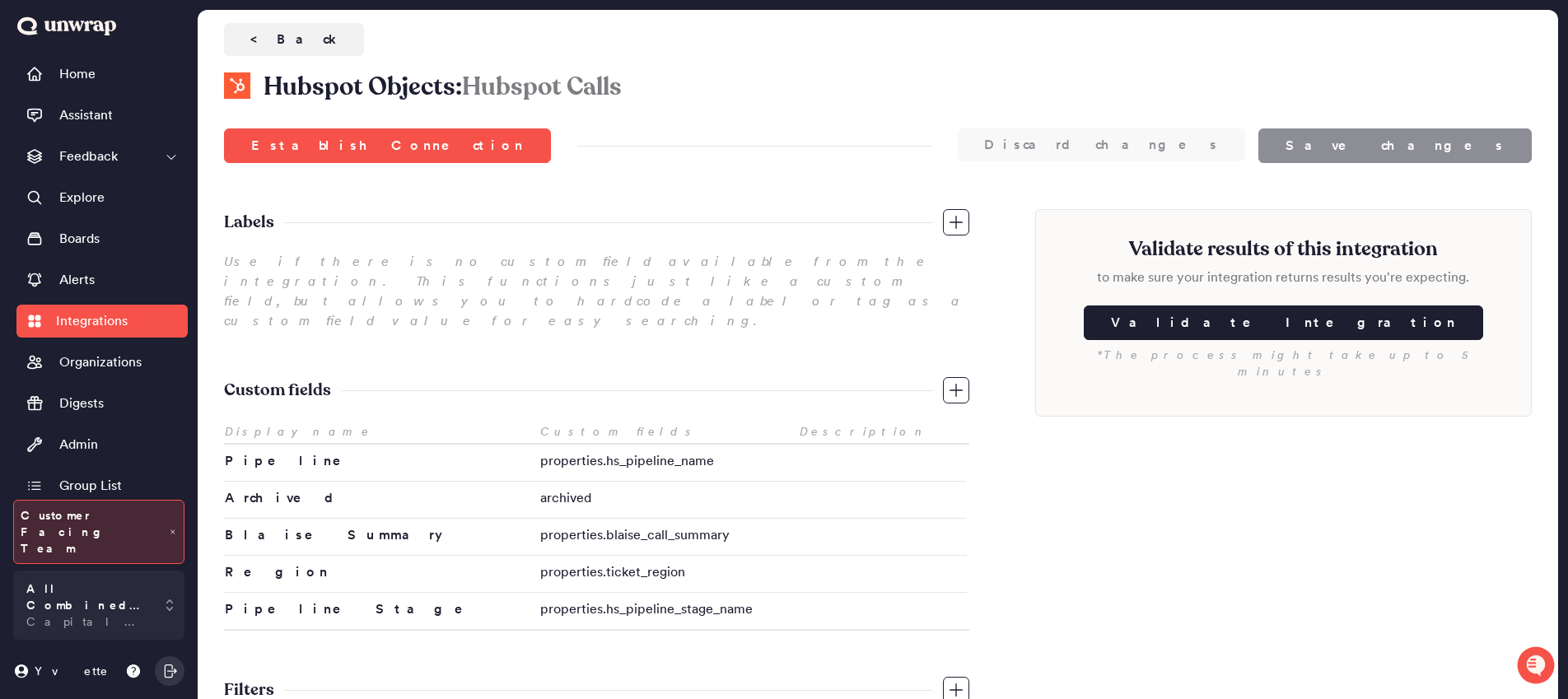 scroll, scrollTop: 50, scrollLeft: 0, axis: vertical 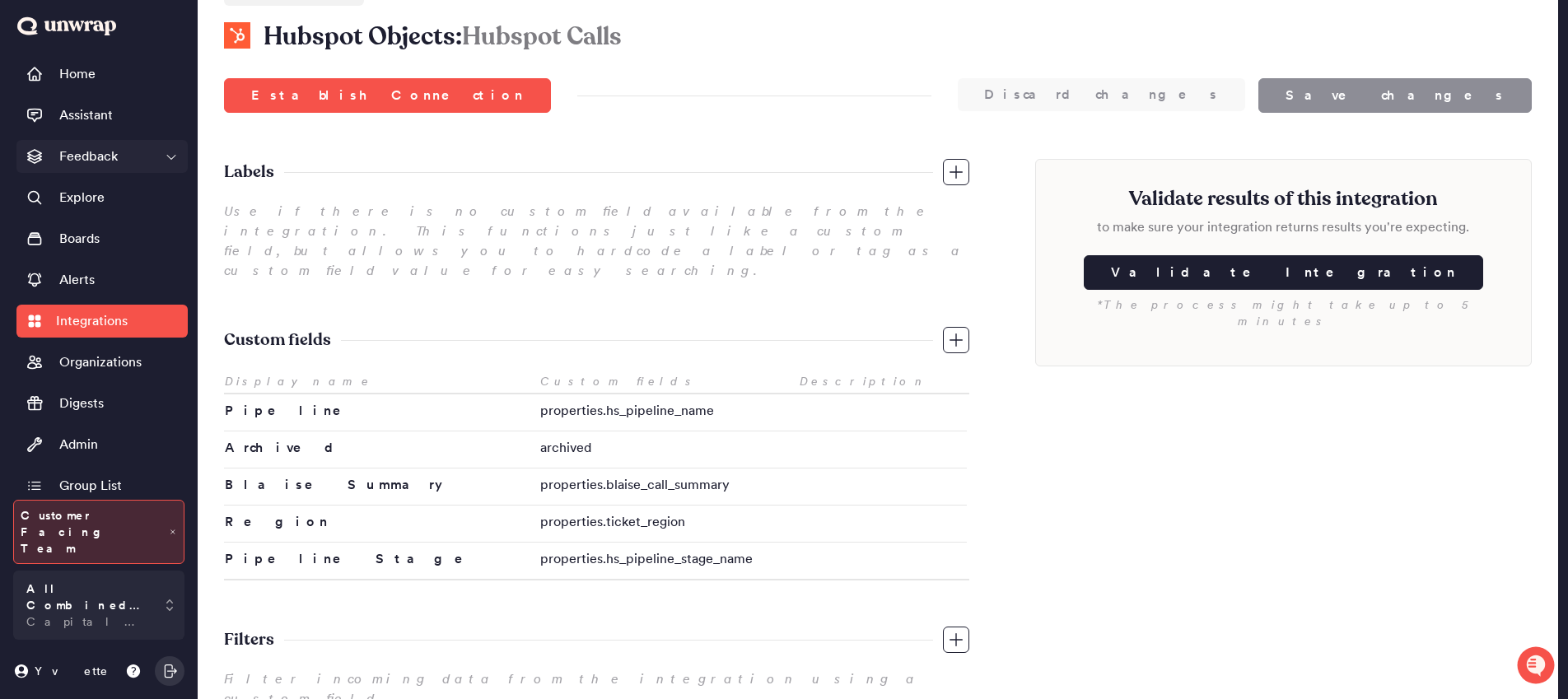 click on "Feedback" at bounding box center [88, 156] 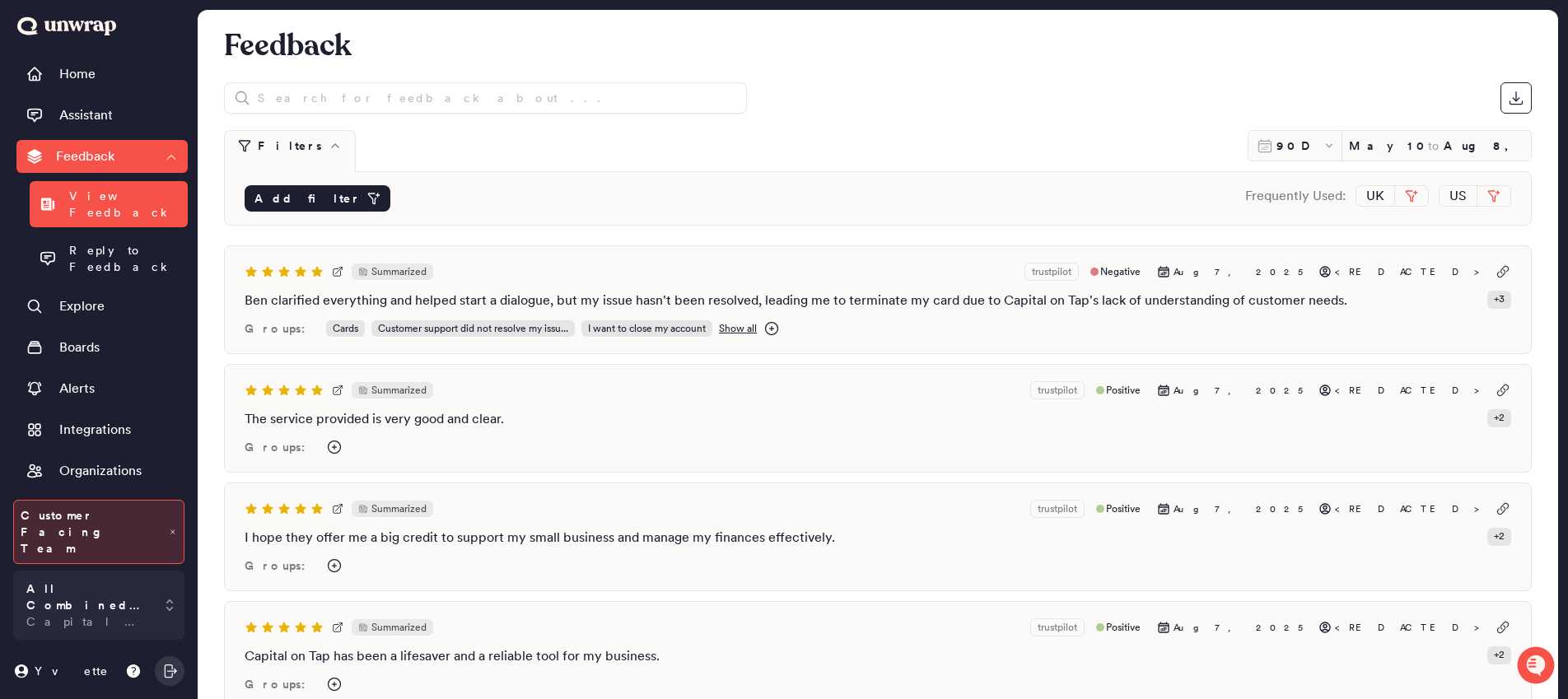 click on "Add filter" at bounding box center (307, 198) 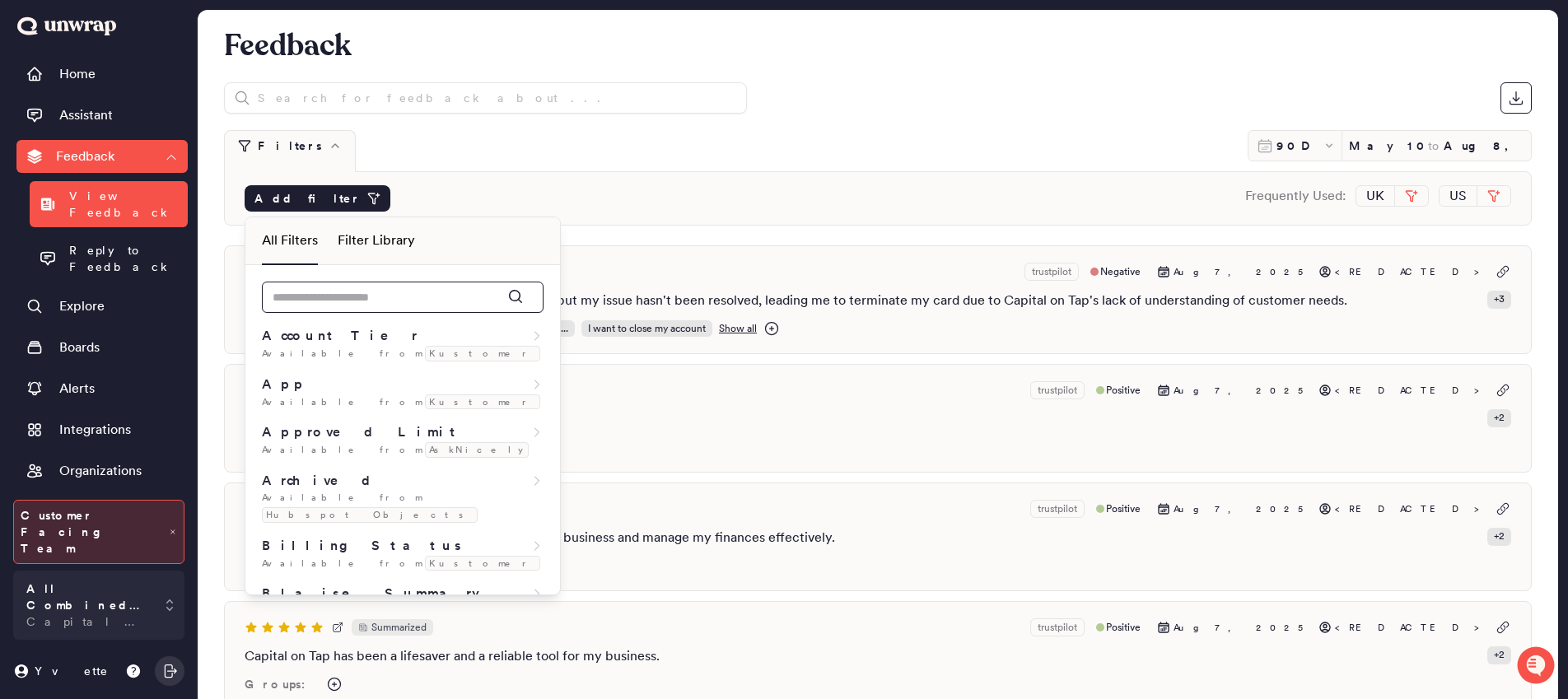 click at bounding box center [403, 297] 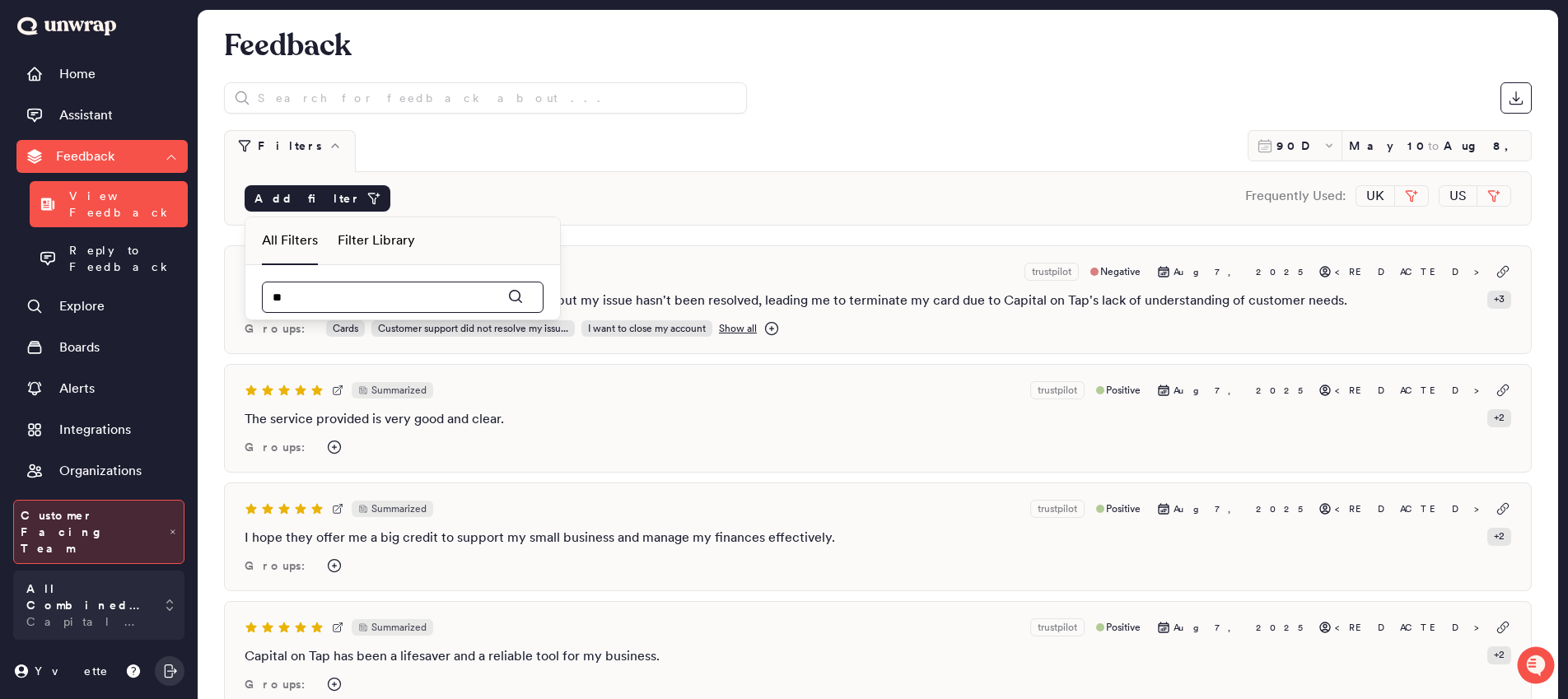 type on "*" 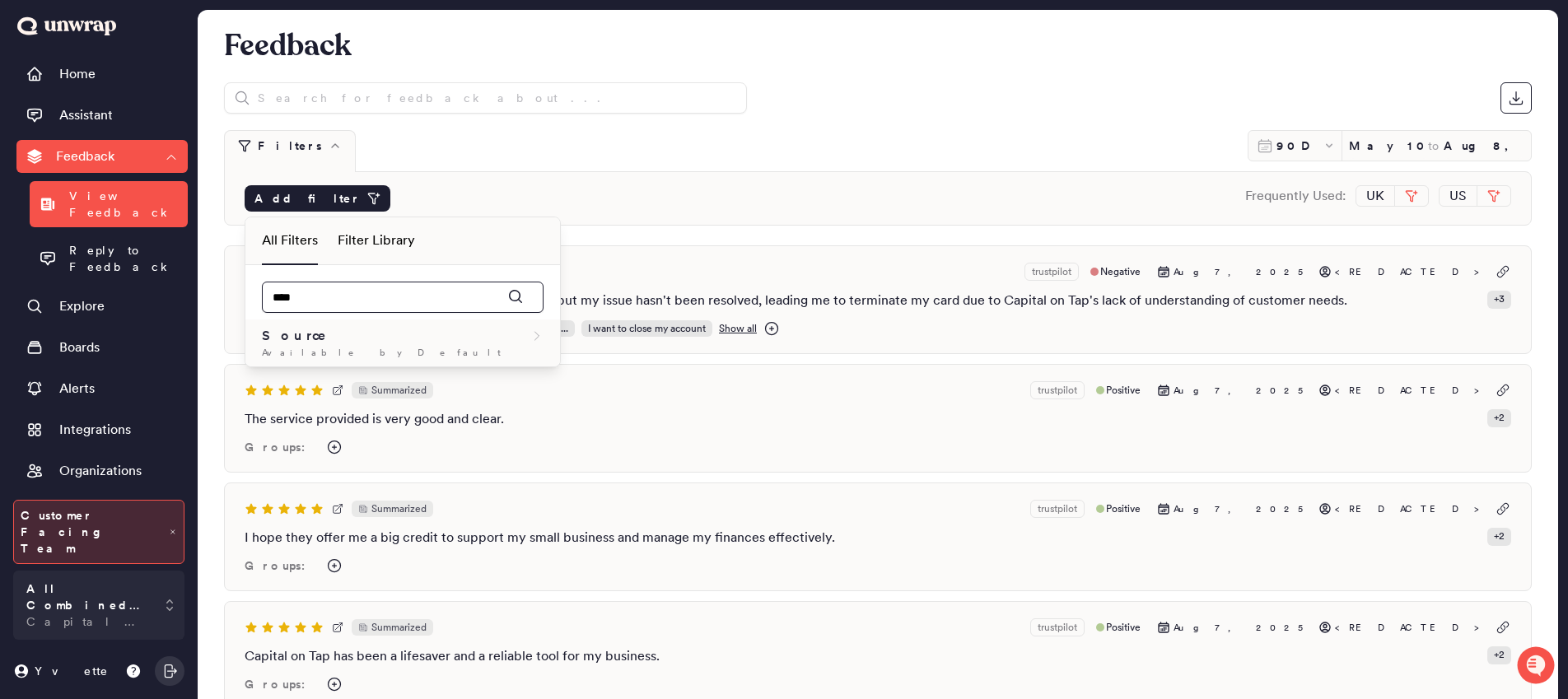 type on "****" 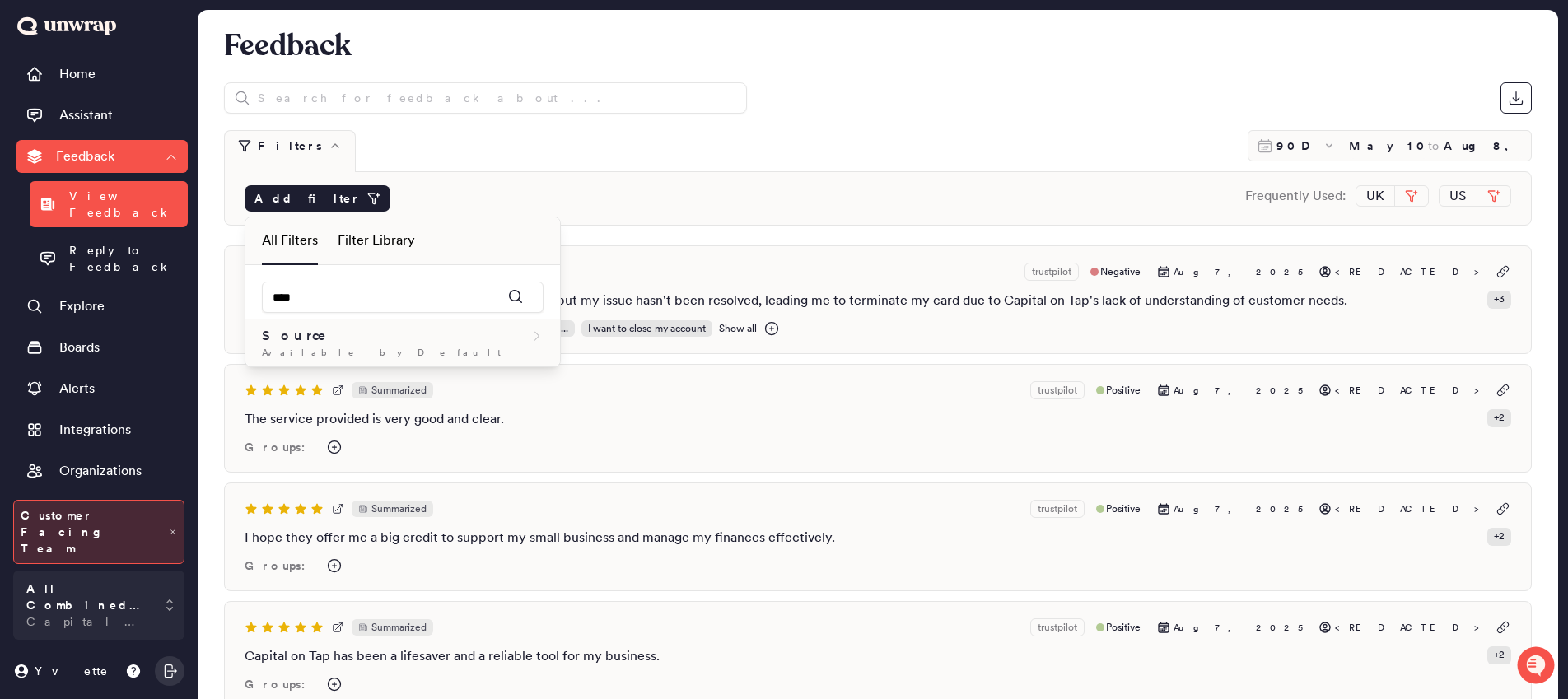click on "Source" at bounding box center (403, 336) 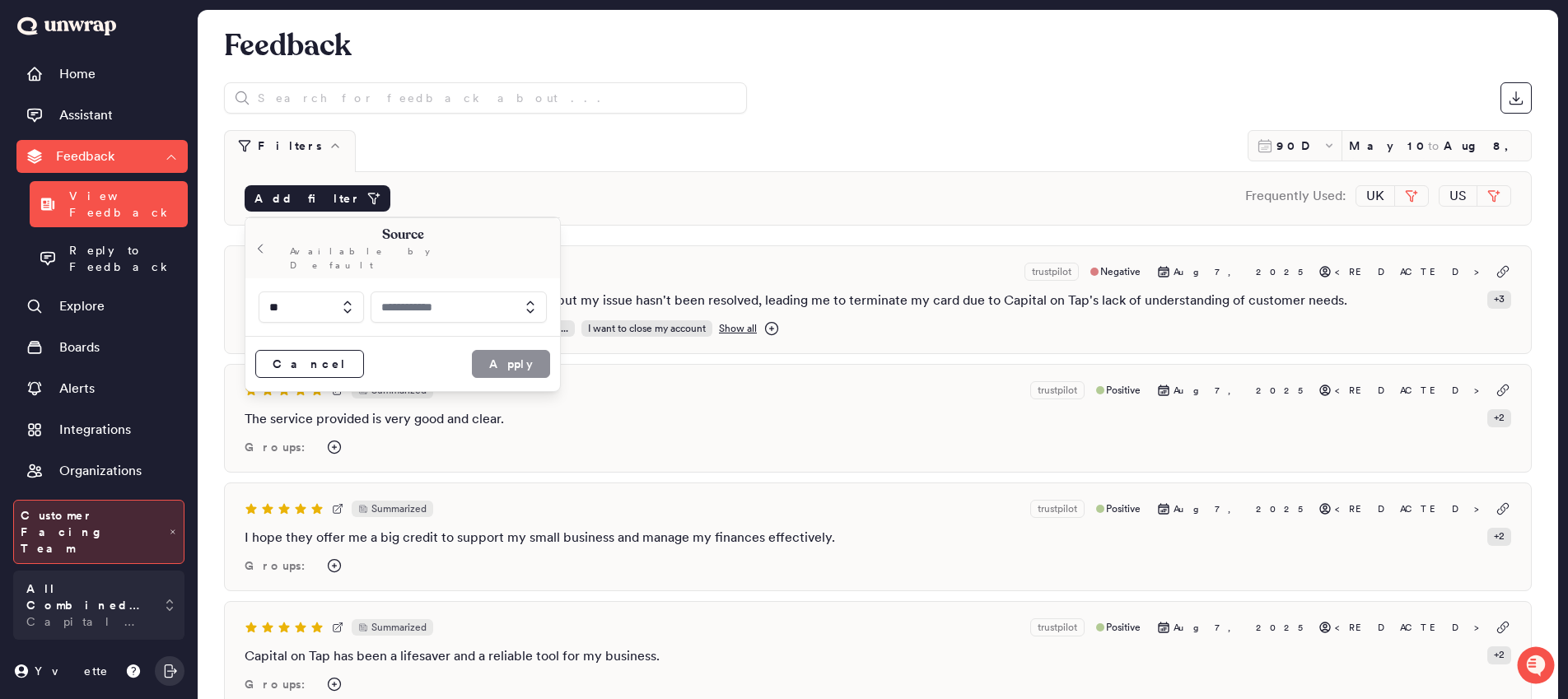 click at bounding box center (459, 307) 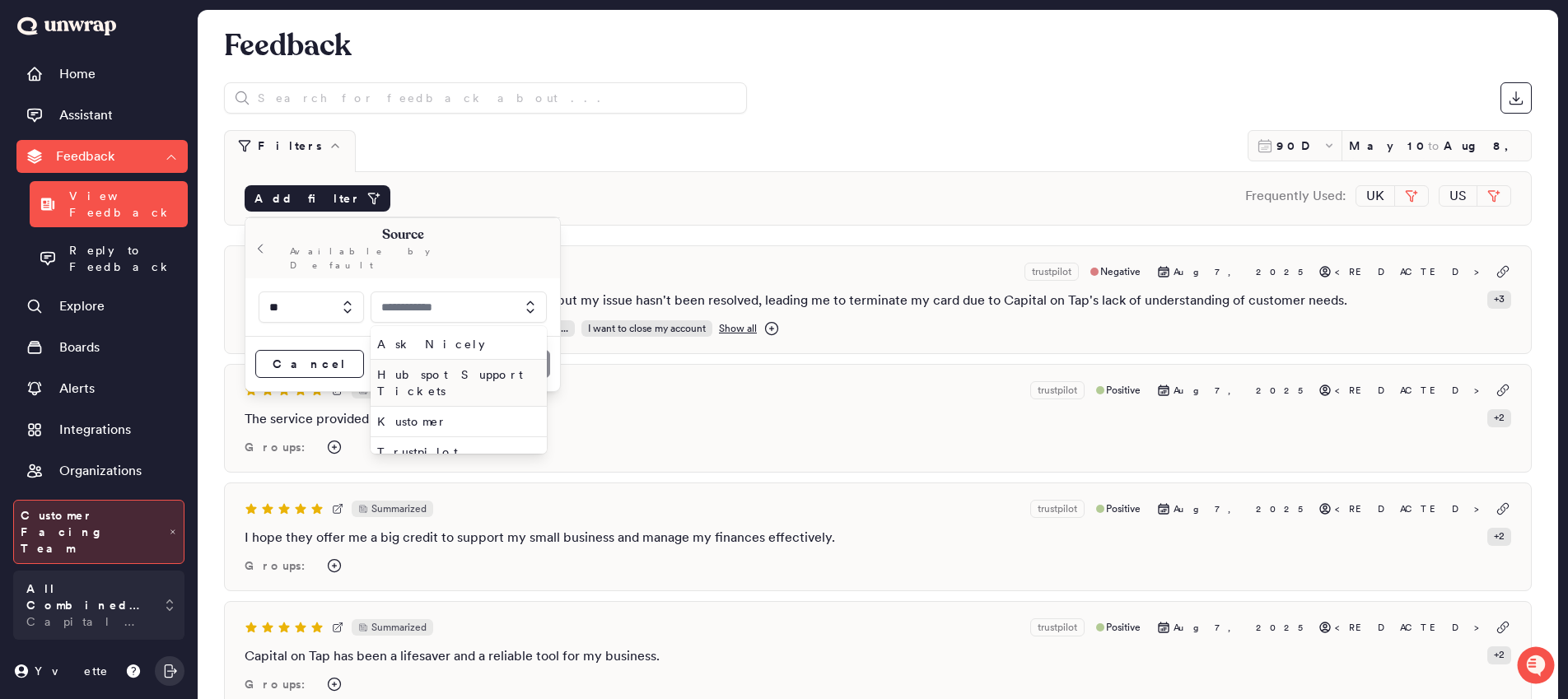 click on "Hubspot Support Tickets" at bounding box center (455, 383) 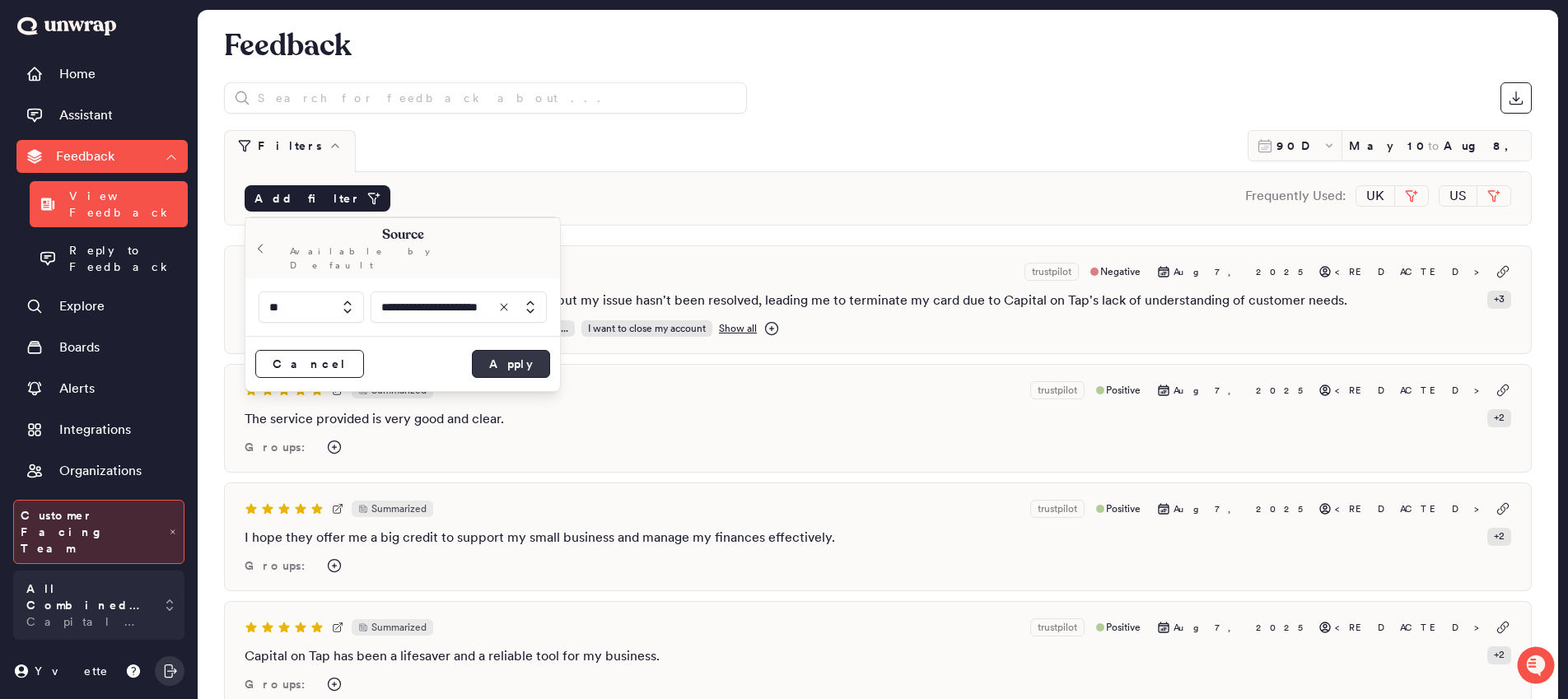 click on "Apply" at bounding box center (511, 364) 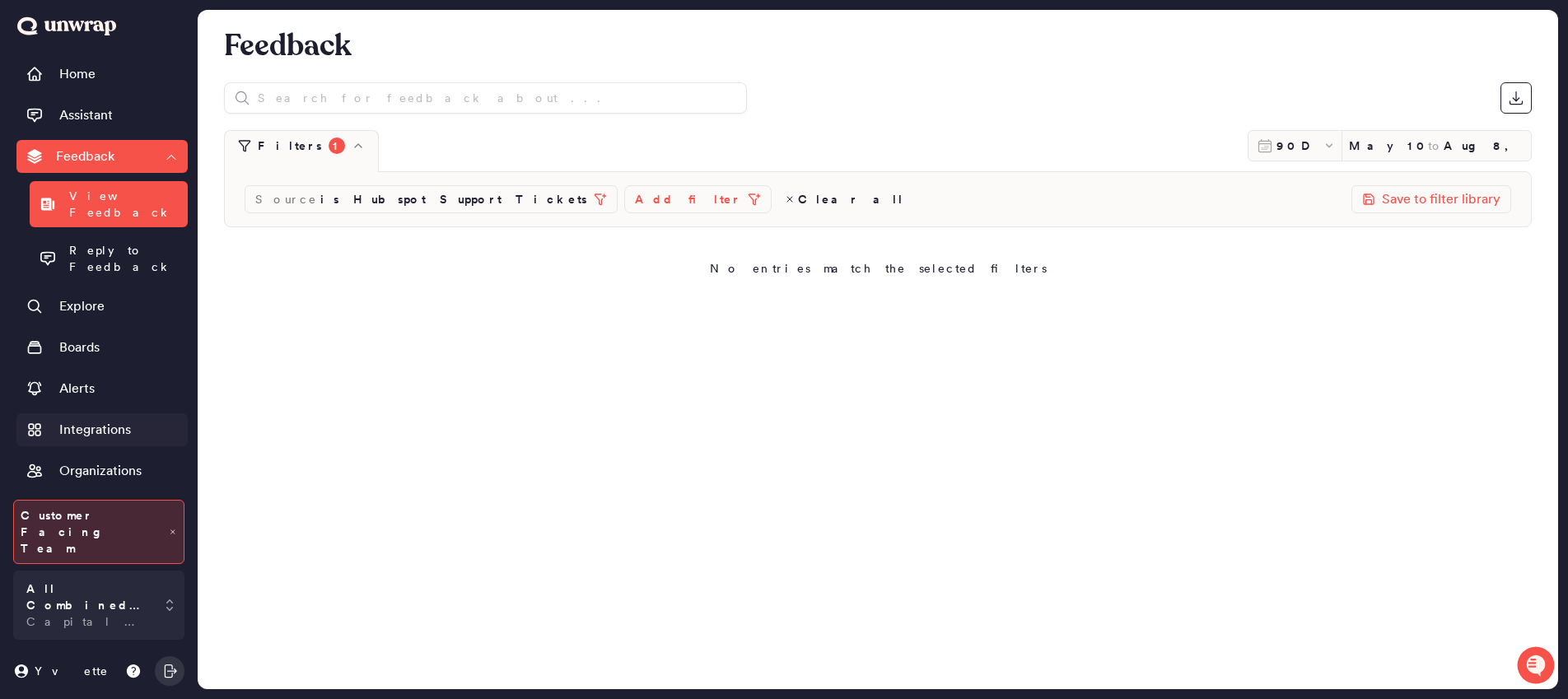 click on "Integrations" at bounding box center (102, 430) 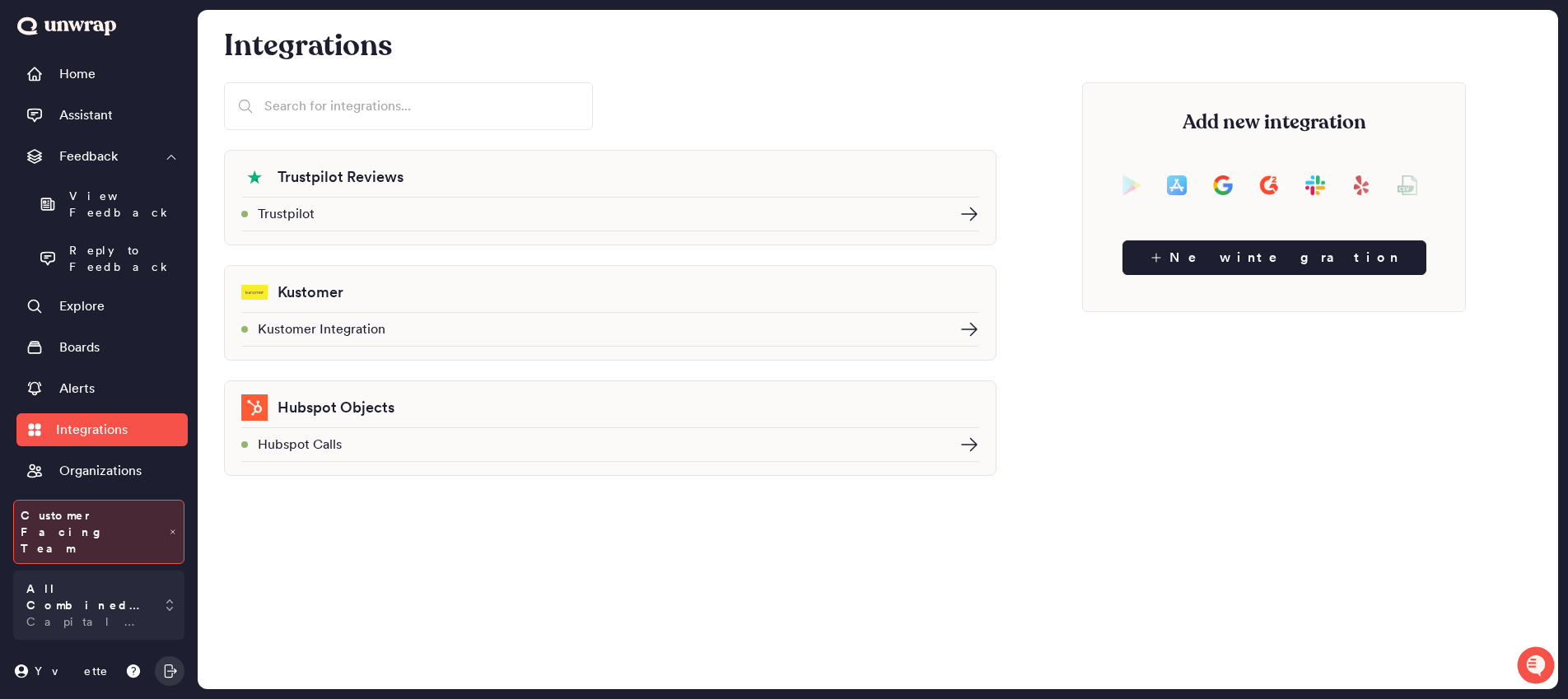 click at bounding box center (964, 445) 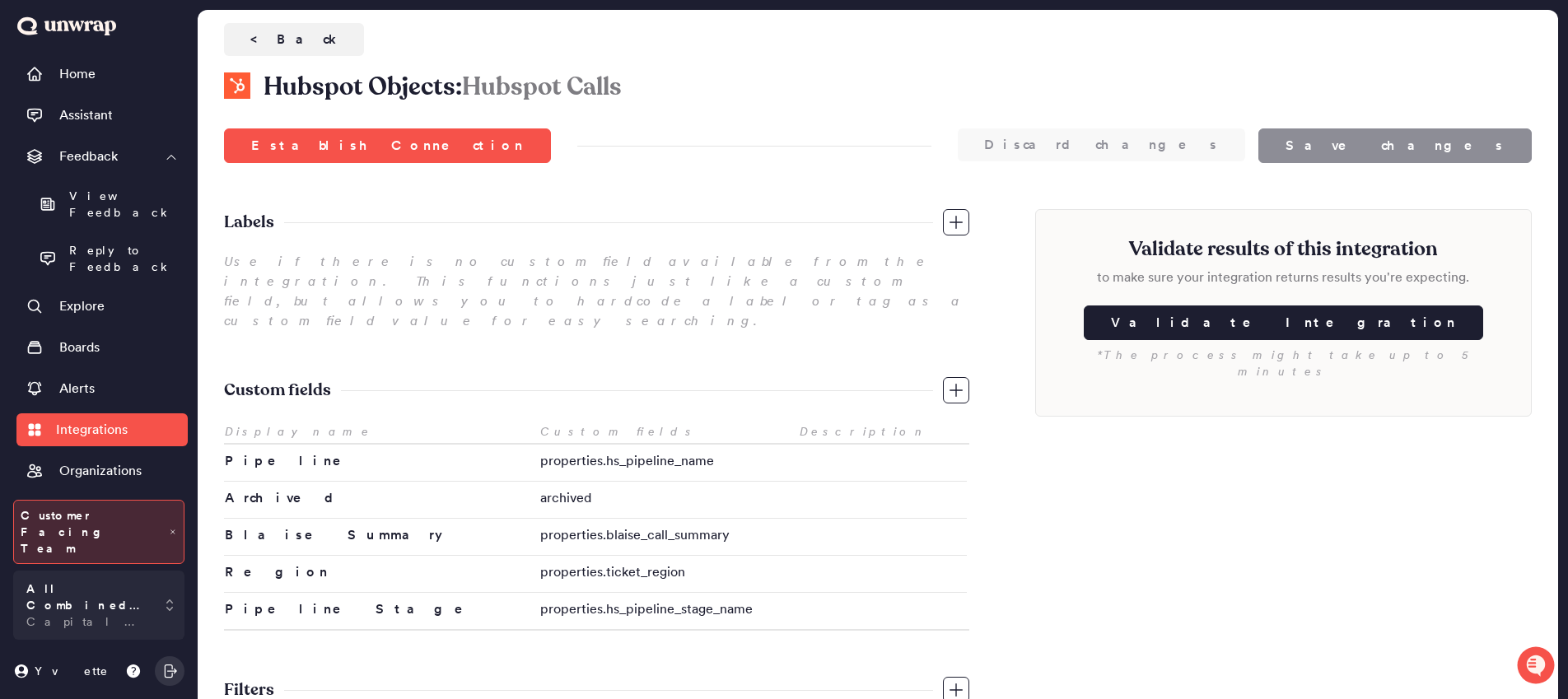 scroll, scrollTop: 50, scrollLeft: 0, axis: vertical 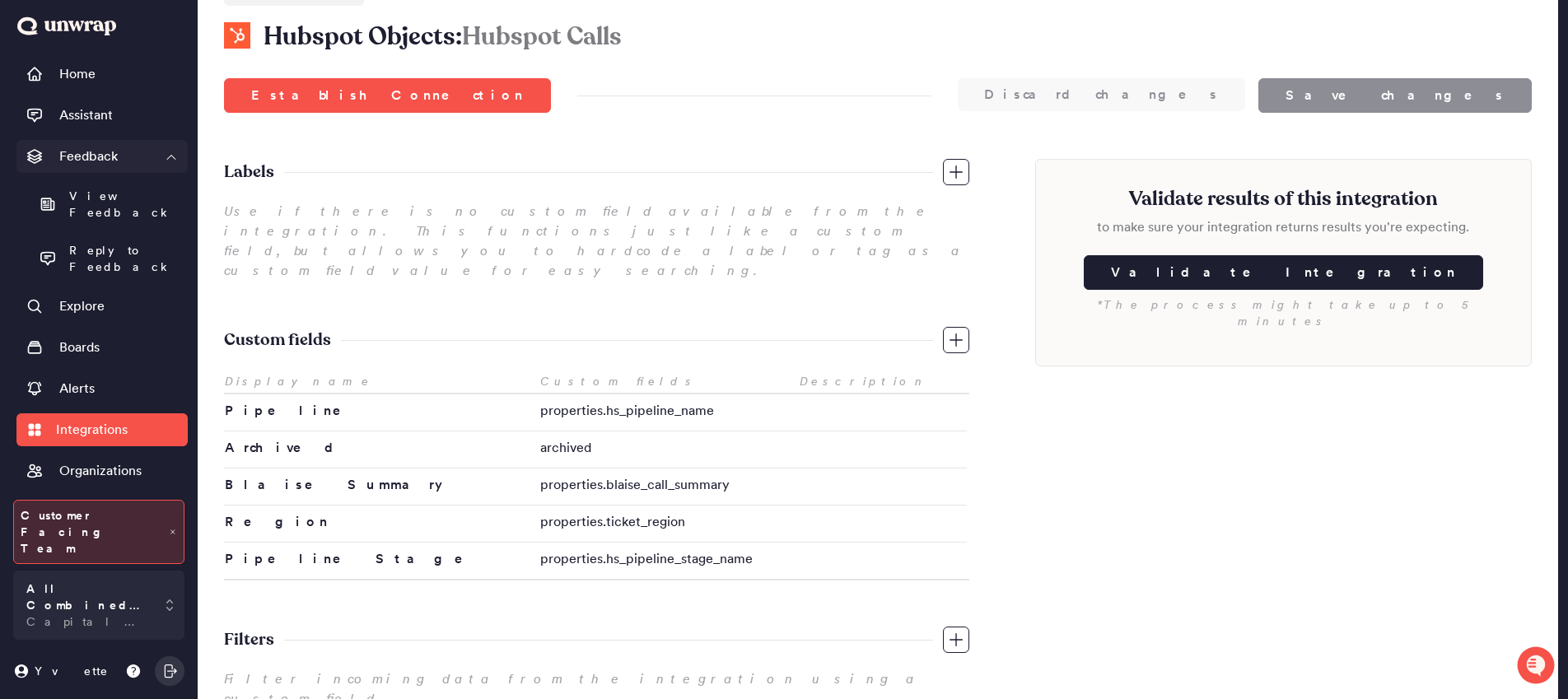 click on "Feedback" at bounding box center [102, 156] 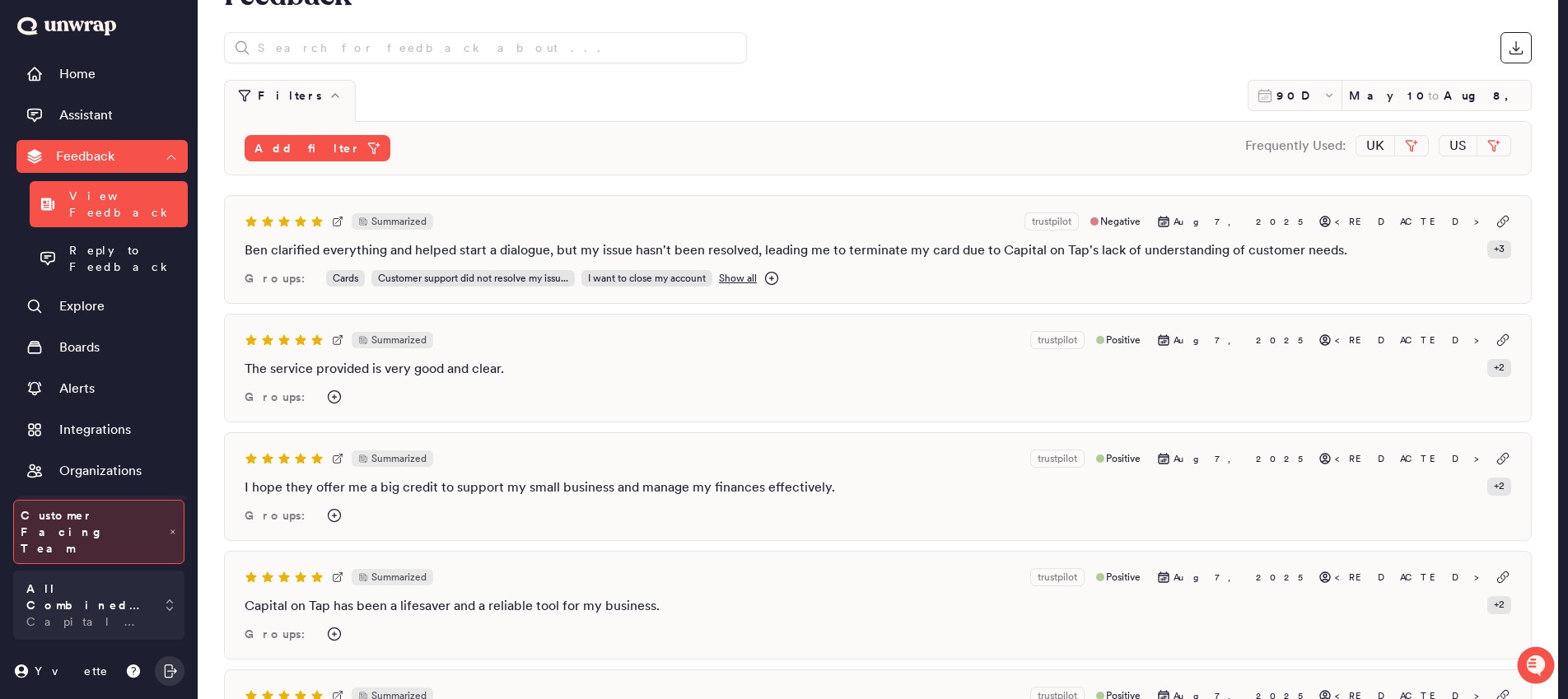 scroll, scrollTop: 54, scrollLeft: 0, axis: vertical 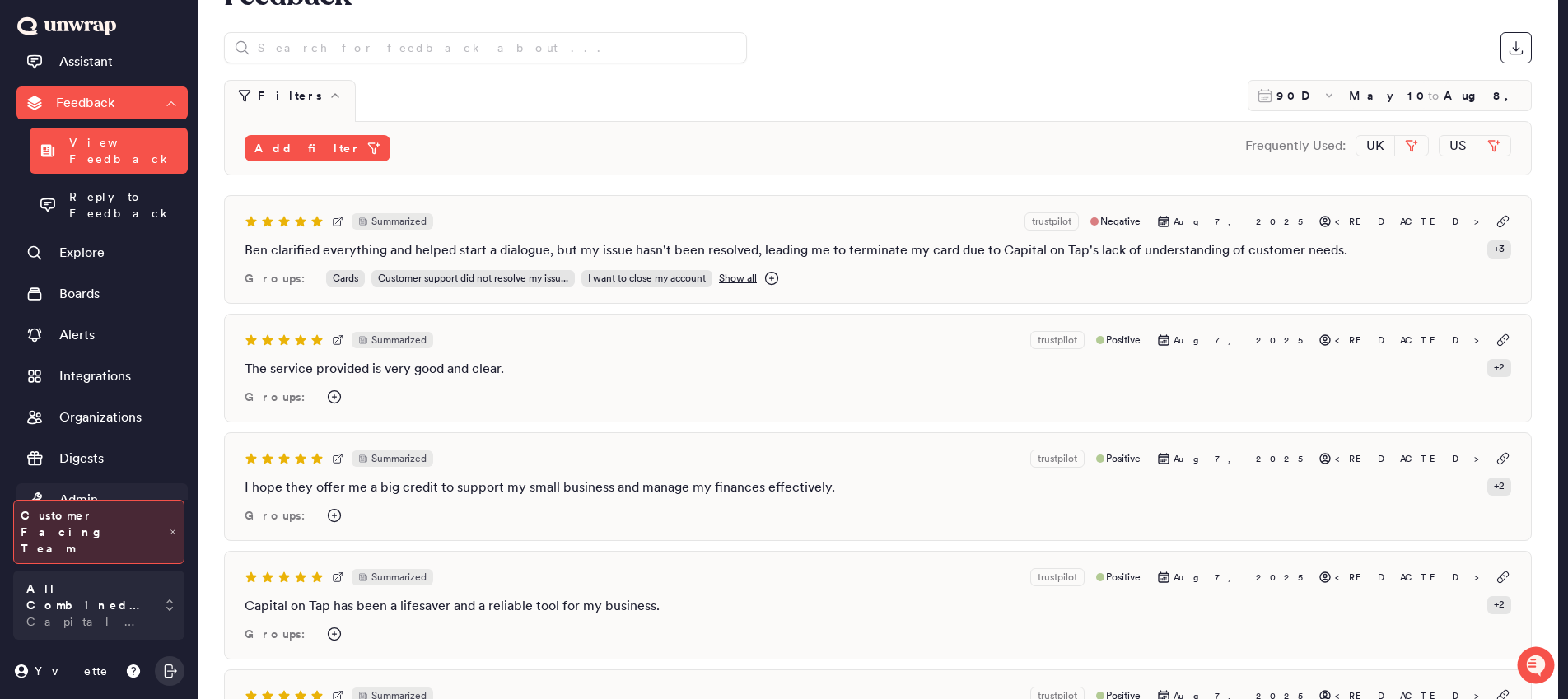 click on "Admin" at bounding box center (102, 500) 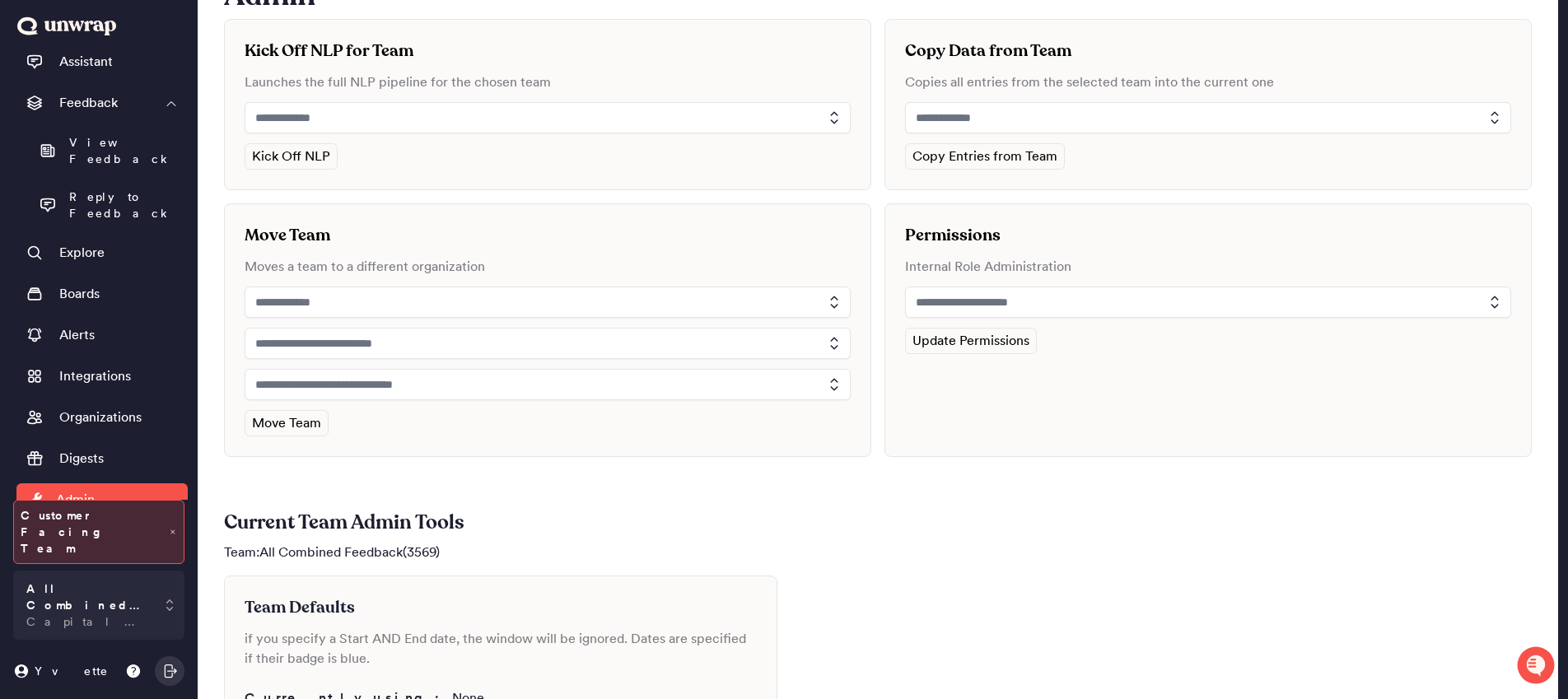scroll, scrollTop: 0, scrollLeft: 0, axis: both 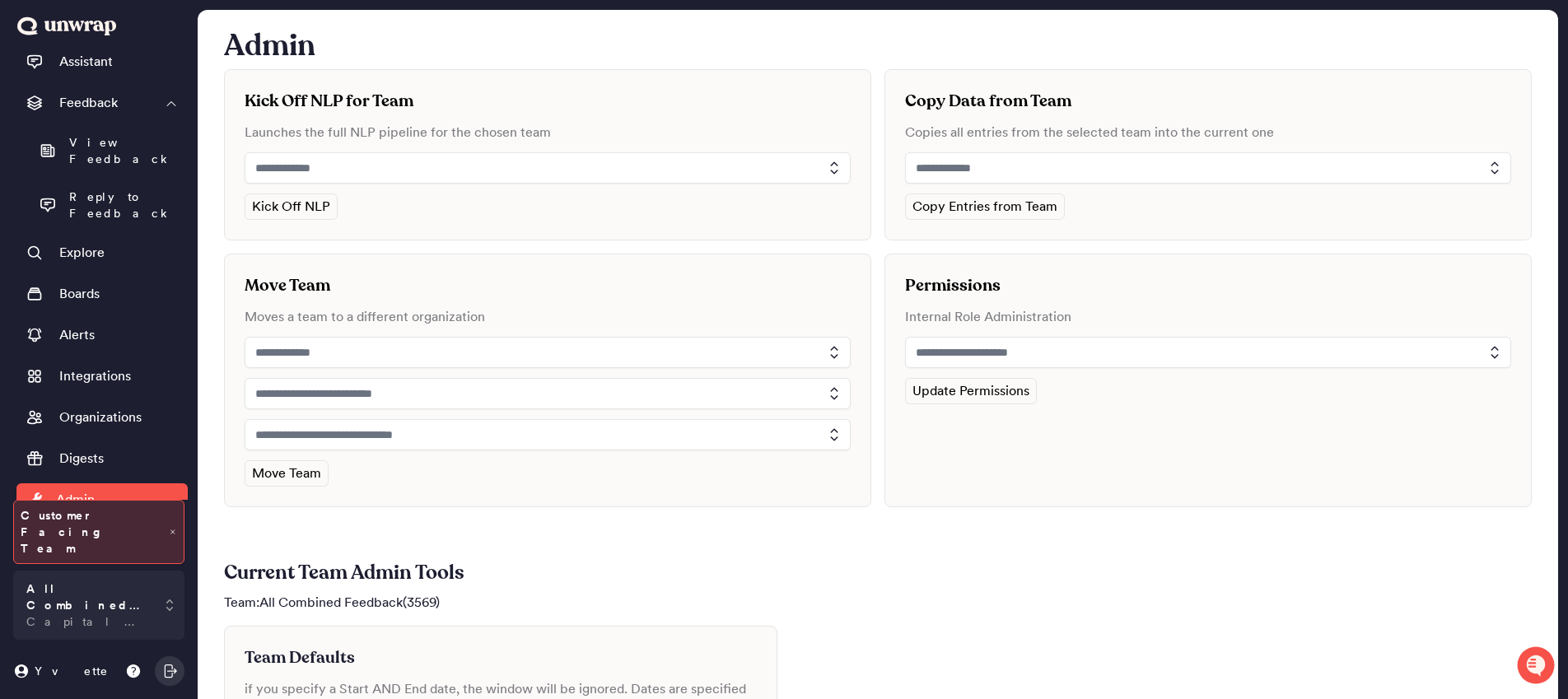 click at bounding box center (548, 168) 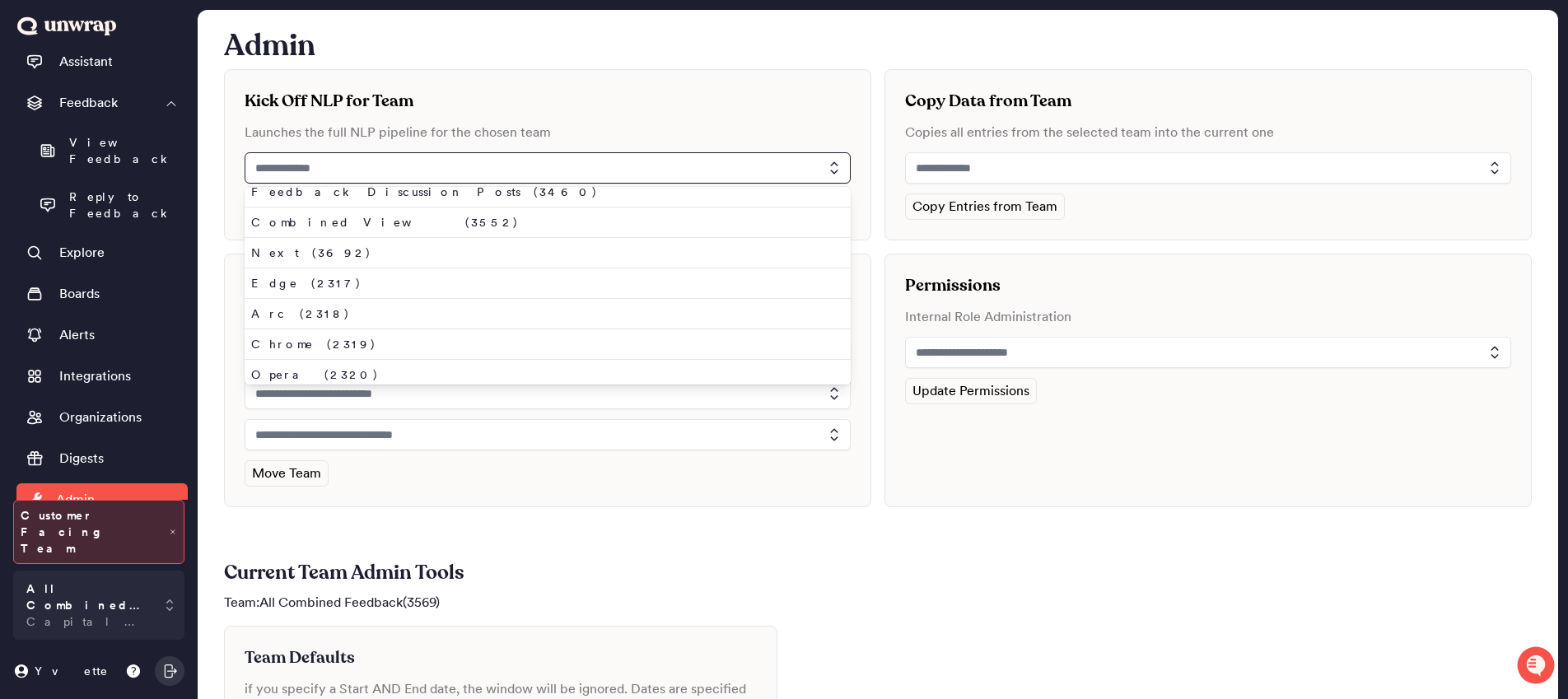 scroll, scrollTop: 522, scrollLeft: 0, axis: vertical 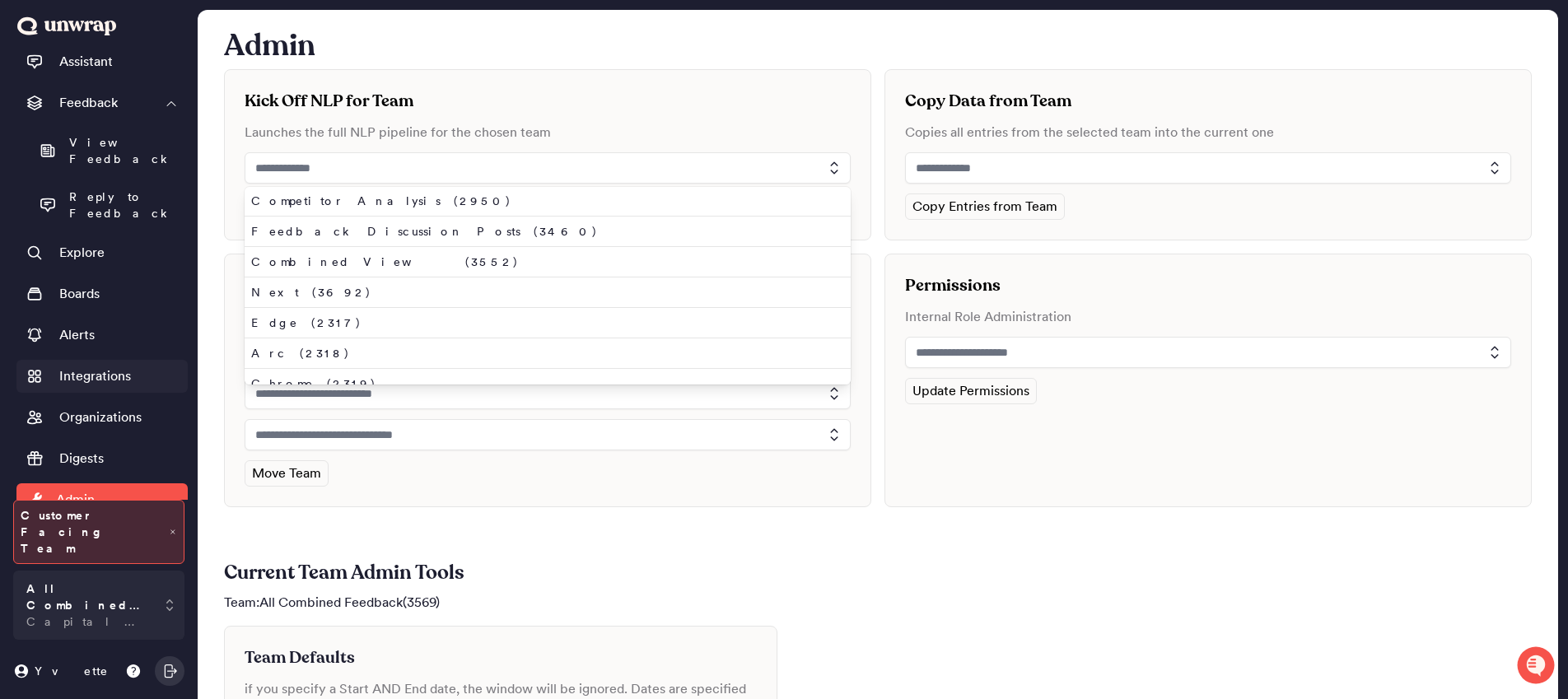 click on "Integrations" at bounding box center [95, 376] 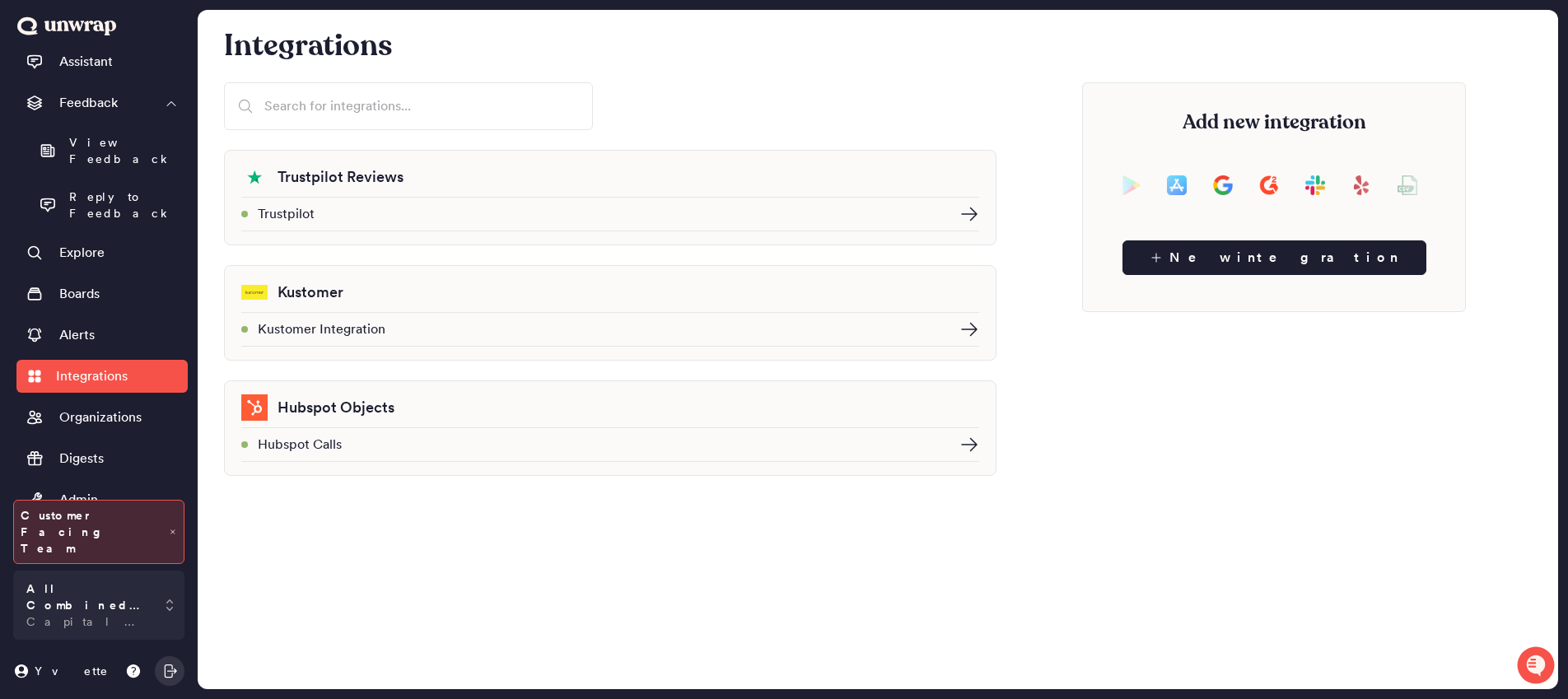 click 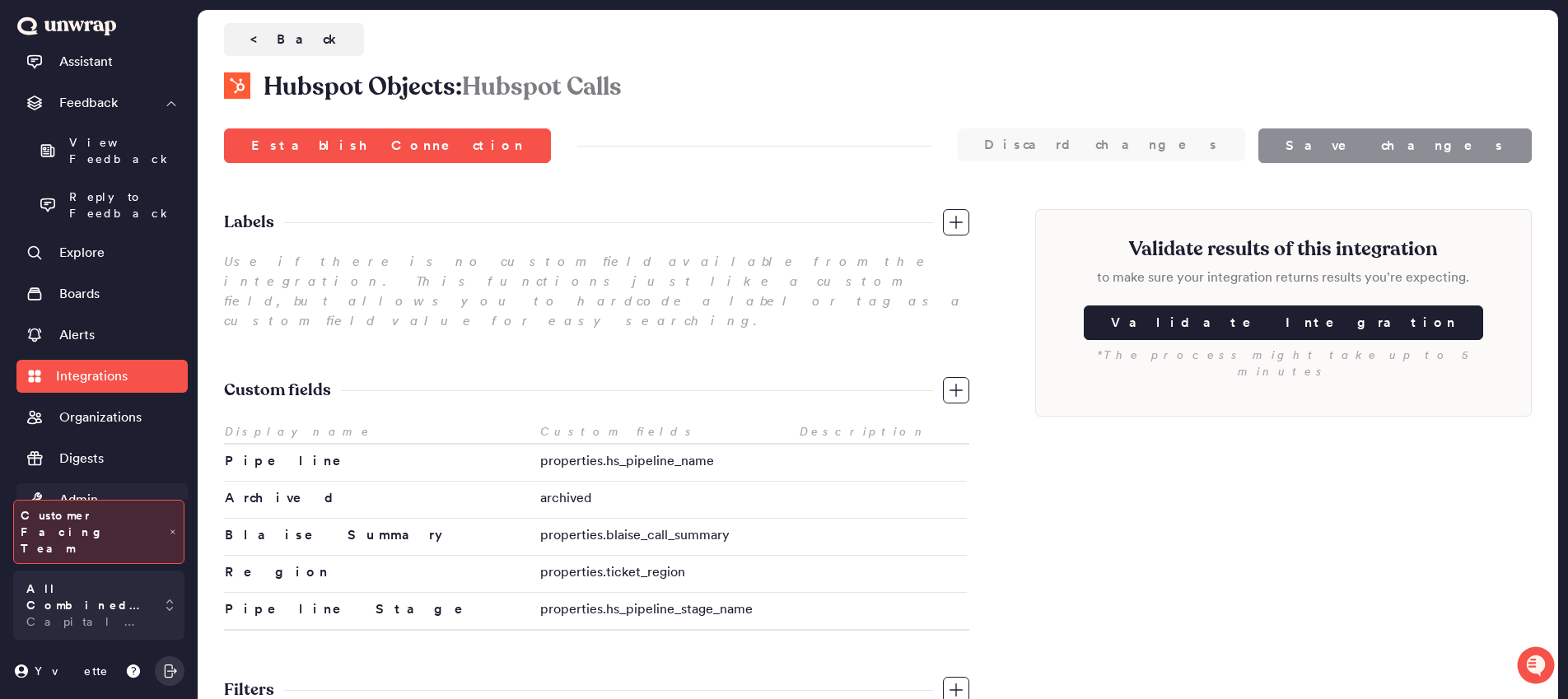 click on "Admin" at bounding box center (102, 500) 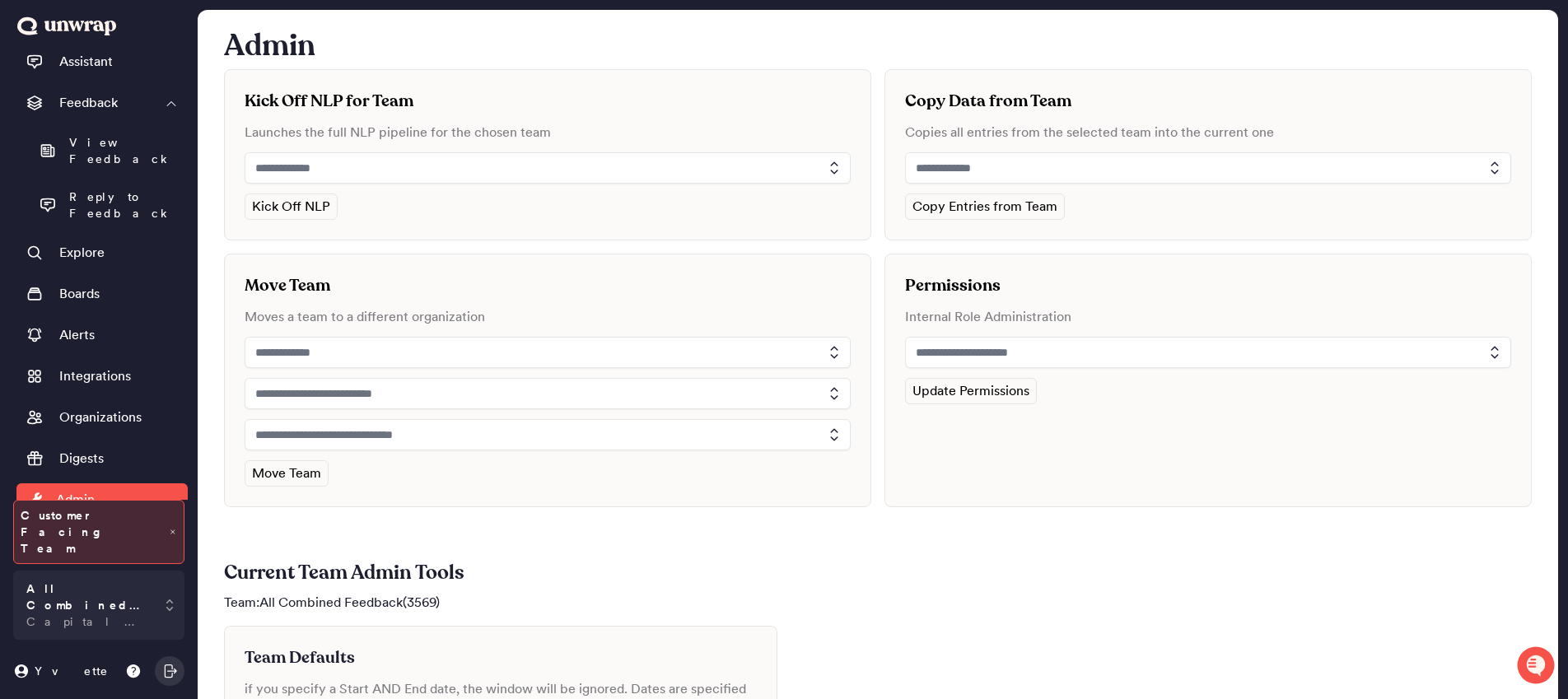 click at bounding box center (548, 168) 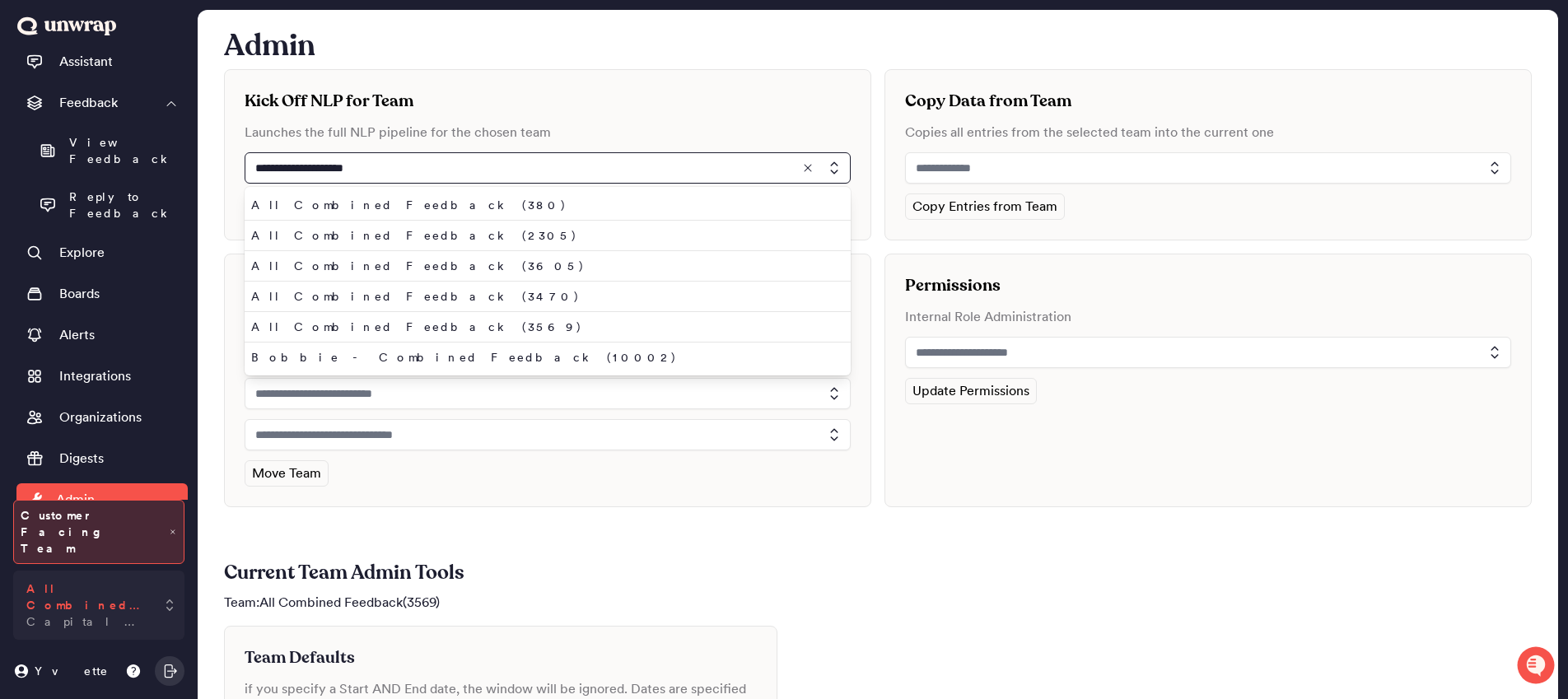 click on "All Combined Feedback" at bounding box center [87, 597] 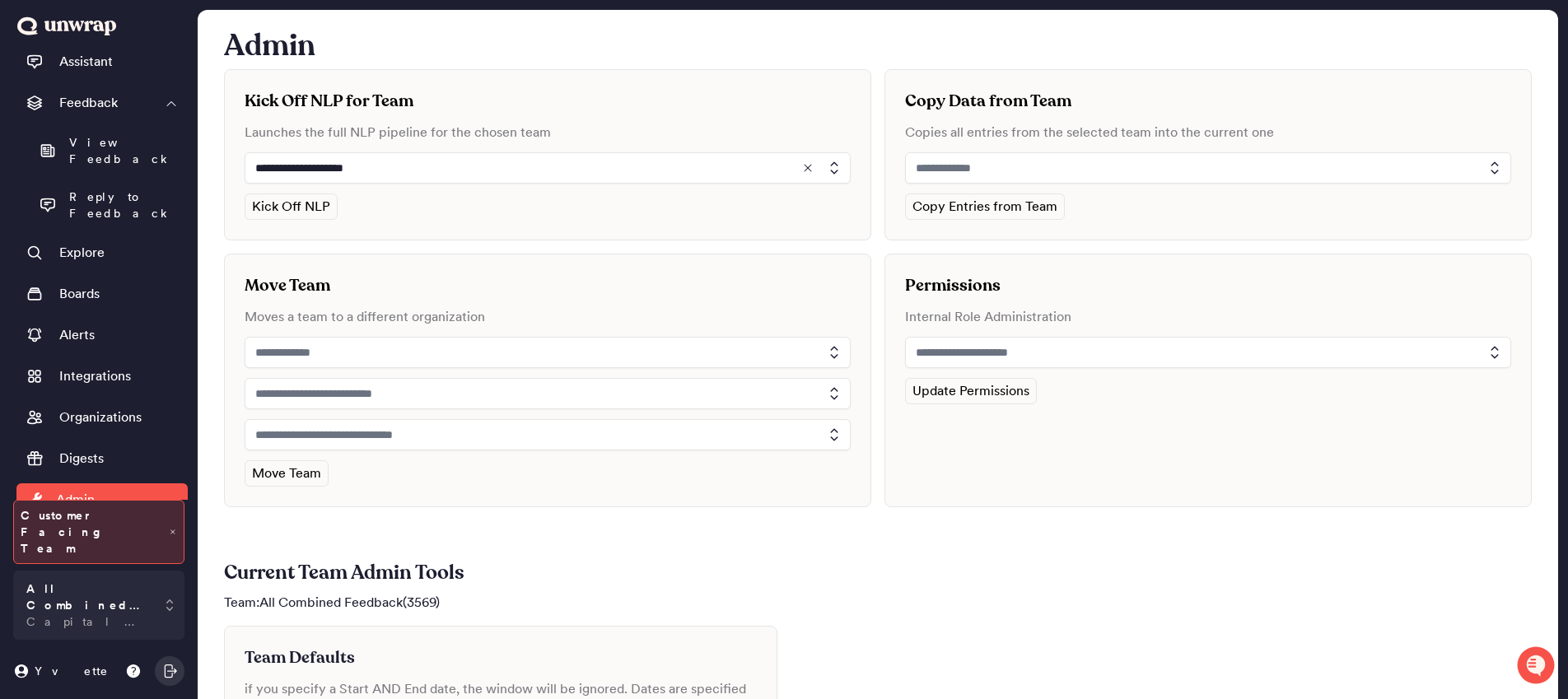 click at bounding box center (548, 168) 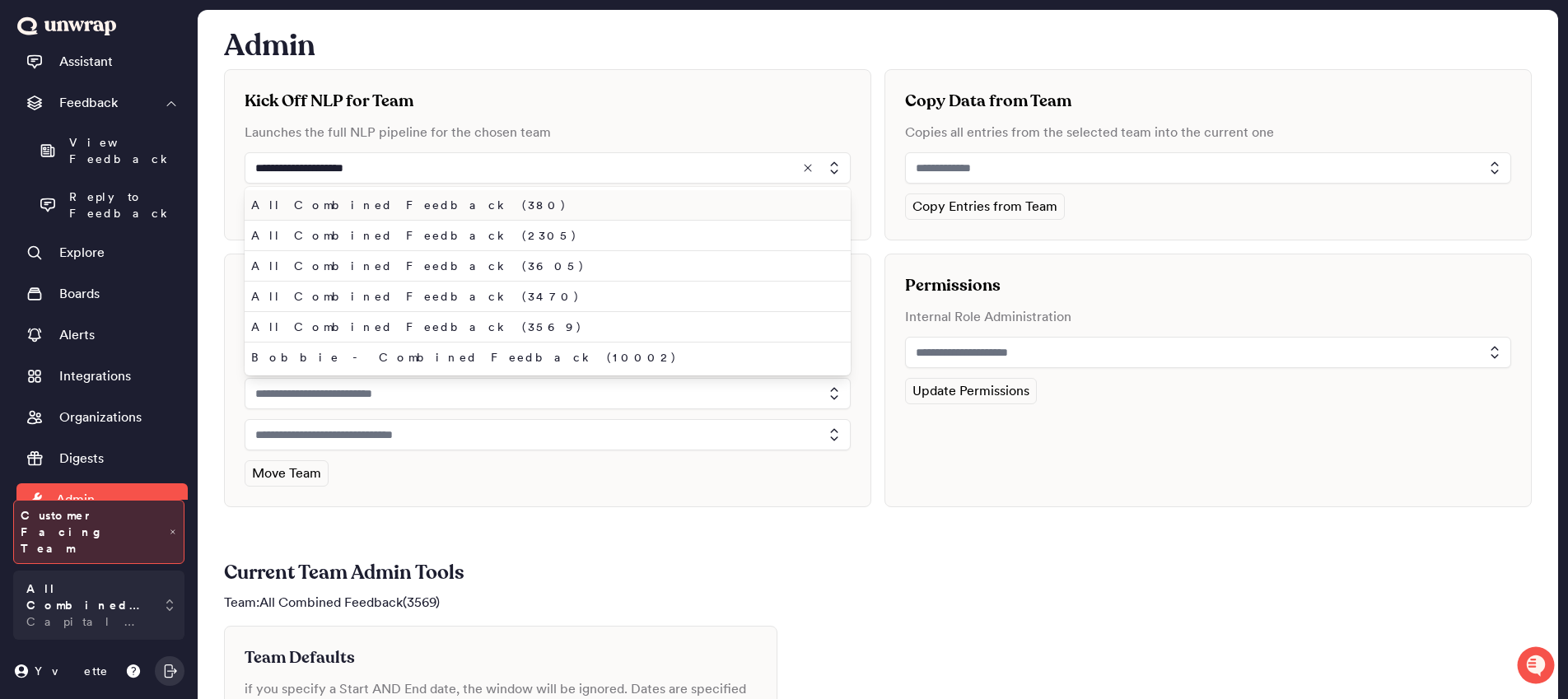 click at bounding box center [548, 168] 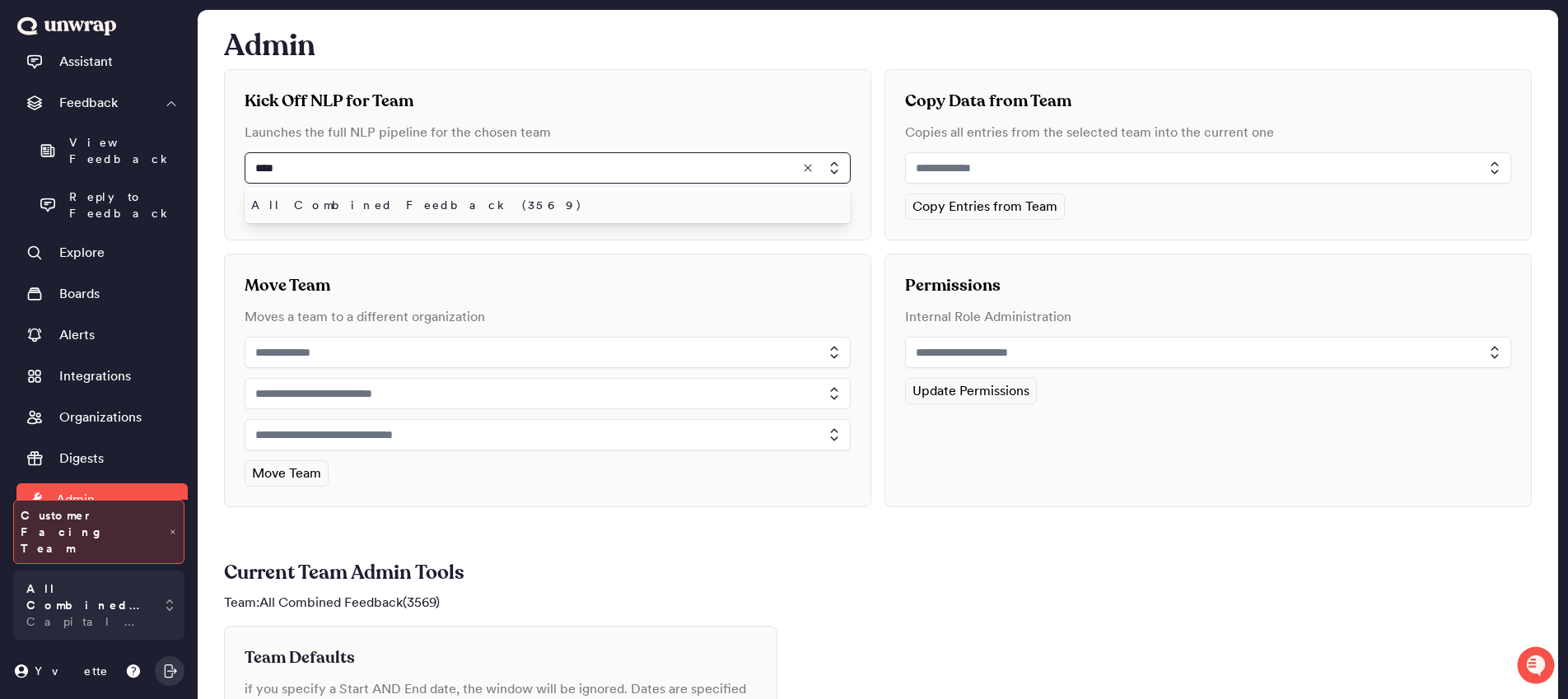type on "****" 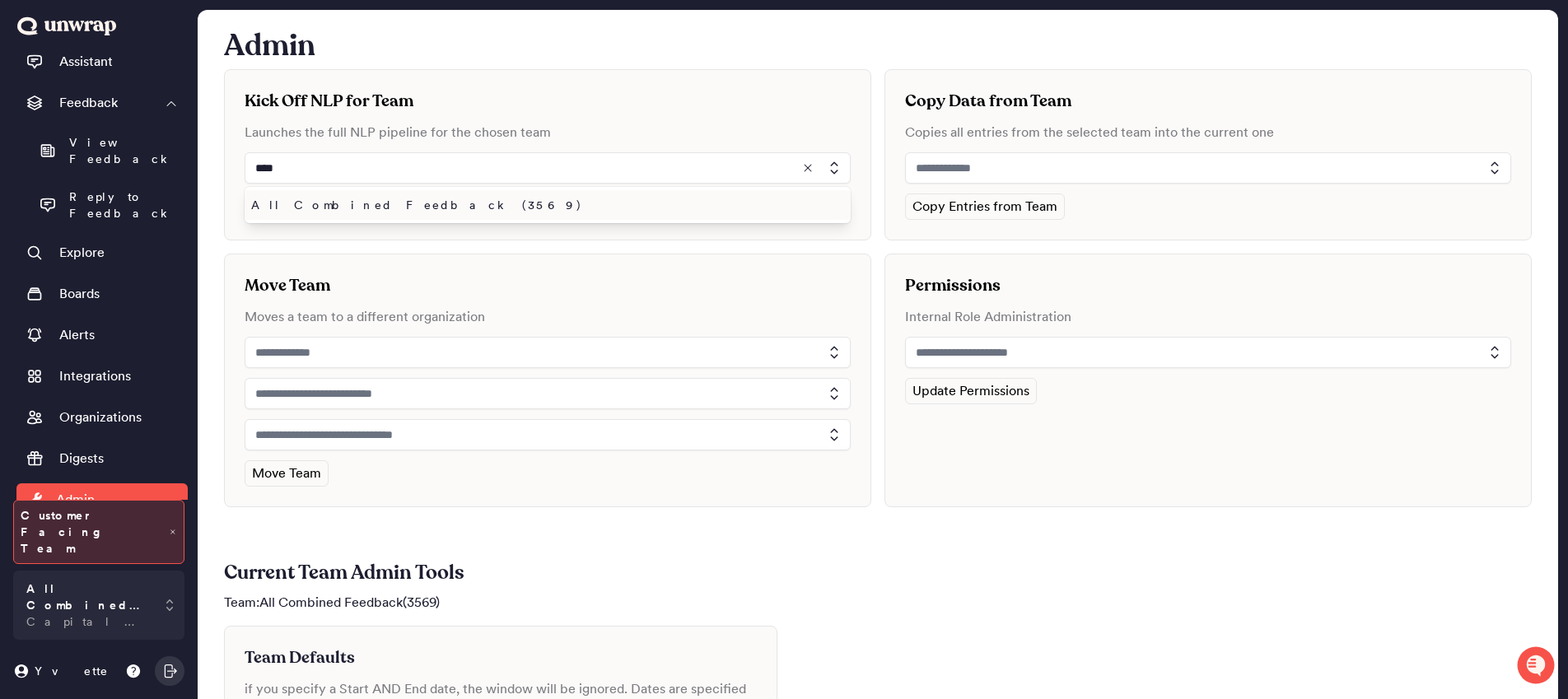 click on "All Combined Feedback (3569)" at bounding box center (544, 205) 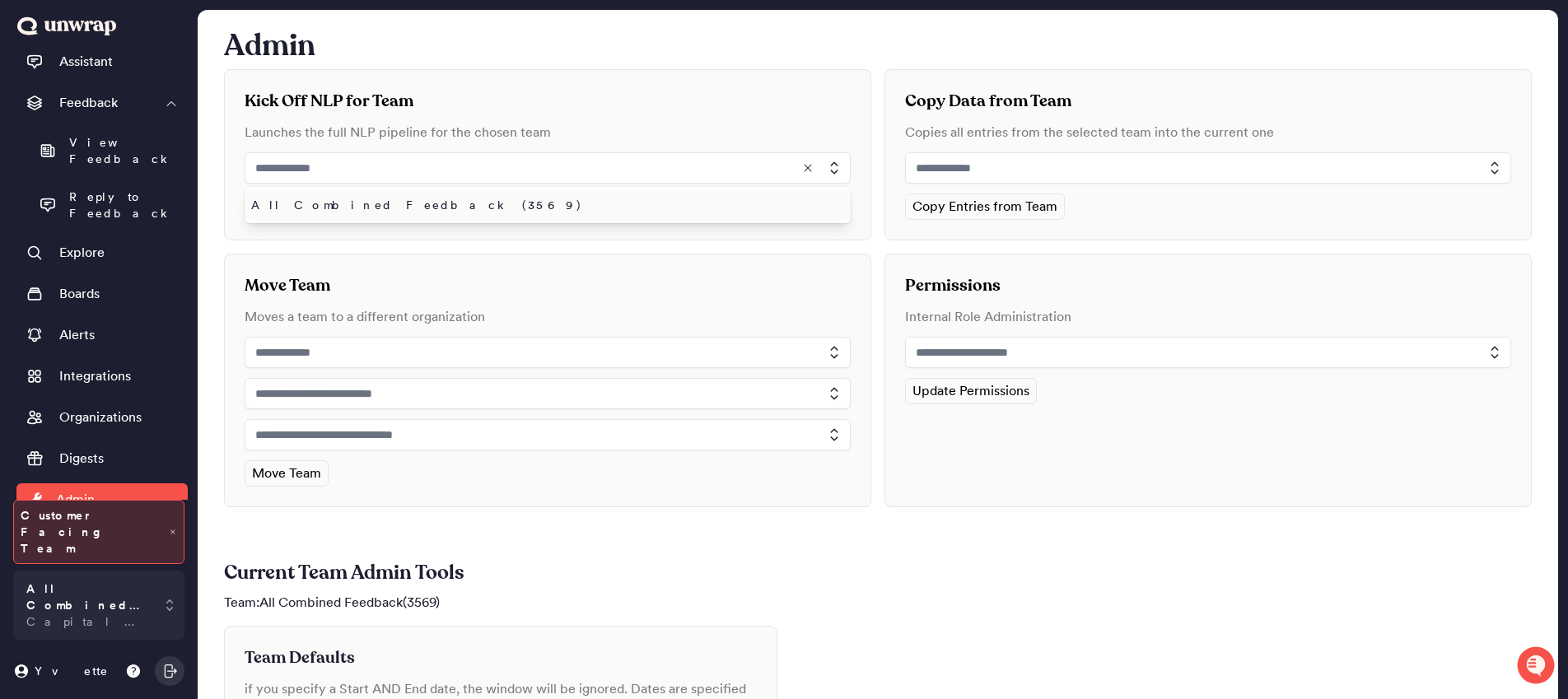 type on "**********" 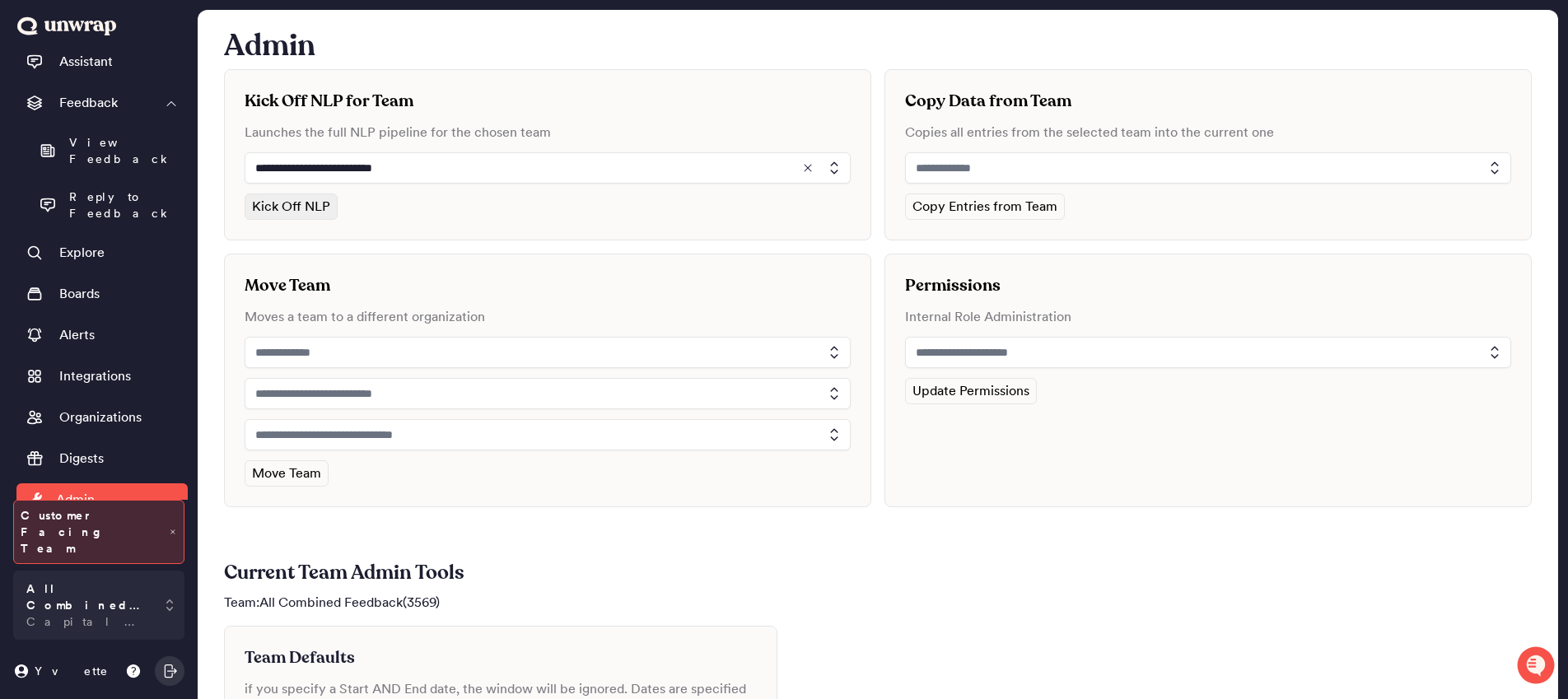 click on "Kick Off NLP" at bounding box center [291, 207] 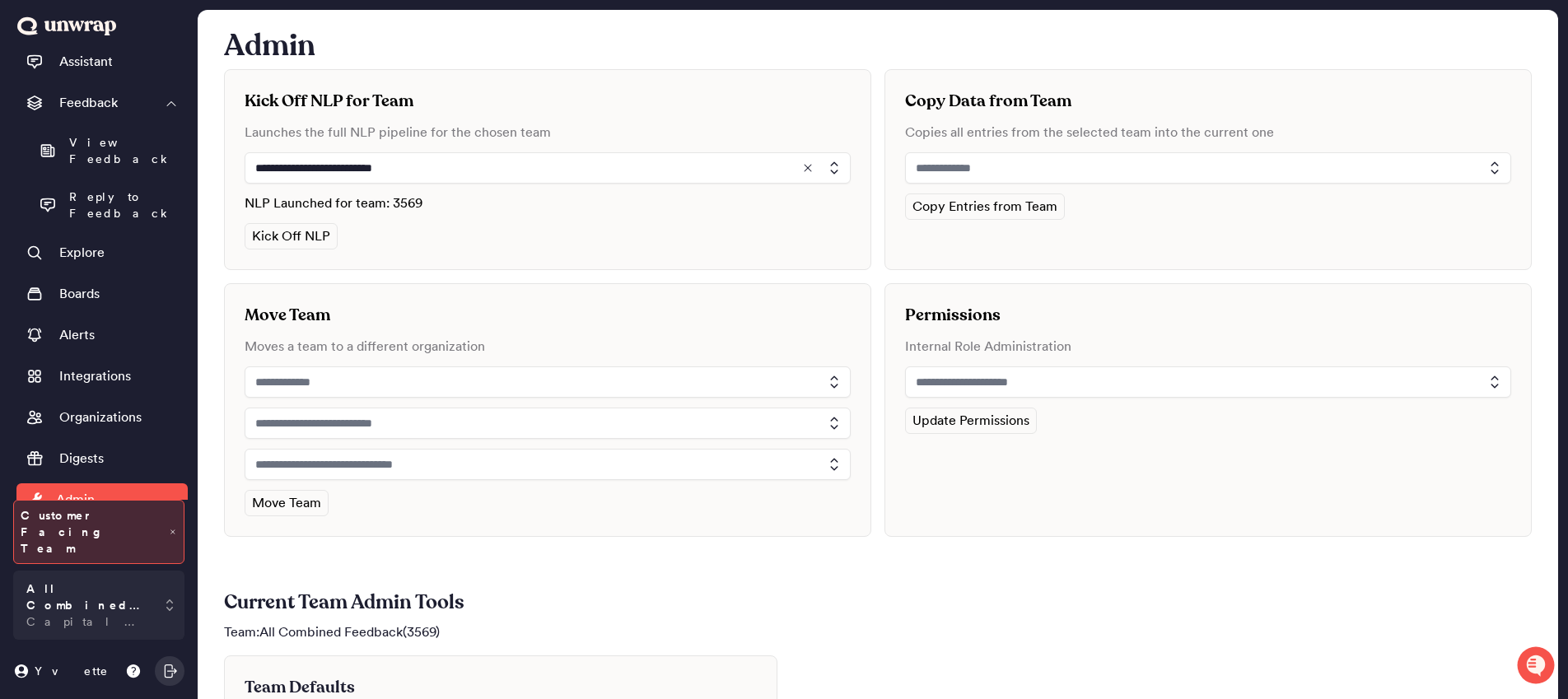 click on "Home Assistant Feedback View Feedback Reply to Feedback Explore Boards Alerts Integrations Organizations Digests Admin Group List" at bounding box center [99, 249] 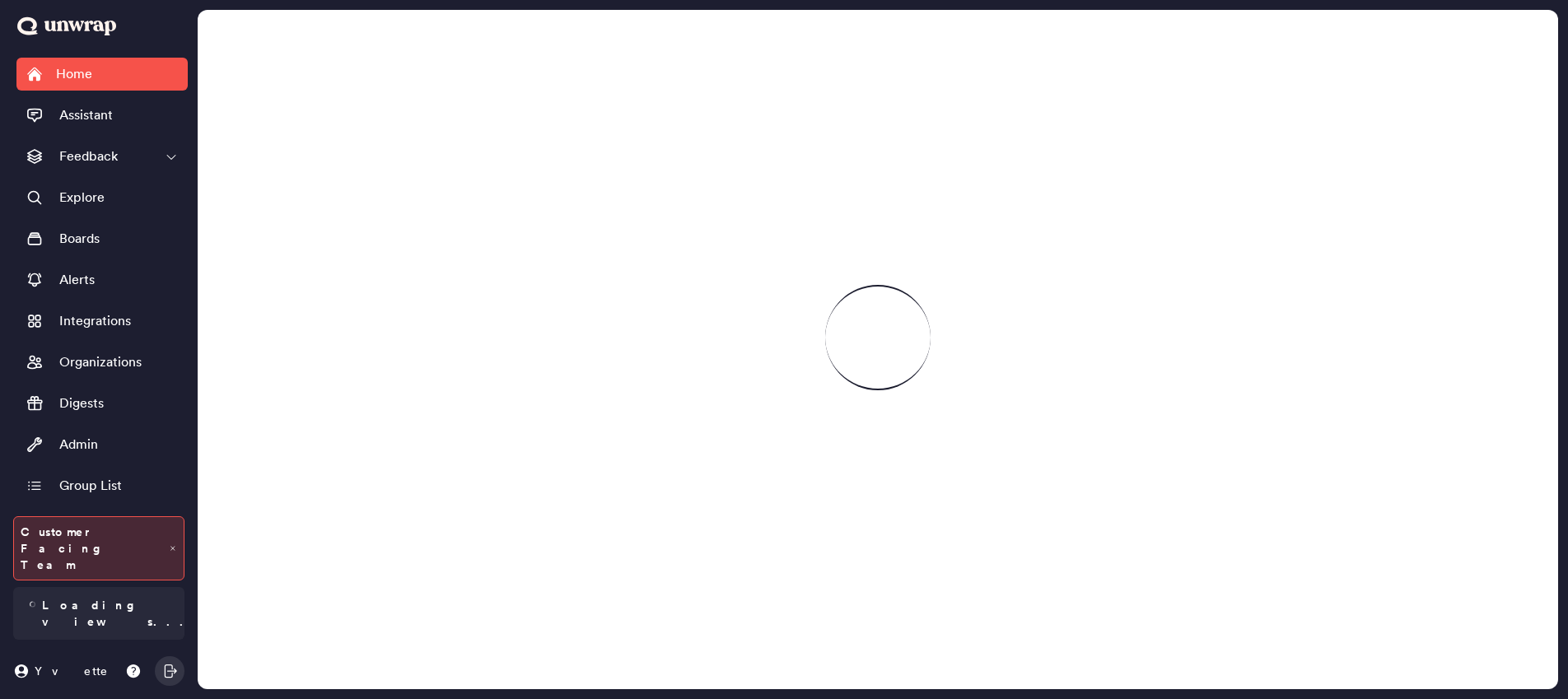 scroll, scrollTop: 0, scrollLeft: 0, axis: both 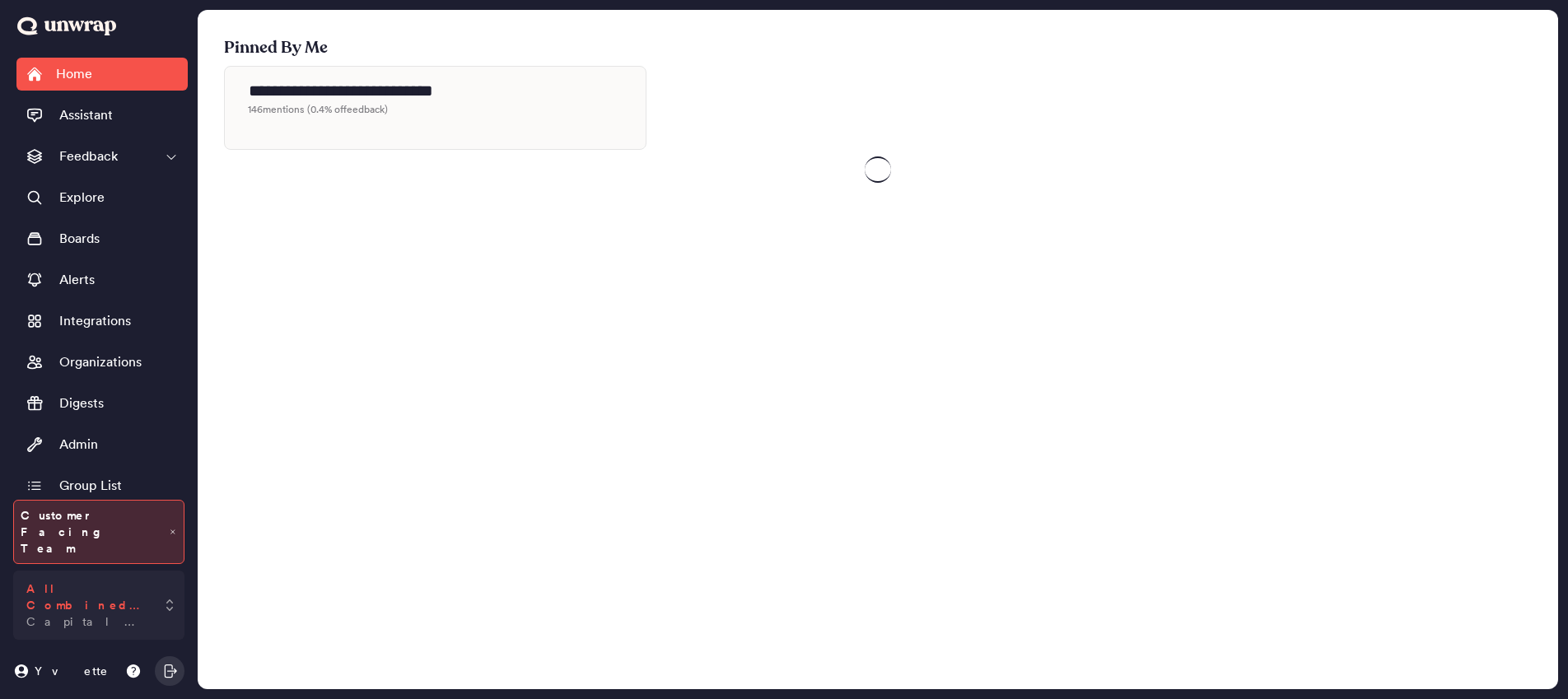 click on "All Combined Feedback Capital on Tap" at bounding box center [87, 605] 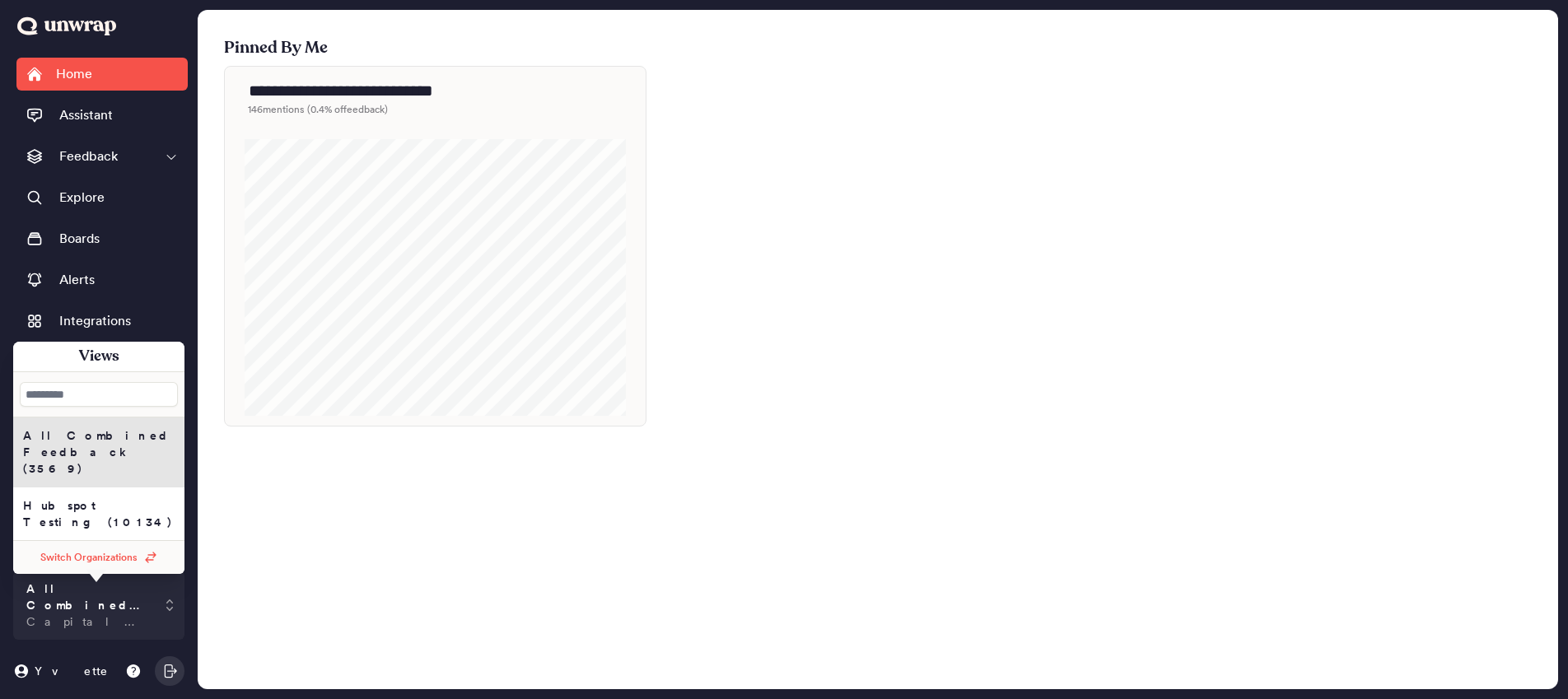 scroll, scrollTop: 0, scrollLeft: 0, axis: both 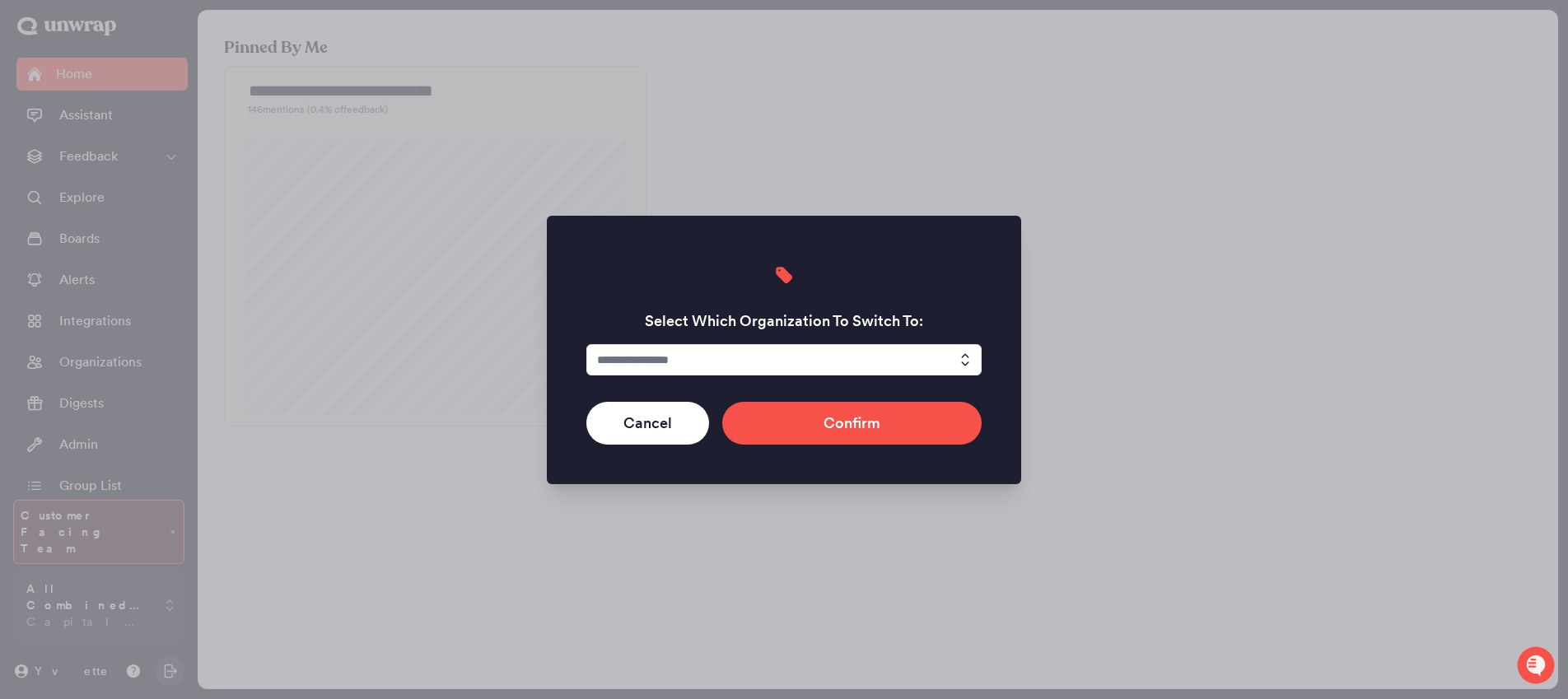 click at bounding box center [784, 360] 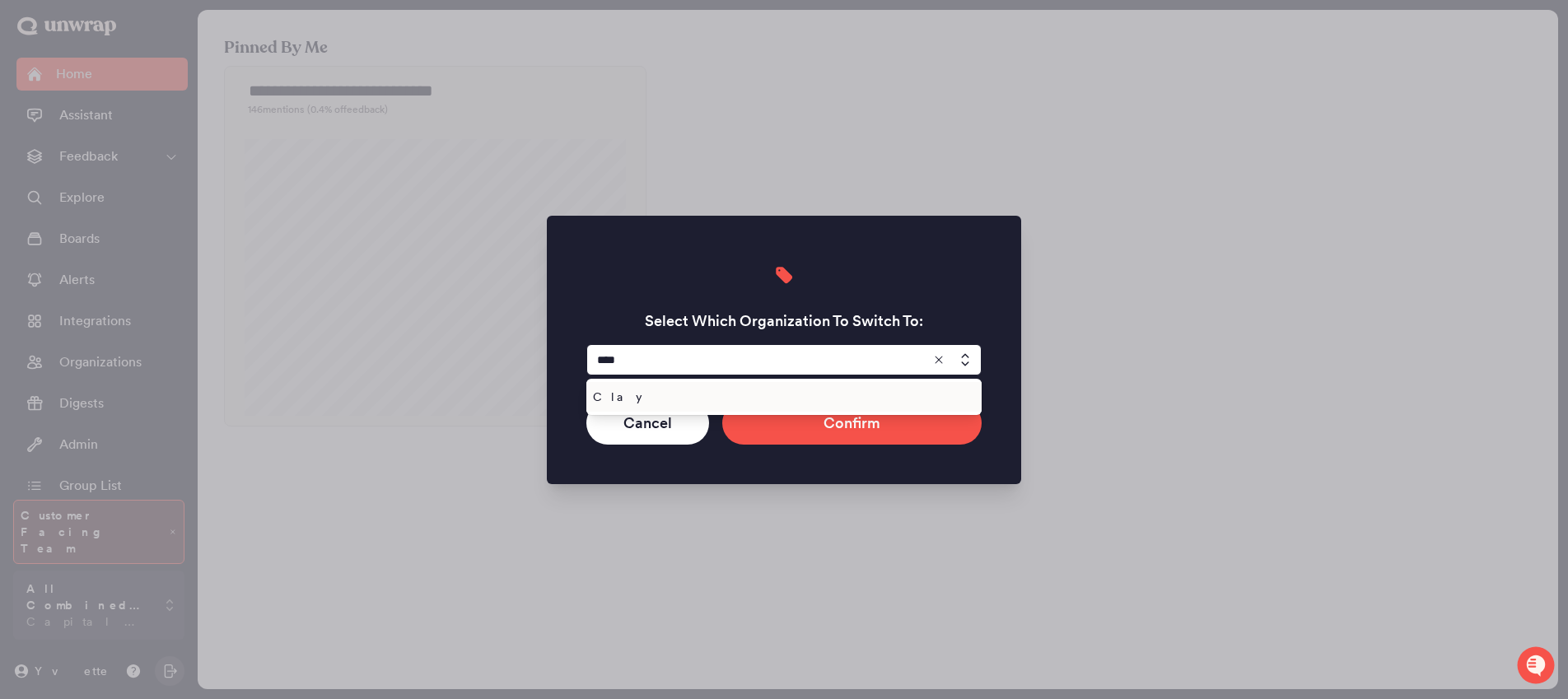 type on "****" 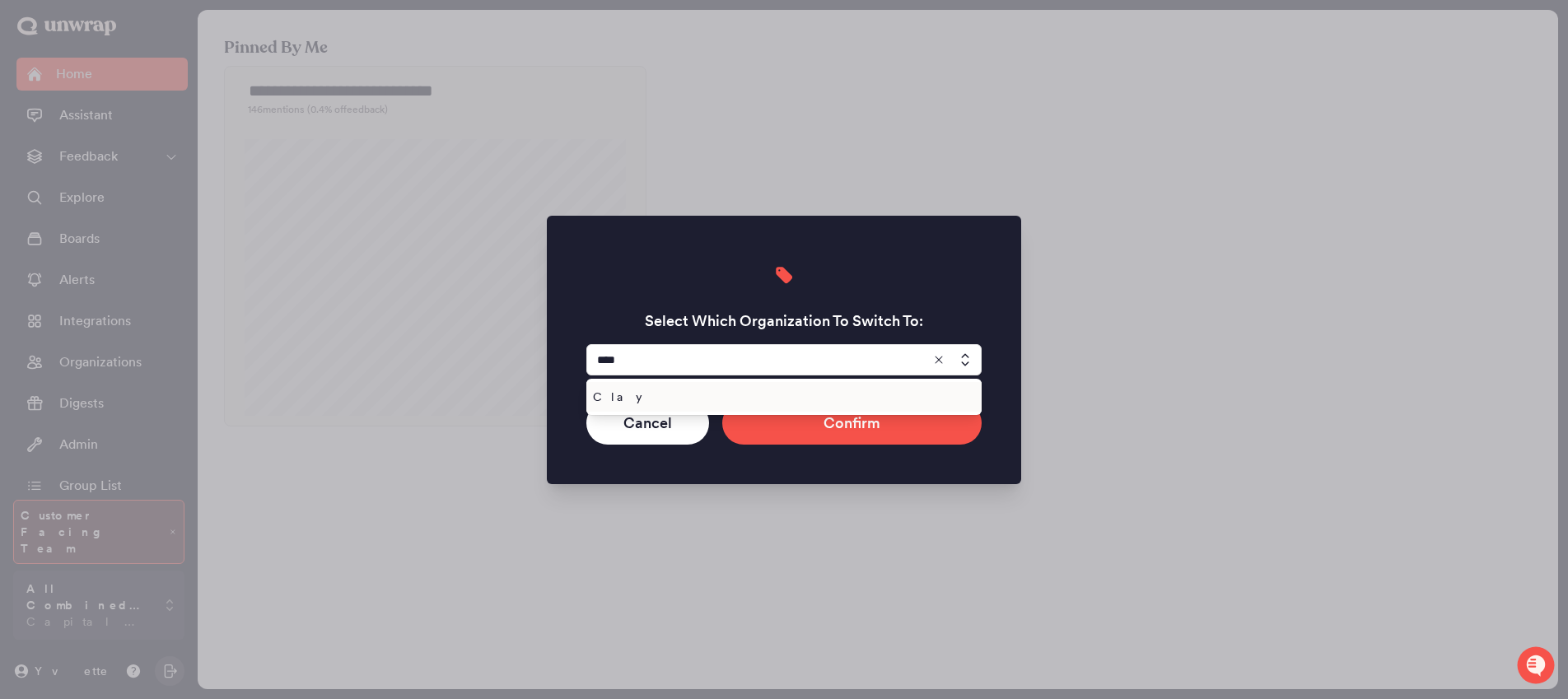 click on "Clay" at bounding box center (781, 397) 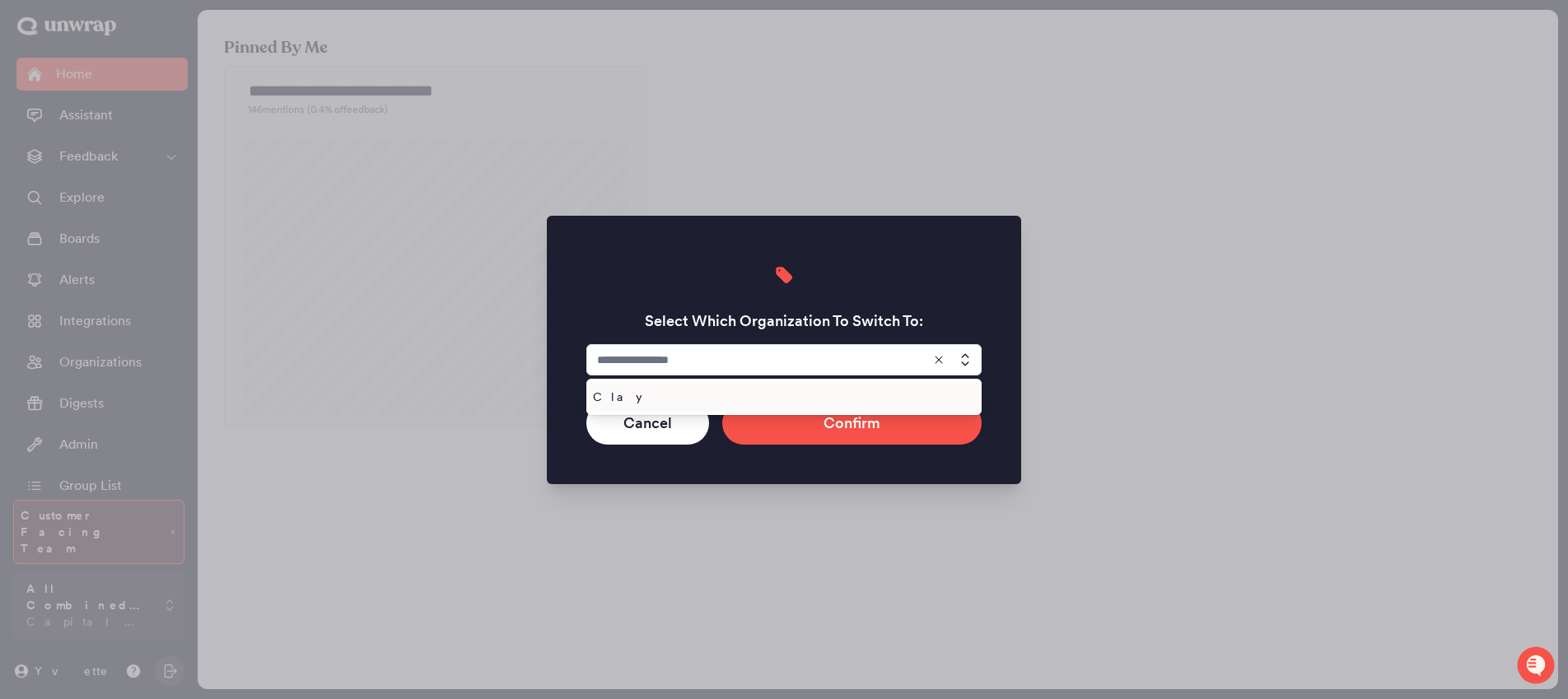 type on "****" 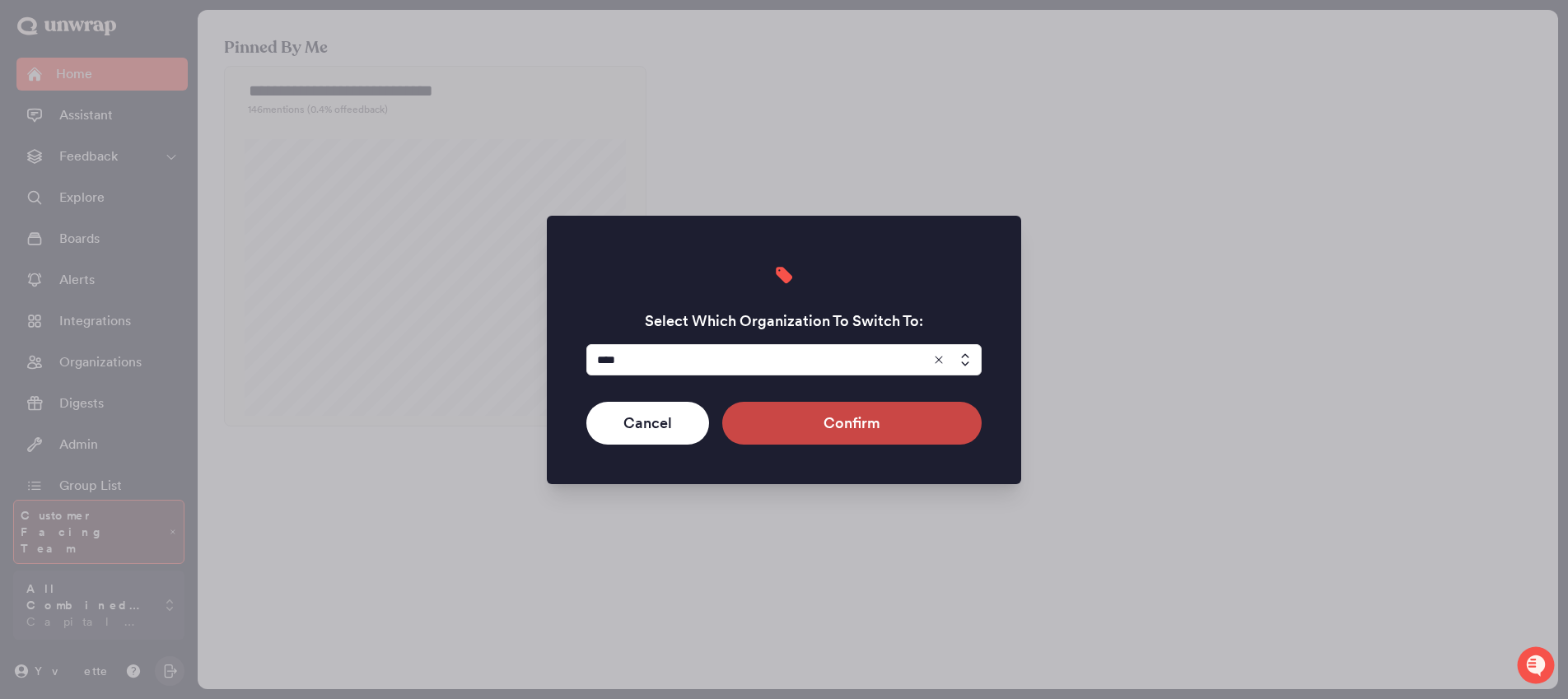 click on "Confirm" at bounding box center [852, 423] 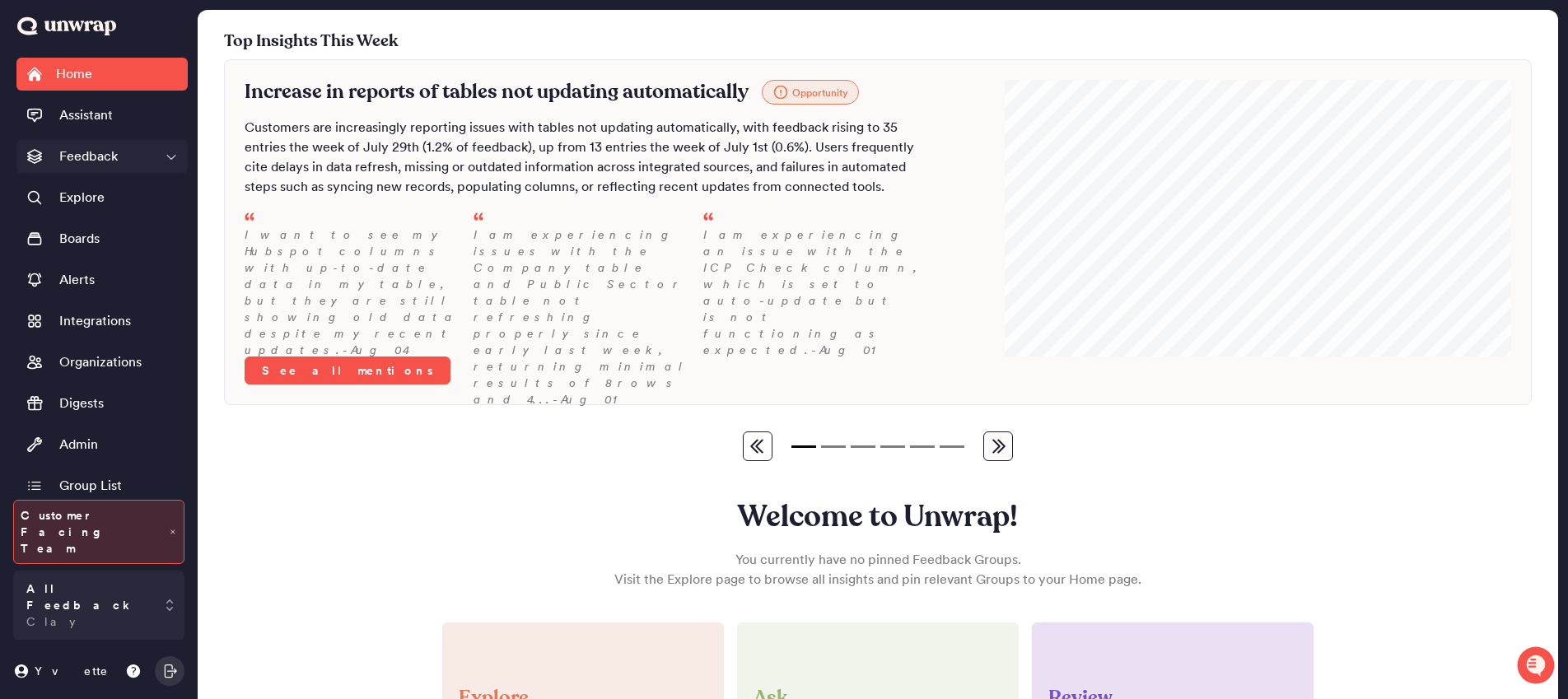 click on "Feedback" at bounding box center (102, 156) 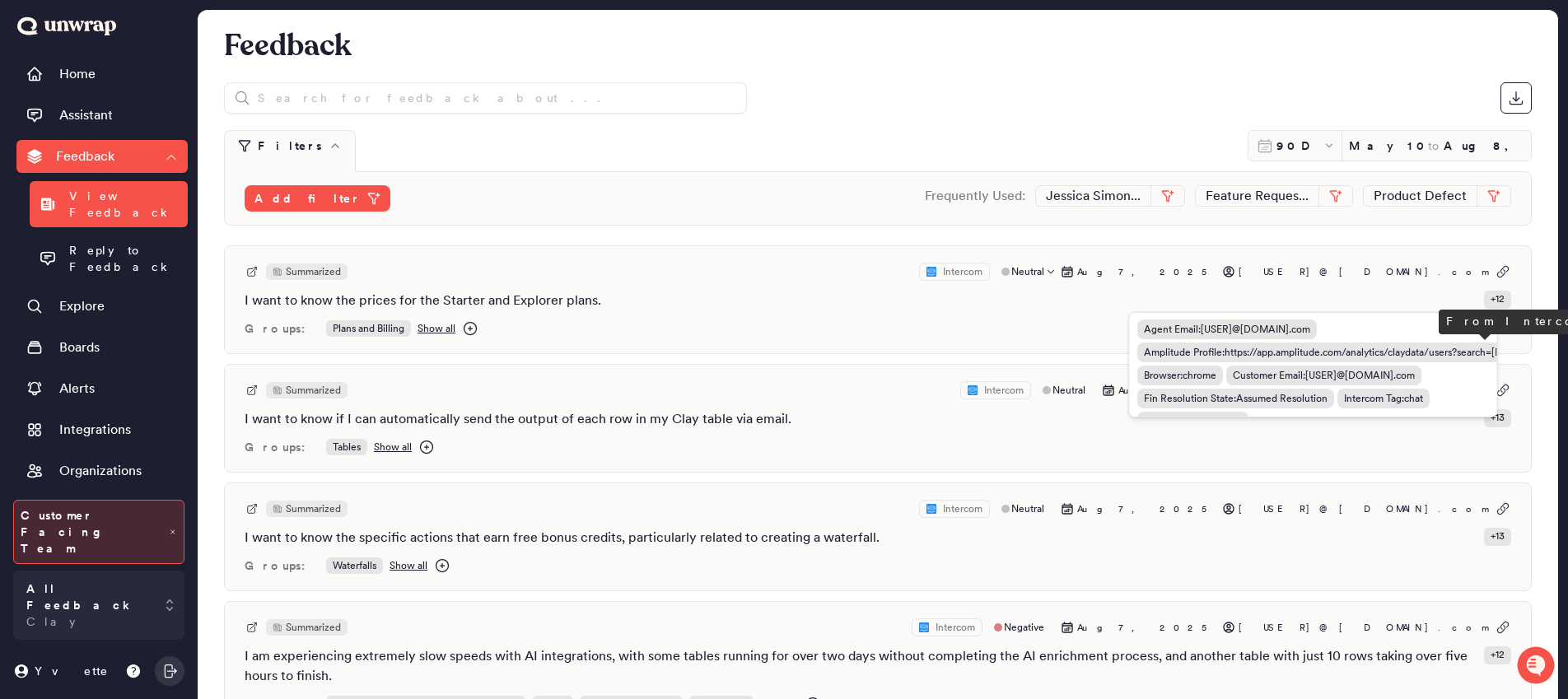 click on "Amplitude Profile :  https://app.amplitude.com/analytics/claydata/users?search=[EMAIL]&property=gp%3aemail&searchtype=search" at bounding box center [1434, 352] 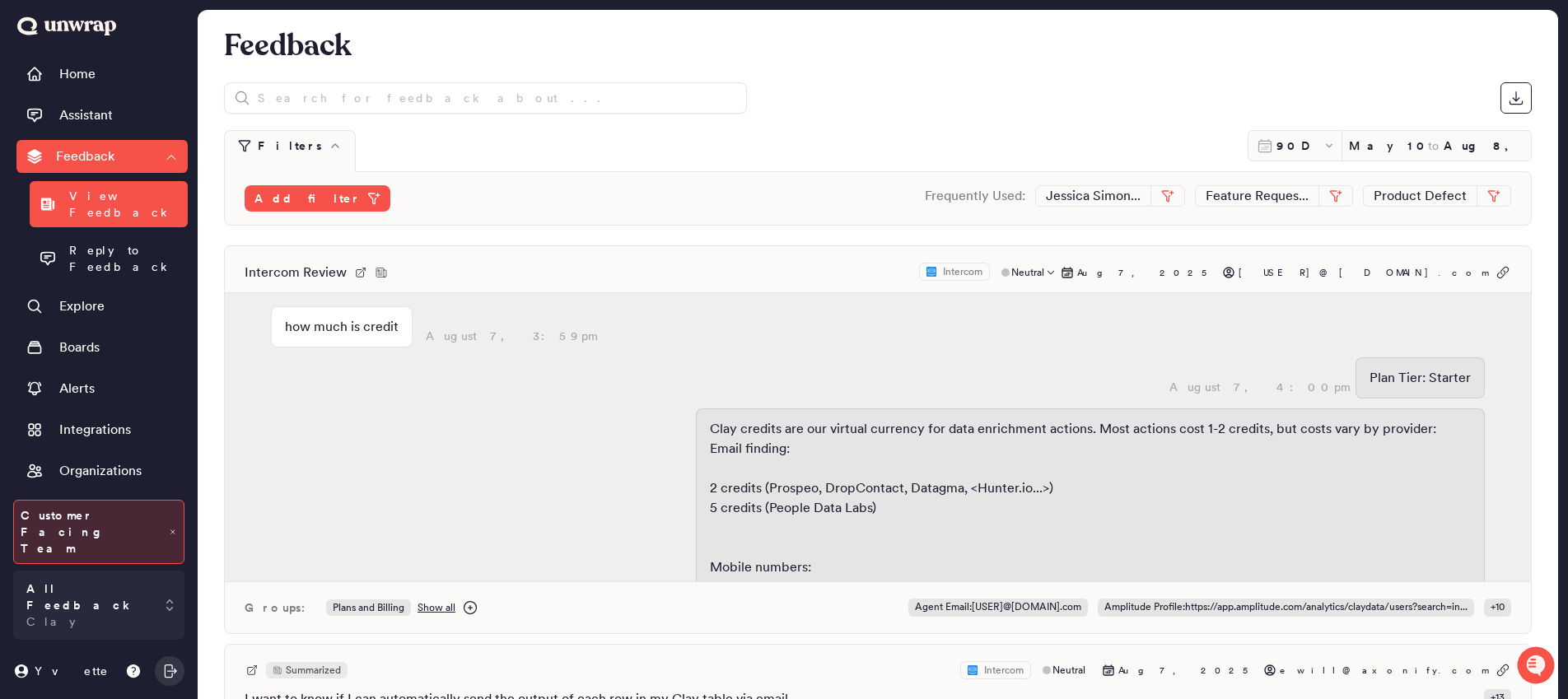 click on "Intercom Review Intercom Neutral Aug 7, 2025 [EMAIL] how much is credit August 7, 3:59pm August 7, 4:00pm Plan Tier: Starter August 7, 4:00pm Clay credits are our virtual currency for data enrichment actions. Most actions cost 1-2 credits, but costs vary by provider:
Email finding:
2 credits (Prospeo, DropContact, Datagma, <Hunter.io...>)
5 credits (People Data Labs)
Mobile numbers:
Start at 2 credits
Up to 25 credits depending on provider
Plans include:
Free: 100 credits/month
Starter: 2,000-3,000 credits/month
Explorer: 10,000-20,000 credits/month
List building and prospecting are free - you only pay credits for data enrichment.
Sources:FAQ | <Clay.comHow...> Clay Credits WorkCredits | Documentation | Clay UniversityPlans & billing | Documentation | Clay UniversityFree vs. Starter vs. Explorer vs. Pro vs. Enterprise Plans August 7, 4:00pm Did that answer your question? how much is starter plan and explorer August 7, 4:00pm August 7, 4:00pm August 7, 4:00pm Groups: Plans and Billing" at bounding box center (878, 440) 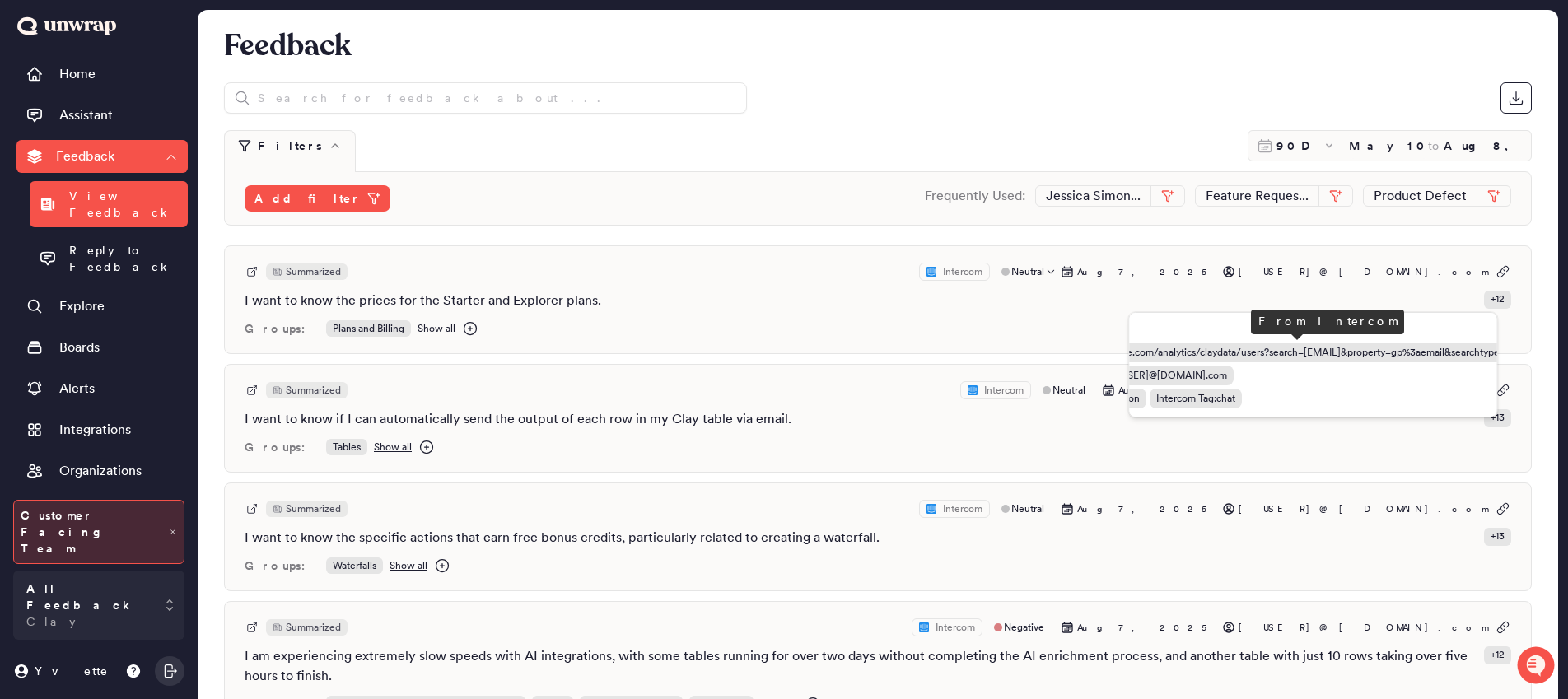 scroll, scrollTop: 0, scrollLeft: 341, axis: horizontal 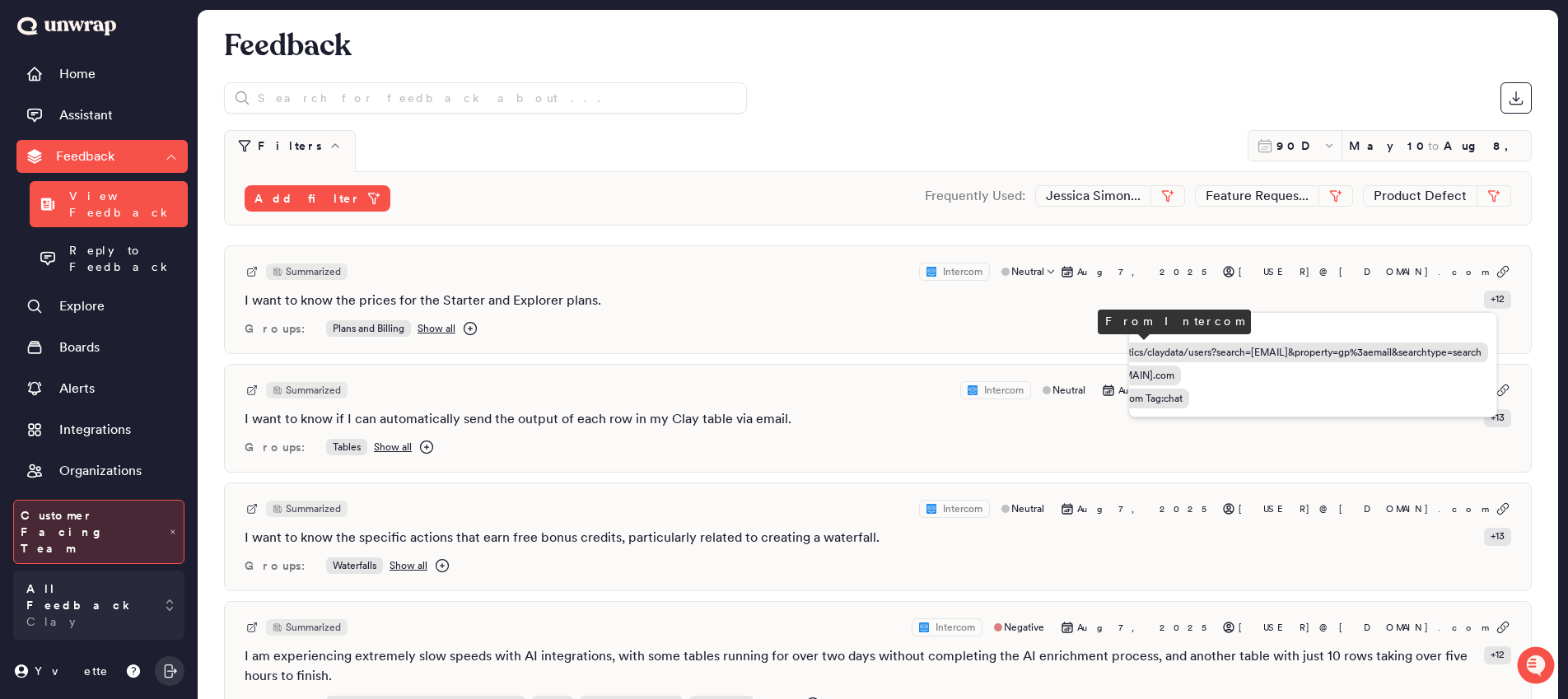 click on "Amplitude Profile :  https://app.amplitude.com/analytics/claydata/users?search=[EMAIL]&property=gp%3aemail&searchtype=search" at bounding box center (1193, 352) 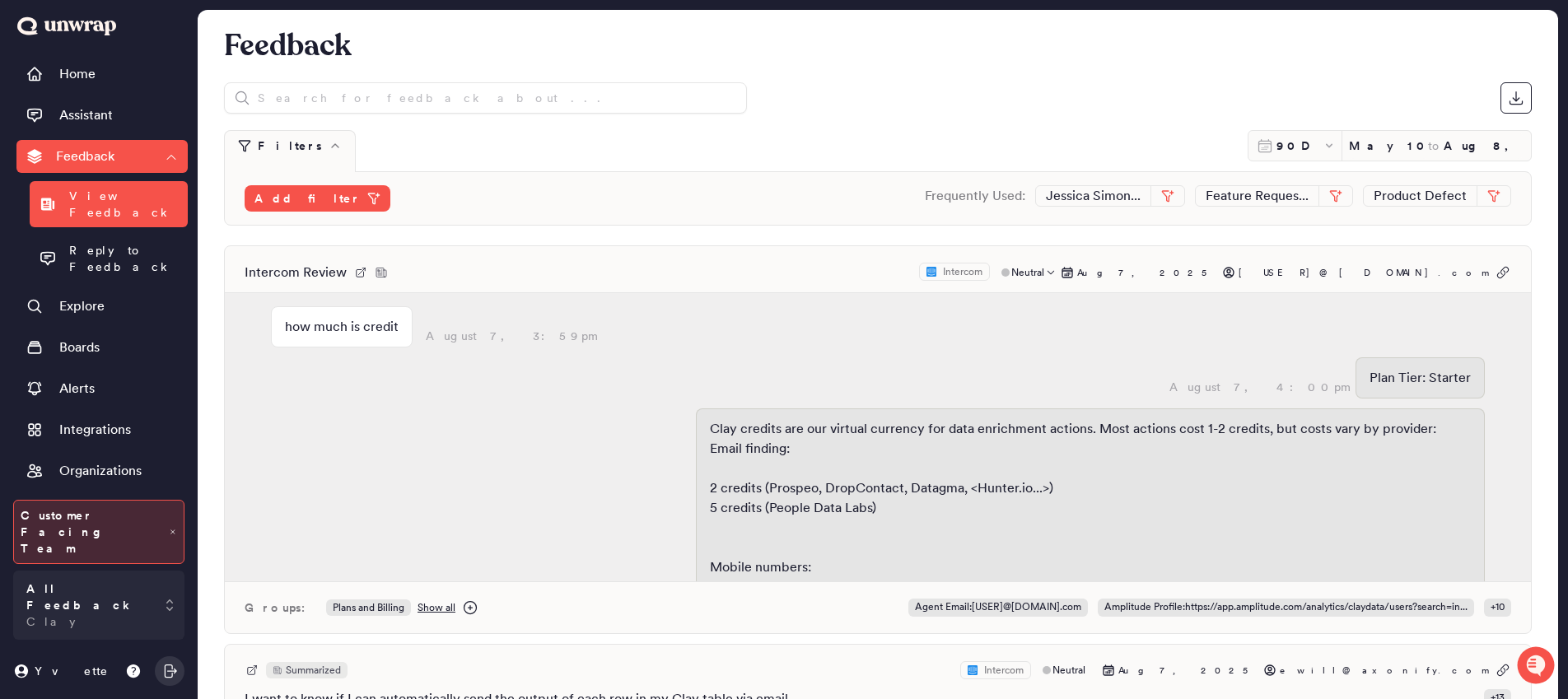 click on "Intercom Review Intercom Neutral Aug 7, 2025 [EMAIL] how much is credit August 7, 3:59pm August 7, 4:00pm Plan Tier: Starter August 7, 4:00pm Clay credits are our virtual currency for data enrichment actions. Most actions cost 1-2 credits, but costs vary by provider:
Email finding:
2 credits (Prospeo, DropContact, Datagma, <Hunter.io...>)
5 credits (People Data Labs)
Mobile numbers:
Start at 2 credits
Up to 25 credits depending on provider
Plans include:
Free: 100 credits/month
Starter: 2,000-3,000 credits/month
Explorer: 10,000-20,000 credits/month
List building and prospecting are free - you only pay credits for data enrichment.
Sources:FAQ | <Clay.comHow...> Clay Credits WorkCredits | Documentation | Clay UniversityPlans & billing | Documentation | Clay UniversityFree vs. Starter vs. Explorer vs. Pro vs. Enterprise Plans August 7, 4:00pm Did that answer your question? how much is starter plan and explorer August 7, 4:00pm August 7, 4:00pm August 7, 4:00pm Groups: Plans and Billing" at bounding box center (878, 440) 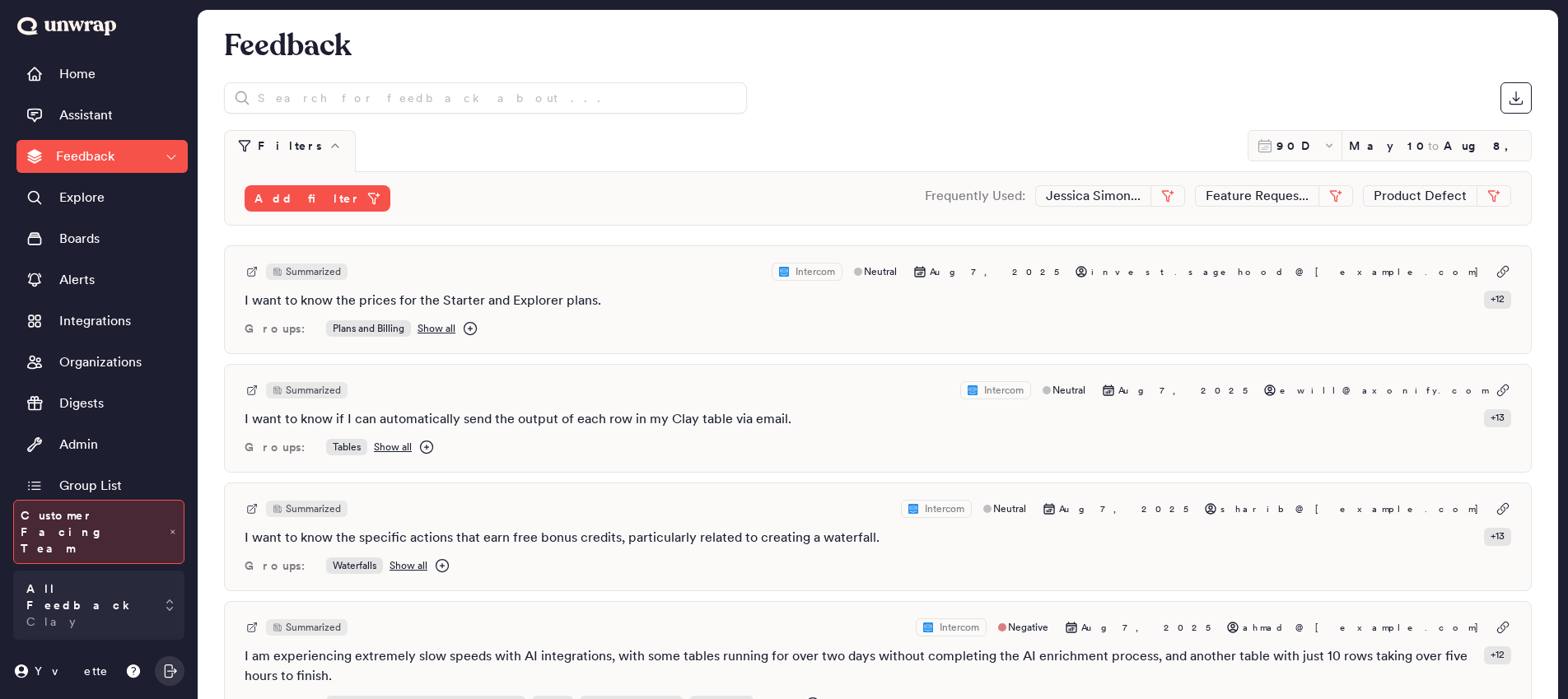 scroll, scrollTop: 0, scrollLeft: 0, axis: both 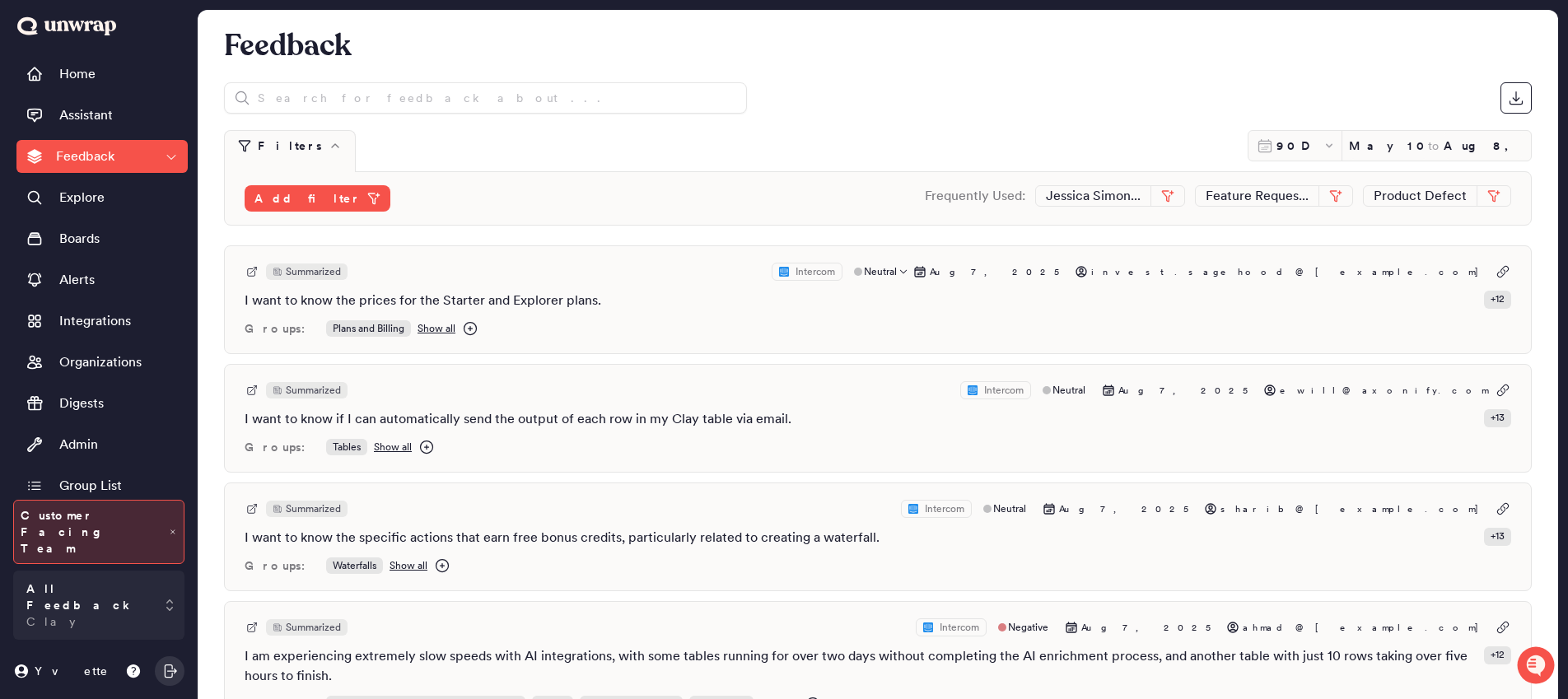 click on "Groups: Plans and Billing Show all" at bounding box center [878, 329] 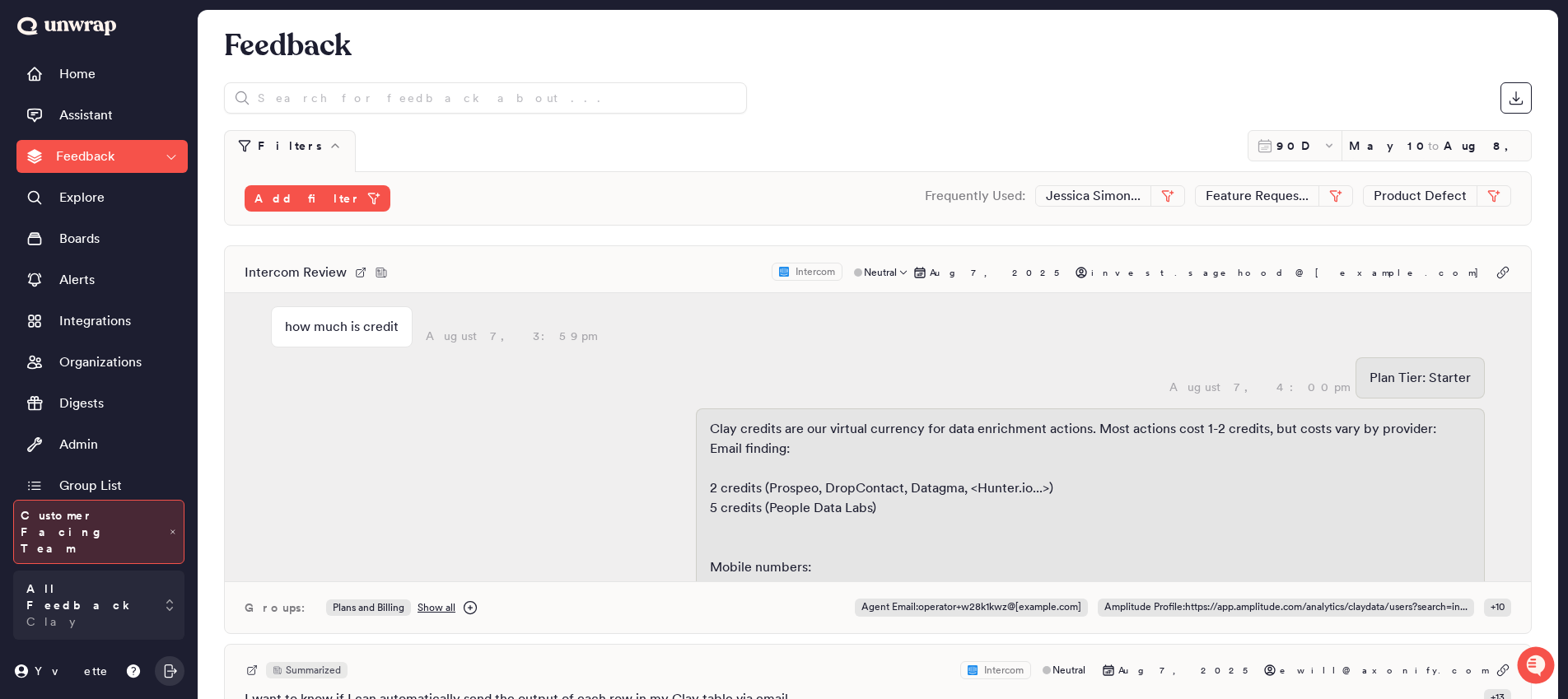click on "invest.sagehood@gmail.com" at bounding box center (1290, 273) 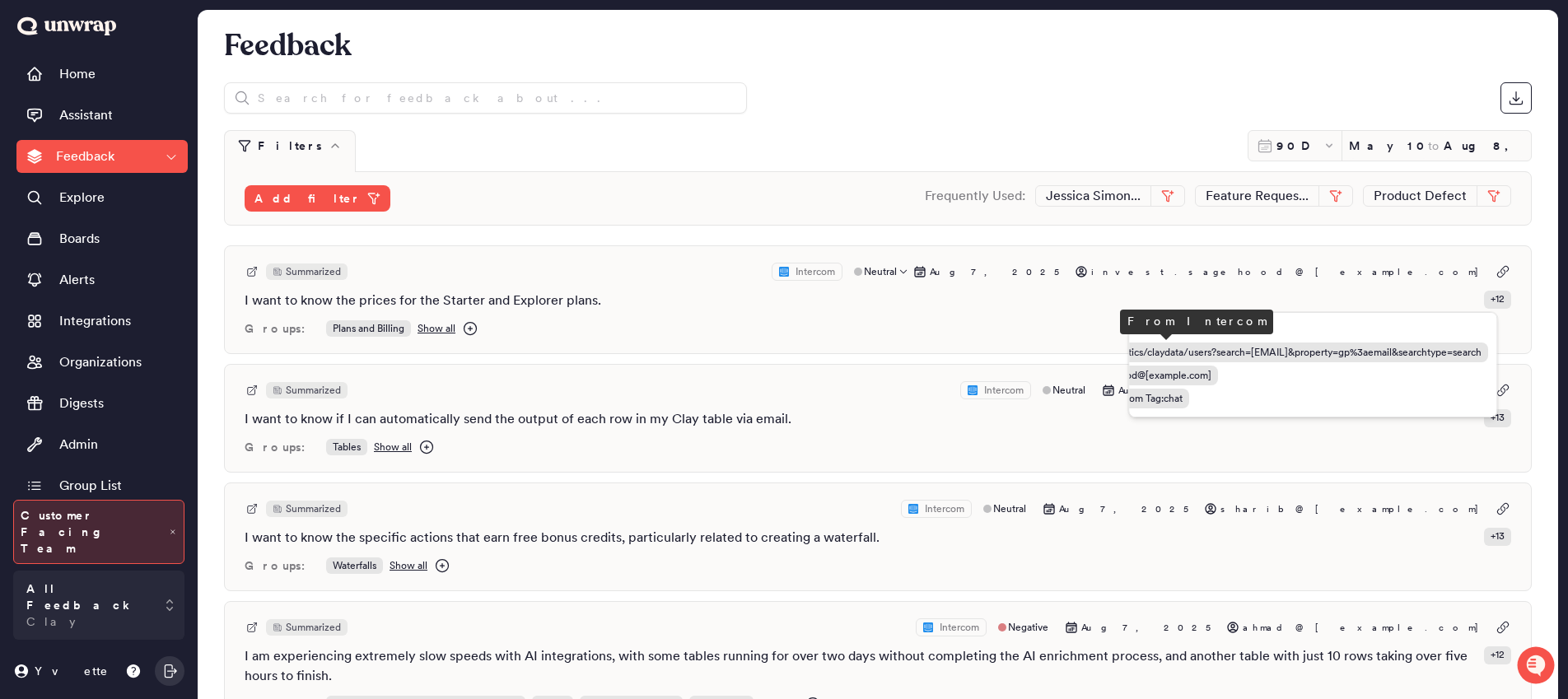 scroll, scrollTop: 0, scrollLeft: 341, axis: horizontal 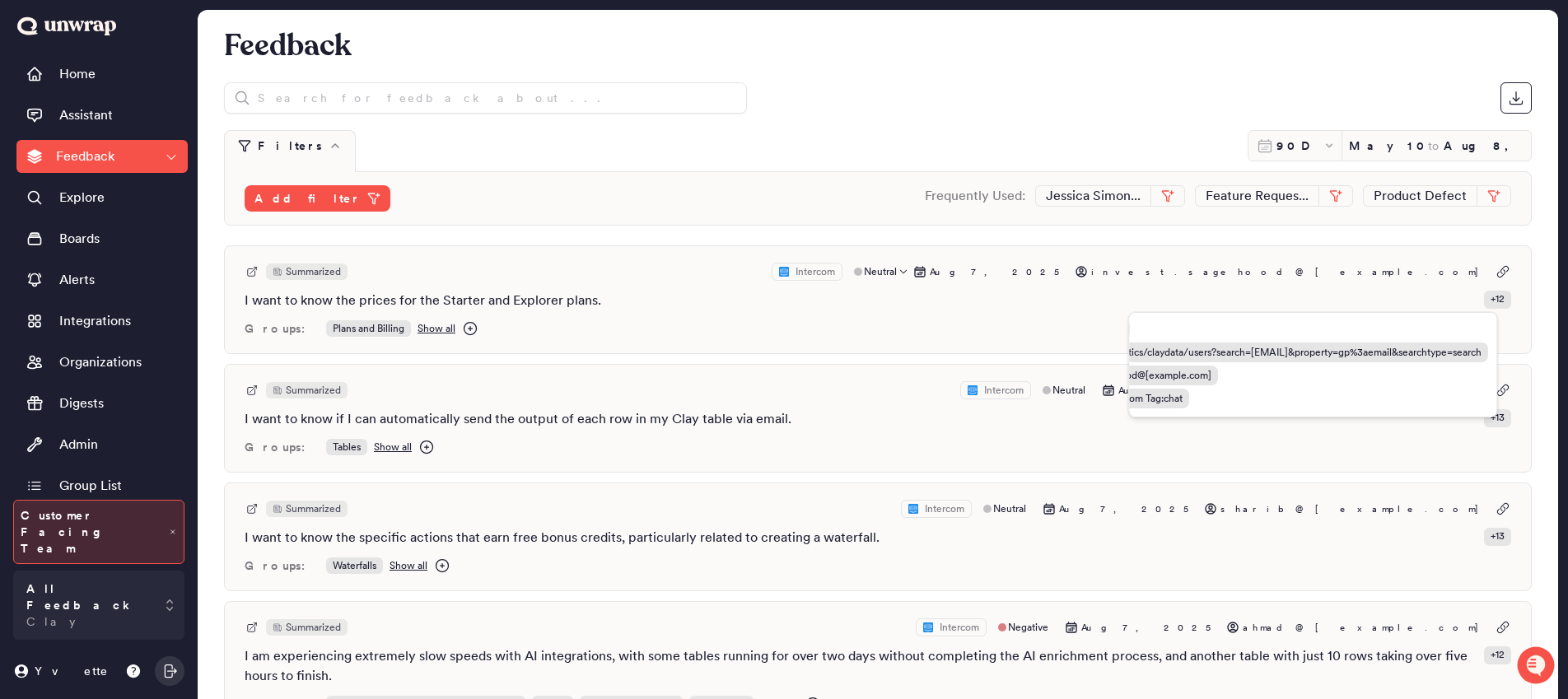click on "Amplitude Profile :  https://app.amplitude.com/analytics/claydata/users?search=invest.sagehood@gmail.com&property=gp%3aemail&searchtype=search" at bounding box center [1193, 352] 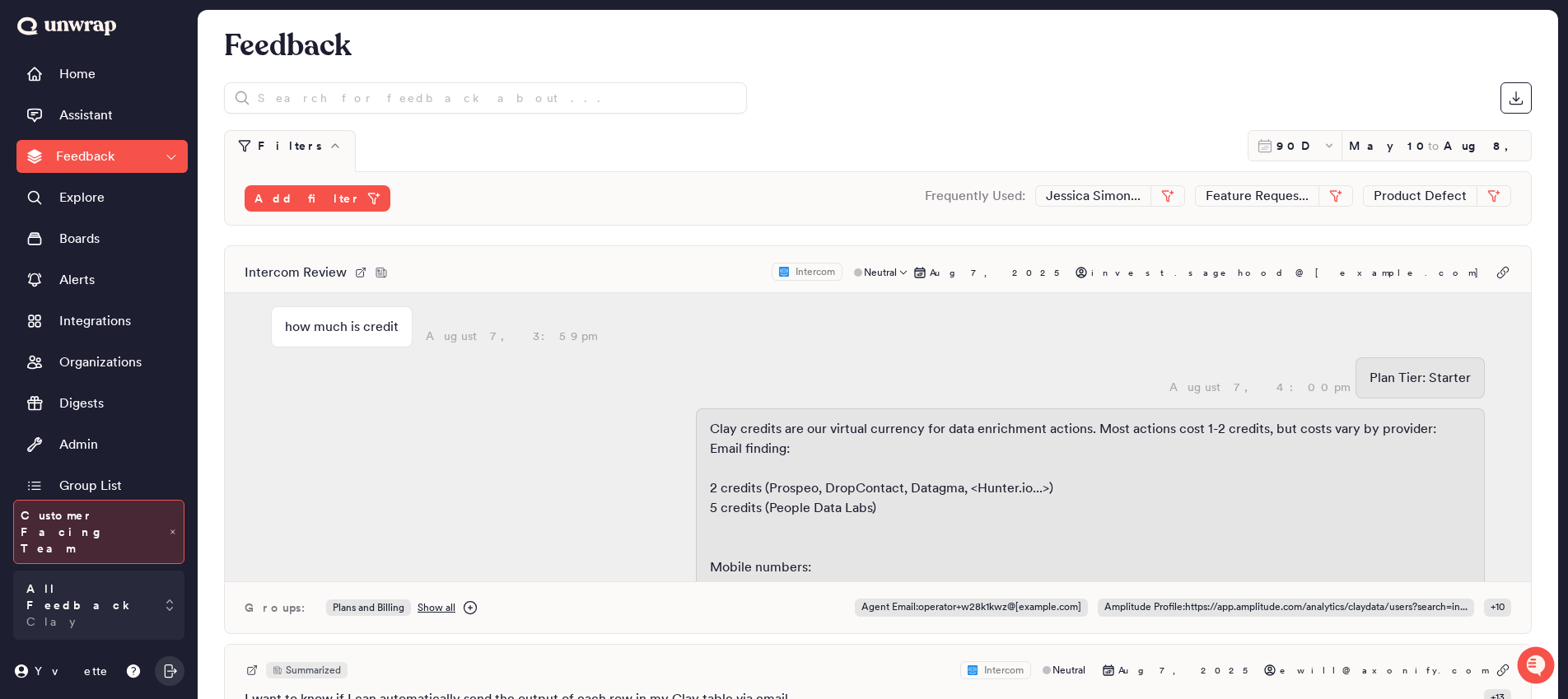 click on "Intercom Review Intercom Neutral Aug 7, 2025 invest.sagehood@gmail.com how much is credit August 7, 3:59pm August 7, 4:00pm Plan Tier: Starter August 7, 4:00pm Clay credits are our virtual currency for data enrichment actions. Most actions cost 1-2 credits, but costs vary by provider:
Email finding:
2 credits (Prospeo, DropContact, Datagma, <Hunter.io...>)
5 credits (People Data Labs)
Mobile numbers:
Start at 2 credits
Up to 25 credits depending on provider
Plans include:
Free: 100 credits/month
Starter: 2,000-3,000 credits/month
Explorer: 10,000-20,000 credits/month
List building and prospecting are free - you only pay credits for data enrichment.
Sources:FAQ | <Clay.comHow...> Clay Credits WorkCredits | Documentation | Clay UniversityPlans & billing | Documentation | Clay UniversityFree vs. Starter vs. Explorer vs. Pro vs. Enterprise Plans August 7, 4:00pm Did that answer your question? how much is starter plan and explorer August 7, 4:00pm August 7, 4:00pm August 7, 4:00pm Groups: Plans and Billing" at bounding box center (878, 440) 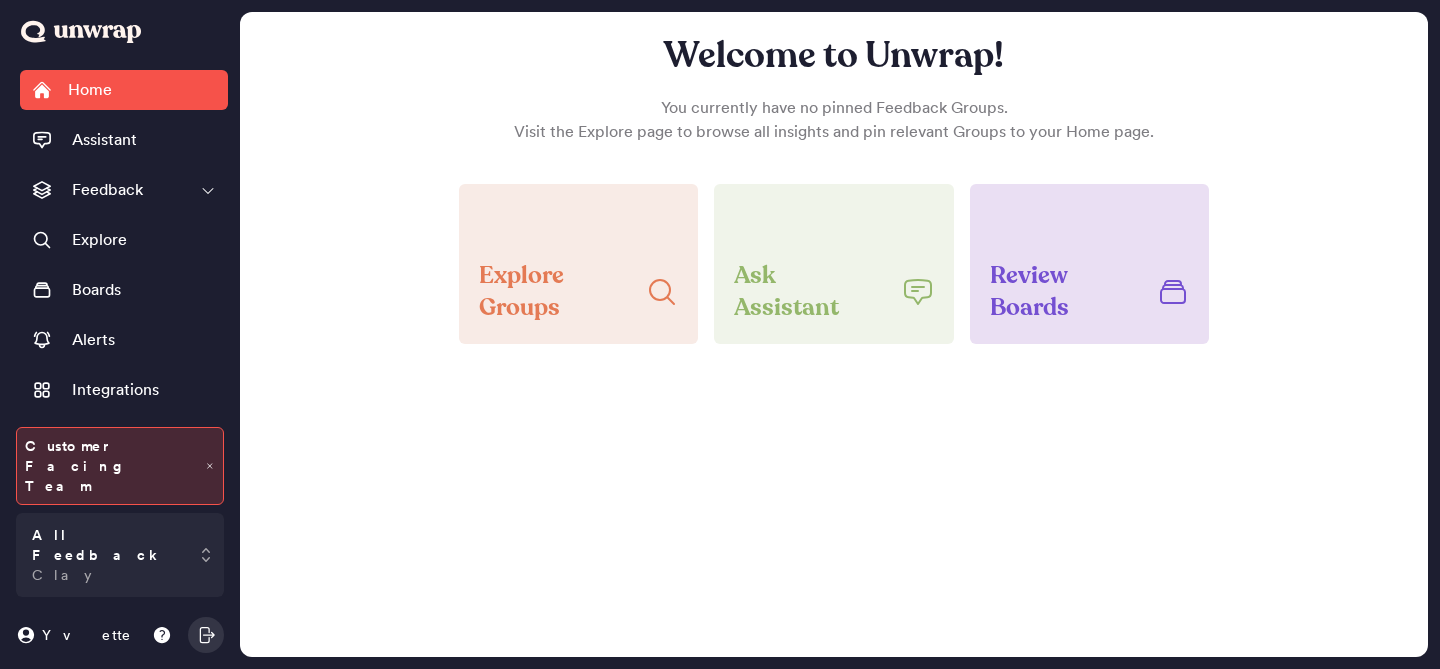 scroll, scrollTop: 0, scrollLeft: 0, axis: both 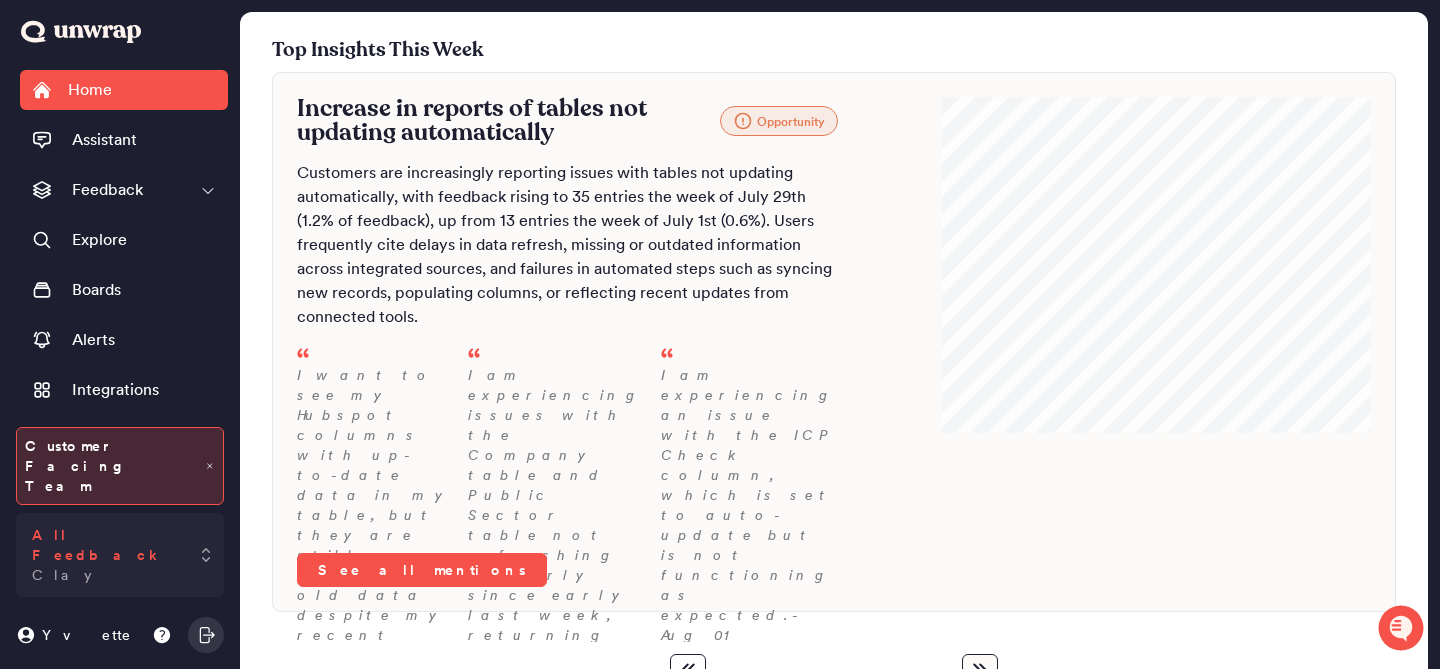 click on "All Feedback Clay" at bounding box center [120, 555] 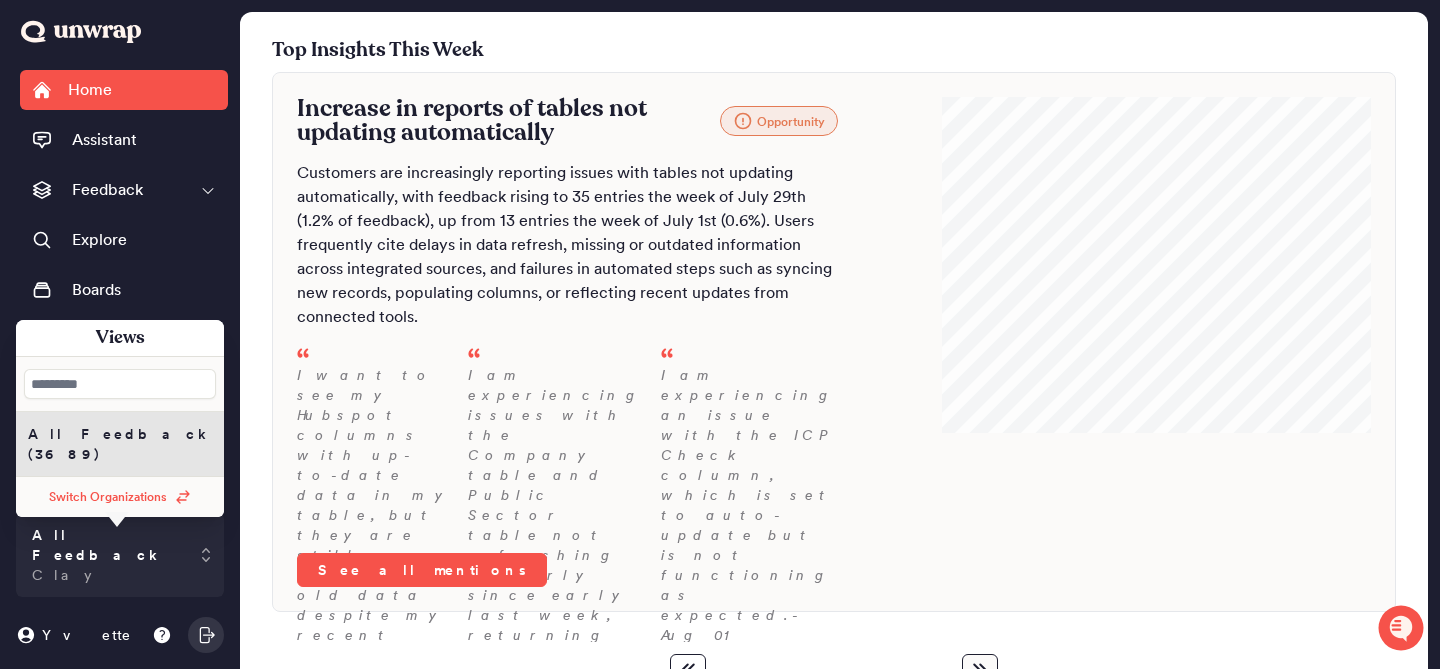 click 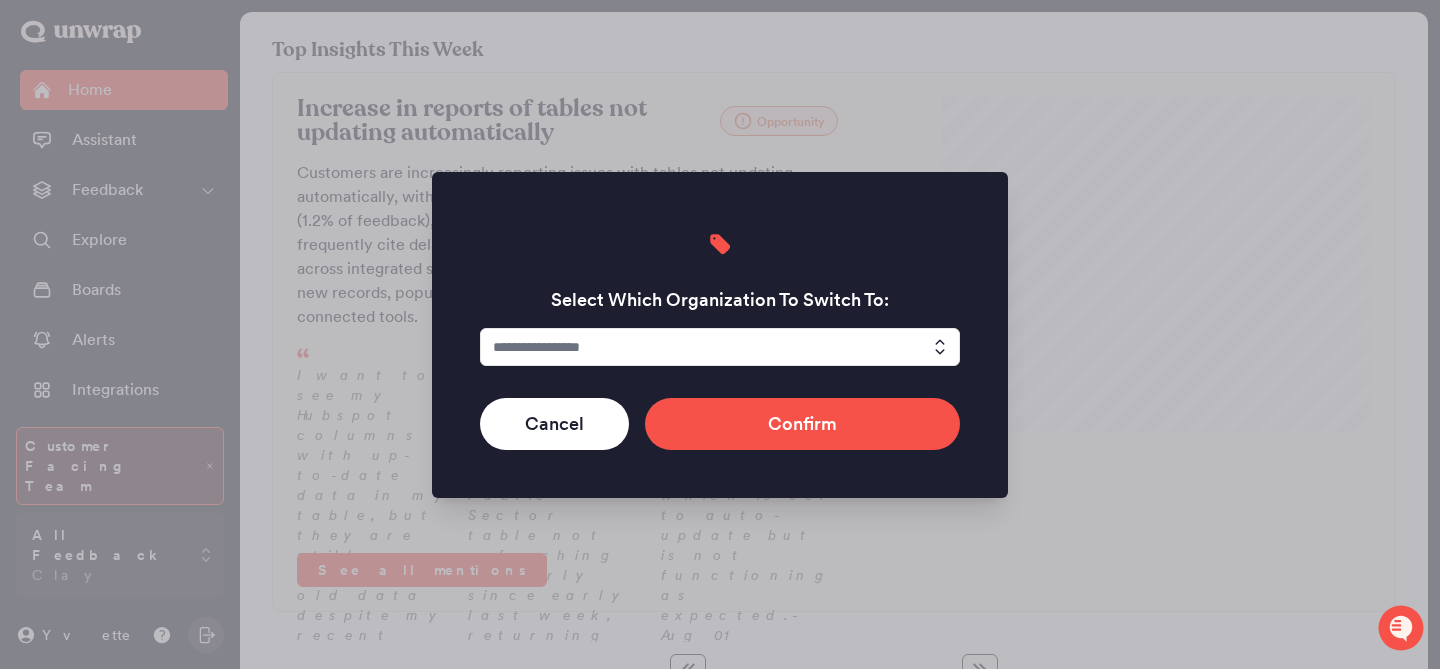 click at bounding box center [720, 347] 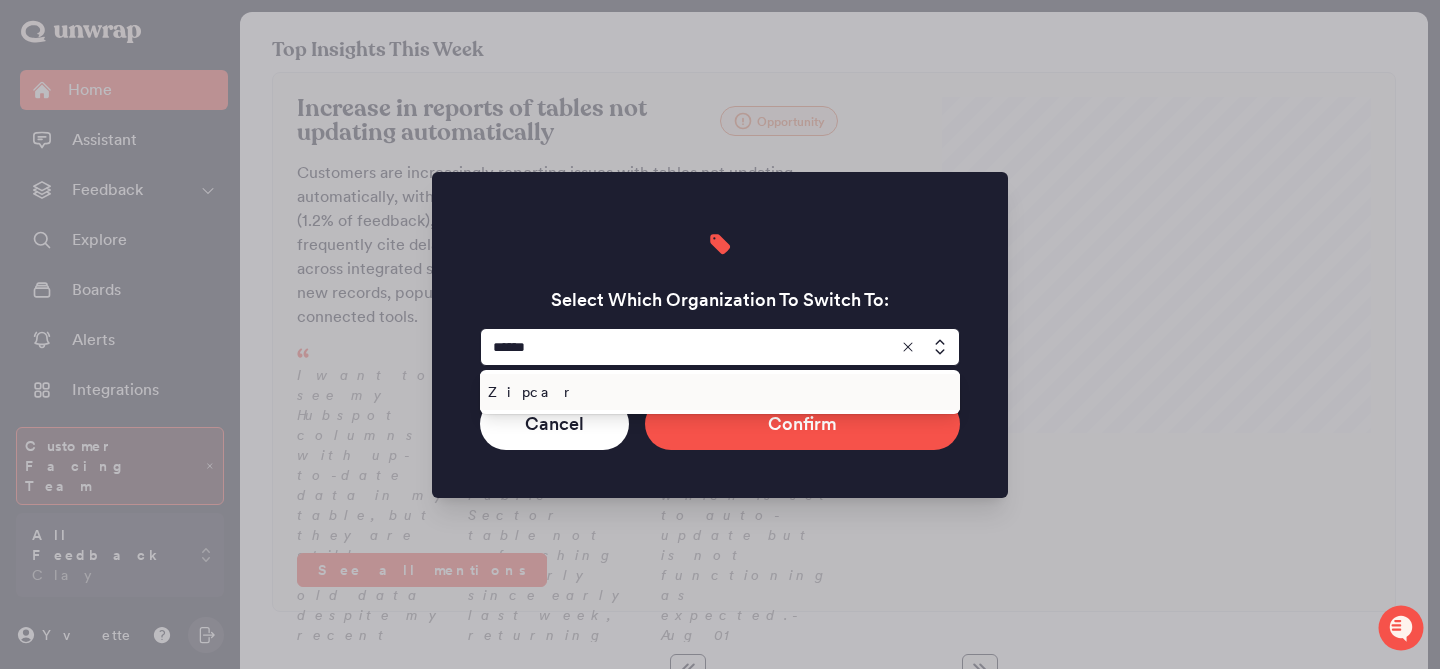 type on "******" 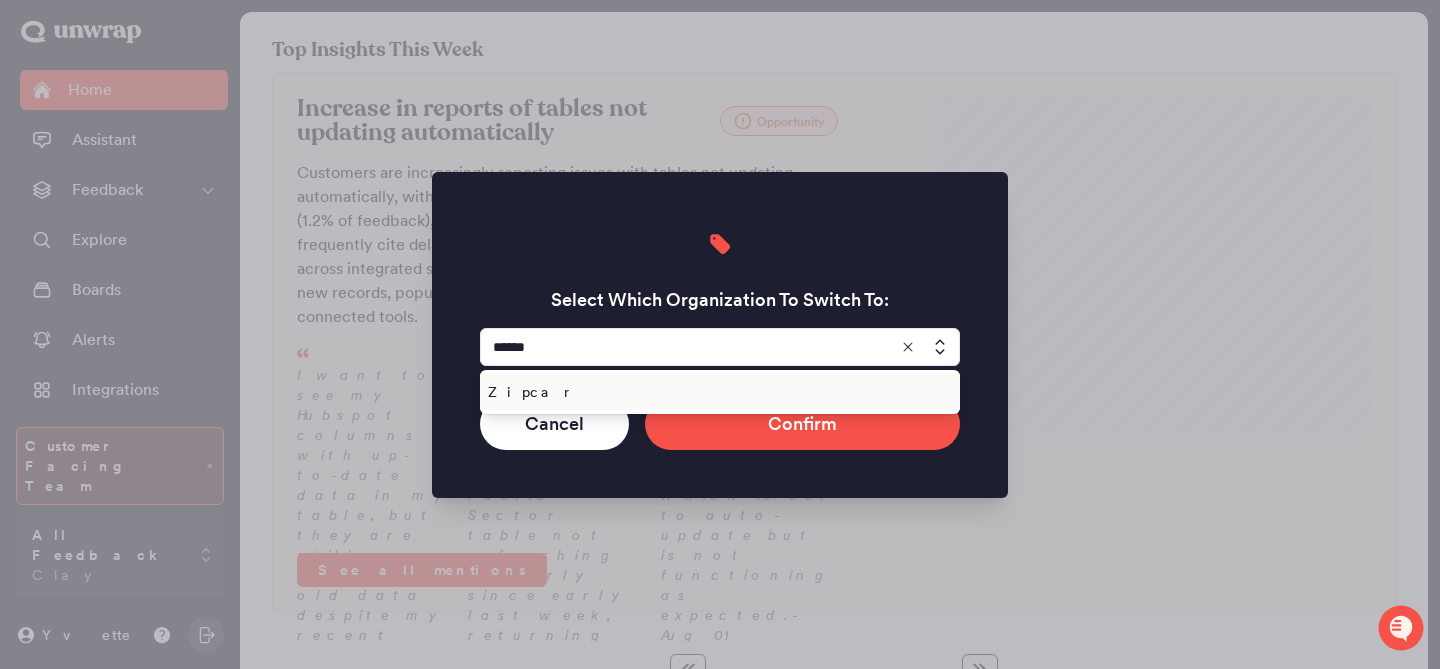 click on "Zipcar" at bounding box center [716, 392] 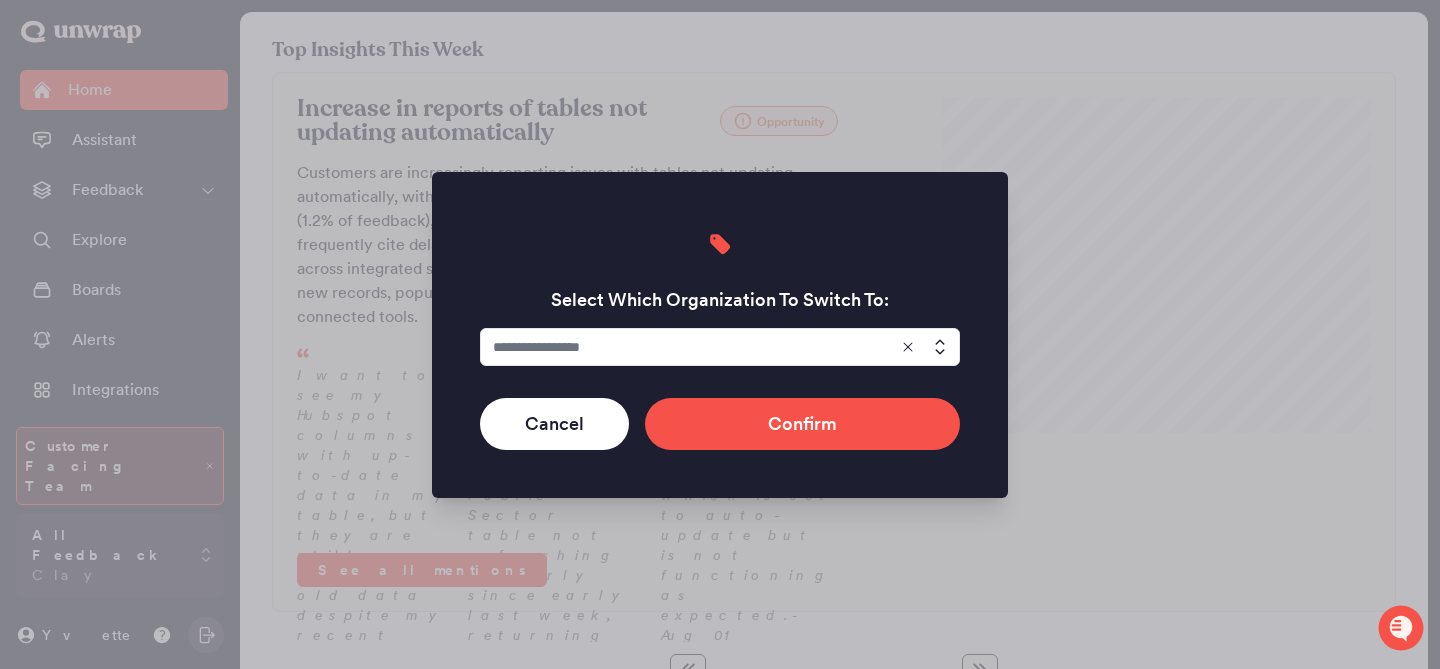type on "******" 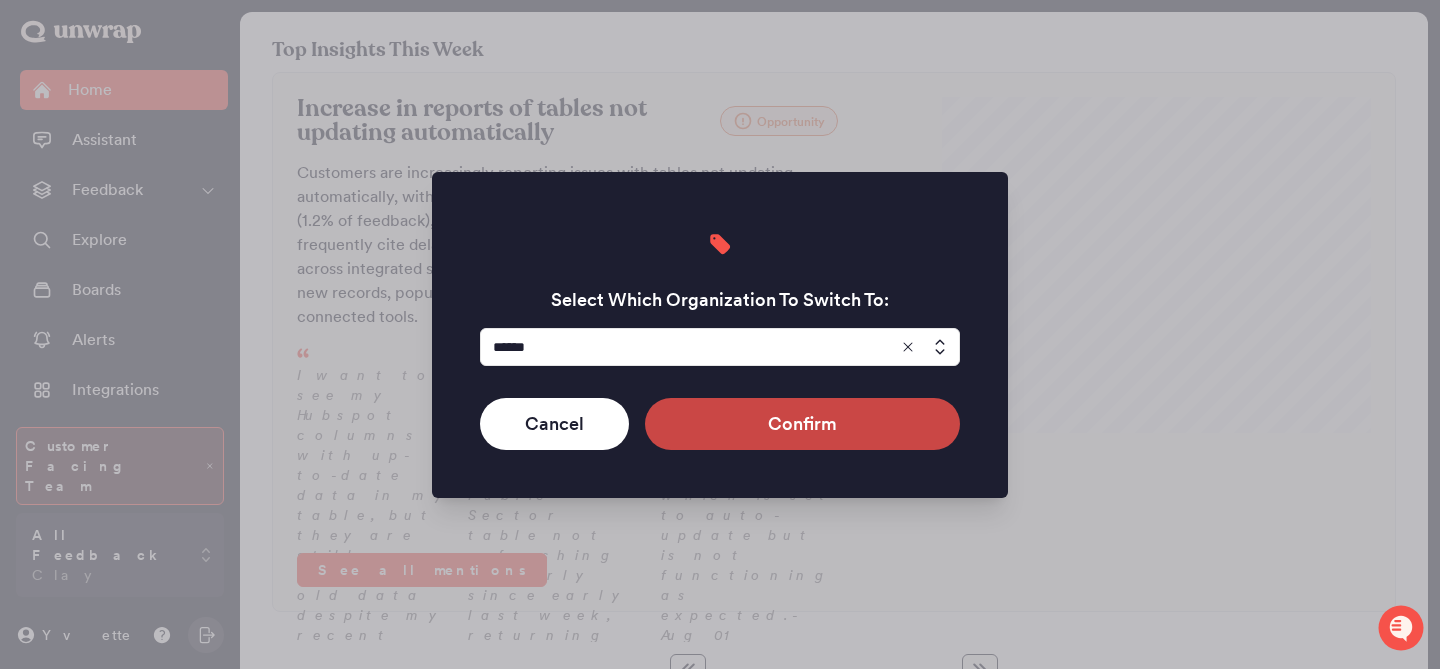 click on "Confirm" at bounding box center [802, 424] 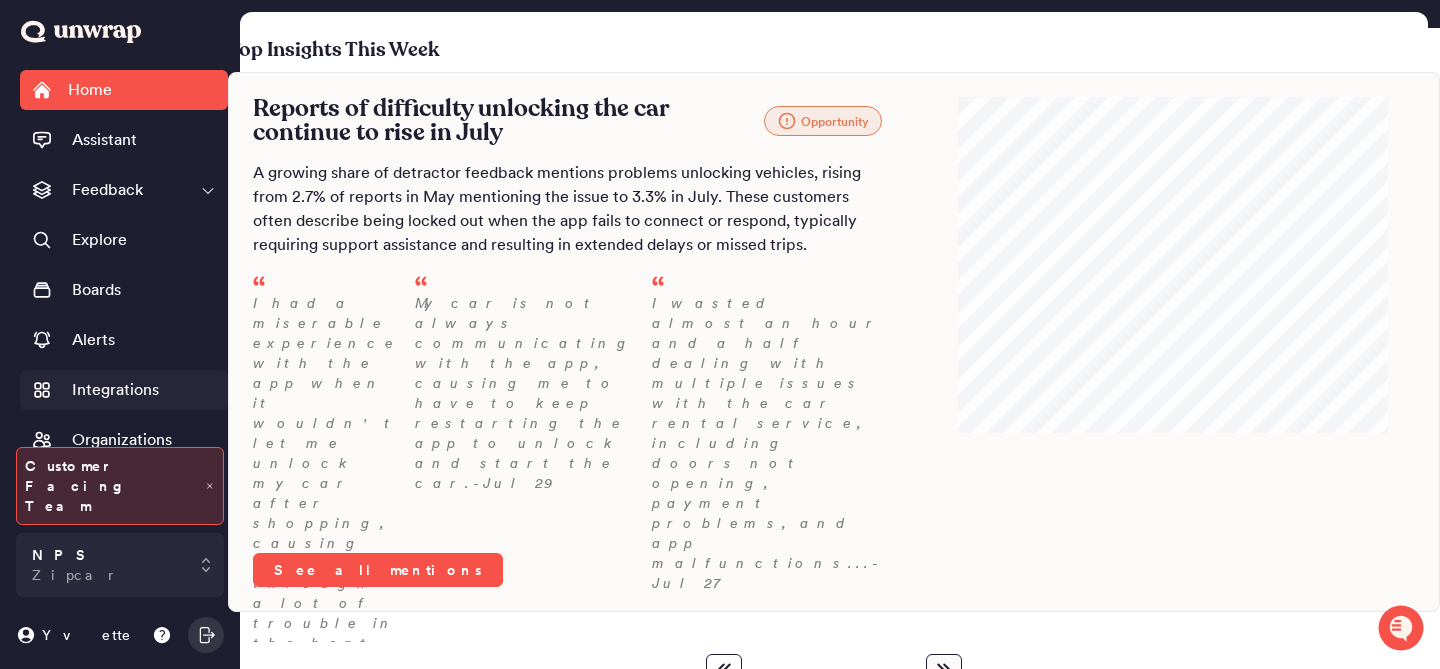click on "Integrations" at bounding box center [115, 390] 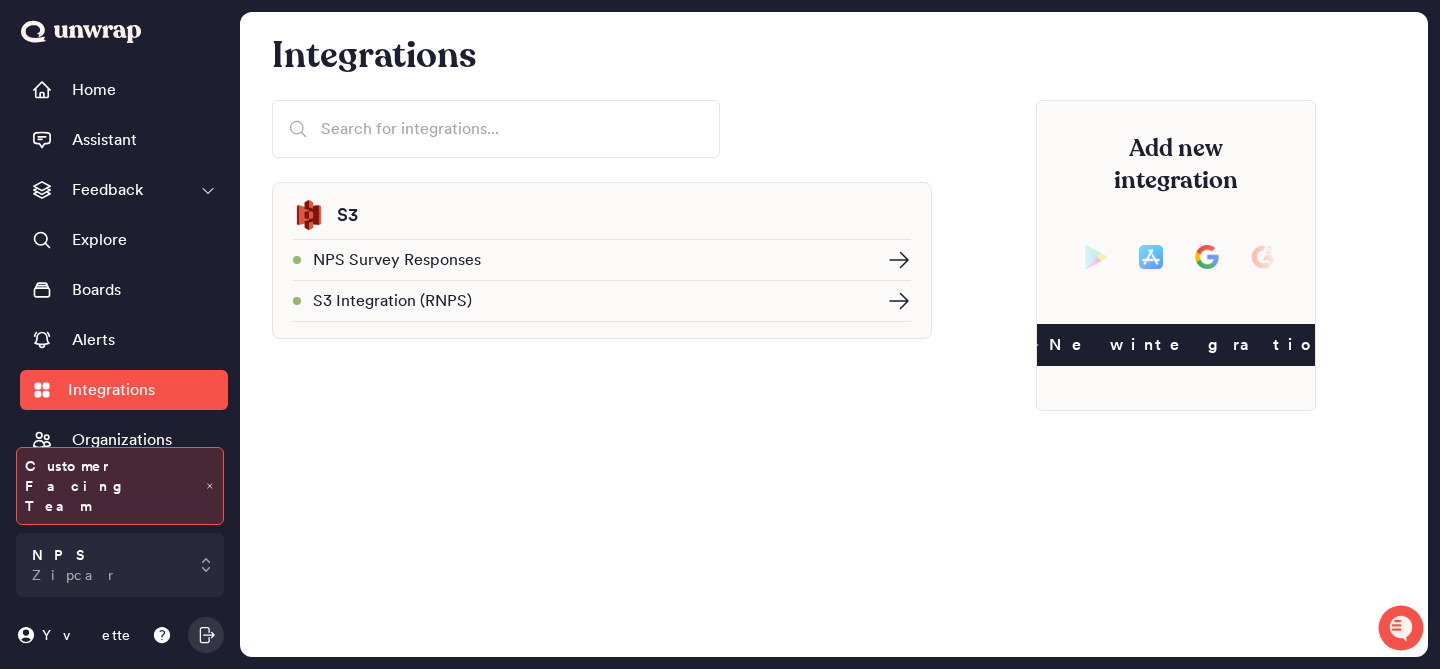 click 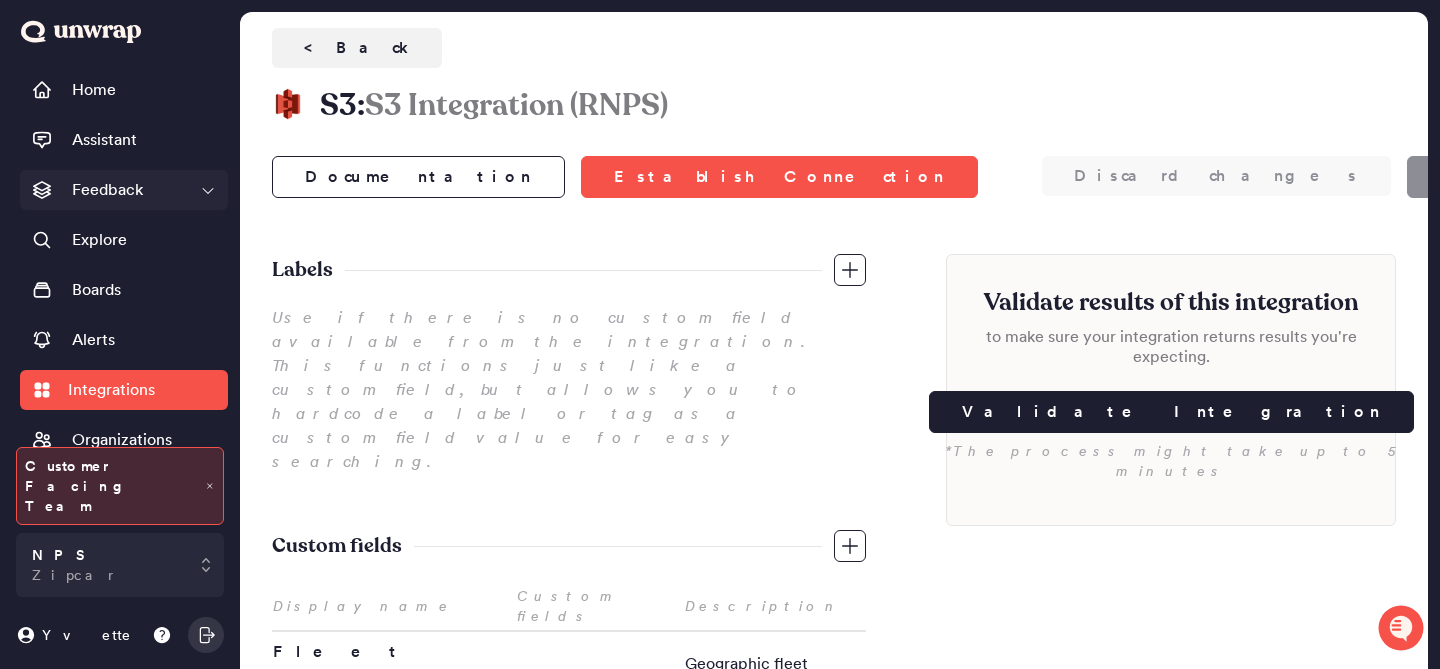 click on "Feedback" at bounding box center (107, 190) 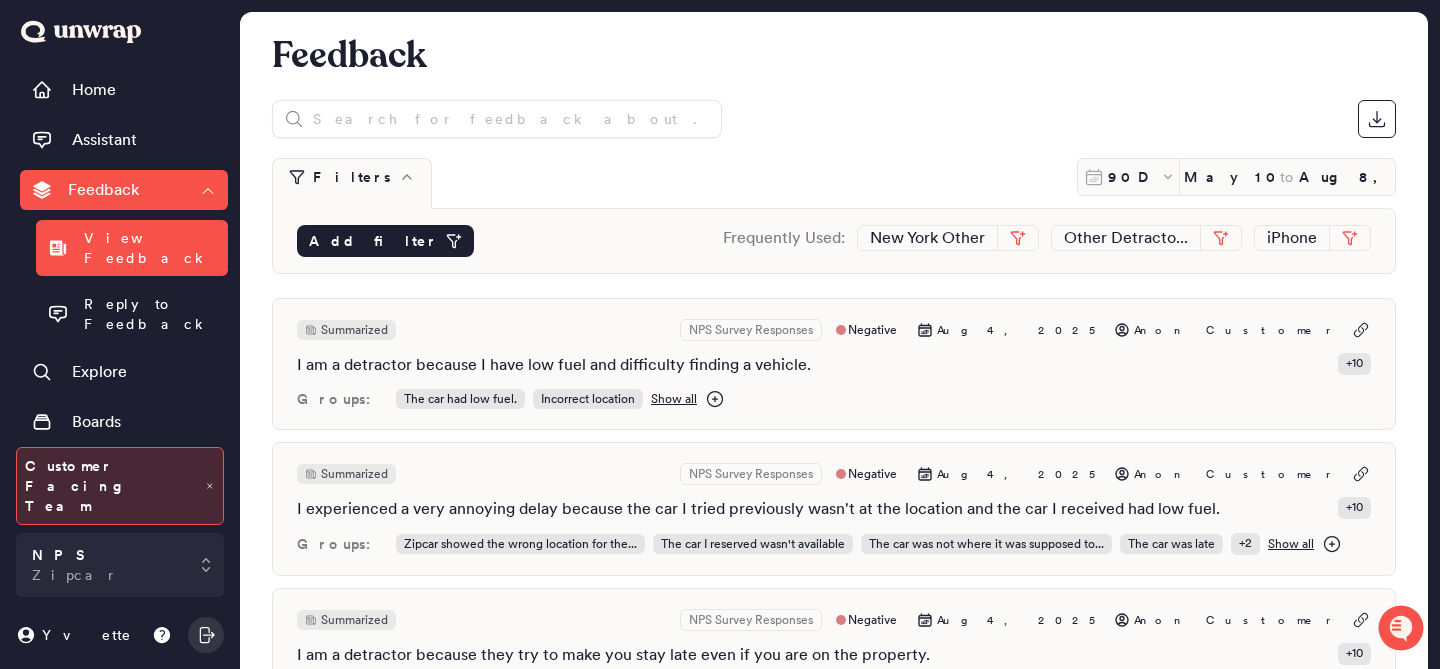 click on "Add filter" at bounding box center (373, 241) 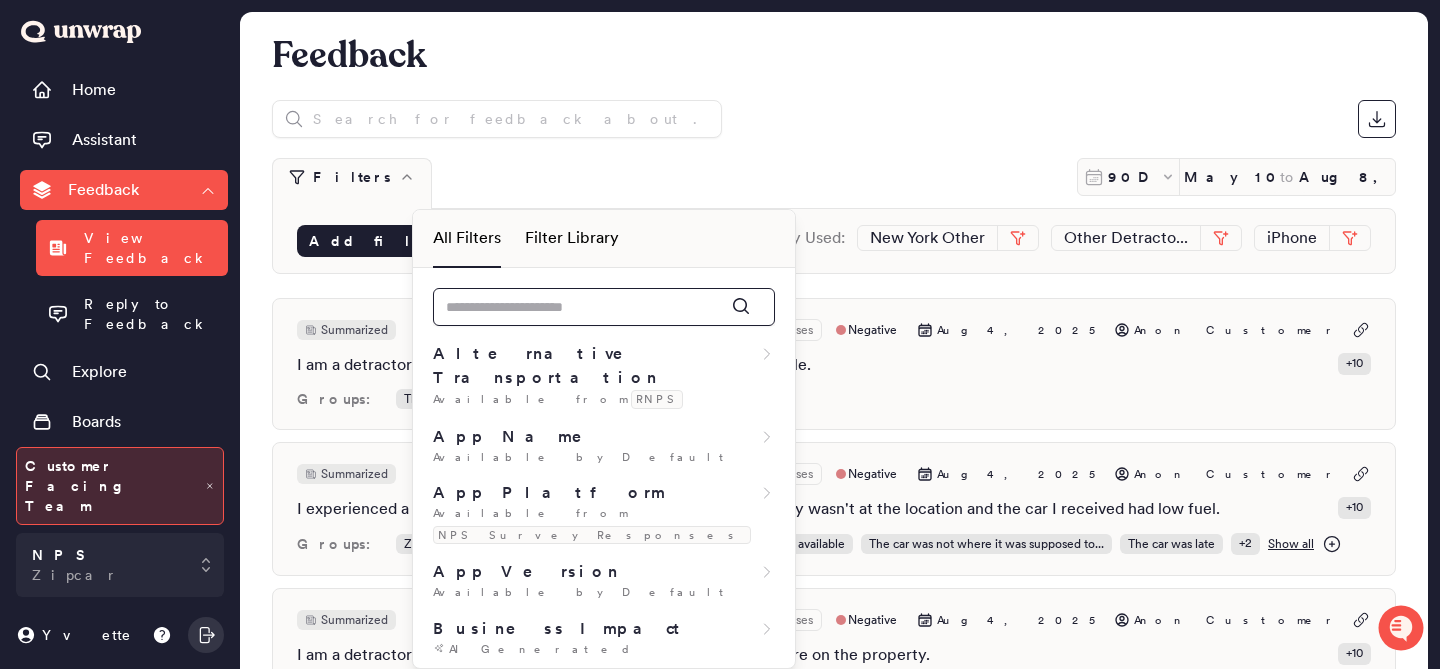 click at bounding box center [604, 307] 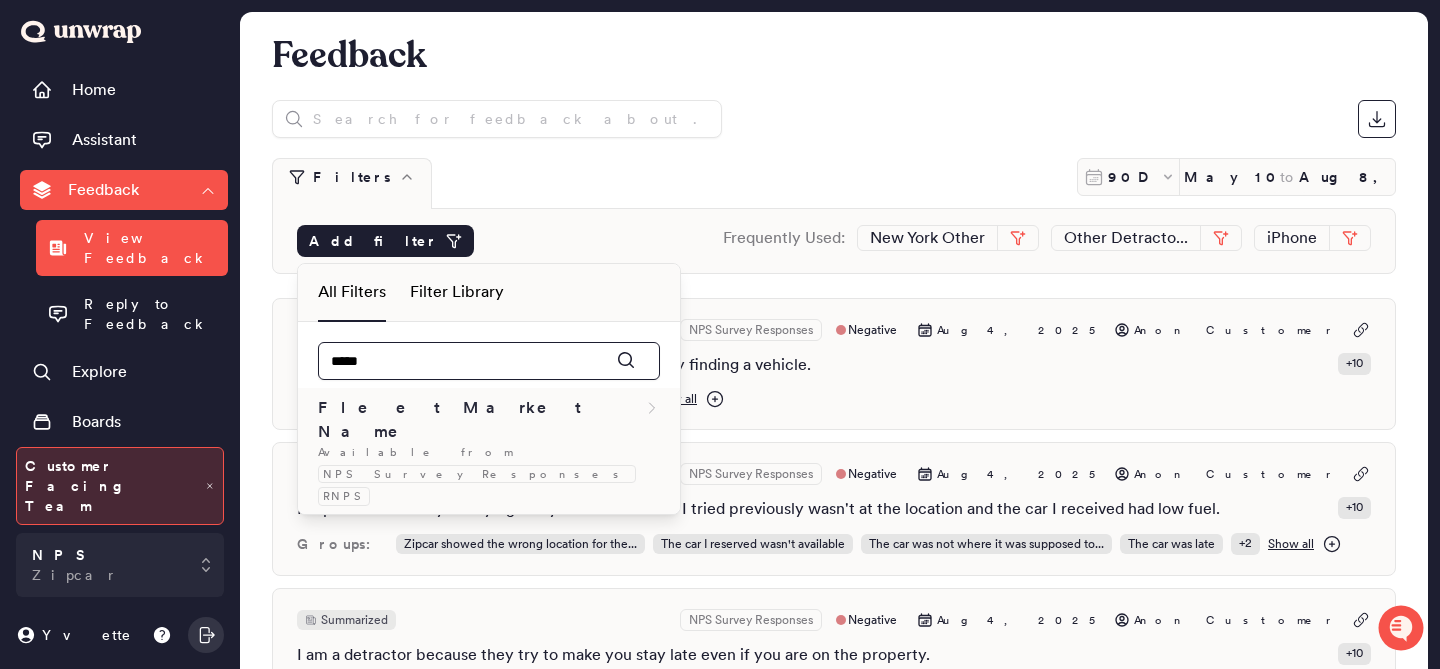type on "*****" 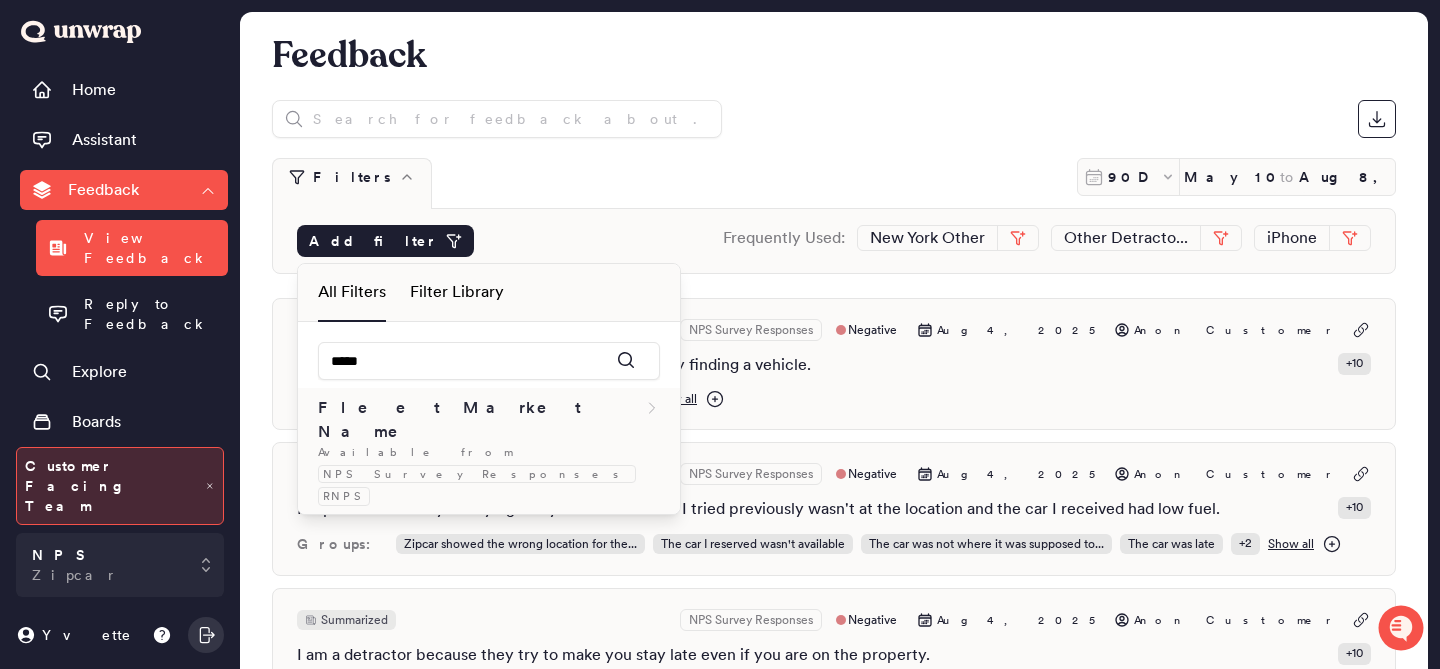click on "Fleet Market Name" at bounding box center (489, 420) 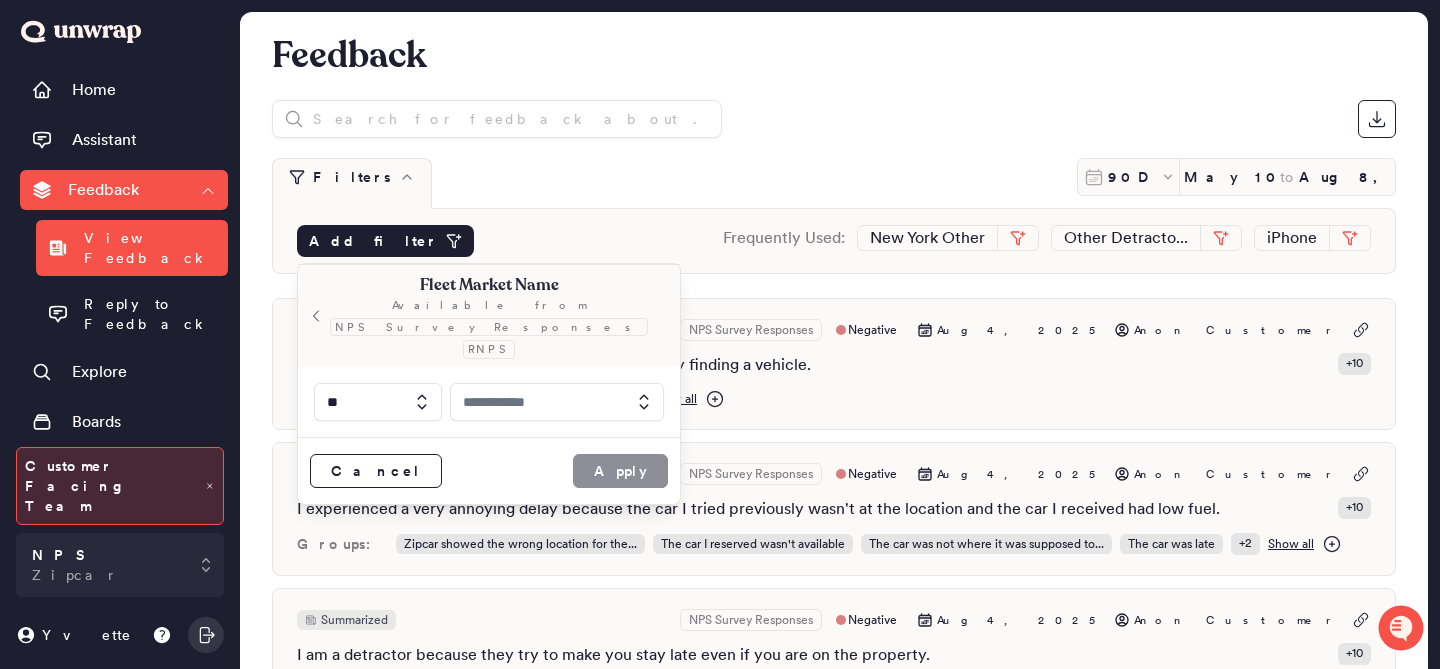 click at bounding box center (557, 402) 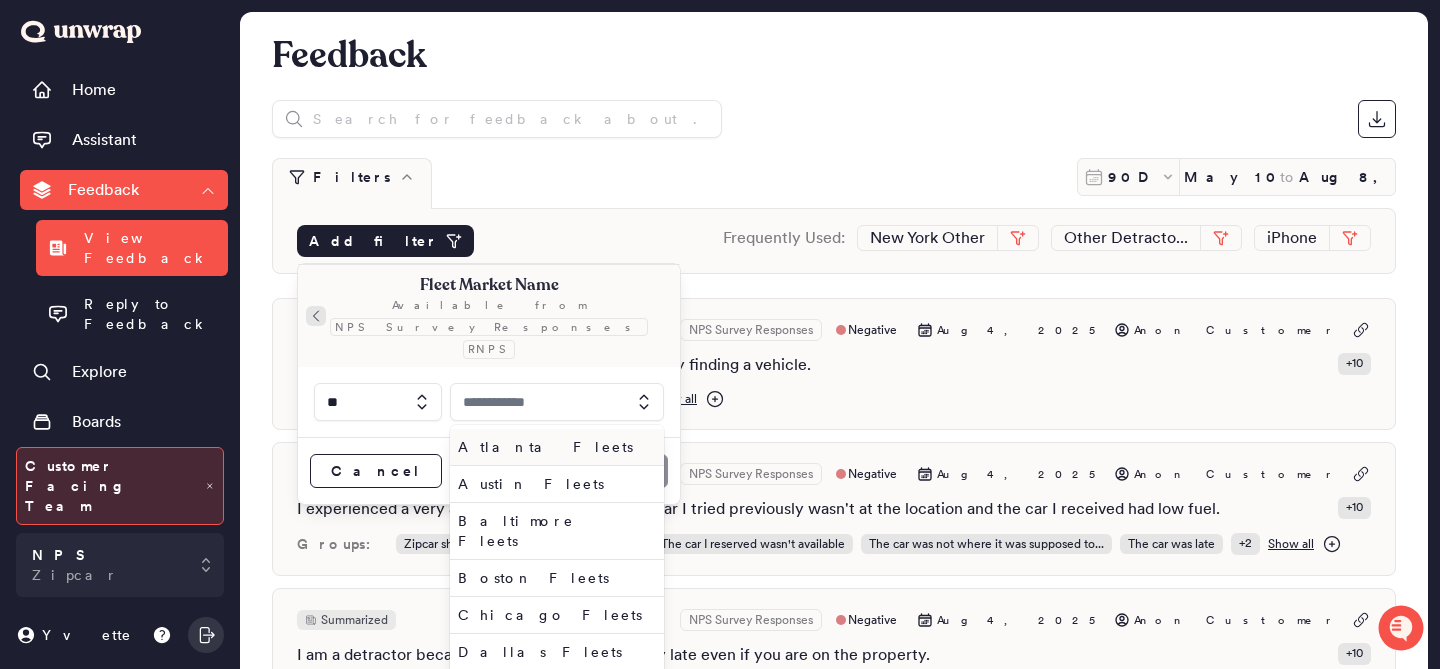 click 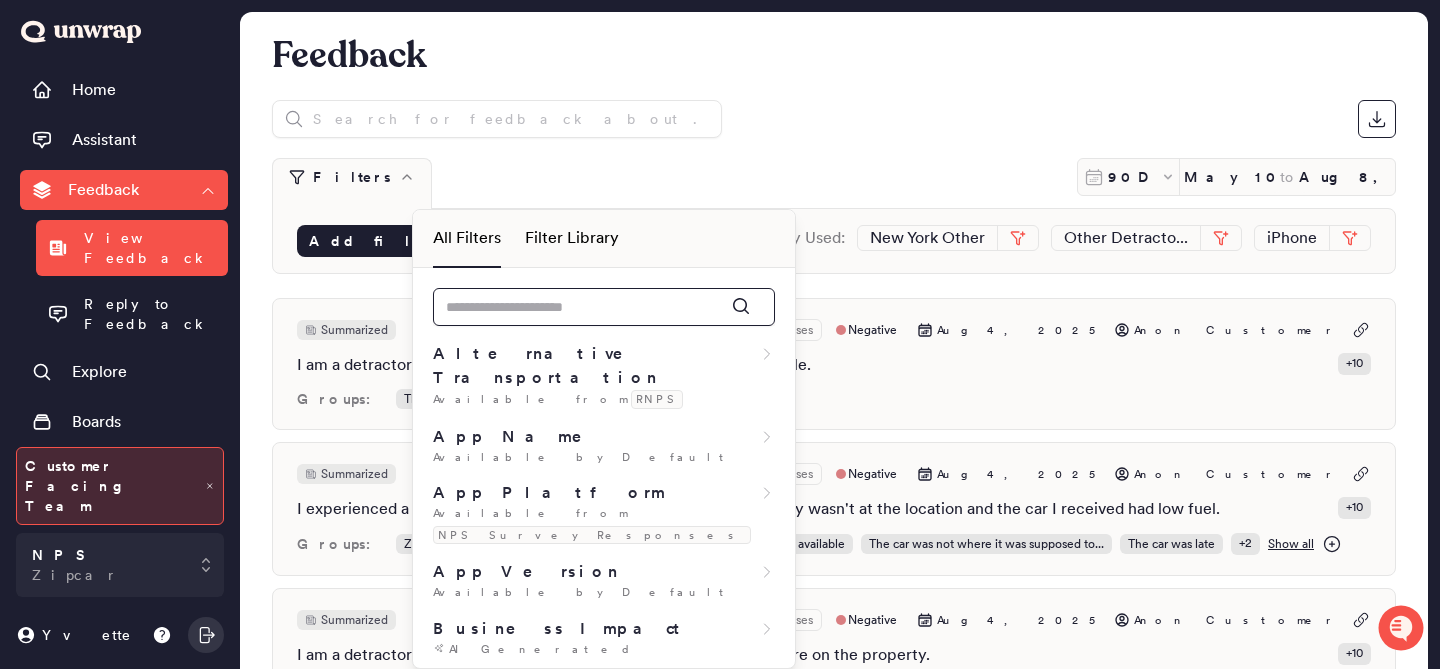 click at bounding box center (604, 307) 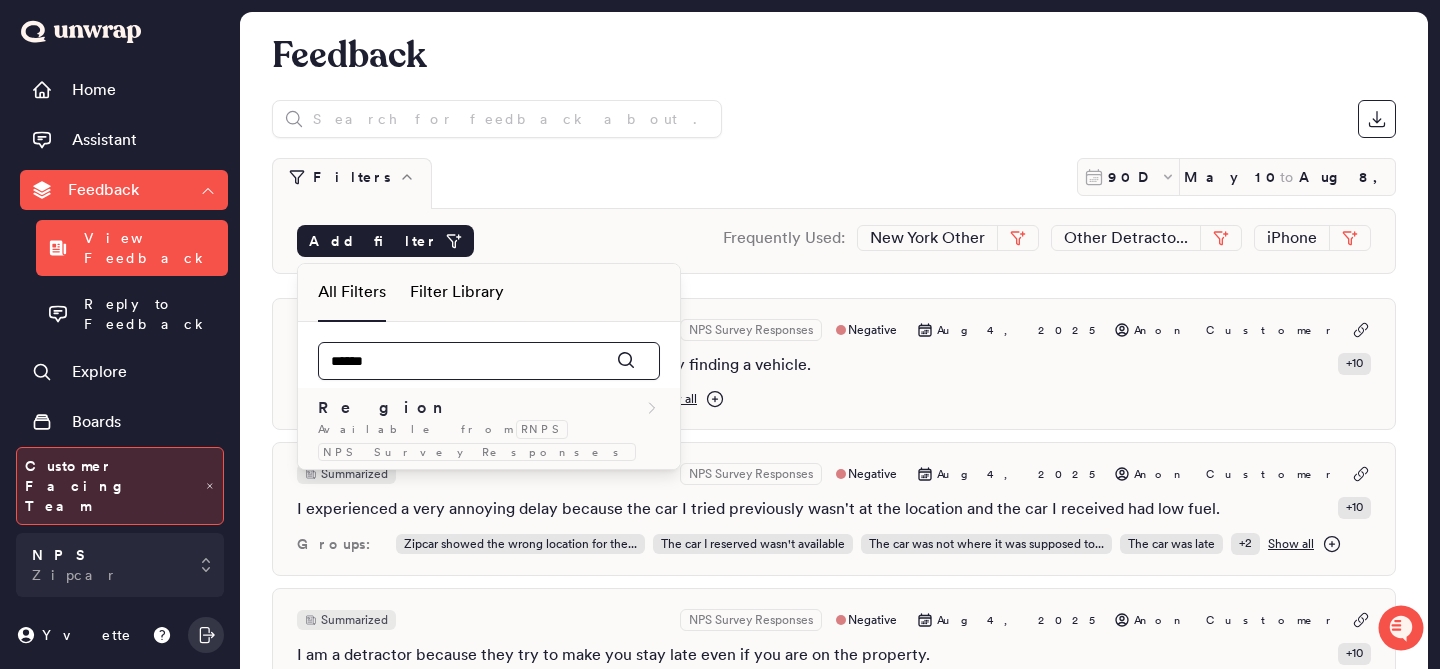 type on "******" 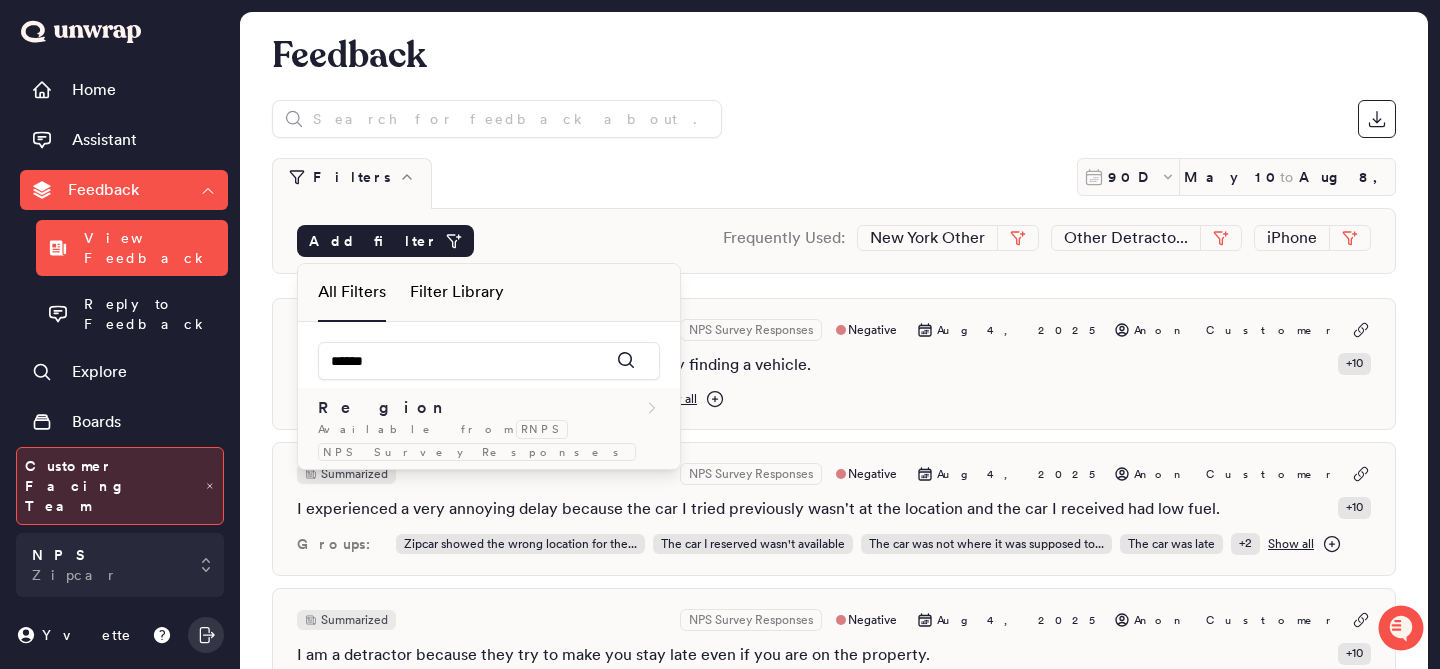 click on "Region" at bounding box center [489, 408] 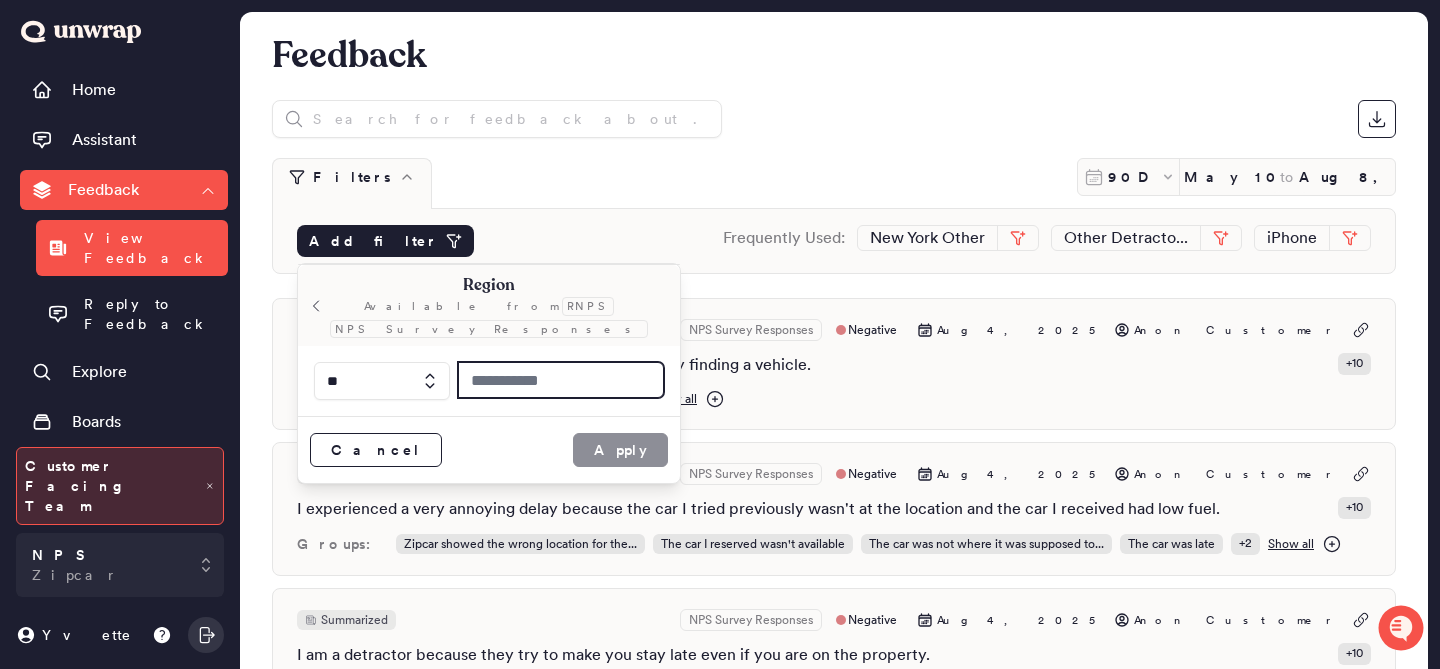 click at bounding box center (561, 380) 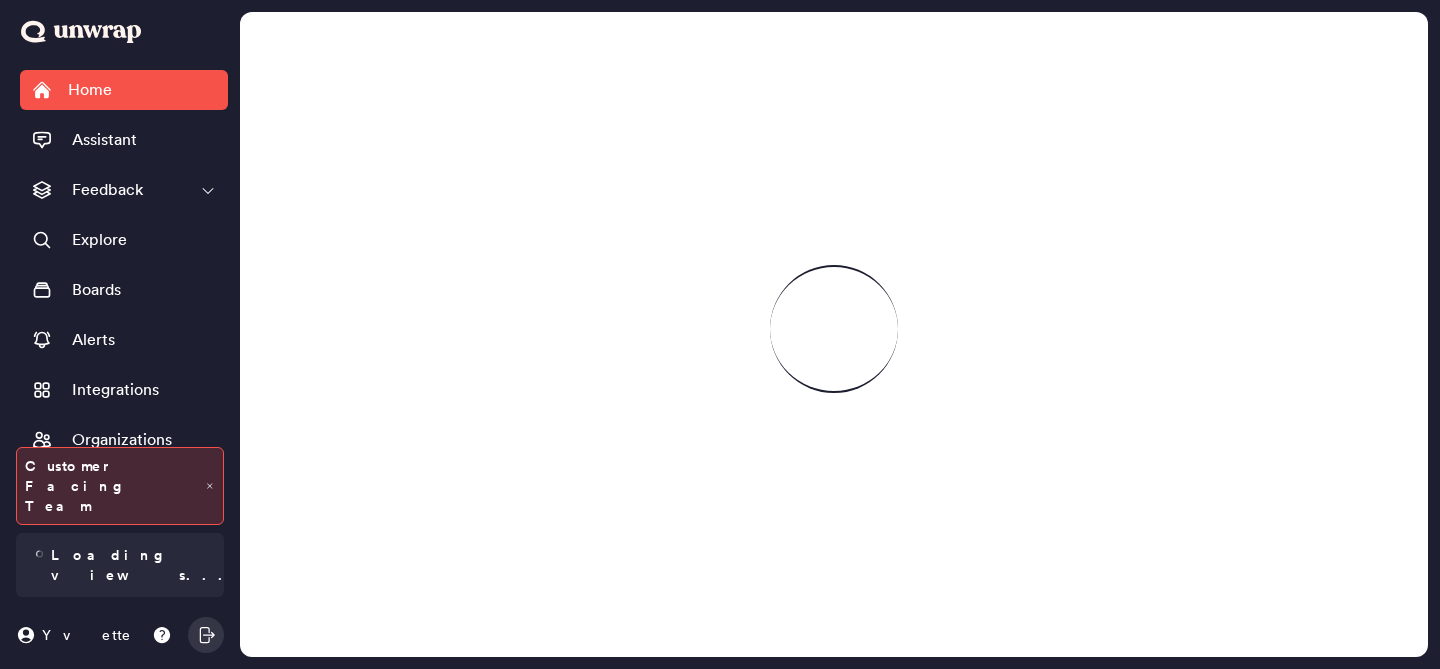 scroll, scrollTop: 0, scrollLeft: 0, axis: both 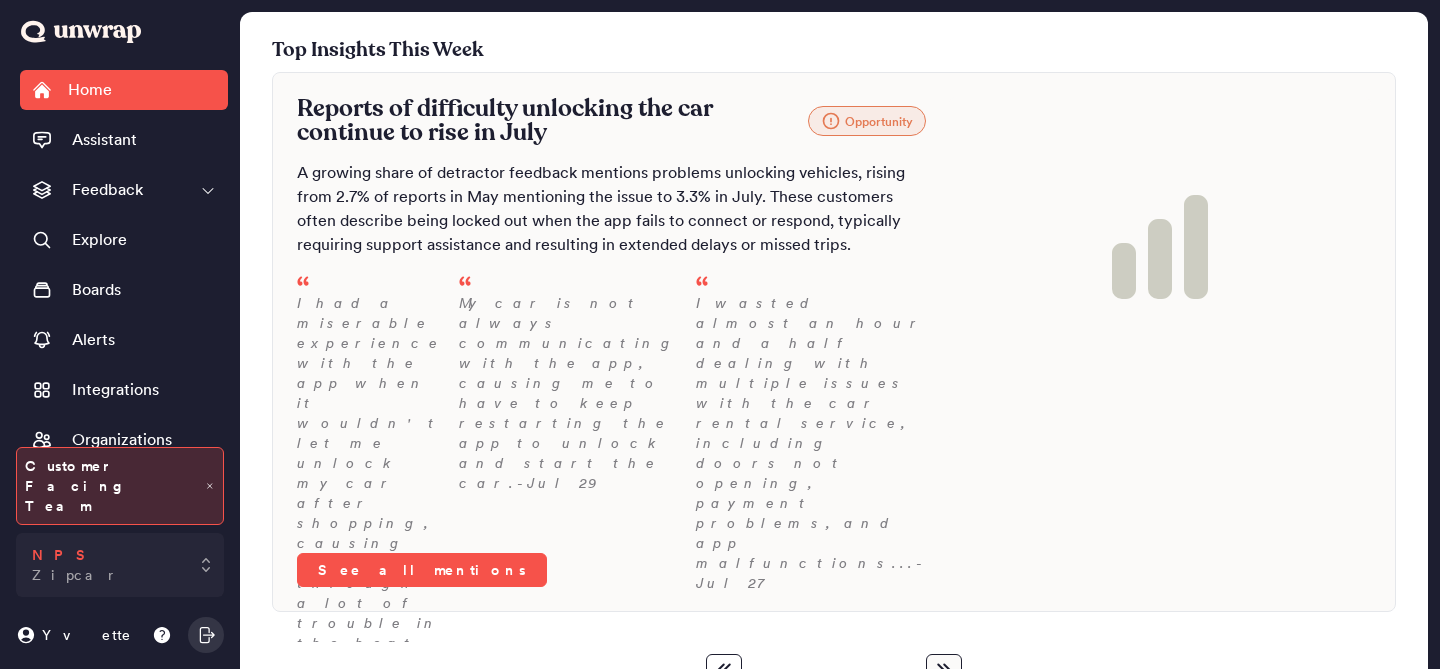 click on "NPS Zipcar" at bounding box center [120, 565] 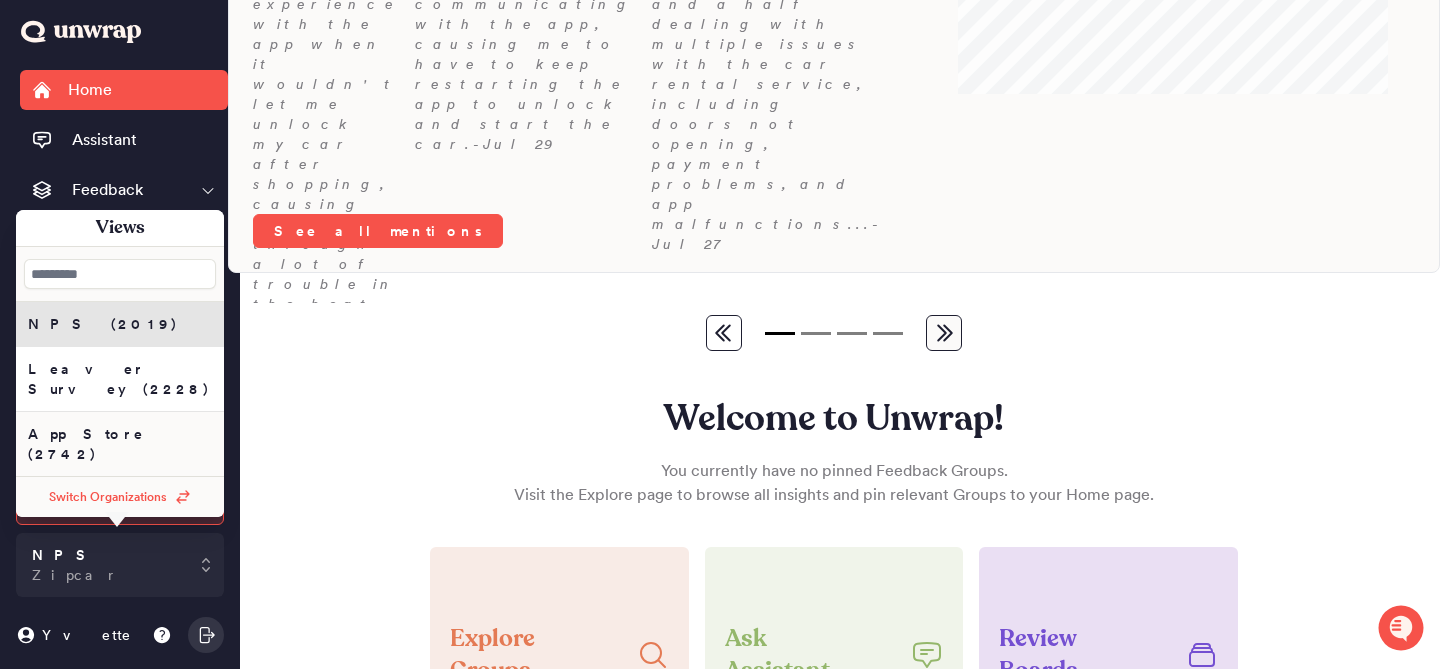 scroll, scrollTop: 397, scrollLeft: 0, axis: vertical 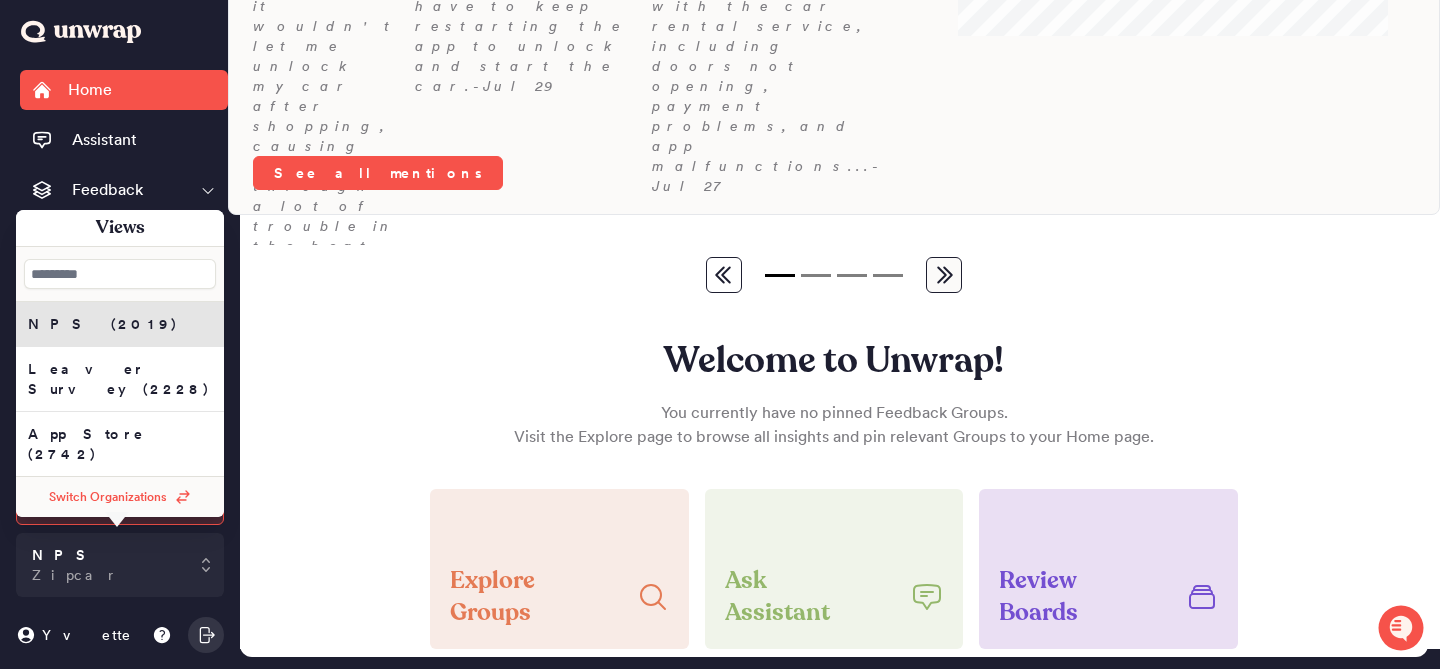 click on "Top Insights This Week Reports of difficulty unlocking the car continue to rise in July Opportunity A growing share of detractor feedback mentions problems unlocking vehicles, rising from 2.7% of reports in May mentioning the issue to 3.3% in July. These customers often describe being locked out when the app fails to connect or respond, typically requiring support assistance and resulting in extended delays or missed trips. I had a miserable experience with the app when it wouldn't let me unlock my car after shopping, causing me to go through a lot of trouble in the heat, and I bel... - Jul 30 My car is not always communicating with the app, causing me to have to keep restarting the app to unlock and start the car. - Jul 29 I wasted almost an hour and a half dealing with multiple issues with the car rental service, including doors not opening, payment problems, and app malfunctions... - Jul 27 See all mentions Support-related complaints from detractors remain elevated Opportunity - Jul 31 - Jul 31" at bounding box center [834, -14] 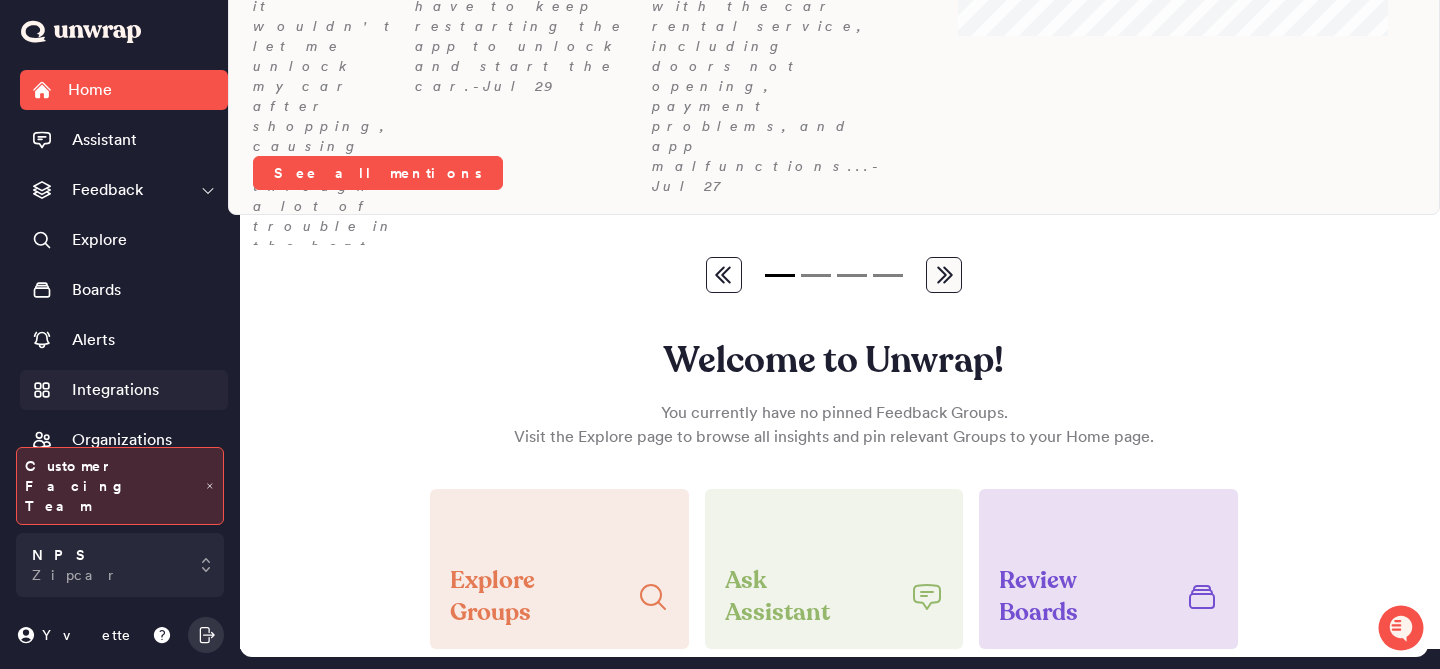 click on "Integrations" at bounding box center (115, 390) 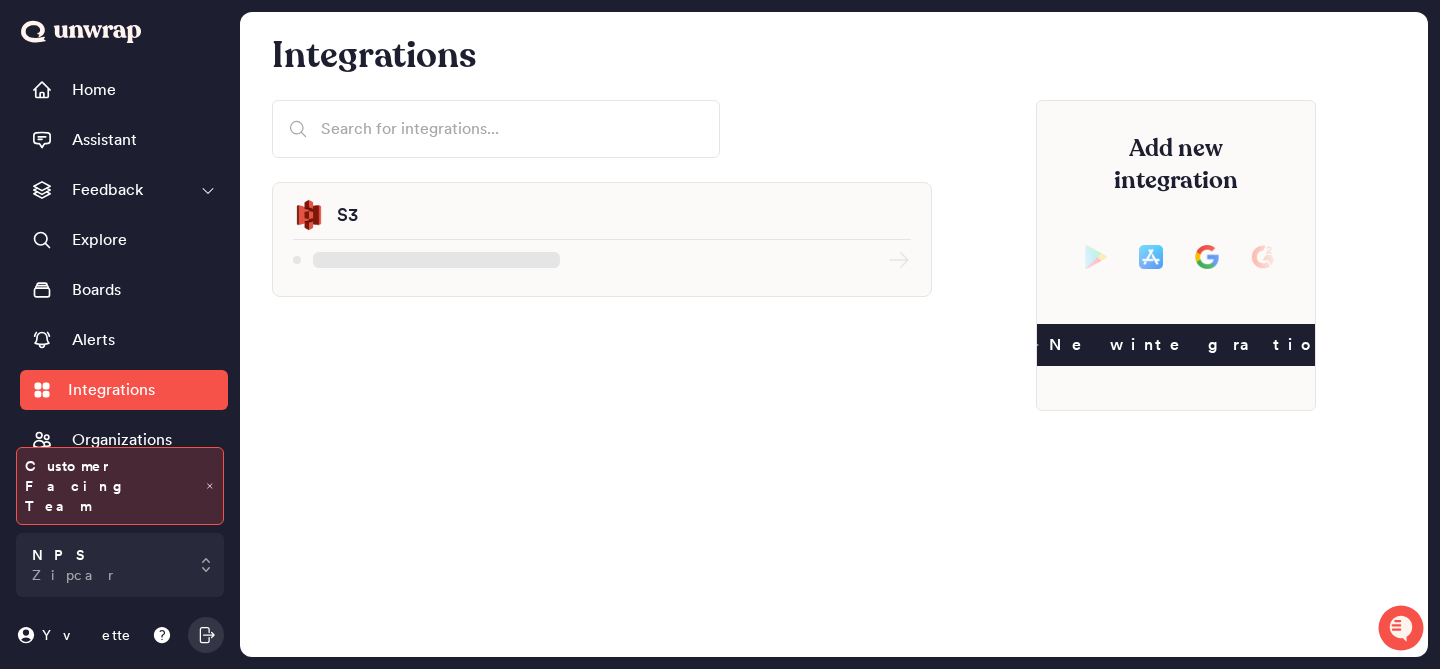 scroll, scrollTop: 0, scrollLeft: 0, axis: both 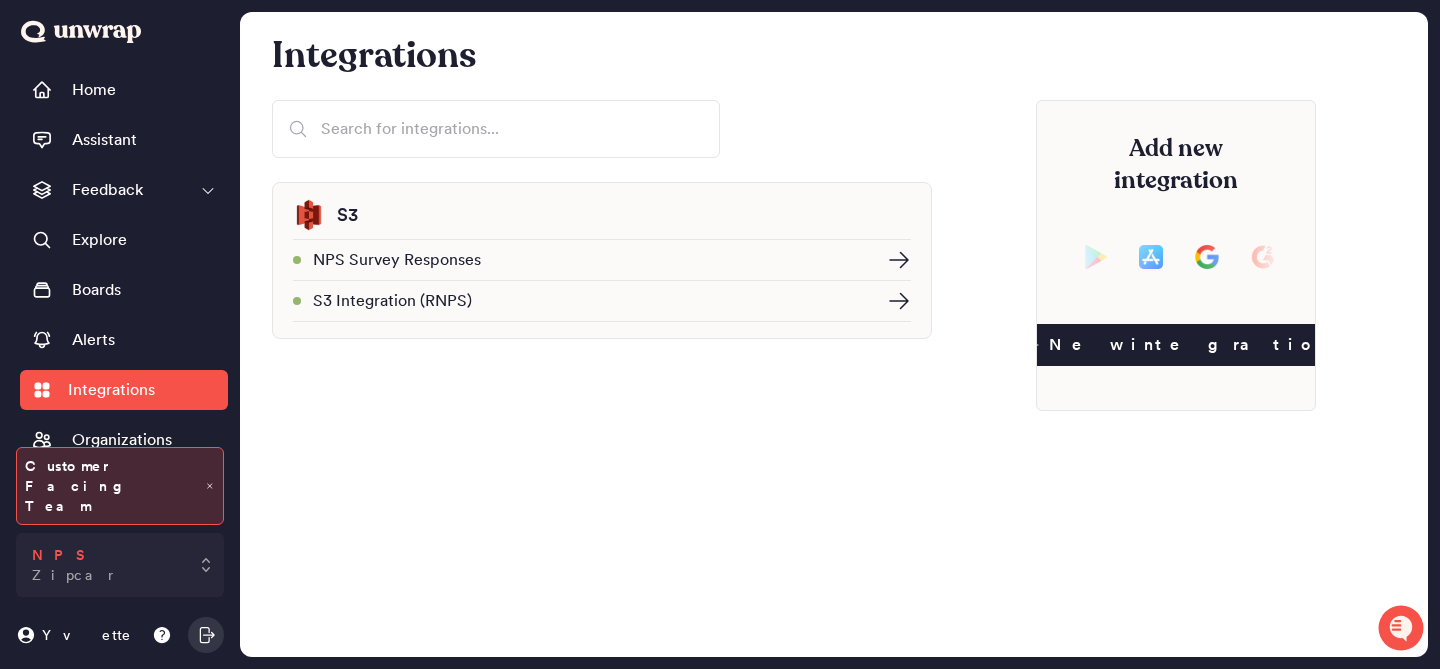 click on "NPS Zipcar" at bounding box center [120, 565] 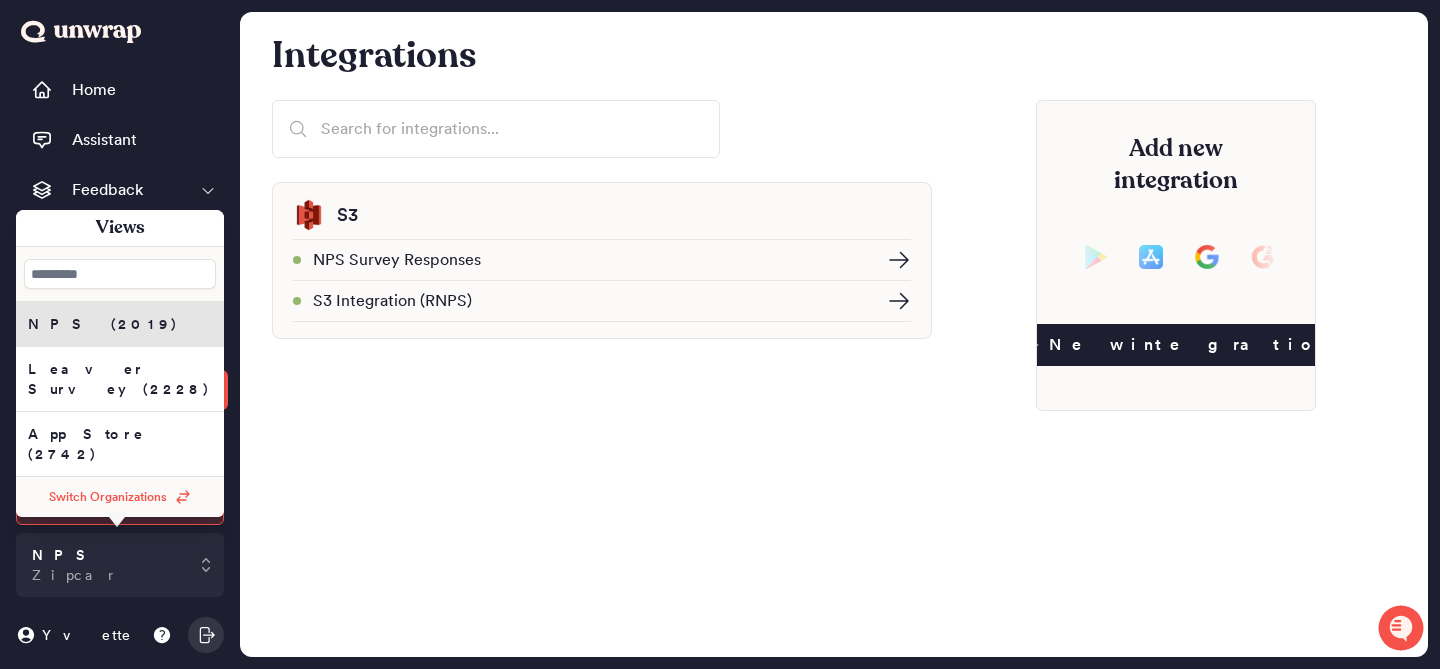 click on "Switch Organizations" at bounding box center (108, 497) 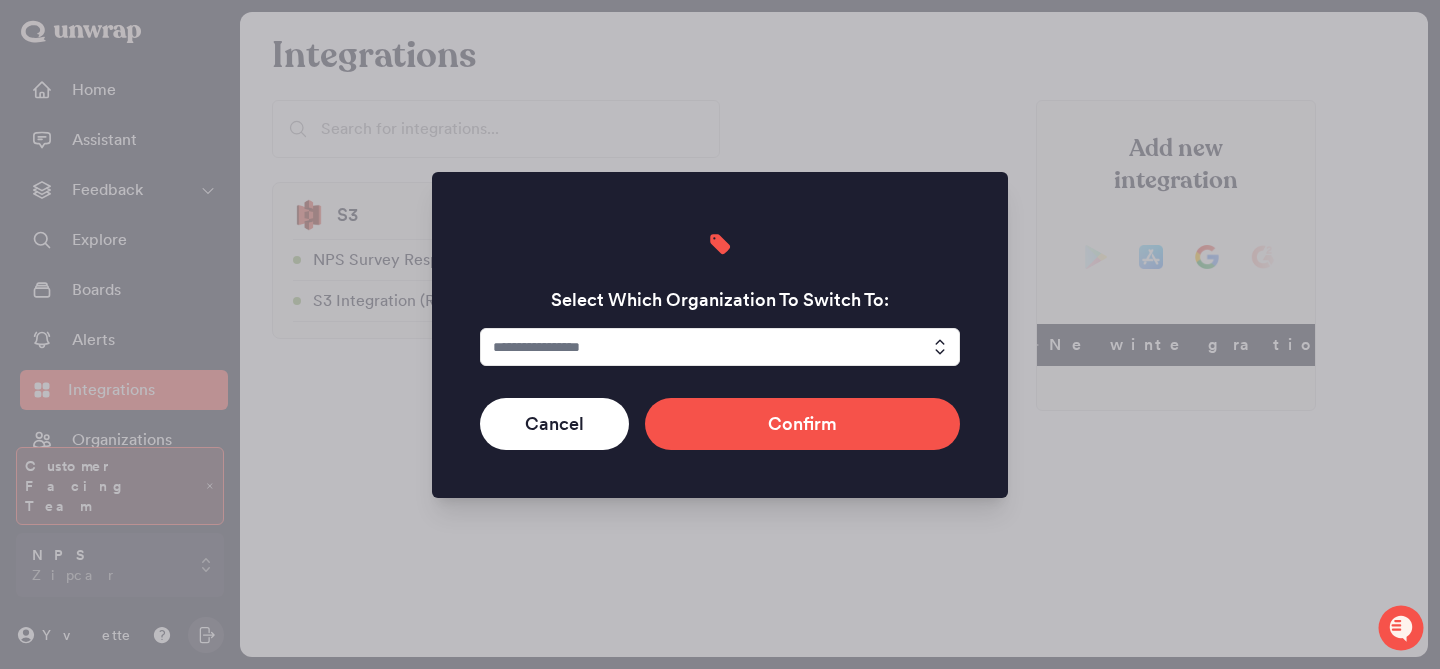 click at bounding box center [720, 347] 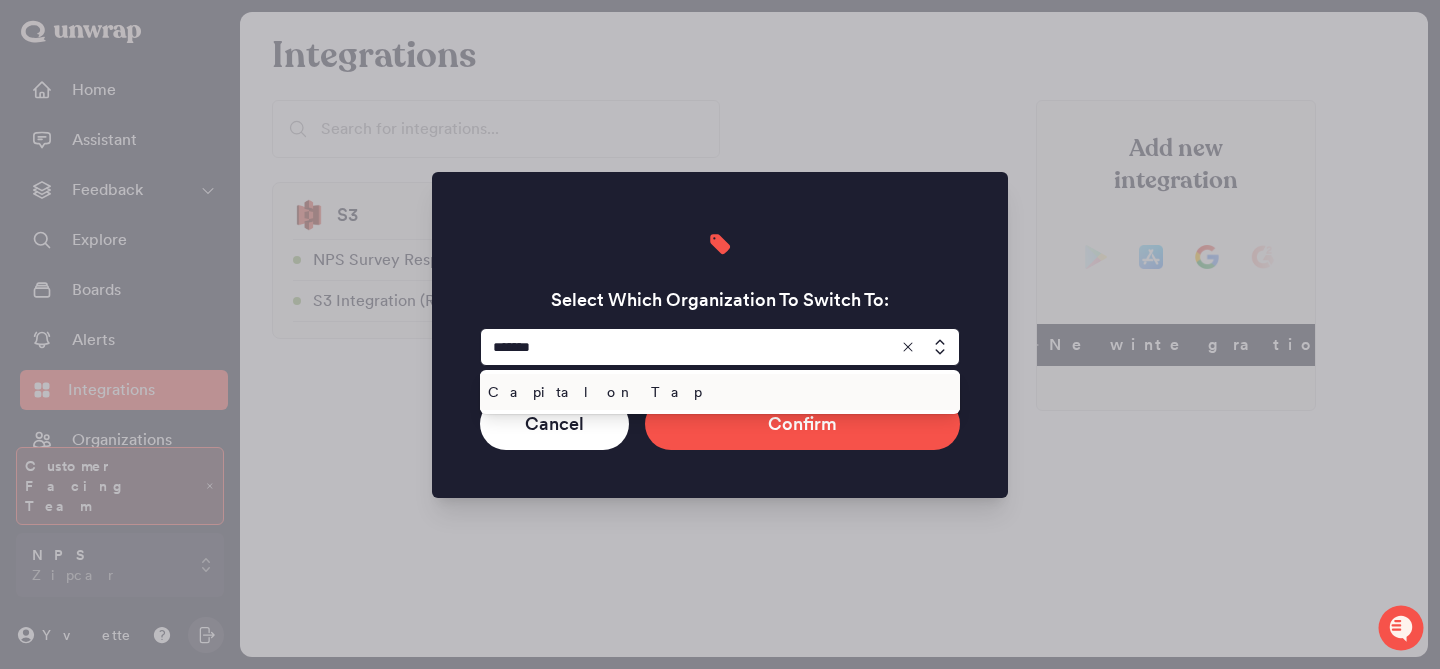 type on "**********" 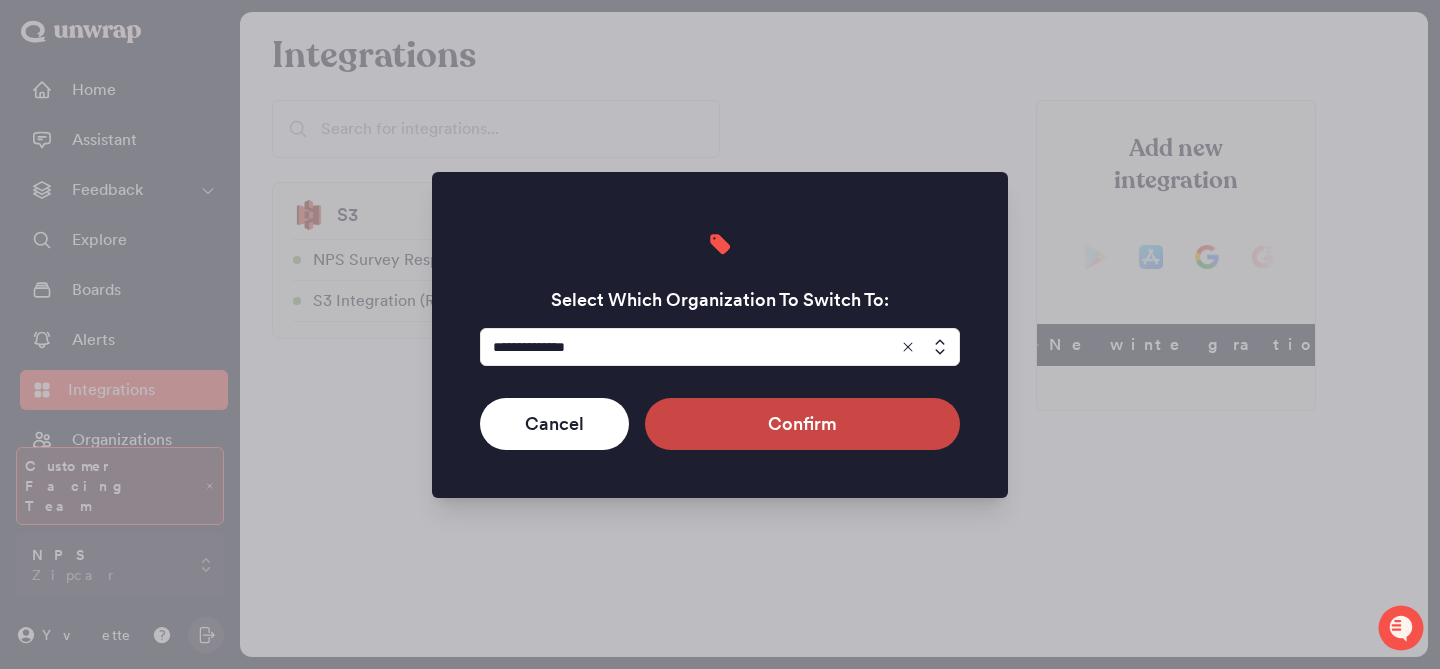 click on "Confirm" at bounding box center (802, 424) 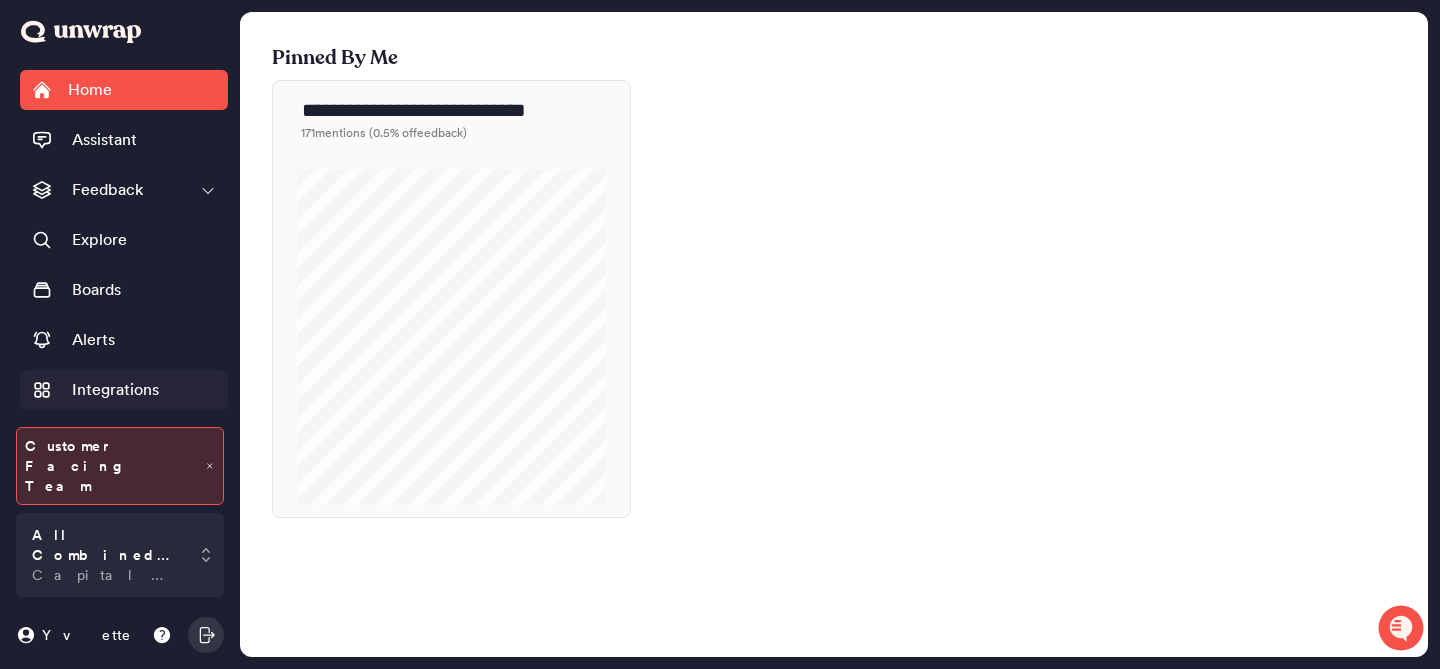 click on "Integrations" at bounding box center [115, 390] 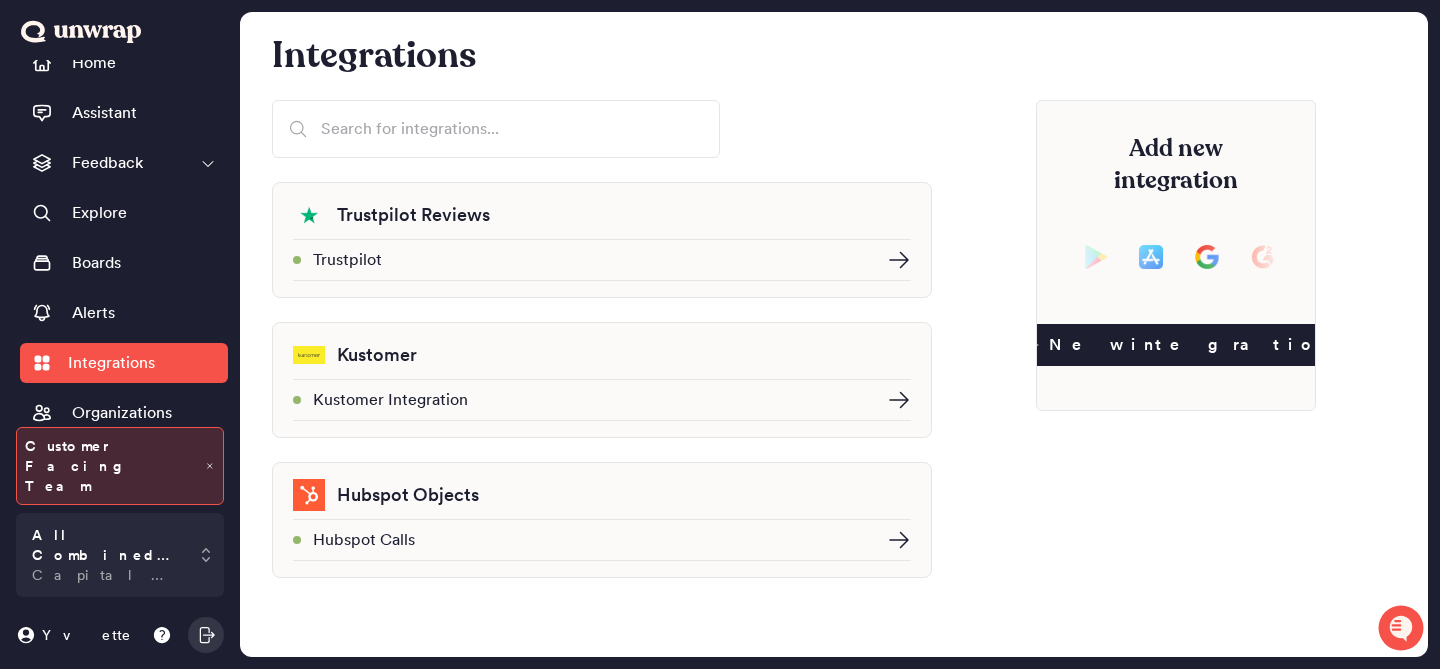 scroll, scrollTop: 0, scrollLeft: 0, axis: both 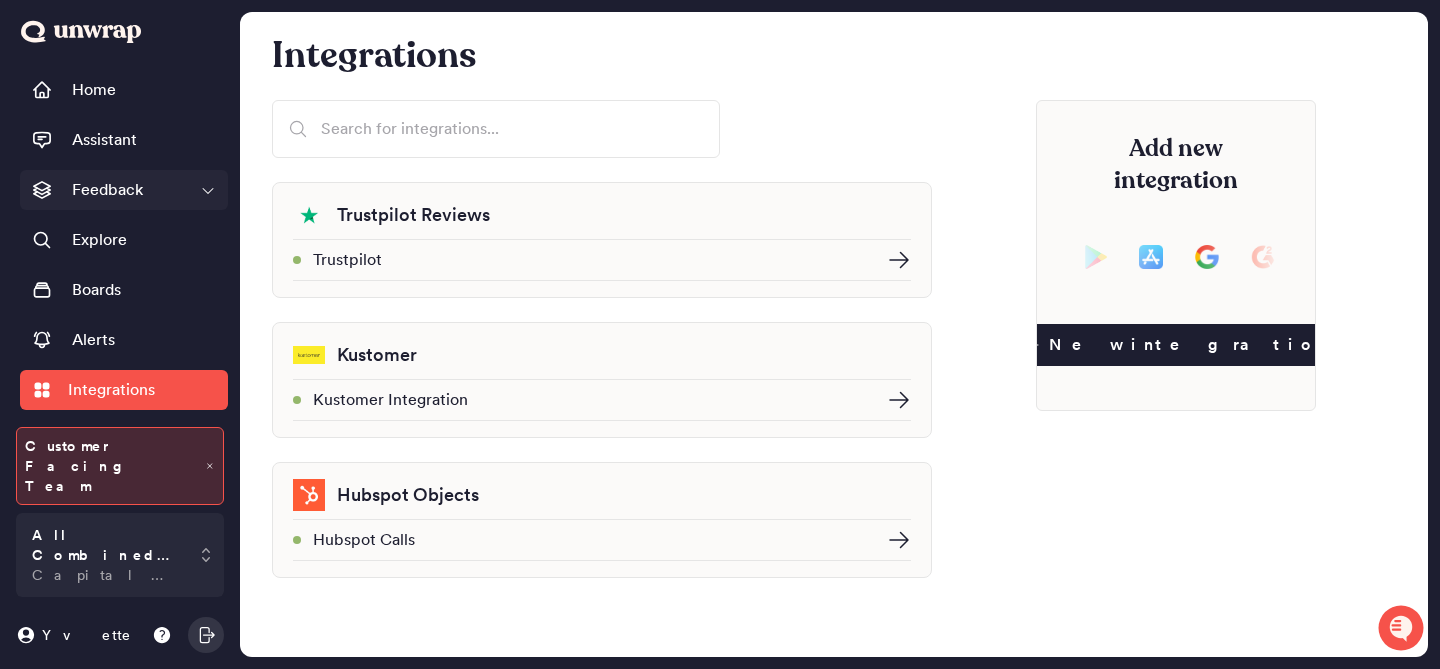 click on "Feedback" at bounding box center [107, 190] 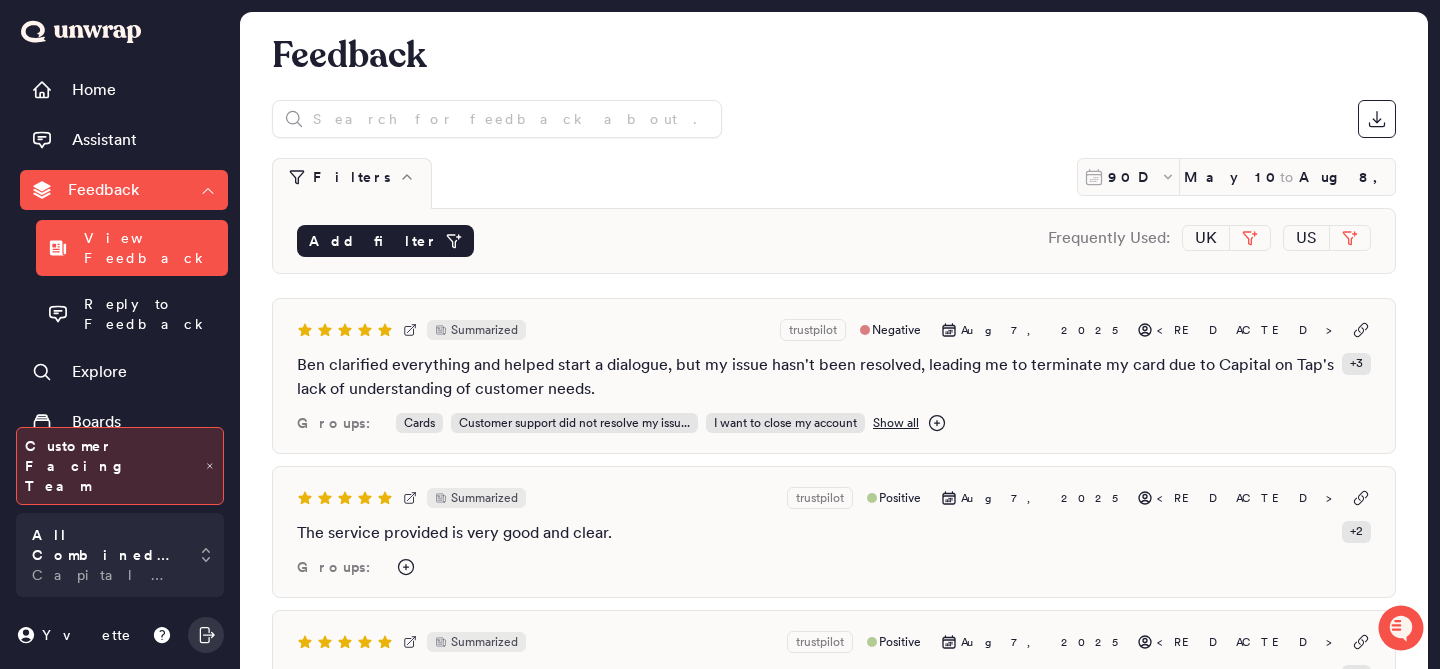 click 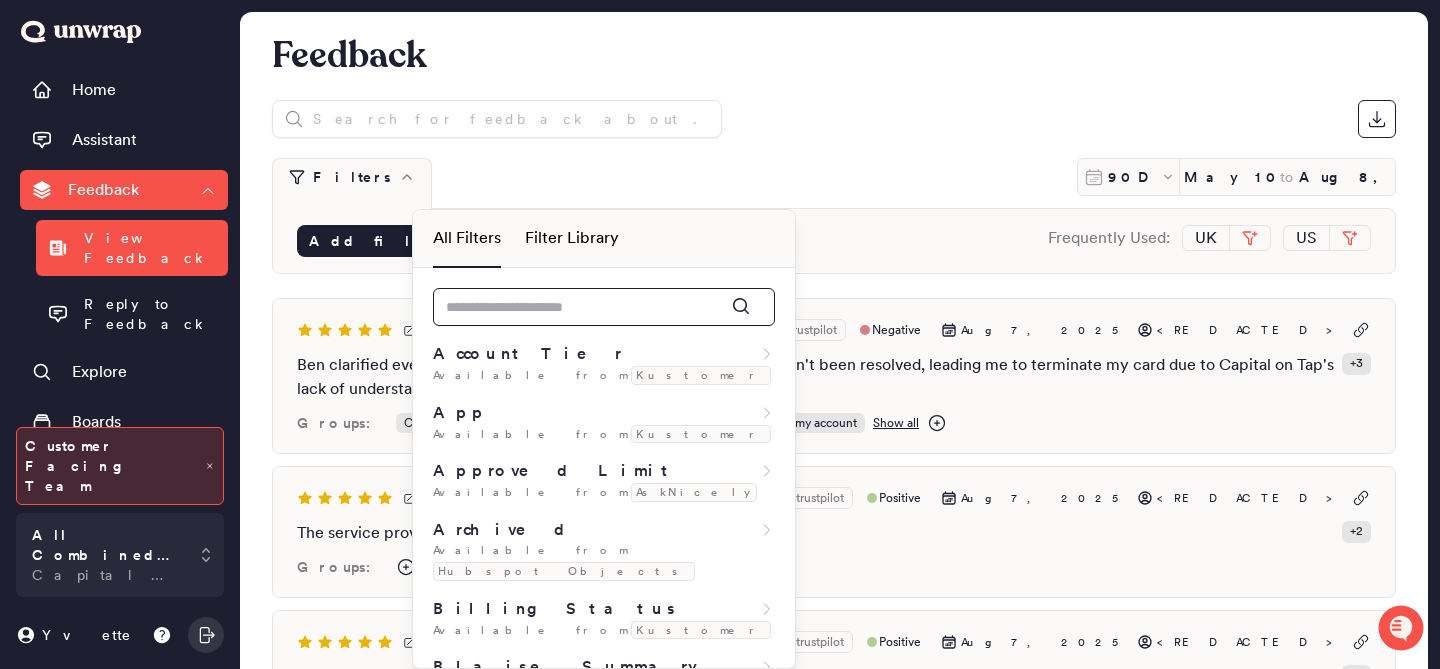 click at bounding box center [604, 307] 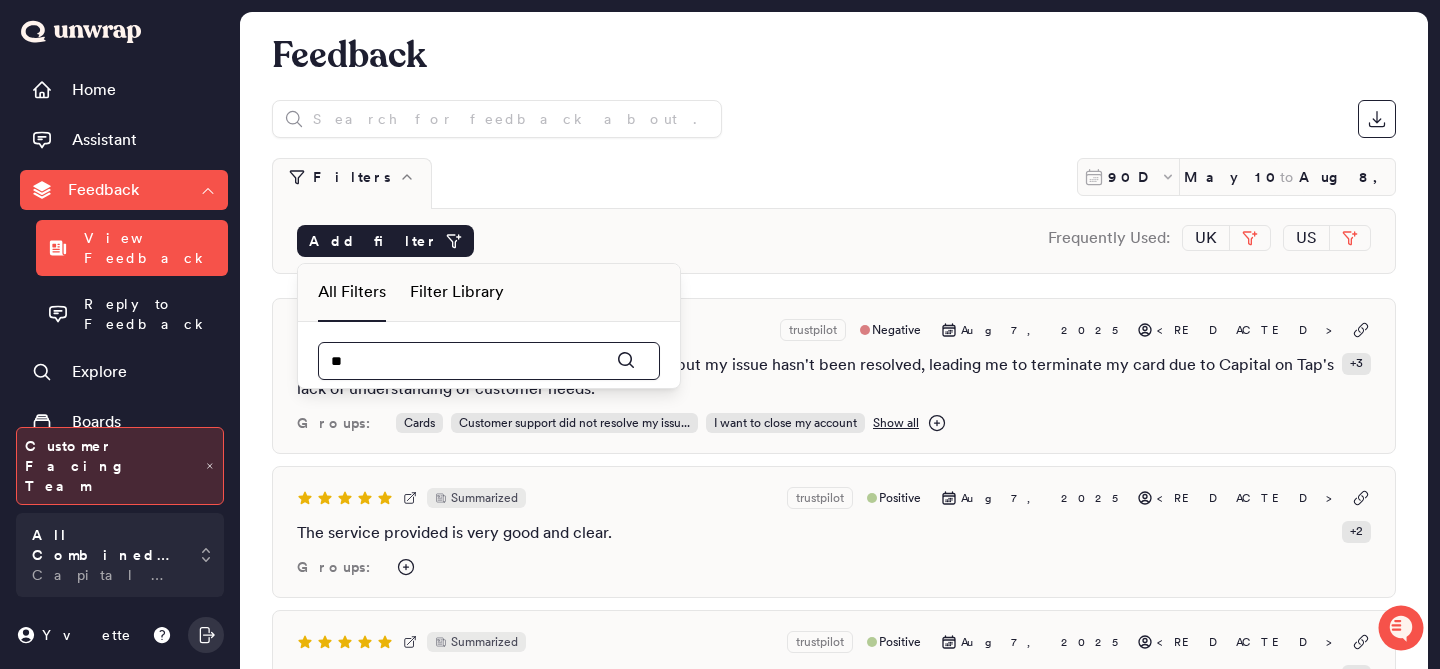 type on "*" 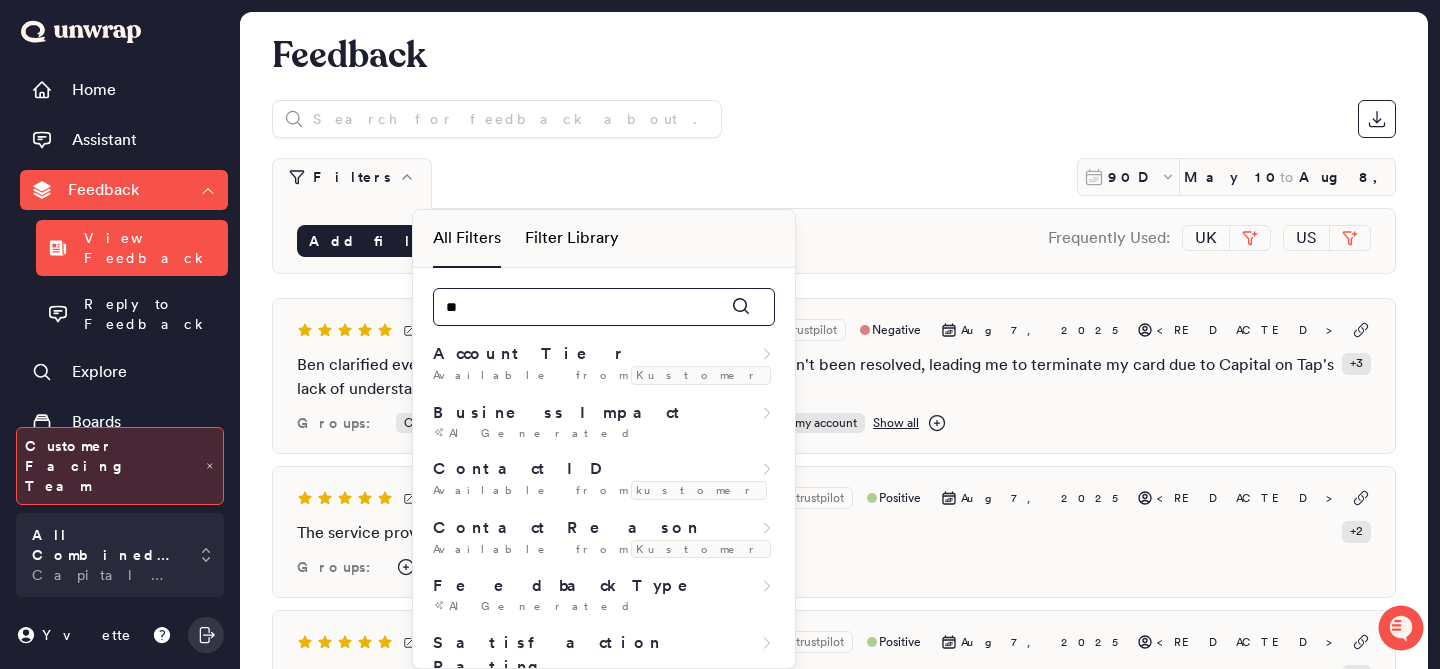 type on "*" 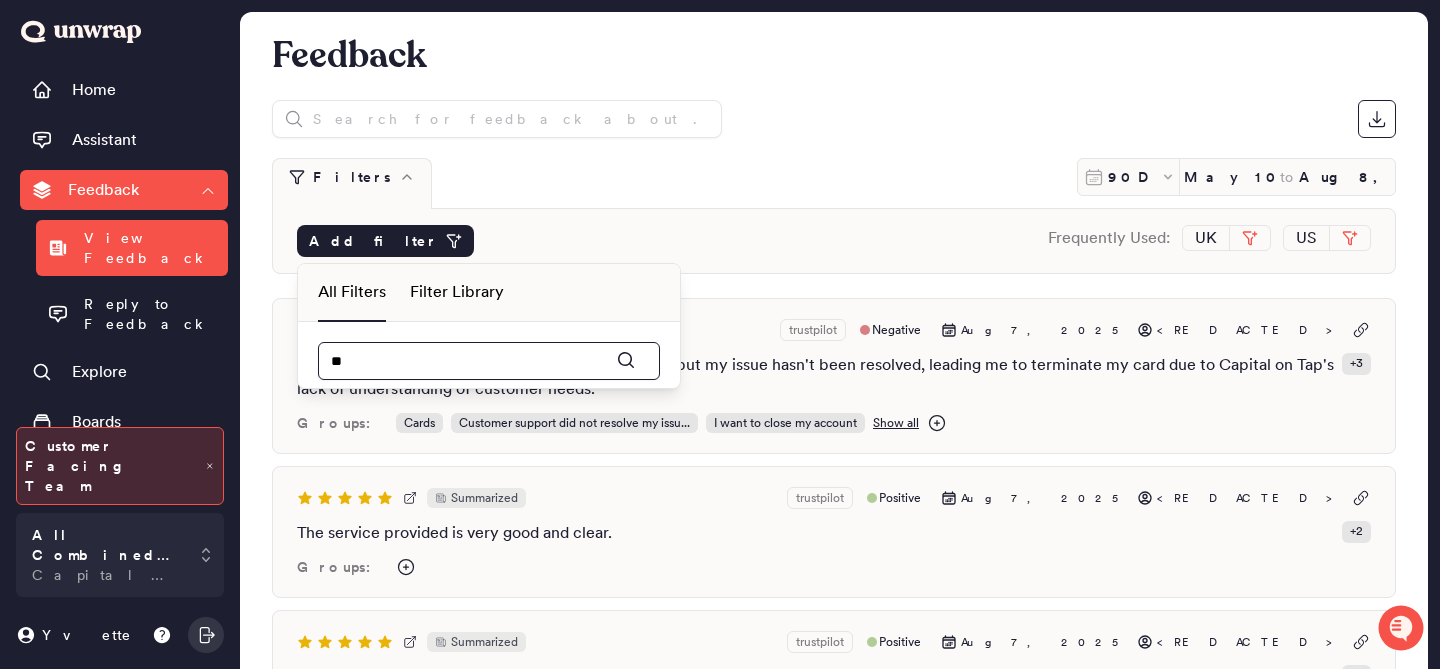 type on "*" 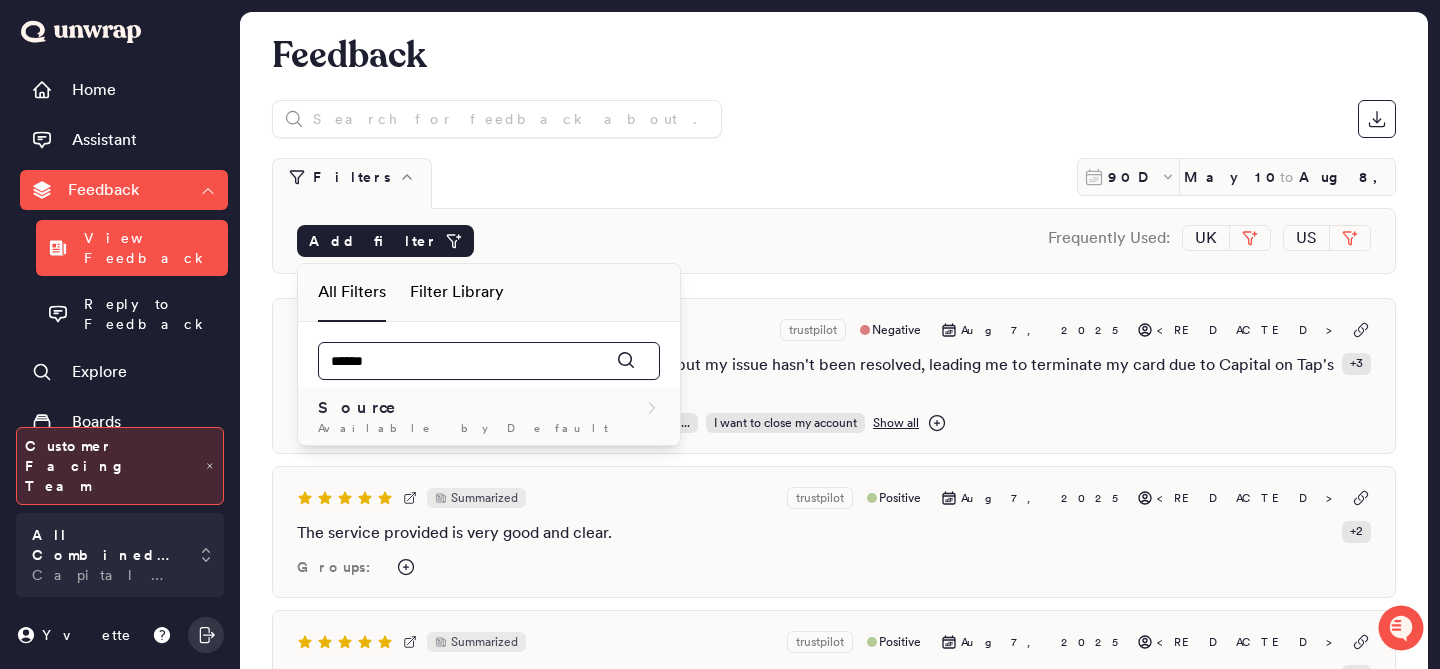 type on "******" 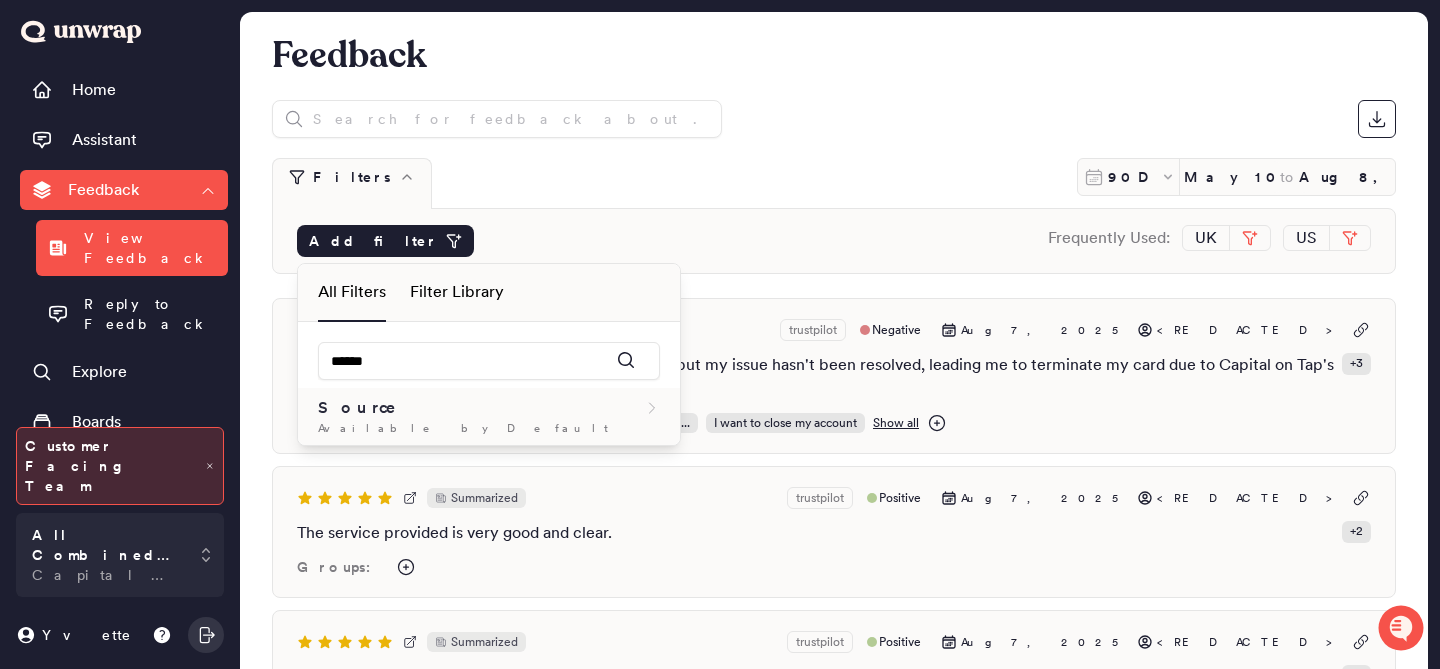 click on "Source" at bounding box center (489, 408) 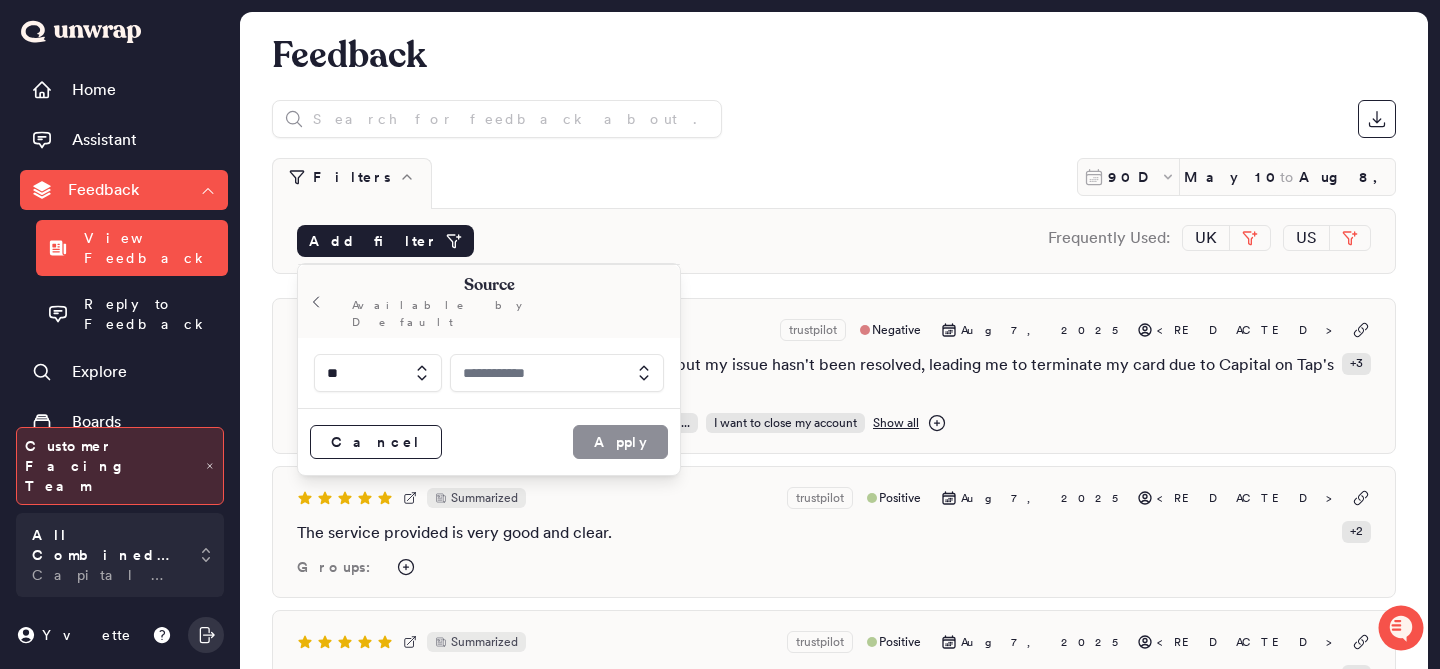 click at bounding box center [557, 373] 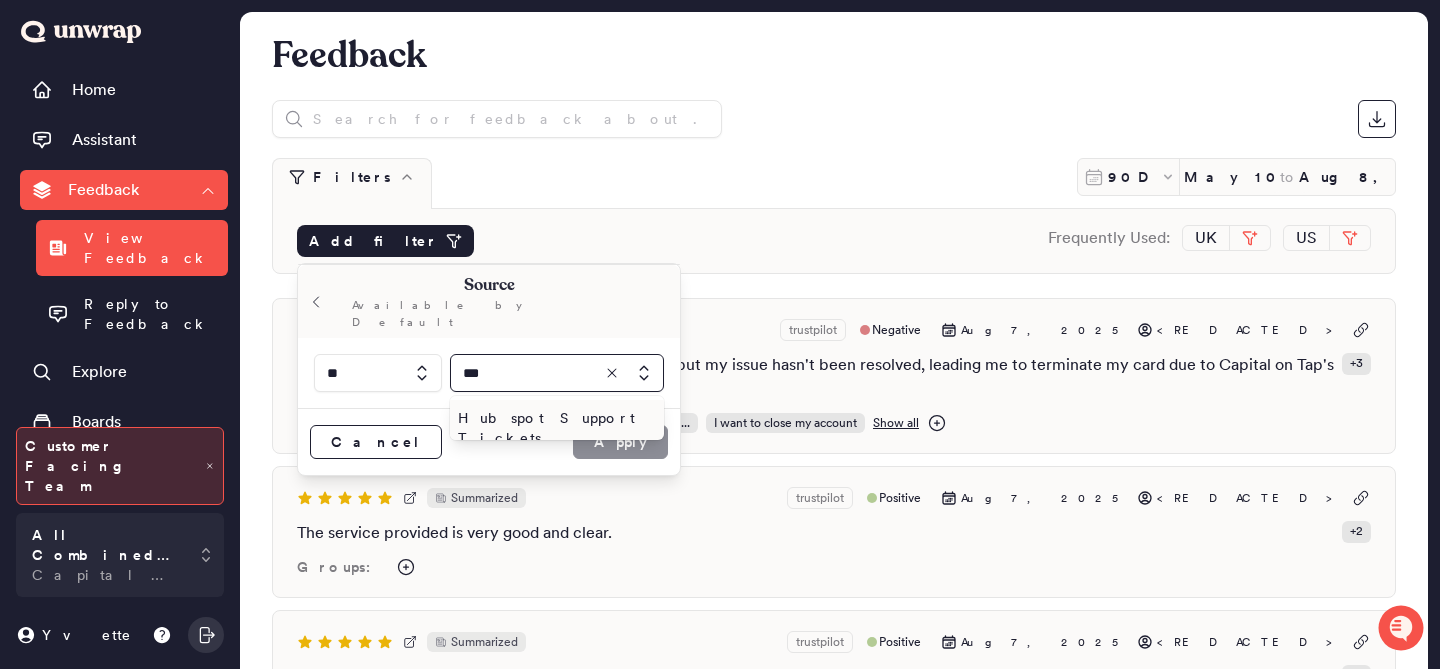 type on "***" 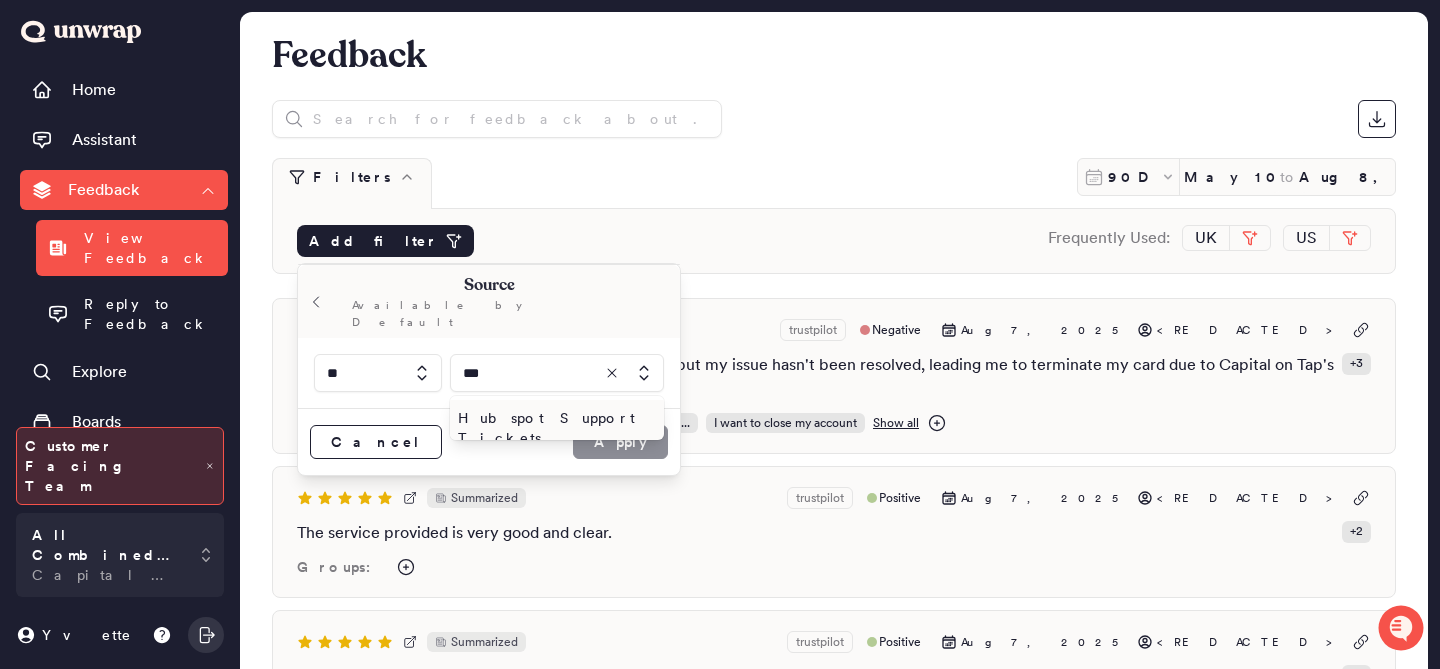 click on "Hubspot Support Tickets" at bounding box center (553, 428) 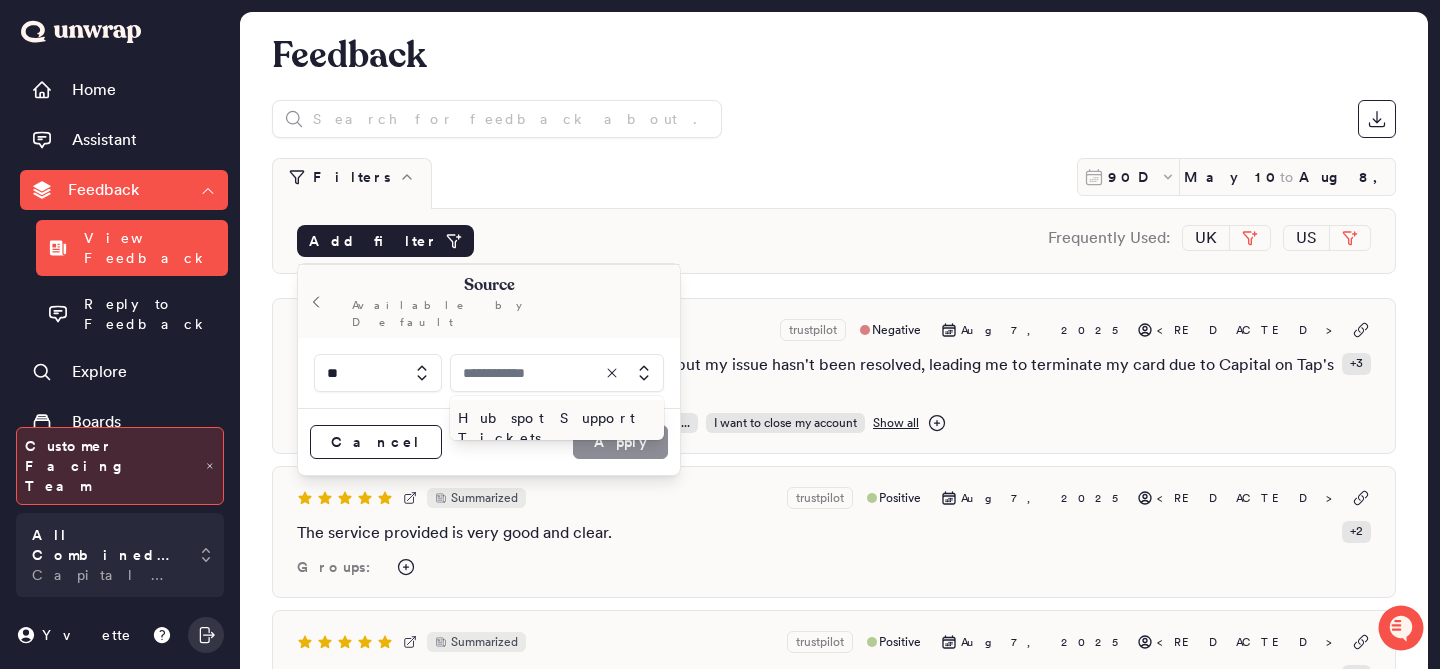 type on "**********" 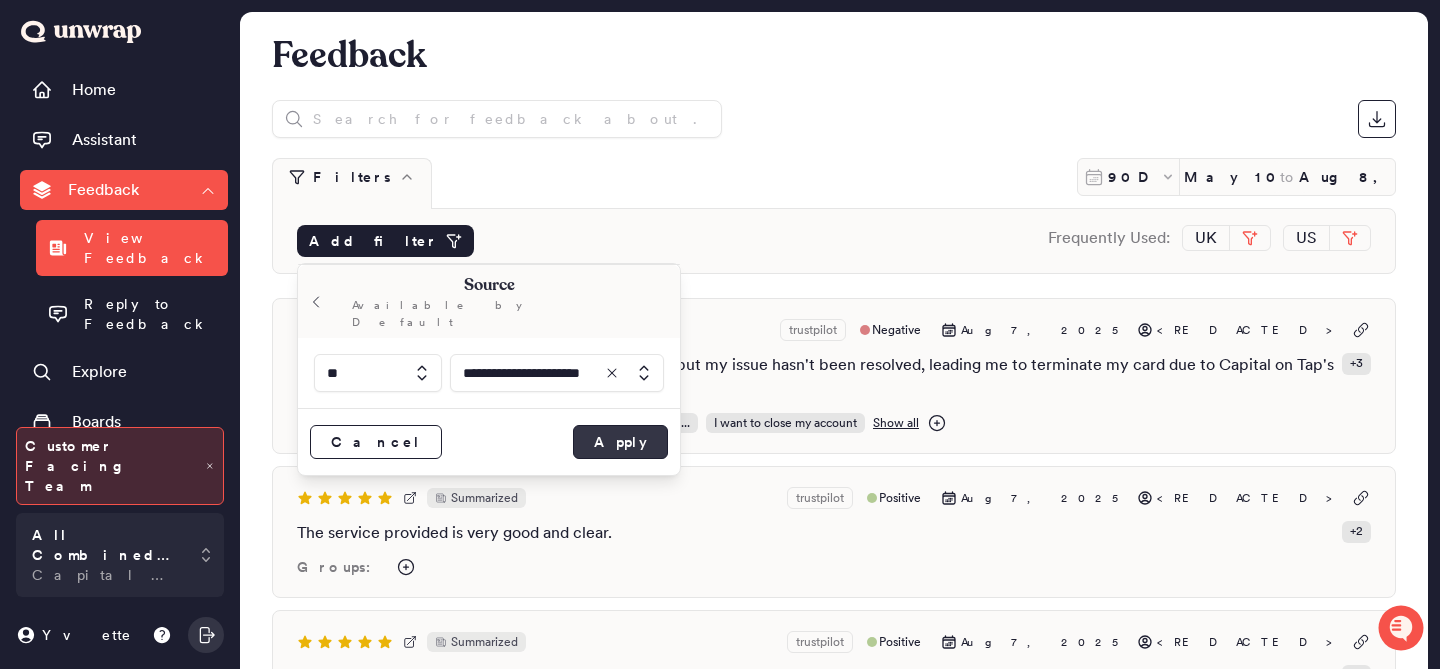 click on "Apply" at bounding box center [620, 442] 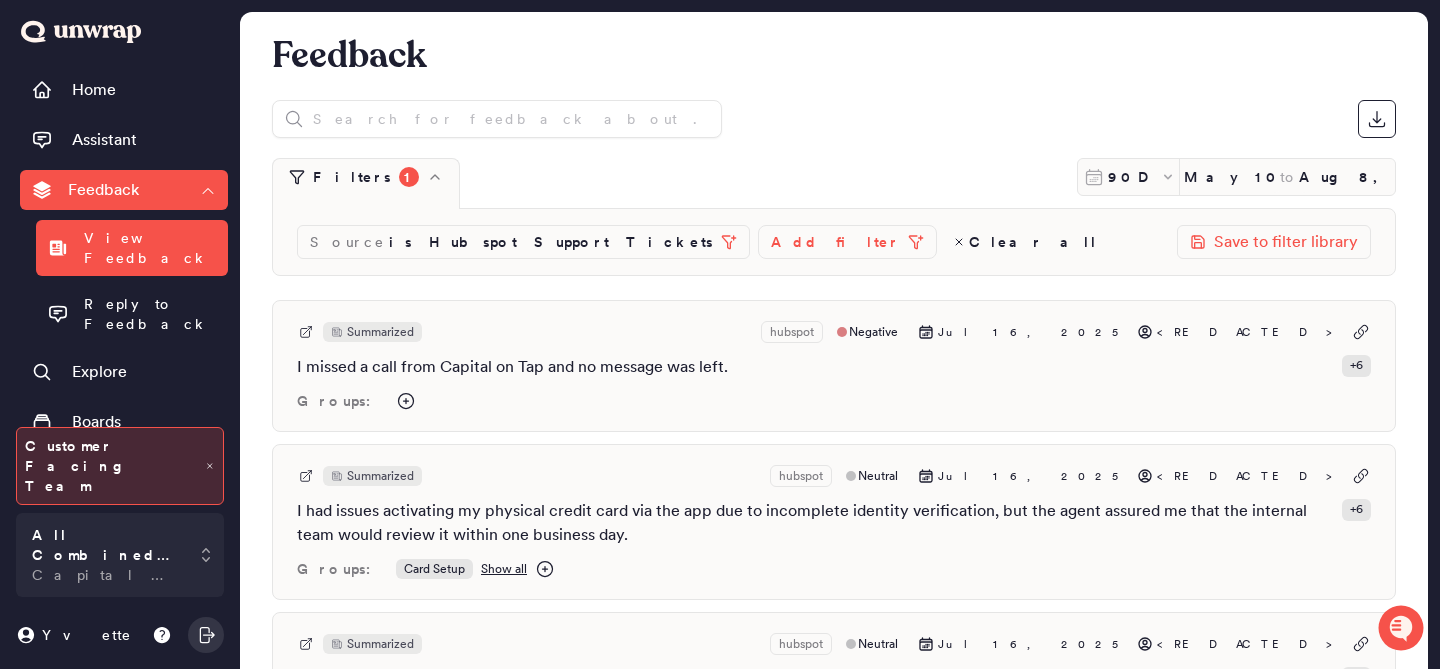 click on "Summarized hubspot Negative Jul 16, 2025 <REDACTED> I missed a call from Capital on Tap and no message was left.    + 6 Groups:" at bounding box center [834, 366] 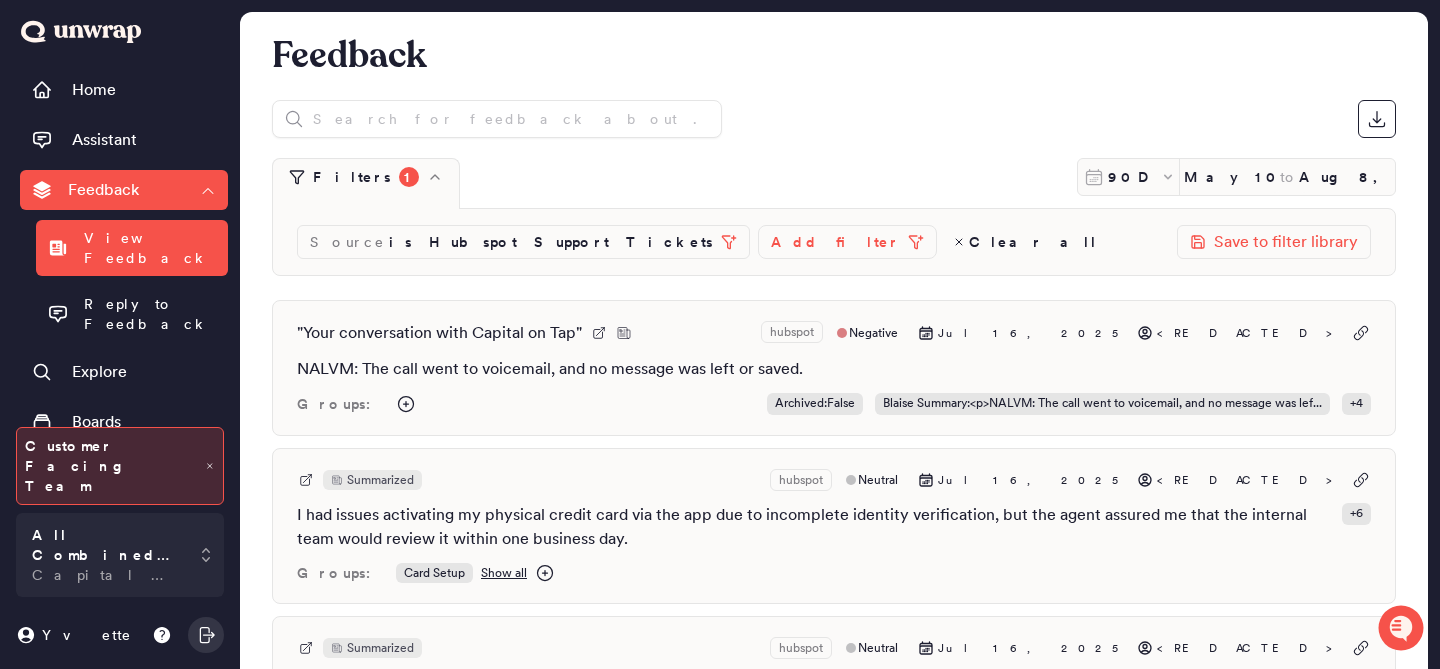 click on "Groups: Archived :  False Blaise Summary :  <p>NALVM: The call went to voicemail, and no message was lef...  + 4" at bounding box center [834, 404] 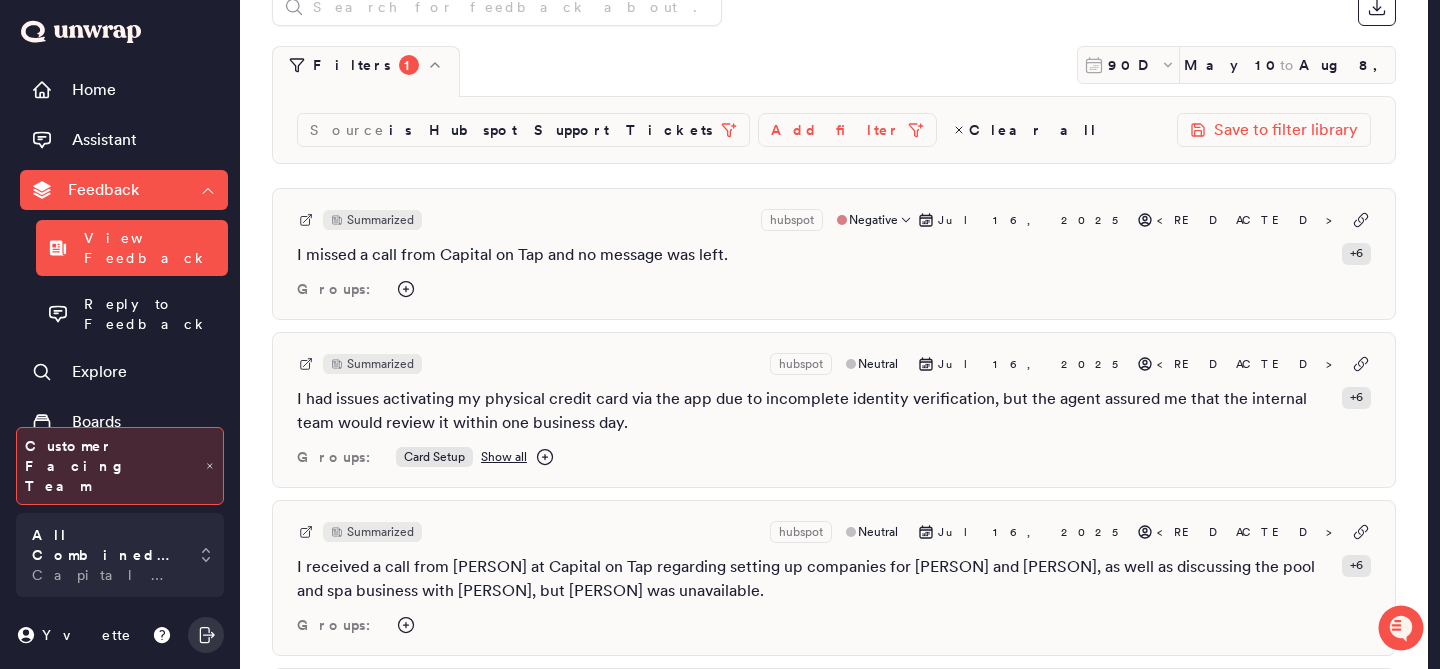 scroll, scrollTop: 138, scrollLeft: 0, axis: vertical 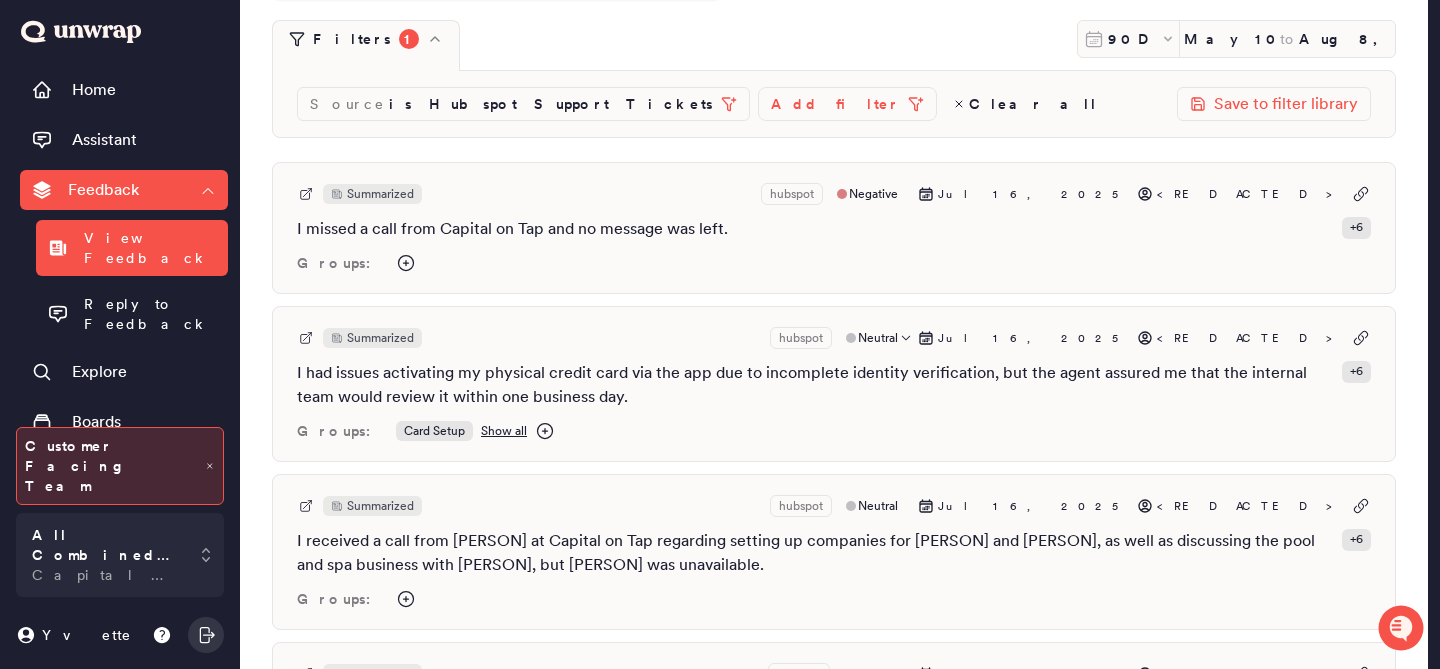 click on "I had issues activating my physical credit card via the app due to incomplete identity verification, but the agent assured me that the internal team would review it within one business day." at bounding box center (815, 385) 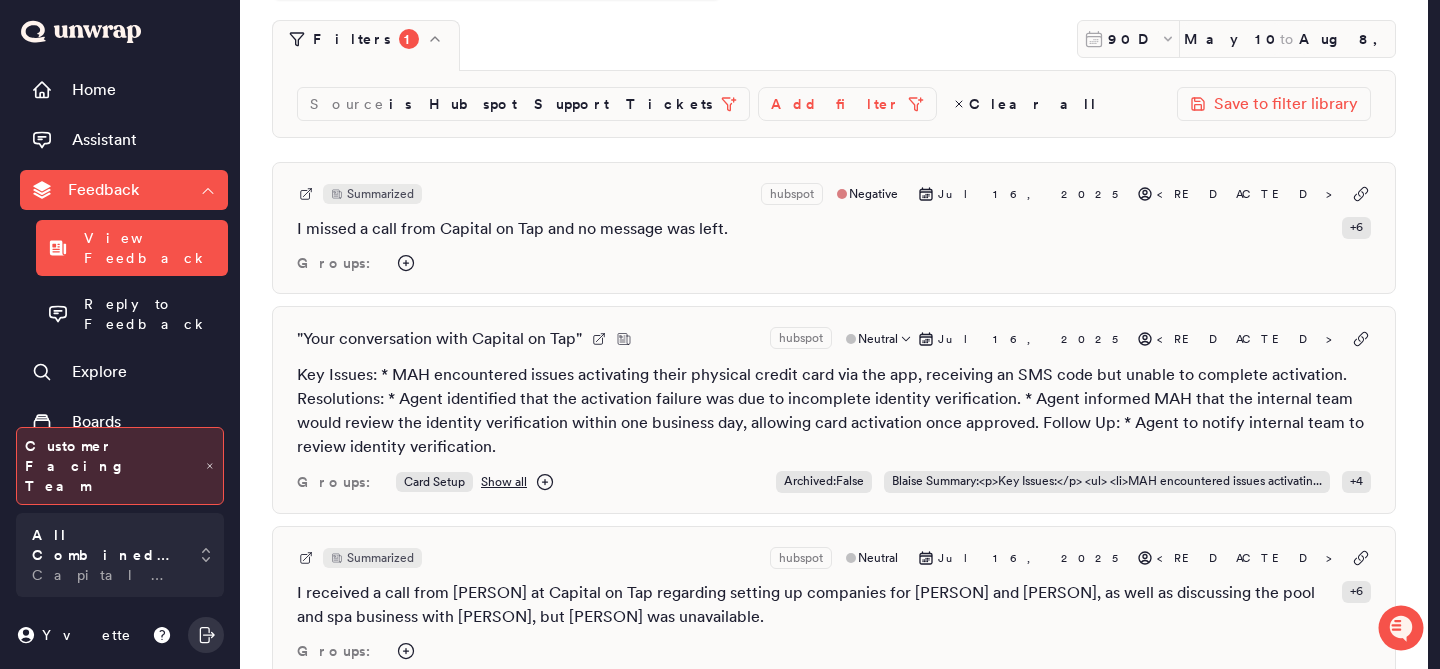 click on "Key Issues:
* MAH encountered issues activating their physical credit card via the app, receiving an SMS code but unable to complete activation.
Resolutions:
* Agent identified that the activation failure was due to incomplete identity verification.
* Agent informed MAH that the internal team would review the identity verification within one business day, allowing card activation once approved.
Follow Up:
* Agent to notify internal team to review identity verification." at bounding box center [834, 411] 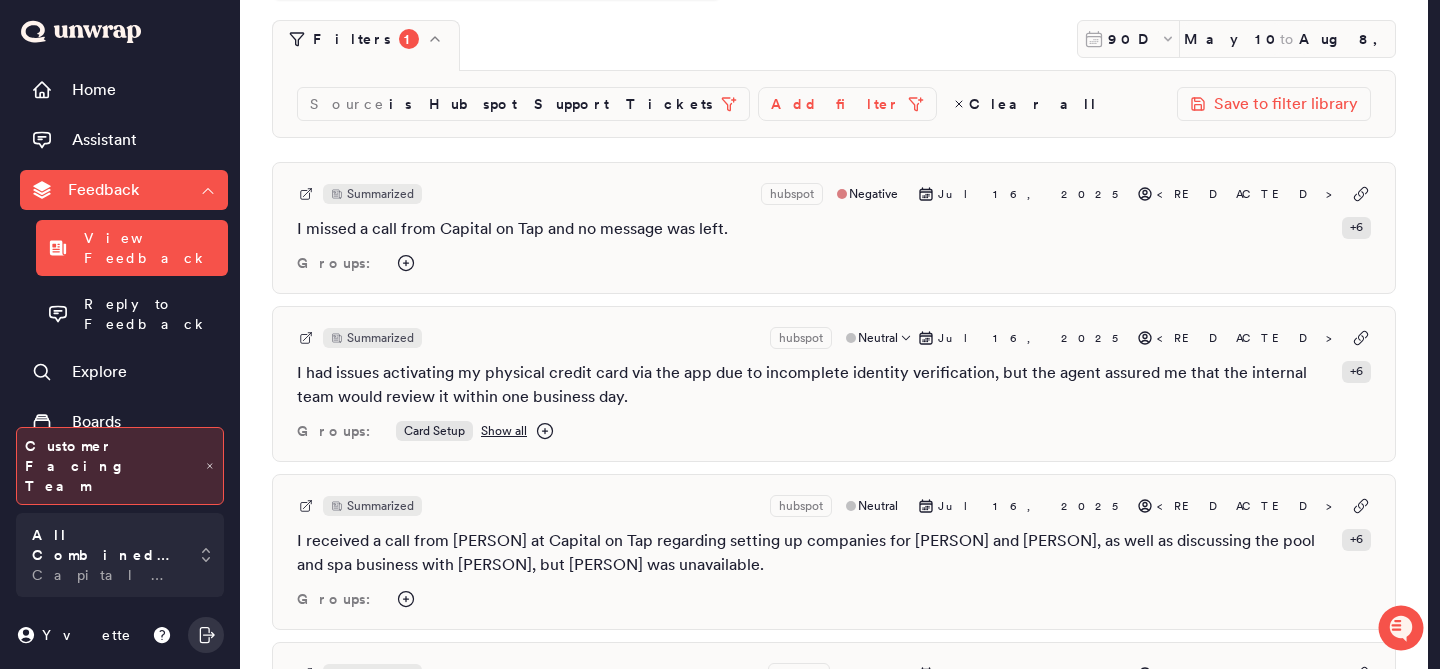 scroll, scrollTop: 204, scrollLeft: 0, axis: vertical 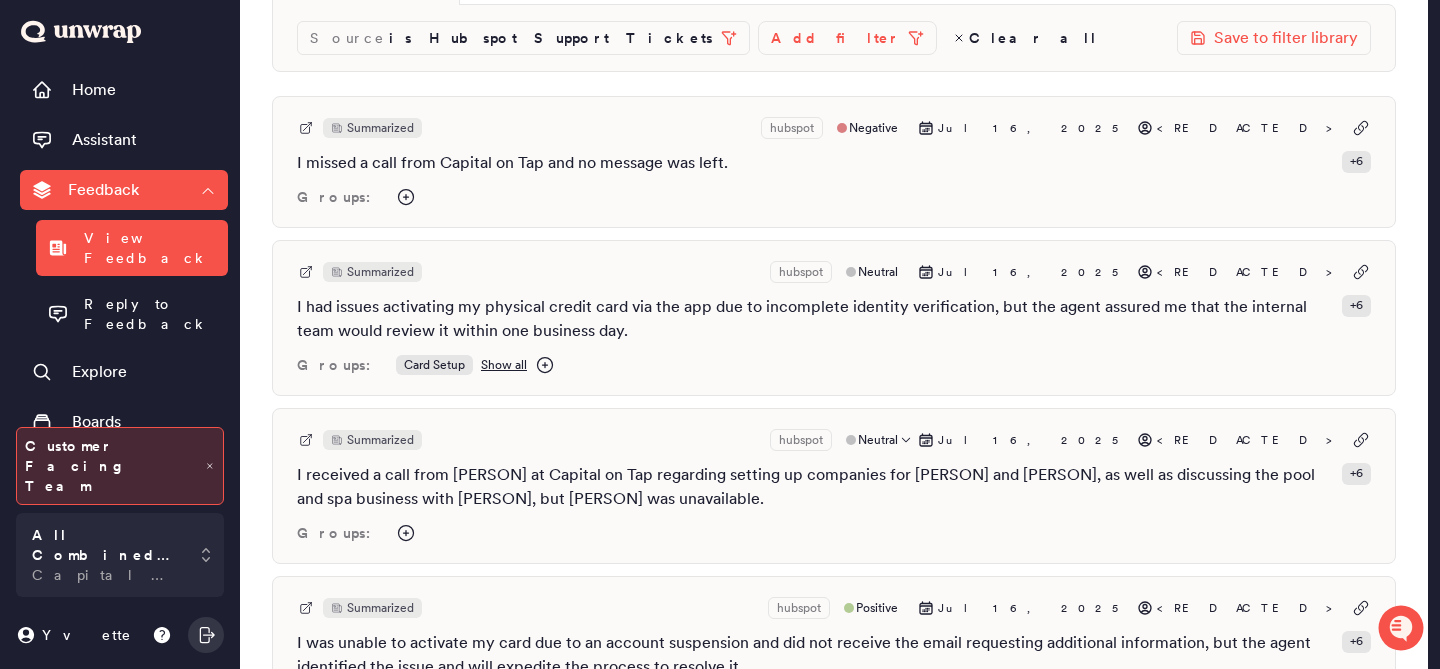 click on "I received a call from Edwin Corden at Capital on Tap regarding feedback on changing the bidding period, and he requested a callback at 020-896-27401." at bounding box center (815, 487) 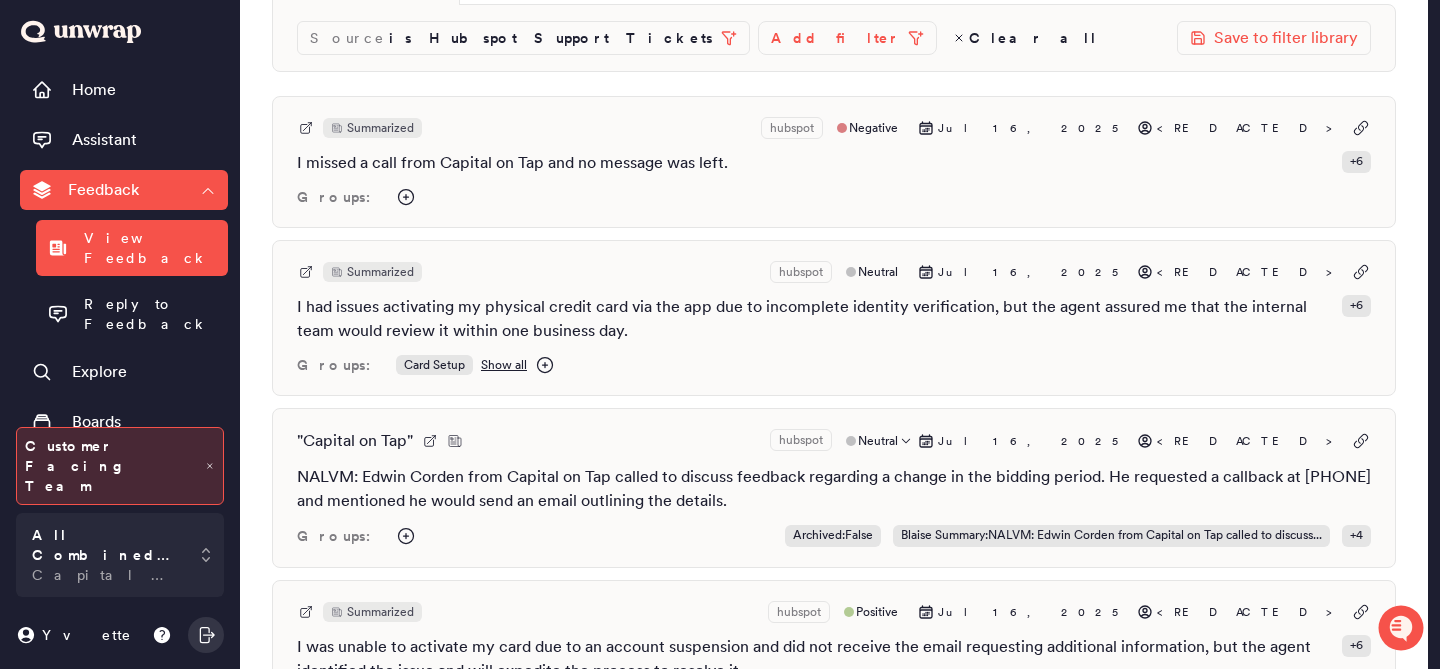 click on "NALVM: Edwin Corden from Capital on Tap called to discuss feedback regarding a
change in the bidding period. He requested a callback at 020-896-27401 and
mentioned he would send an email outlining the details." at bounding box center [834, 489] 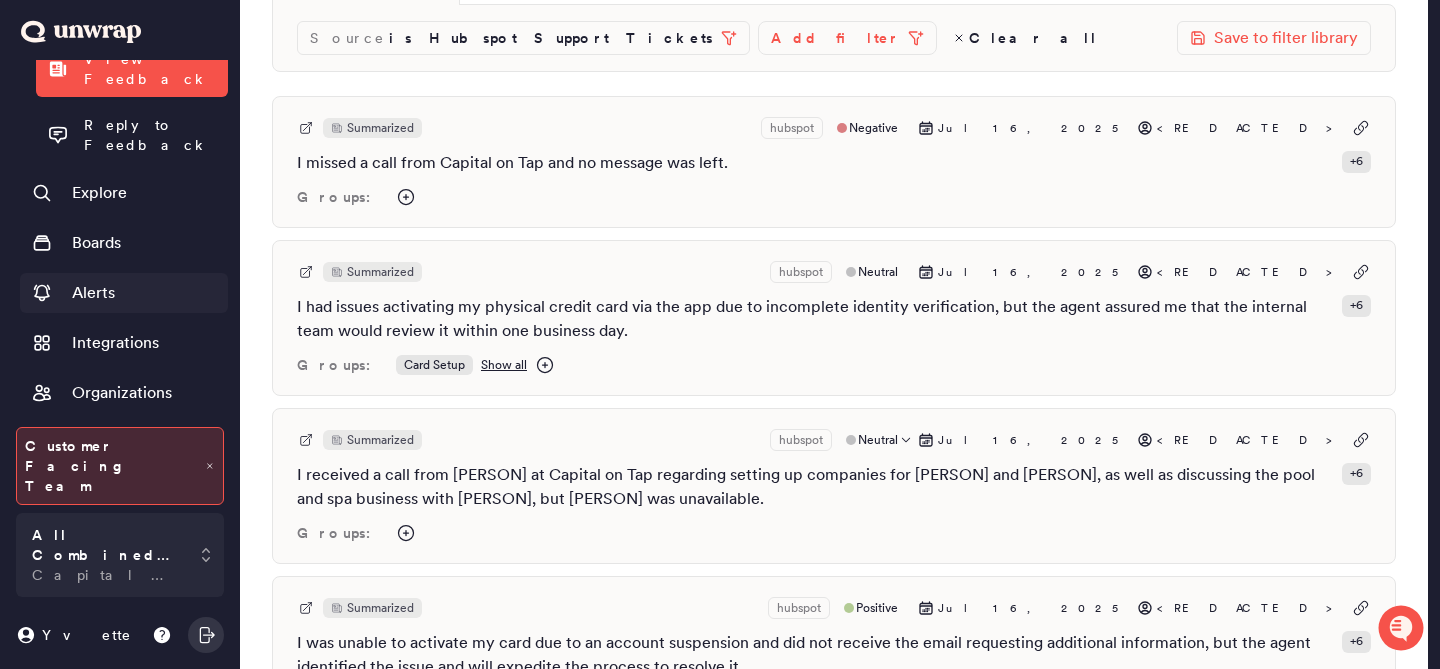 scroll, scrollTop: 245, scrollLeft: 0, axis: vertical 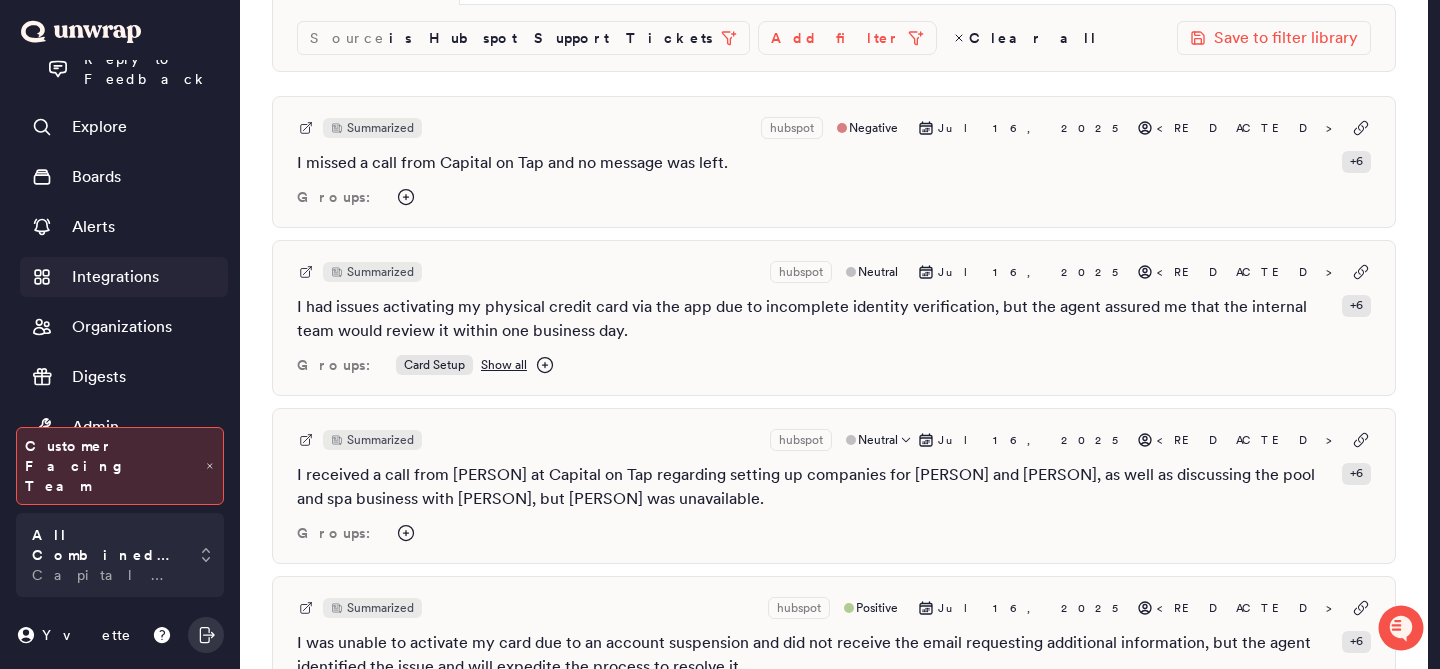click on "Integrations" at bounding box center (115, 277) 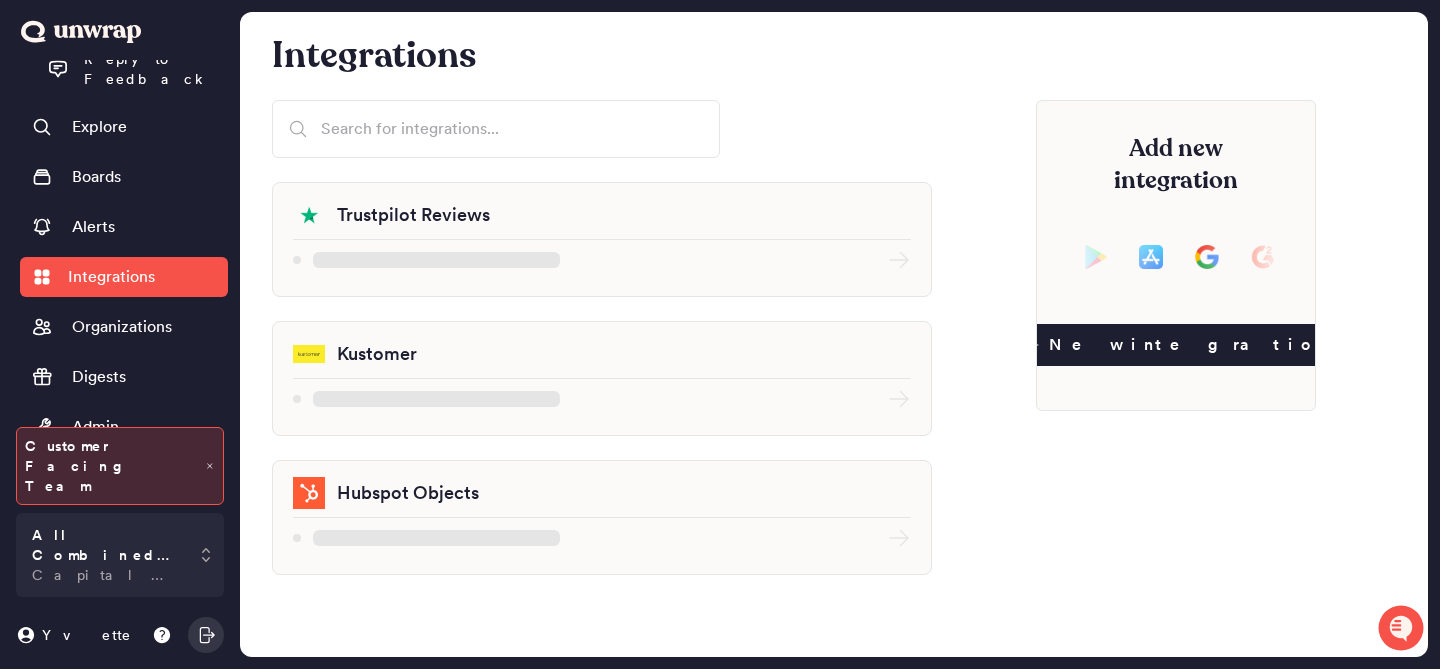 scroll, scrollTop: 0, scrollLeft: 0, axis: both 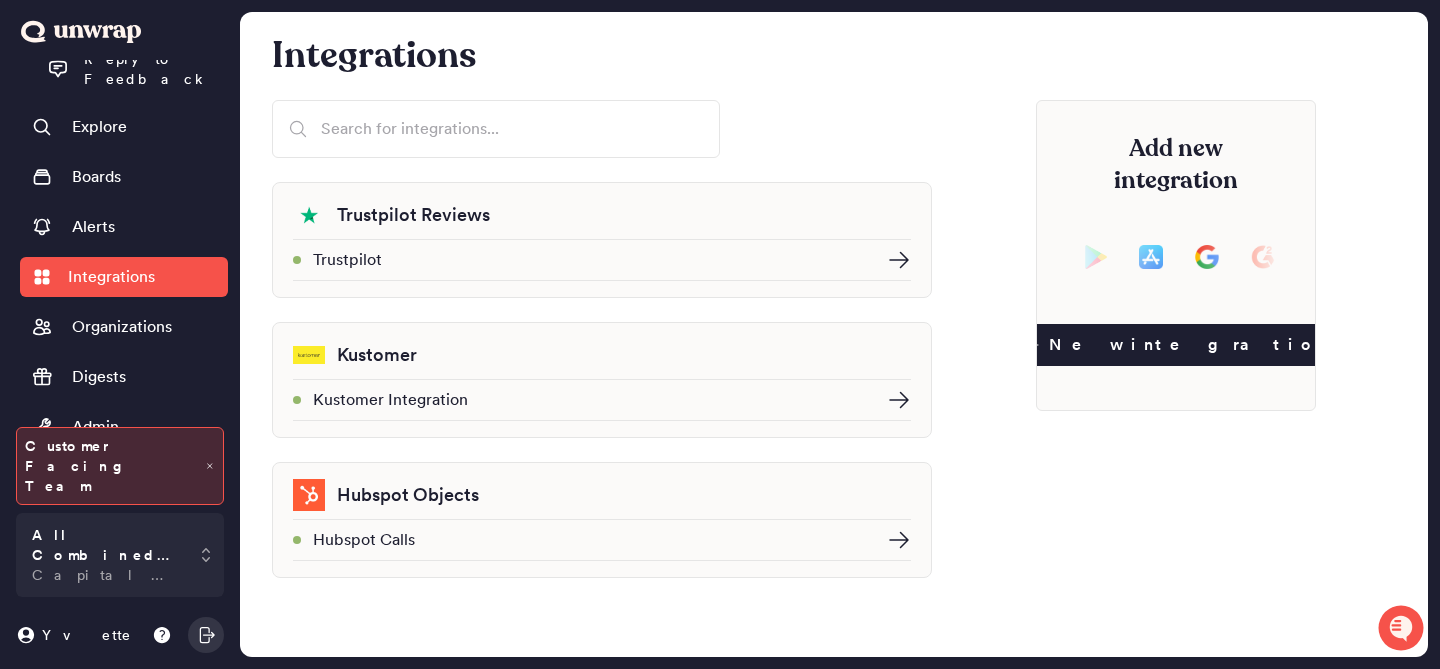 click 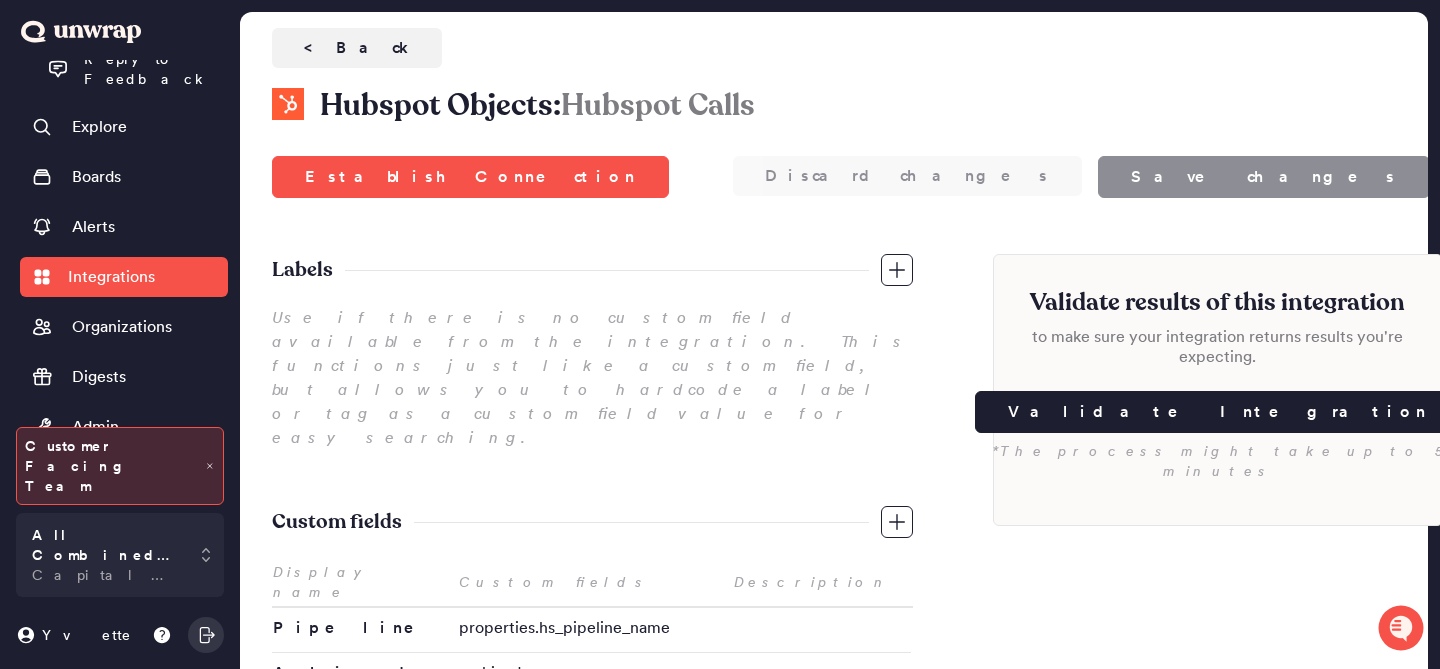 scroll, scrollTop: 265, scrollLeft: 0, axis: vertical 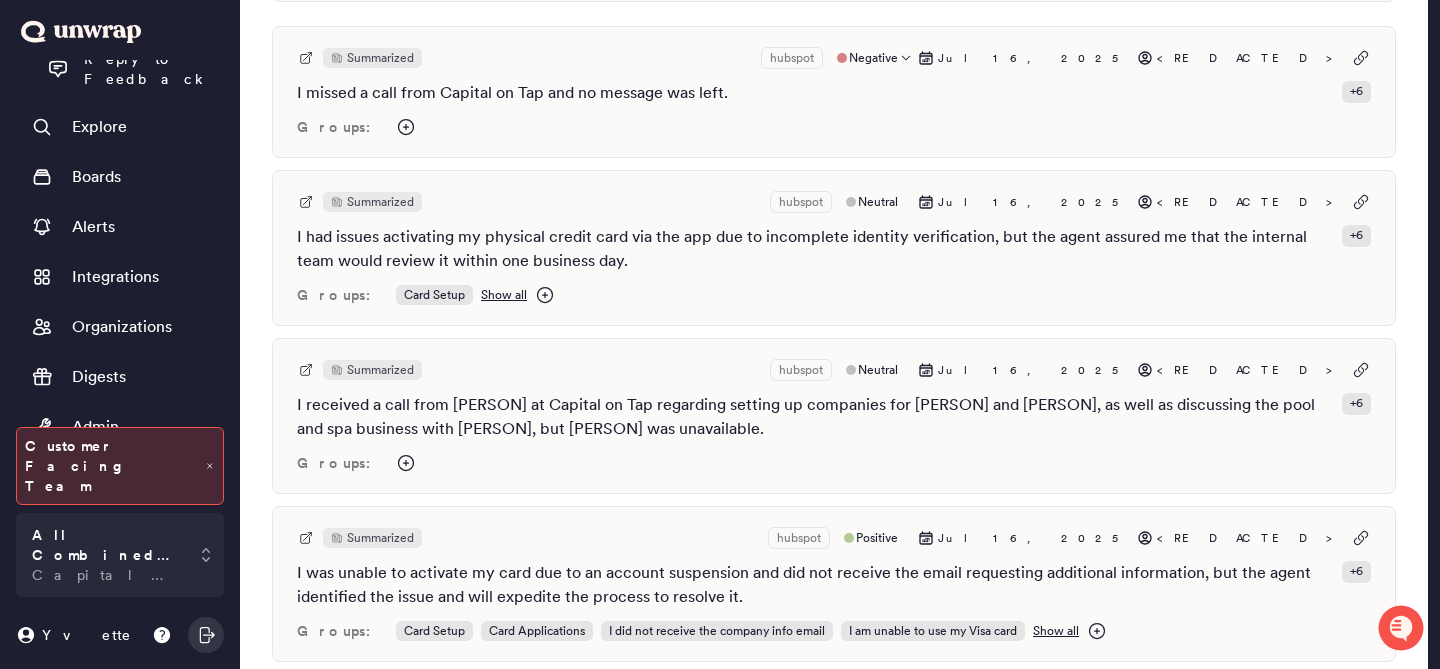 click on "I missed a call from Capital on Tap and no message was left.    + 6" at bounding box center (834, 93) 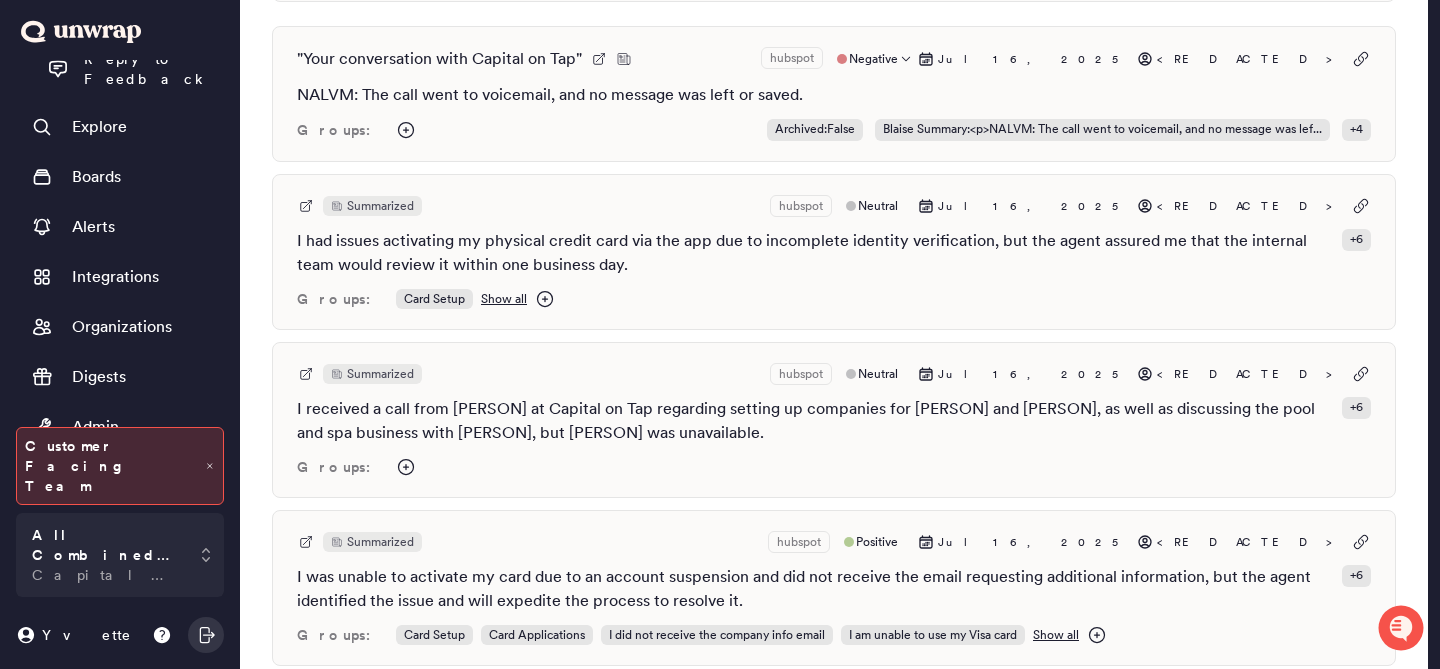 click on "NALVM: The call went to voicemail, and no message was left or saved." at bounding box center (834, 95) 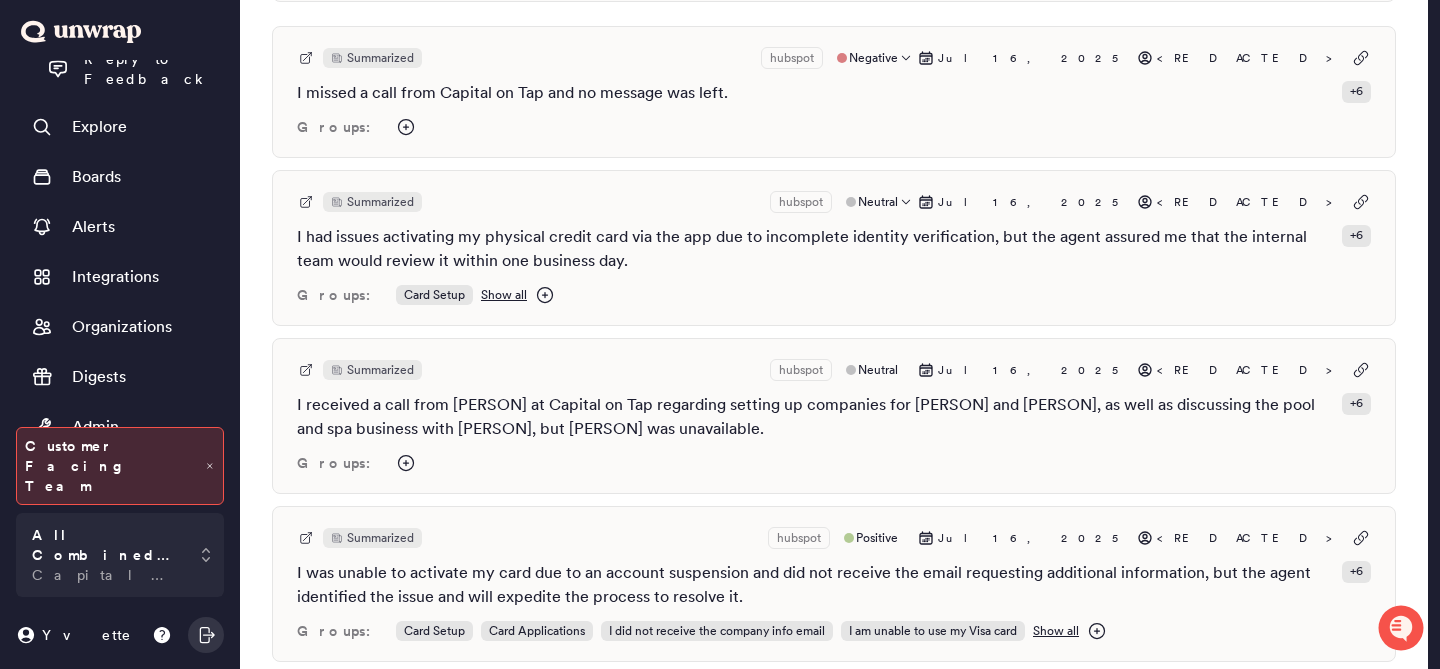 click on "I had issues activating my physical credit card via the app due to incomplete identity verification, but the agent assured me that the internal team would review it within one business day." at bounding box center [815, 249] 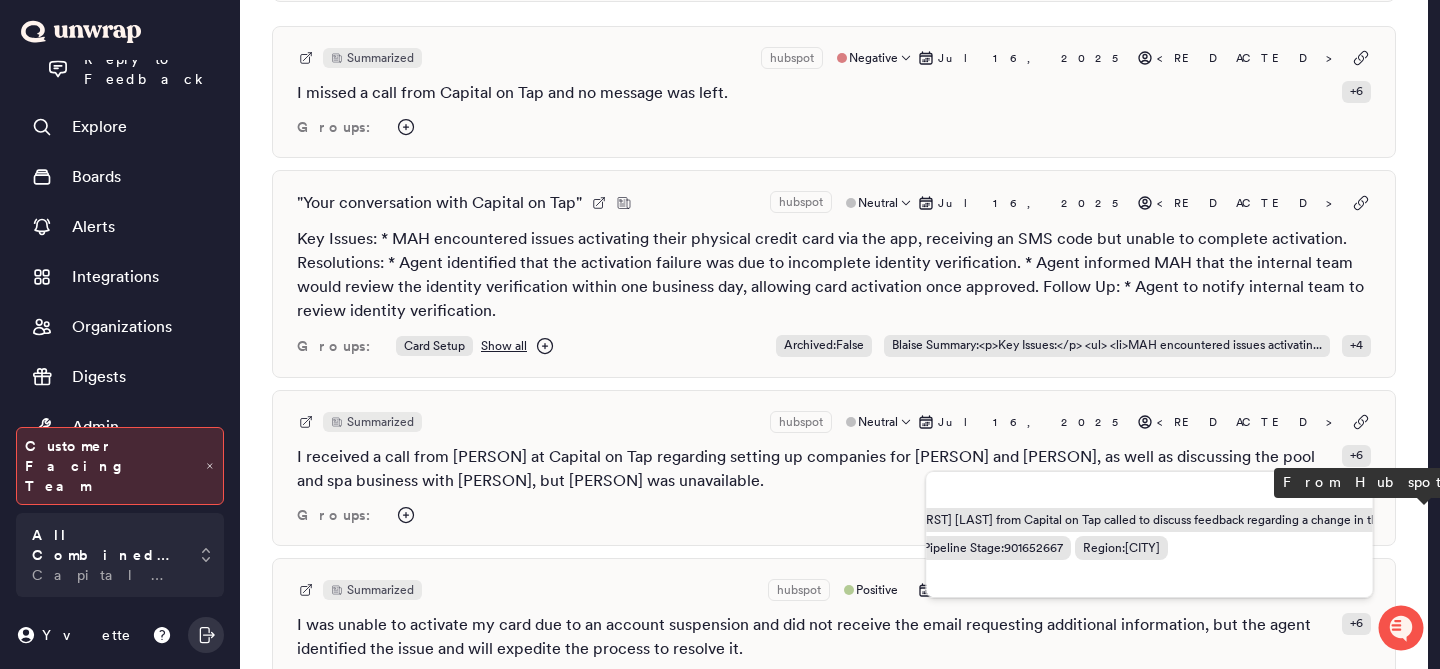 scroll, scrollTop: 0, scrollLeft: 0, axis: both 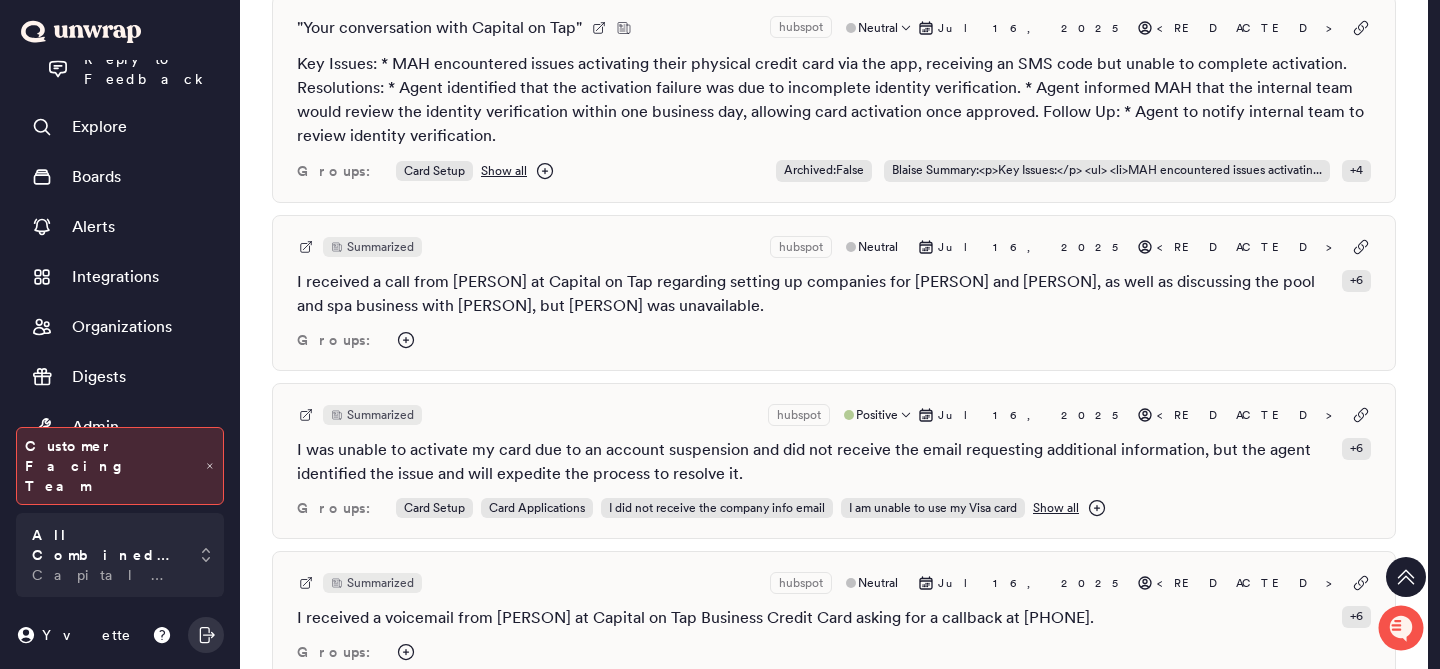 click on "I was unable to activate my card due to an account suspension and did not receive the email requesting additional information, but the agent identified the issue and will expedite the process to resolve it." at bounding box center (815, 462) 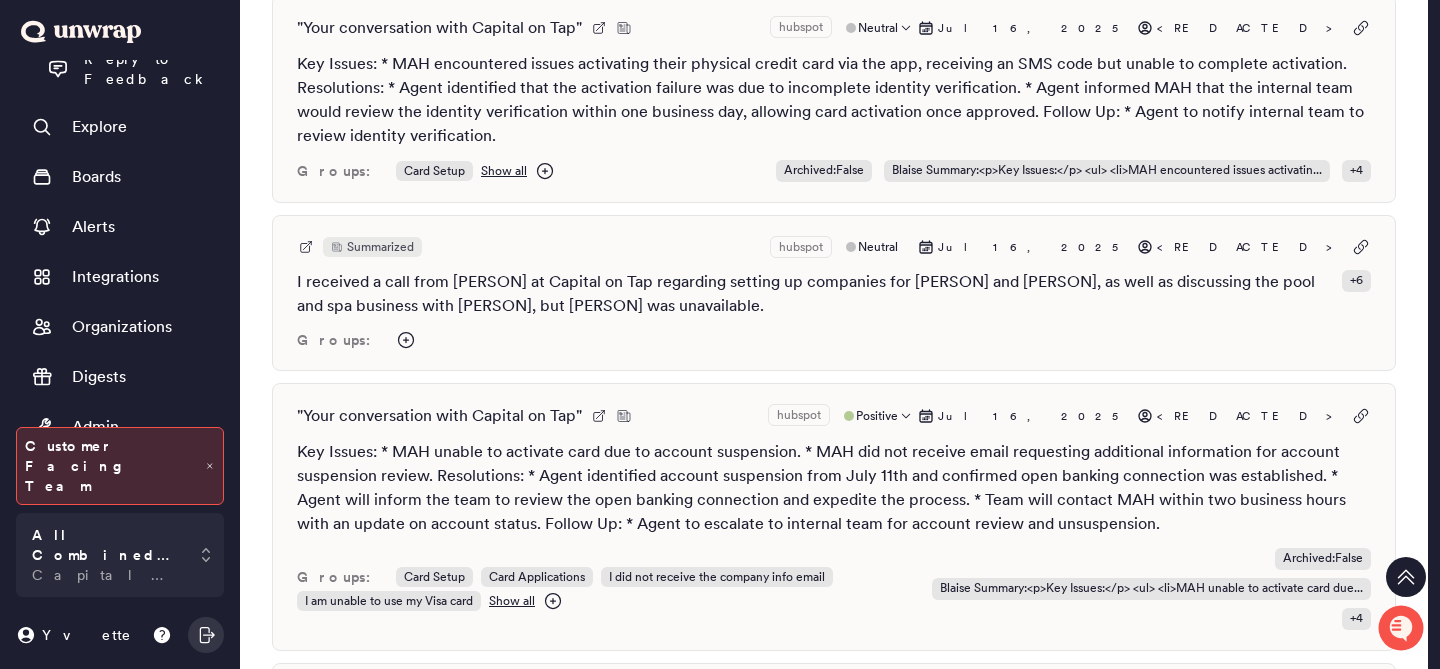 click on "Key Issues:
* MAH unable to activate card due to account suspension.
* MAH did not receive email requesting additional information for account suspension review.
Resolutions:
* Agent identified account suspension from July 11th and confirmed open banking connection was established.
* Agent will inform the team to review the open banking connection and expedite the process.
* Team will contact MAH within two business hours with an update on account status.
Follow Up:
* Agent to escalate to internal team for account review and unsuspension." at bounding box center [834, 488] 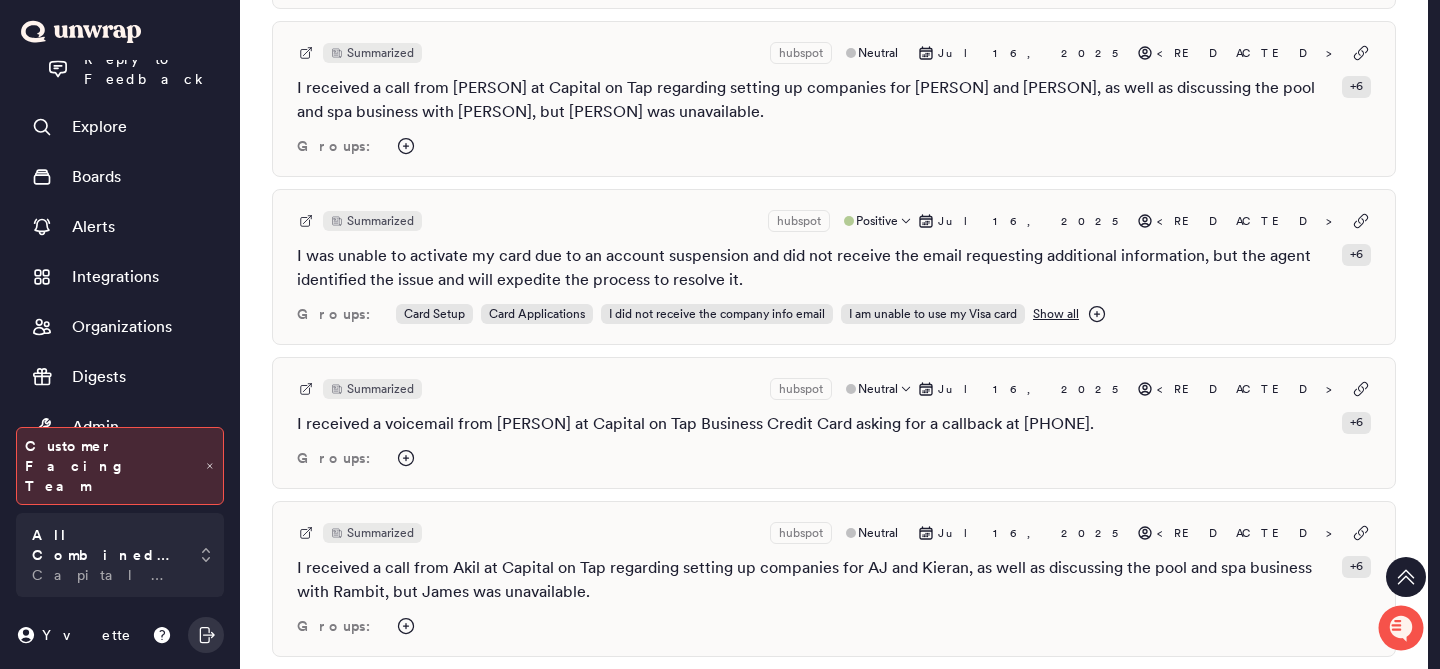 scroll, scrollTop: 645, scrollLeft: 0, axis: vertical 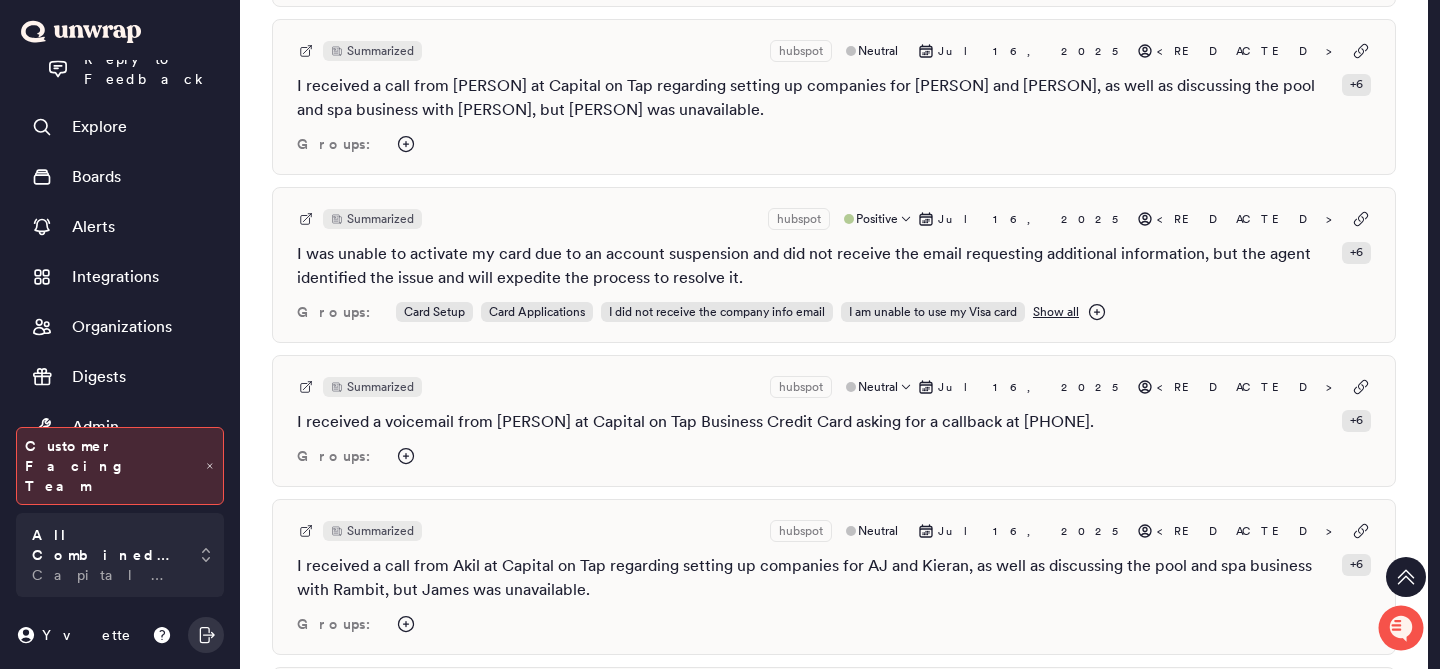 click on "I received a voicemail from Leon at Capital on Tap Business Credit Card asking for a callback at 020 896 27401." at bounding box center (695, 422) 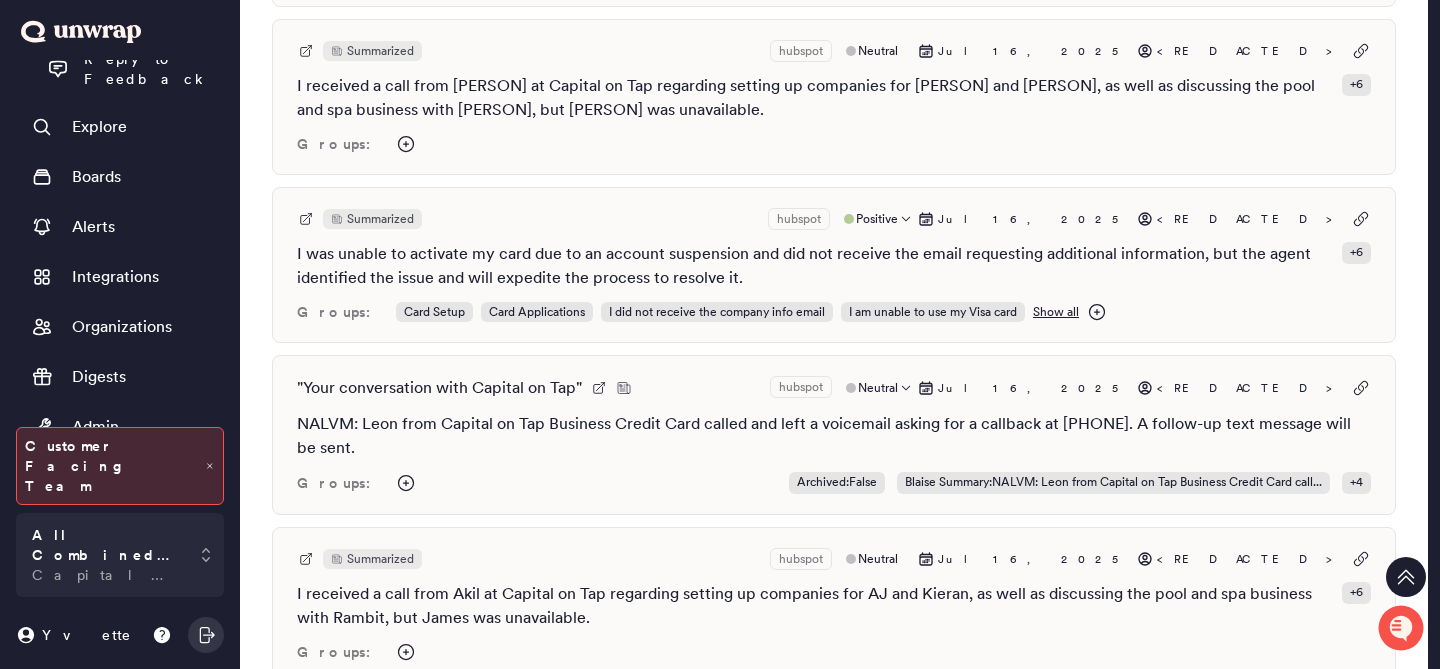 click on "NALVM: Leon from Capital on Tap Business Credit Card called and left a
voicemail asking for a callback at 020 896 27401. A follow-up text message
will be sent." at bounding box center (834, 436) 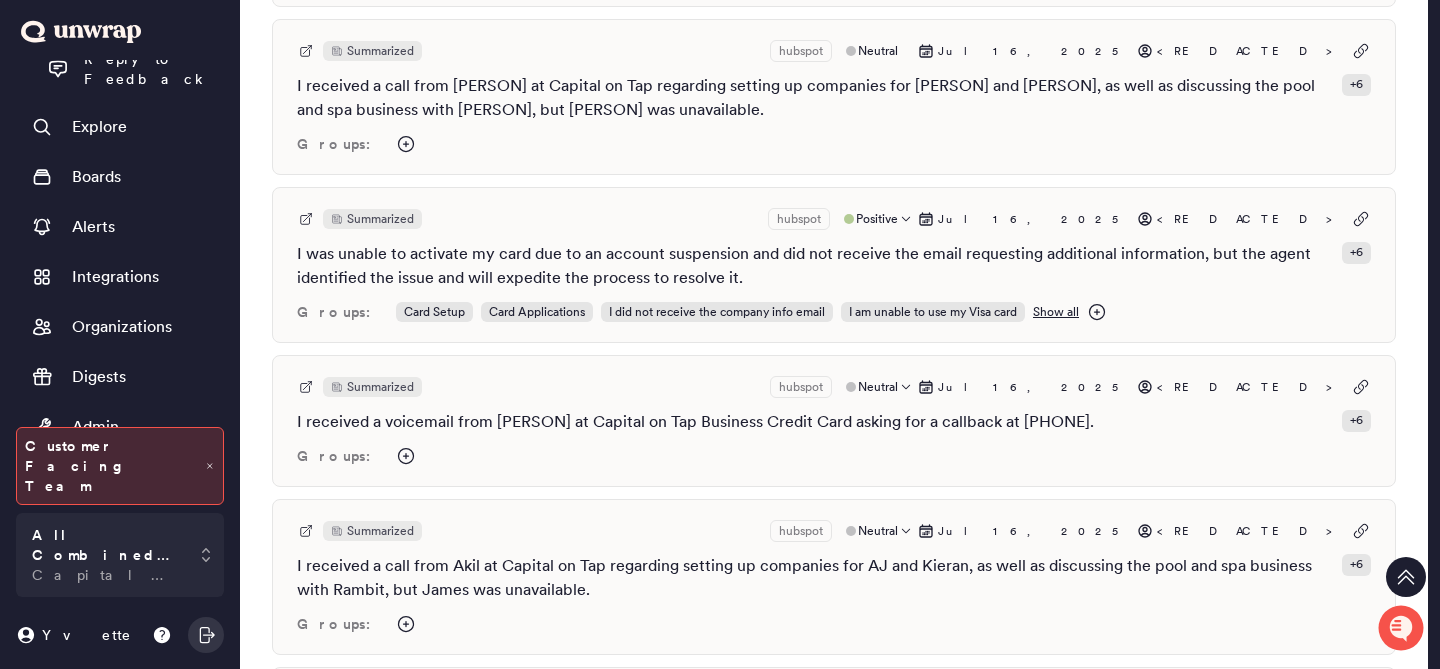 click on "Summarized hubspot Neutral Jul 16, 2025 <REDACTED>" at bounding box center (834, 531) 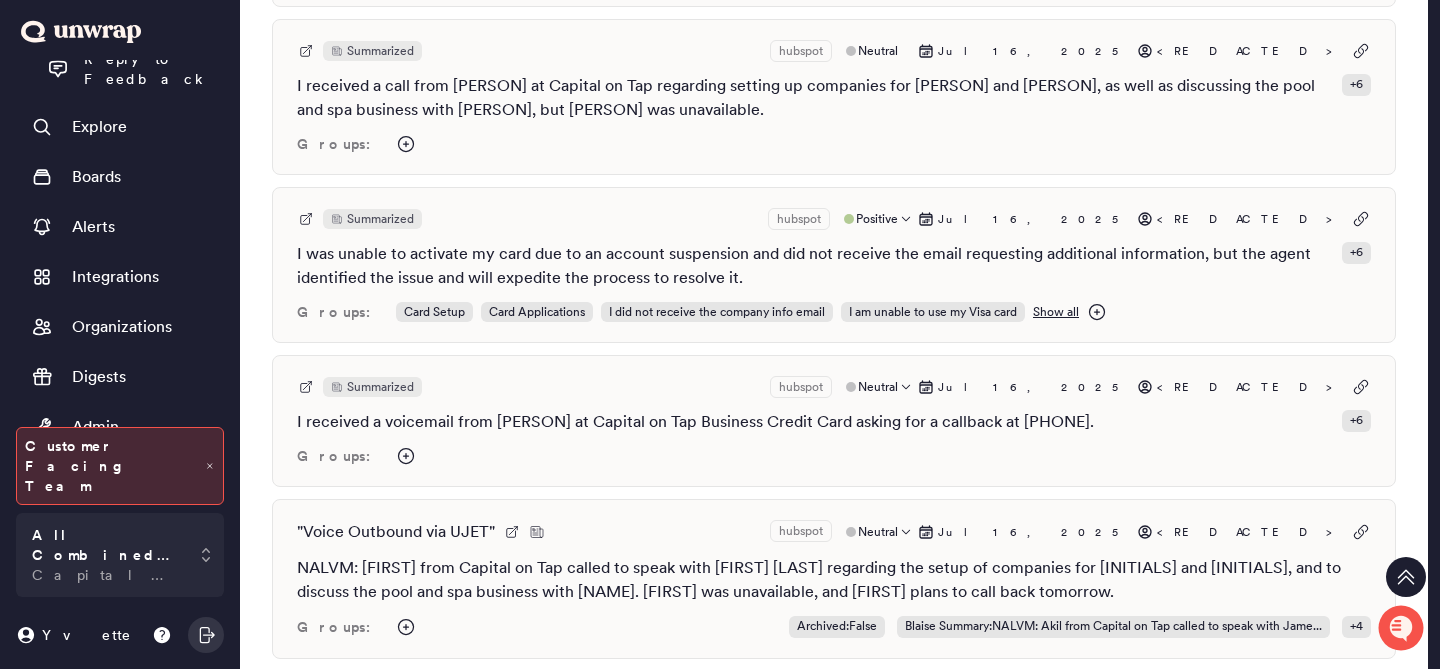 click on "" Voice Outbound via UJET " hubspot Neutral Jul 16, 2025 <REDACTED>" at bounding box center (834, 532) 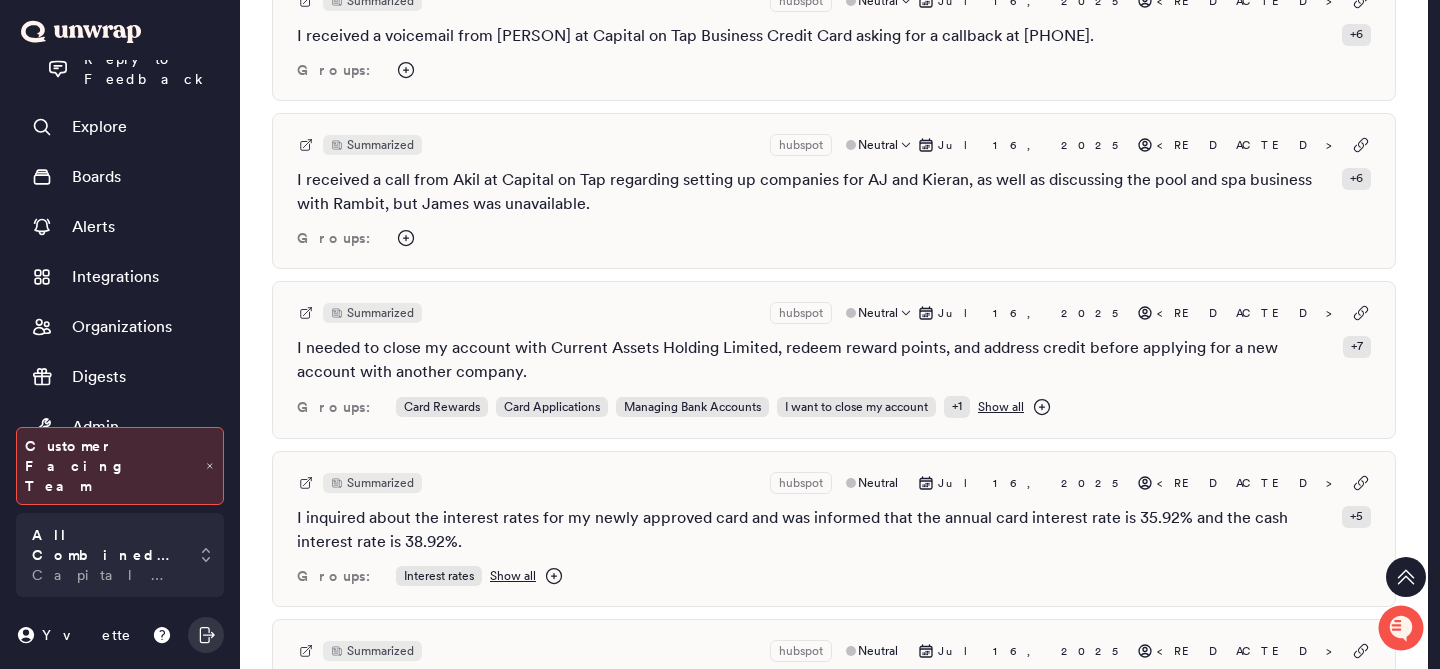 scroll, scrollTop: 1066, scrollLeft: 0, axis: vertical 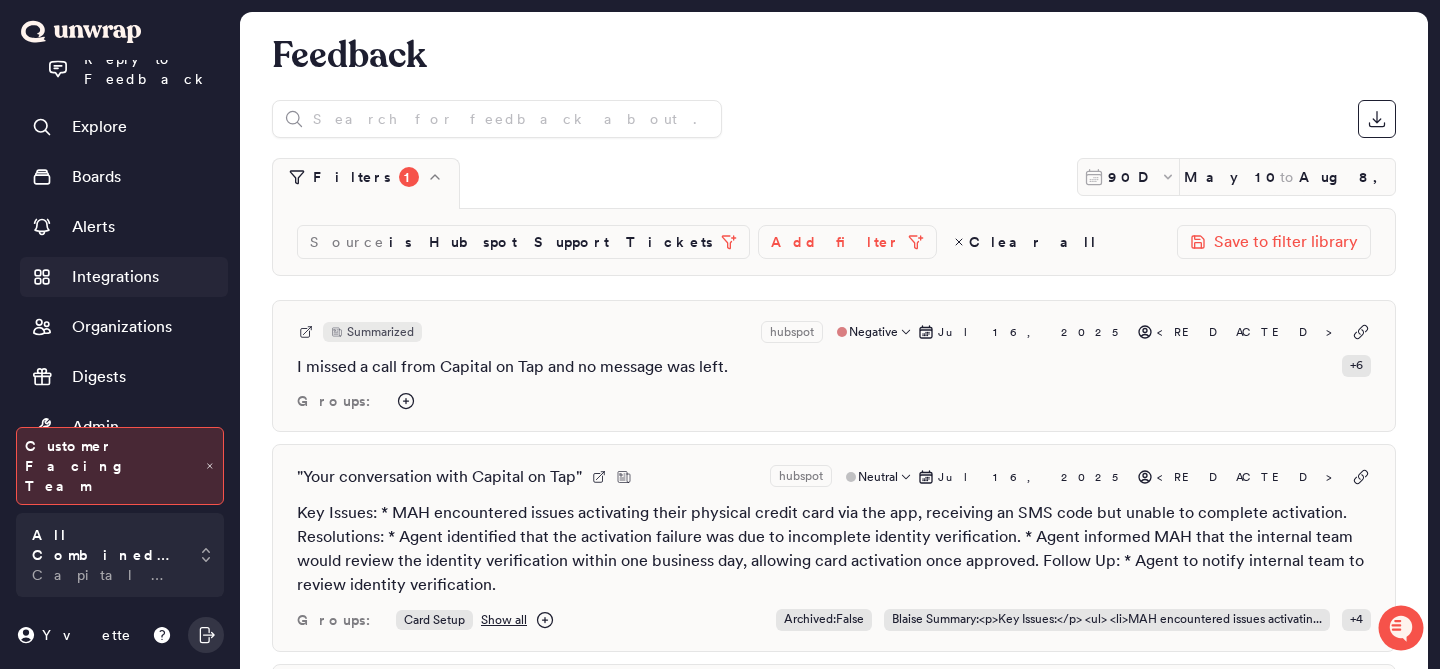 click on "Integrations" at bounding box center [115, 277] 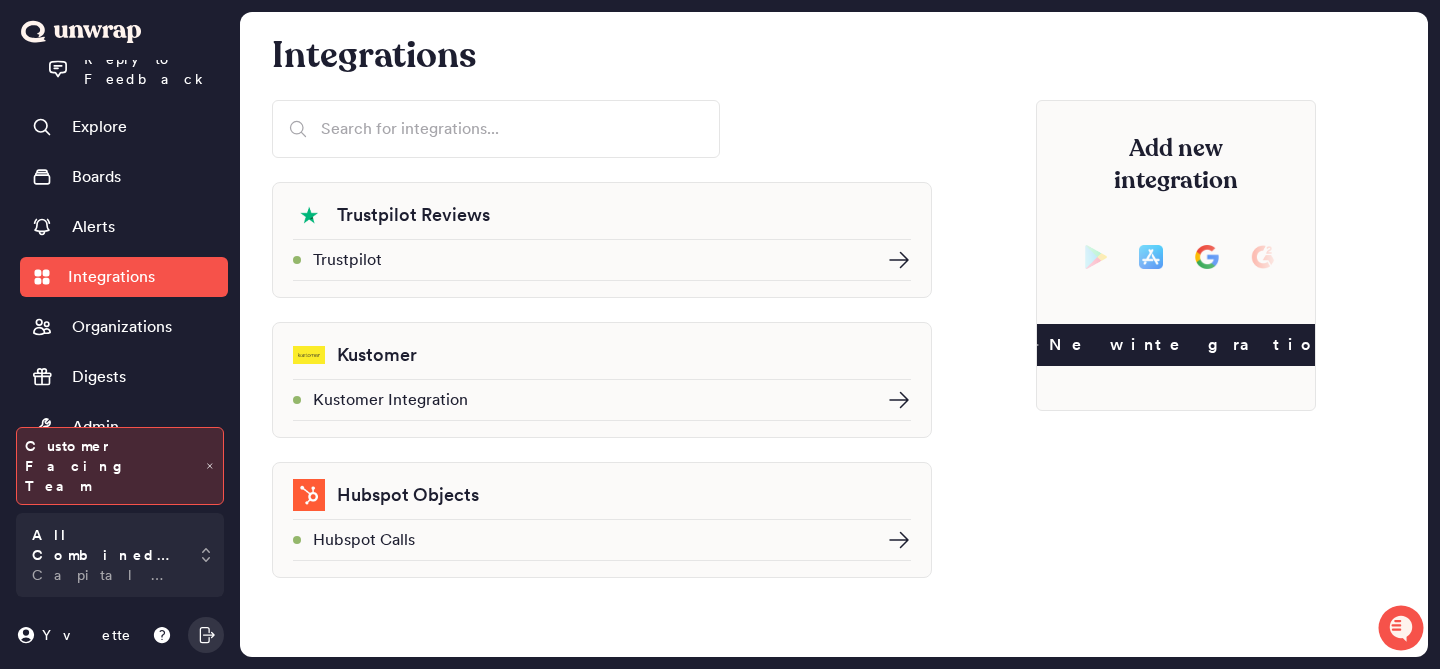 click 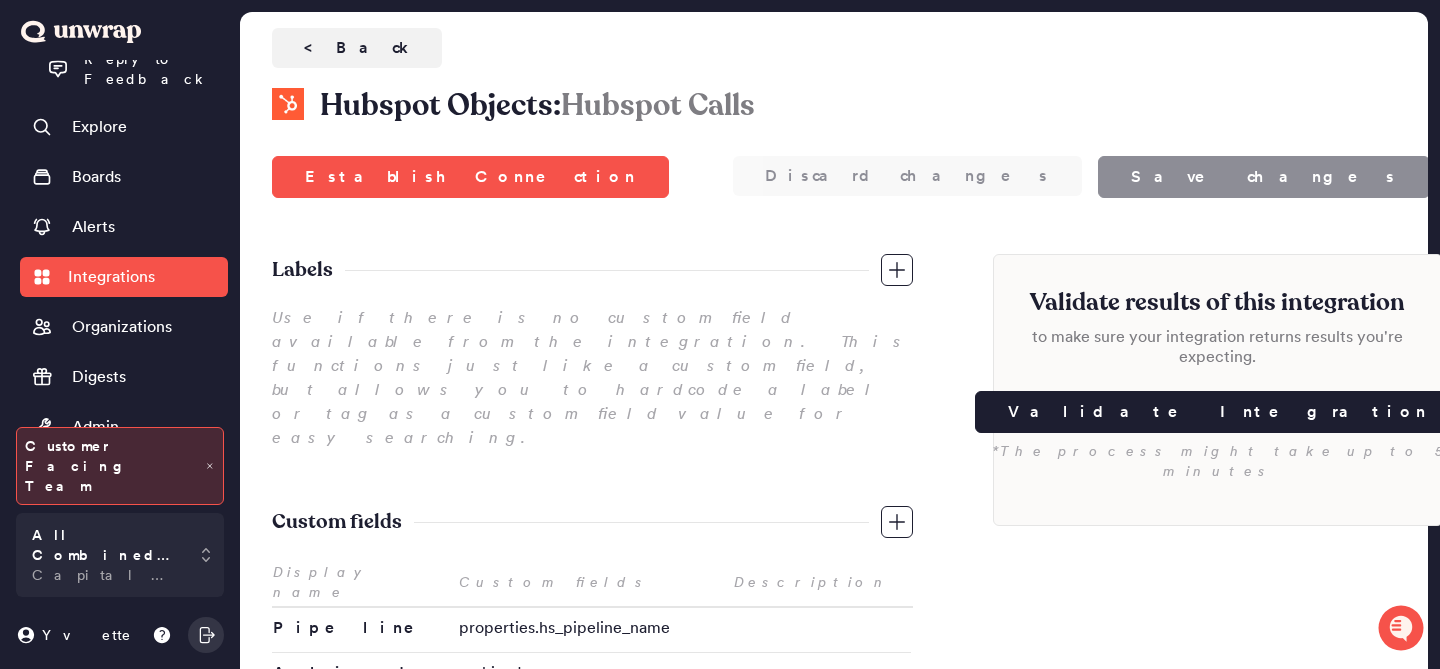 scroll, scrollTop: 265, scrollLeft: 0, axis: vertical 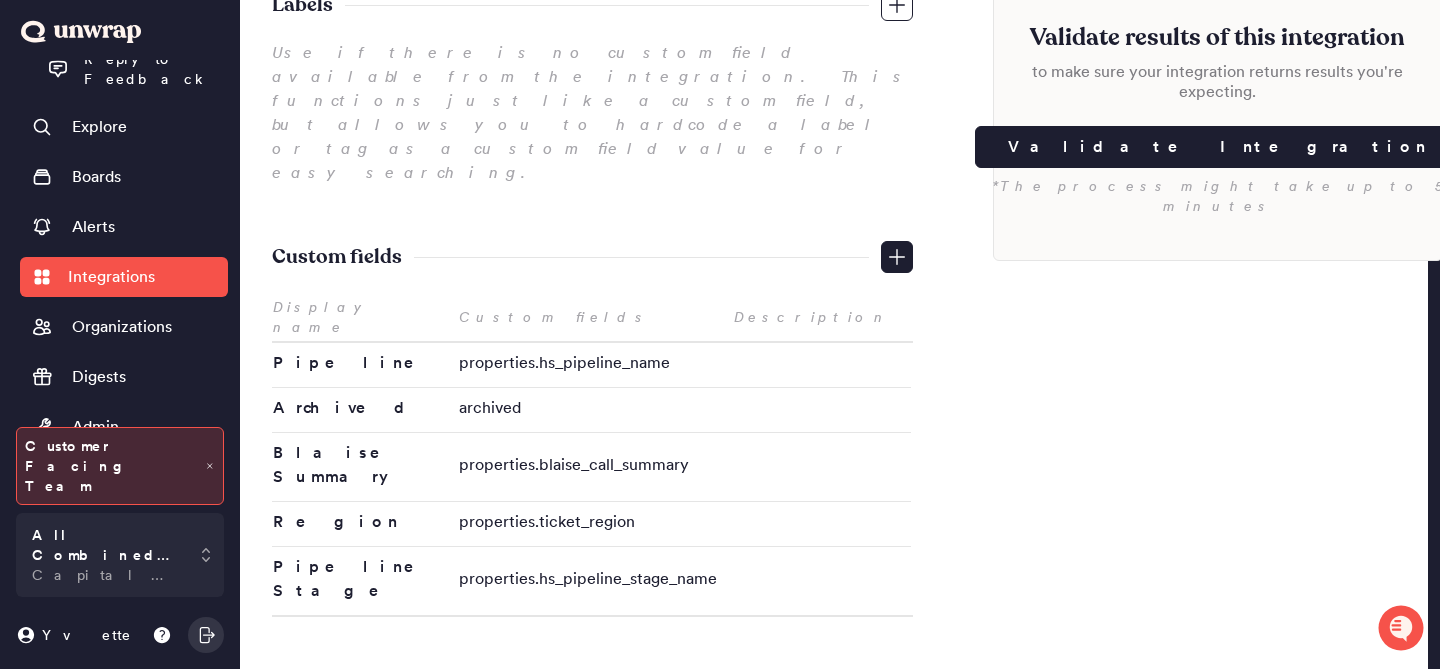 click 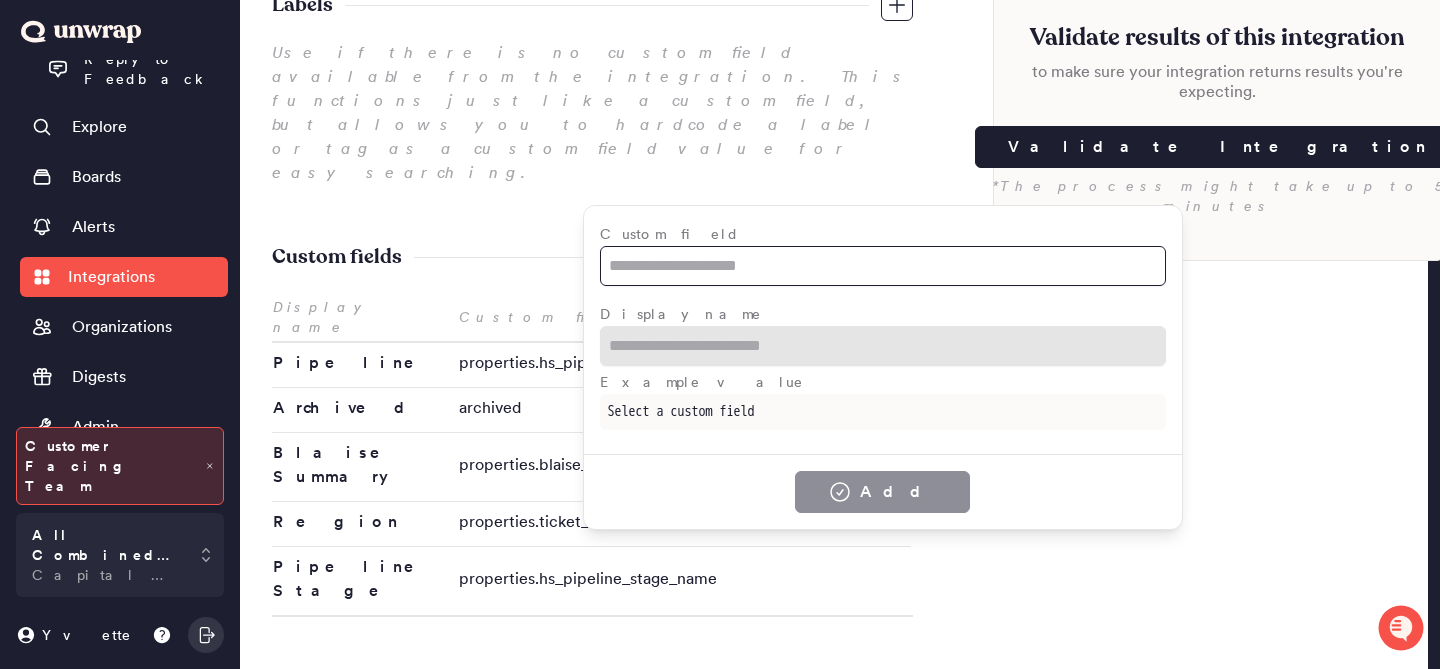 click at bounding box center (883, 266) 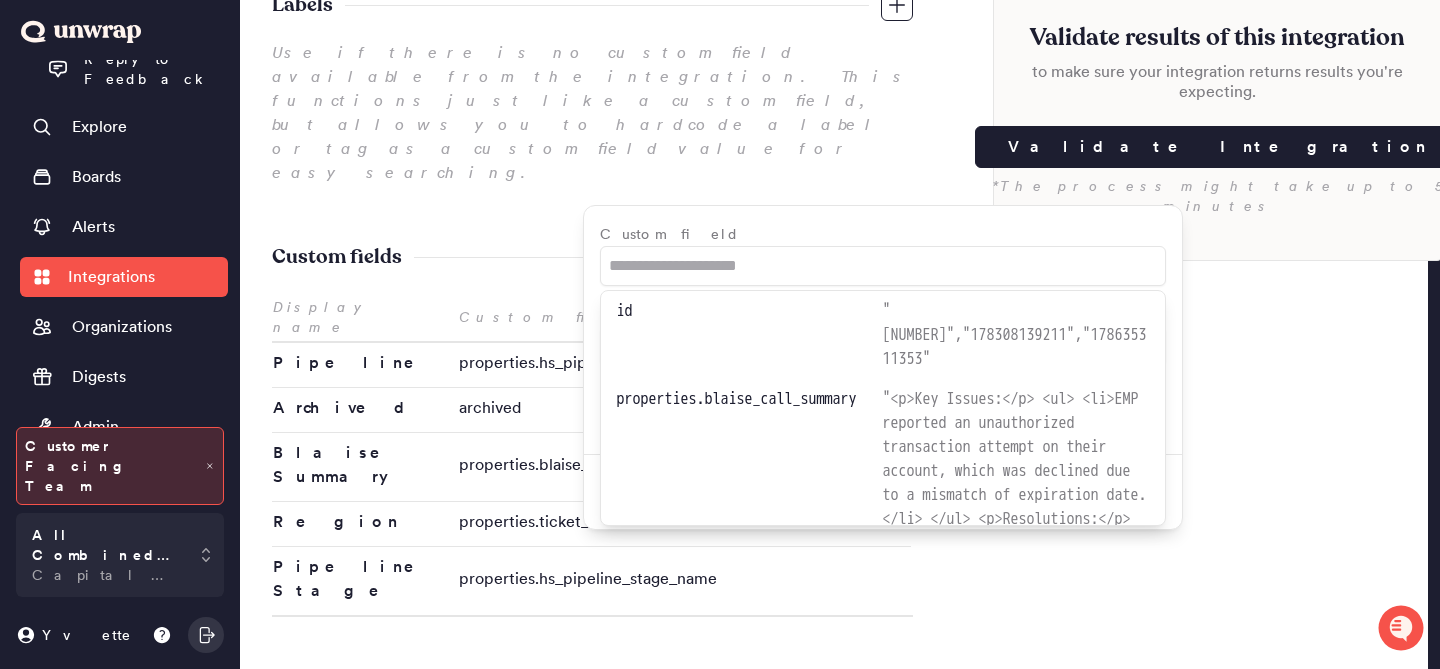 click on "Labels Use if there is no custom field available from the integration. This functions just like a custom field, but allows you to hardcode a label or tag as a custom field value for easy searching. Custom fields Display name Custom fields Description Pipeline properties.hs_pipeline_name Archived archived Blaise Summary properties.blaise_call_summary Region properties.ticket_region Pipeline Stage properties.hs_pipeline_stage_name Filters Filter incoming data from the integration using a custom field. Validate results of this integration to make sure your integration returns results you're expecting. Validate Integration *The process might take up to 5 minutes" at bounding box center [834, 381] 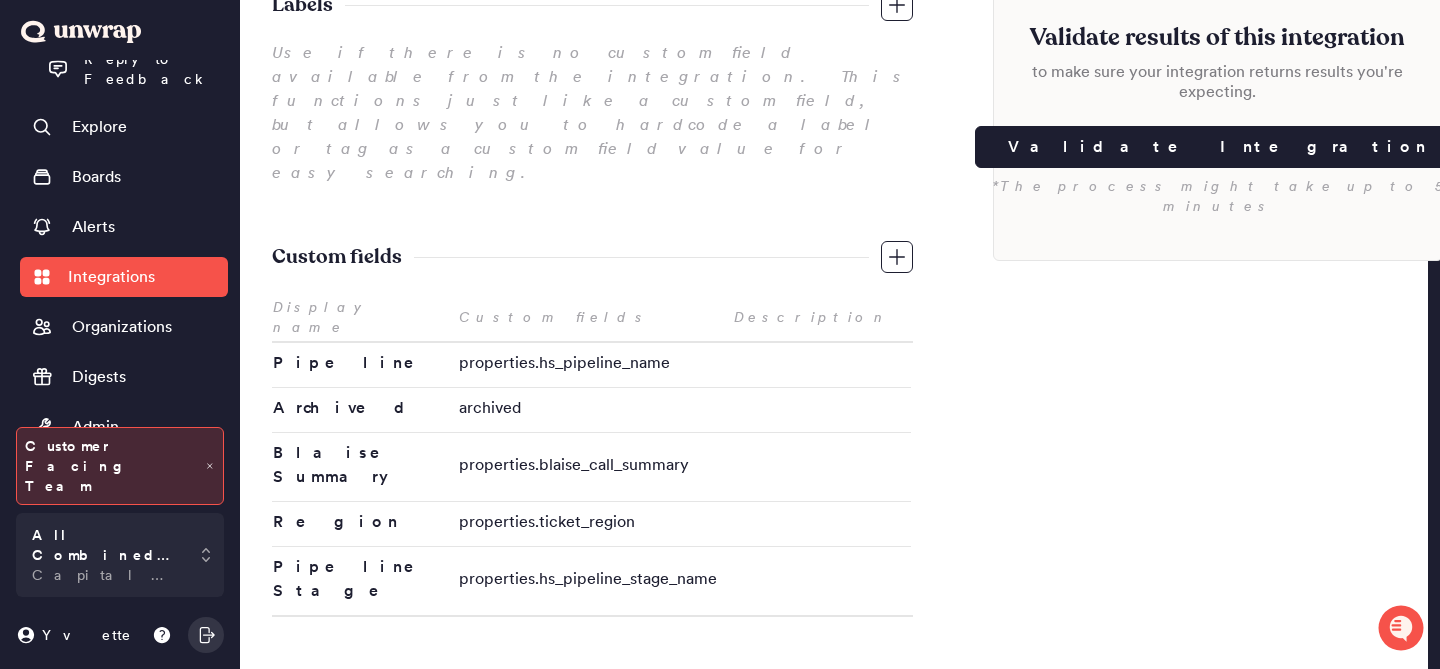 click at bounding box center [897, 257] 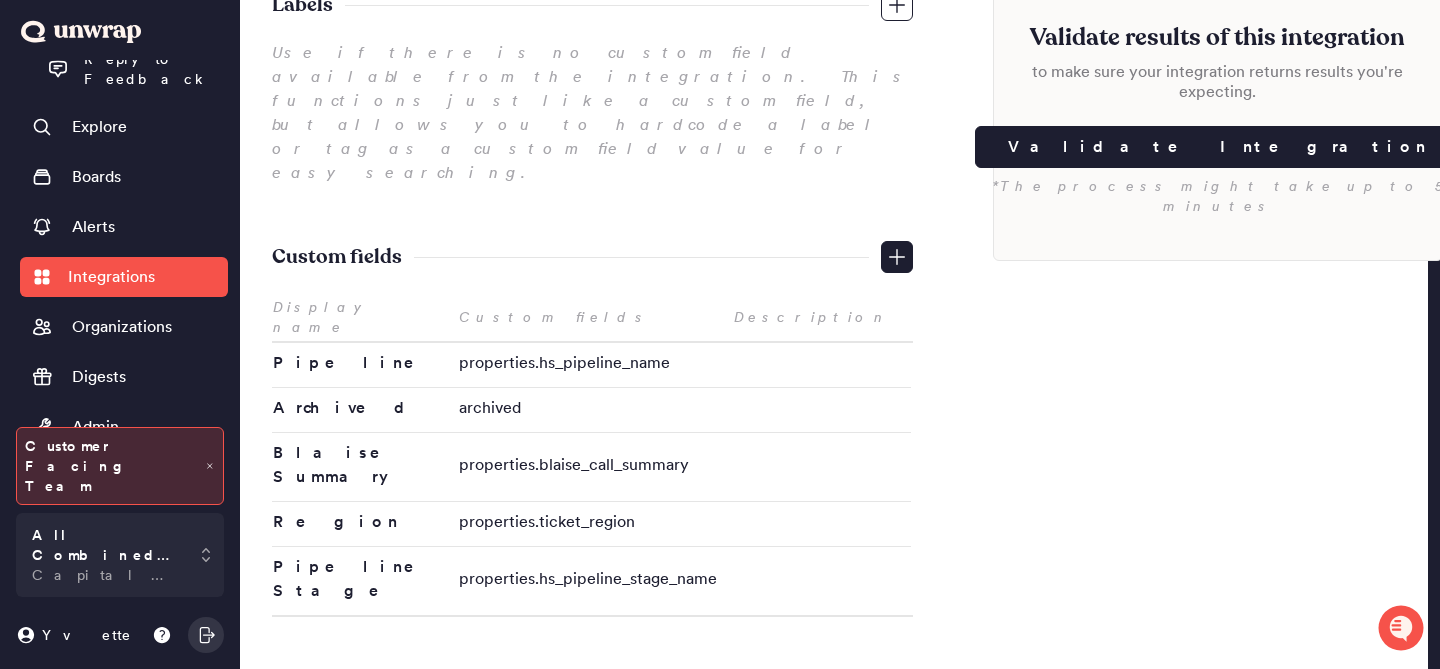 click 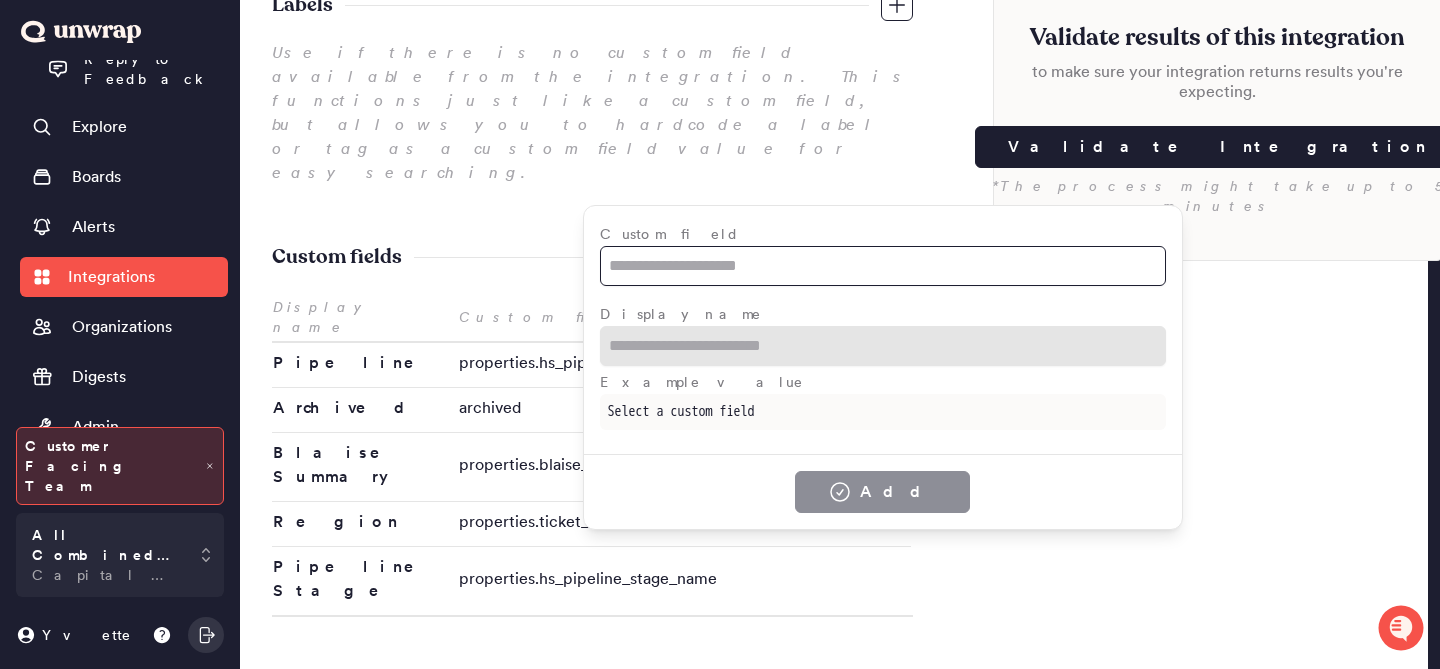 click at bounding box center [883, 266] 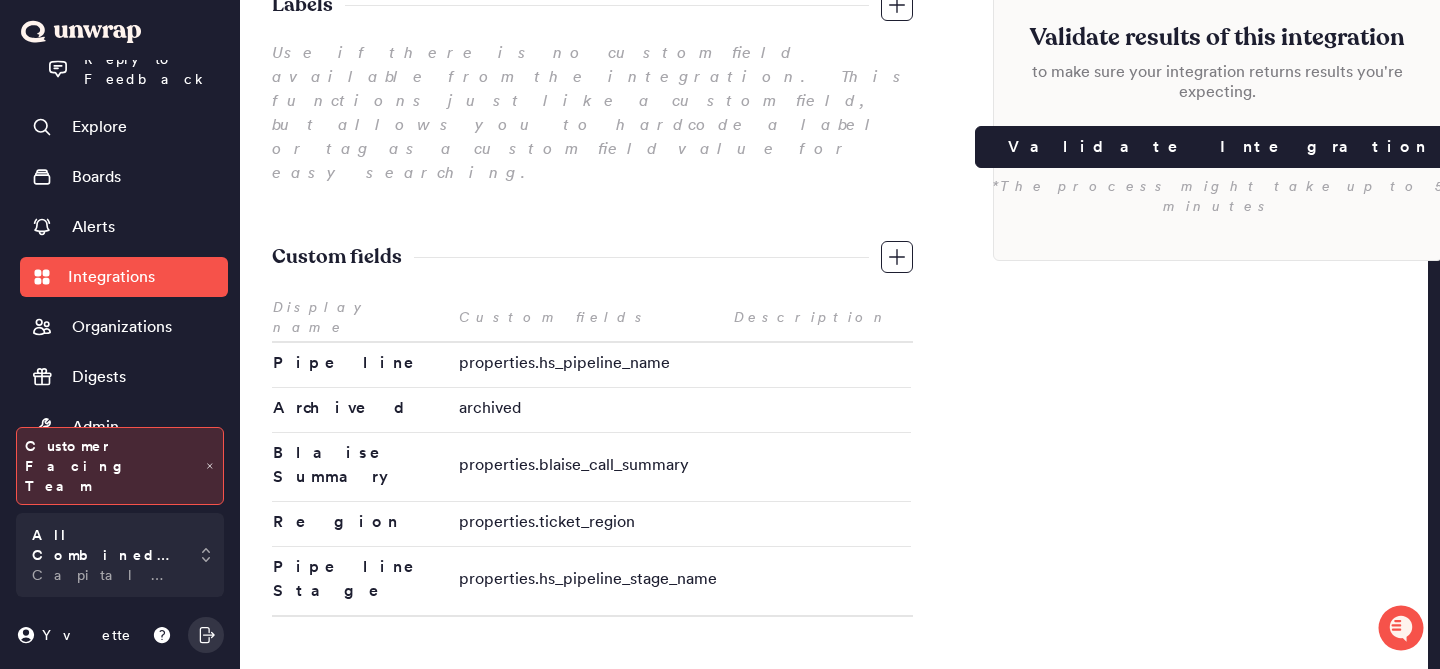 click on "Labels Use if there is no custom field available from the integration. This functions just like a custom field, but allows you to hardcode a label or tag as a custom field value for easy searching. Custom fields Display name Custom fields Description Pipeline properties.hs_pipeline_name Archived archived Blaise Summary properties.blaise_call_summary Region properties.ticket_region Pipeline Stage properties.hs_pipeline_stage_name Filters Filter incoming data from the integration using a custom field. Validate results of this integration to make sure your integration returns results you're expecting. Validate Integration *The process might take up to 5 minutes" at bounding box center (834, 381) 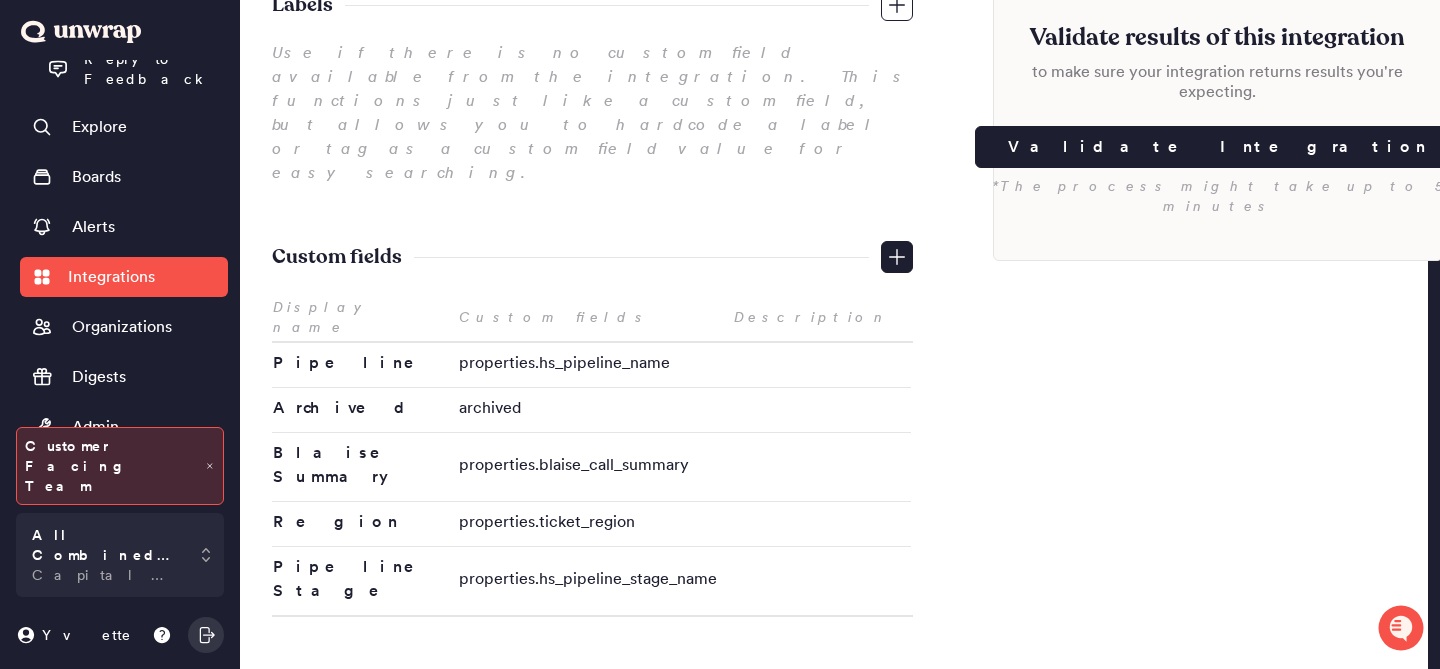 click 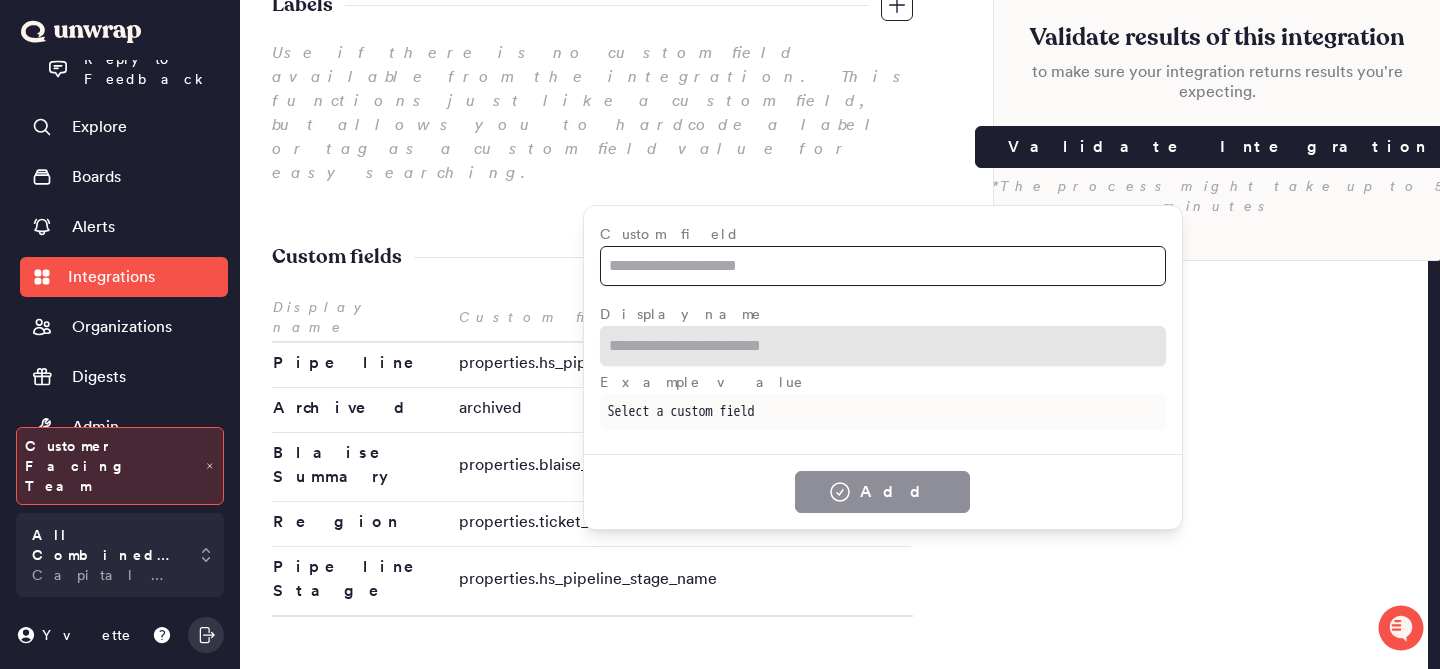 click at bounding box center (883, 266) 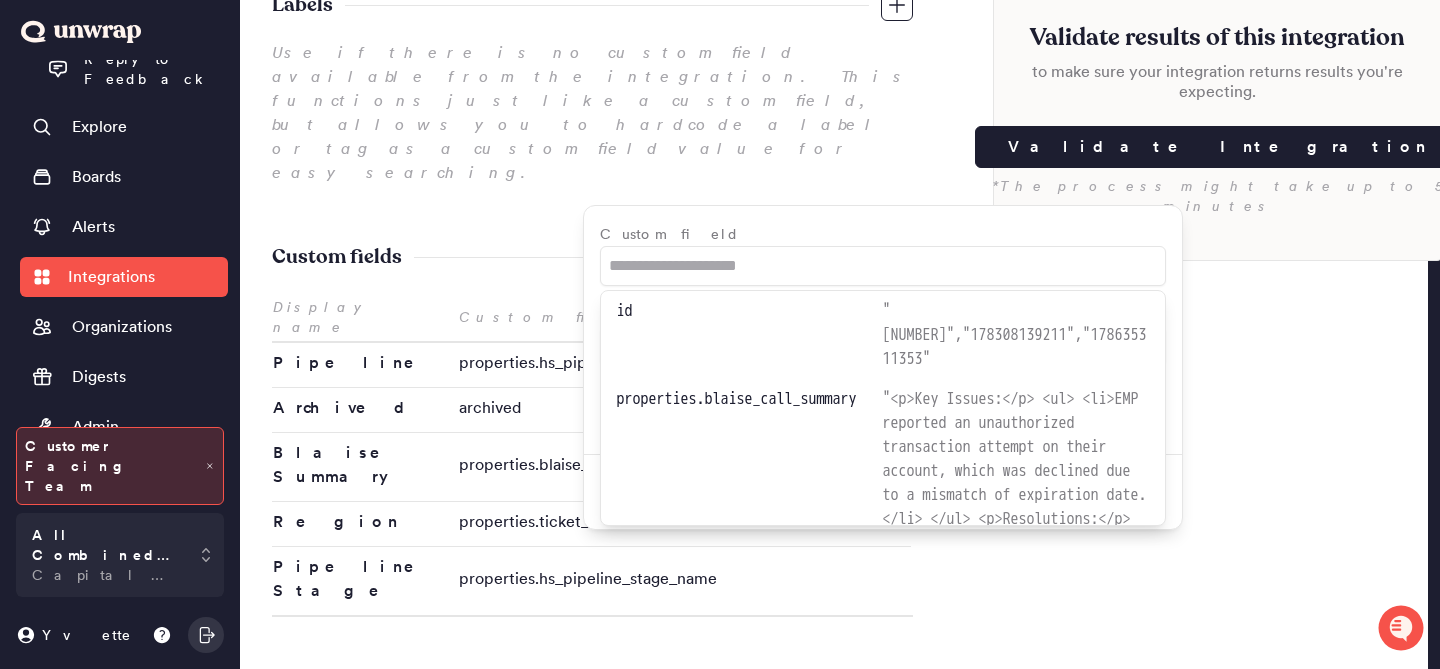 click on "Custom field id " 178743038184 " ,  " 178308139211 " ,  " 178635311353 " properties.blaise_call_summary " <p>Key Issues:</p>
<ul>
<li>EMP reported an unauthorized transaction attempt on their account, which was declined due to a mismatch of expiration date.</li>
</ul>
<p>Resolutions:</p>
<ul>
<li>Agent confirmed the card was terminated.</li>
<li>EMP advised to have the MAH issue a new card via the app.</li>
</ul>
<p>Transaction in dispute:
7th October - Rodden's OOD - £21.68</p>
<p>Card Terminated: Yes
Card Lost: No
Have you received any calls from someone claiming to be from Capital on Tap or a Third Party: Not Asked
Further information about the Dispute: NA</p>
<p>Follow Up:</p>
<ul>
<li>EMP to ask MAH to issue a new card via the app.</li>
</ul>
" ,  " " ,  " " properties.blaise_call_summary_status " Completed " properties.call_duration " 16:25 " ,  " 05:02 " ,  " 04:48 " properties.closed_date " 2025-07-10T07:01:05.102Z " ,  " 2025-07-10T07:10:29.633Z " ,  " 2025-07-10T07:11:52.414Z " properties.comm_id" at bounding box center (883, 367) 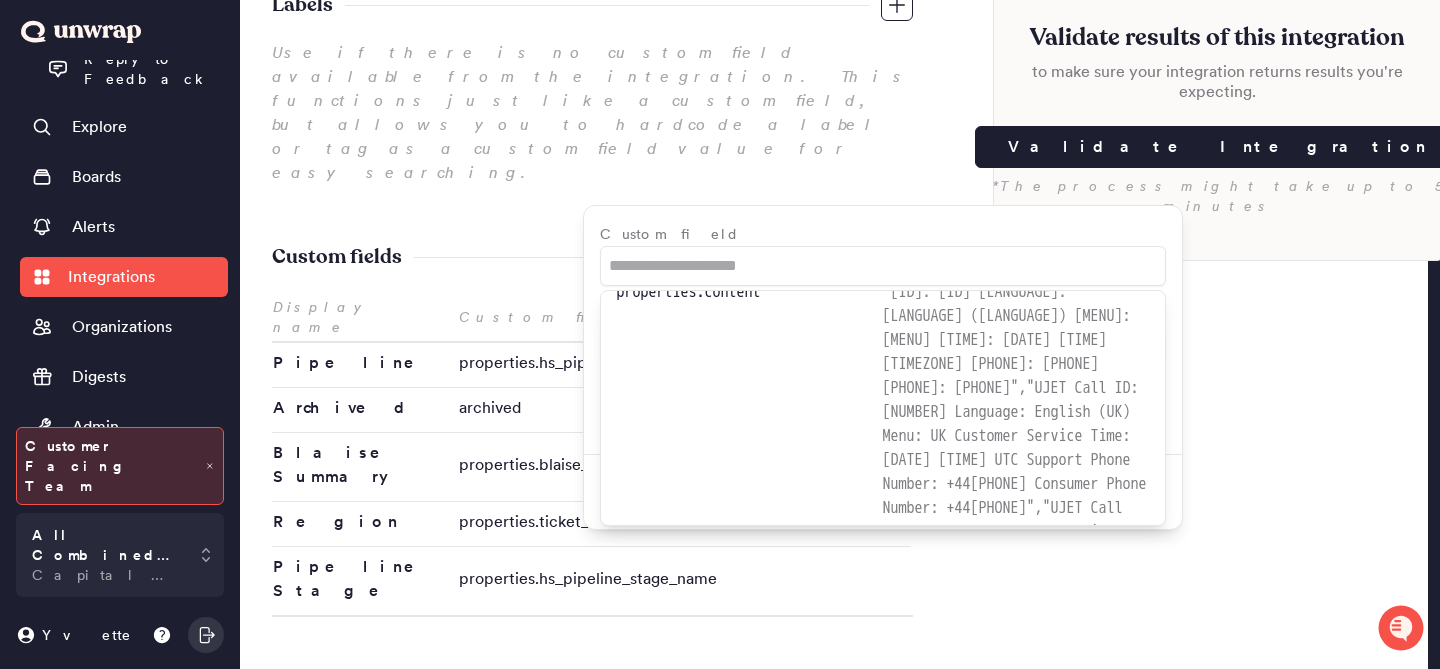 scroll, scrollTop: 2378, scrollLeft: 0, axis: vertical 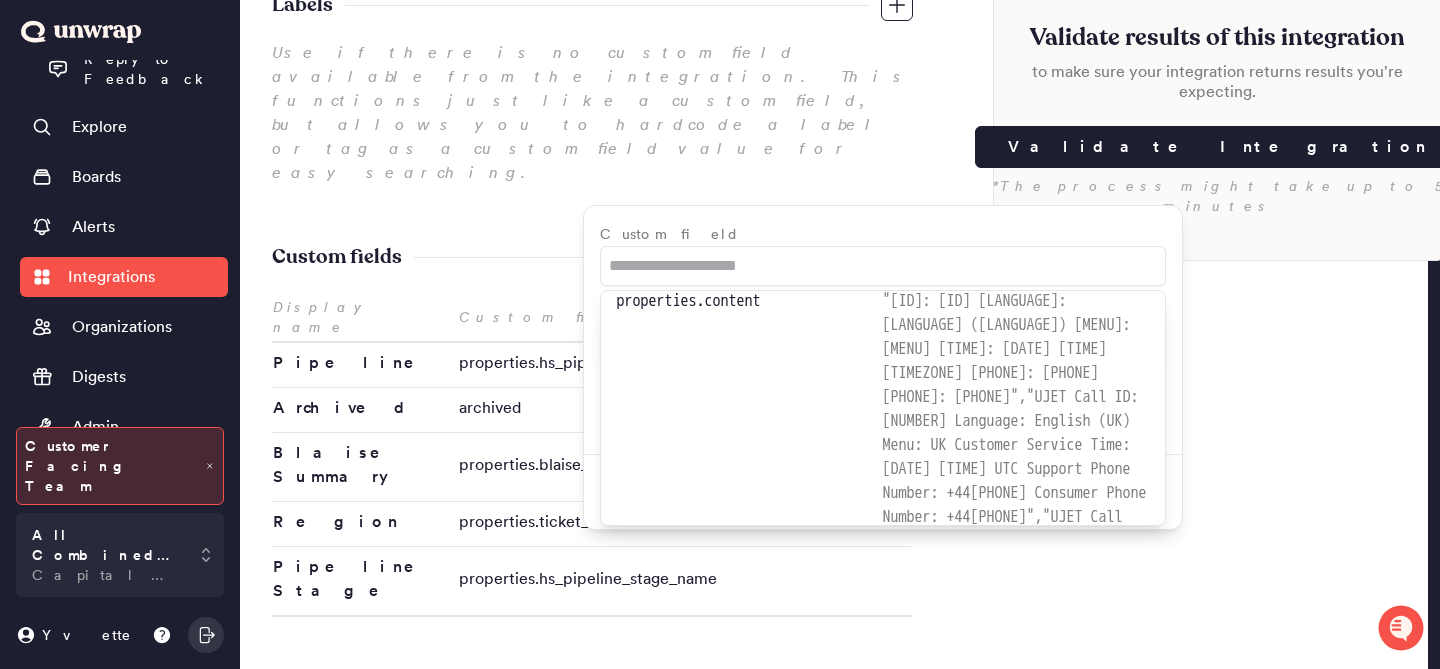 click on "" Completed "" at bounding box center [1016, 17] 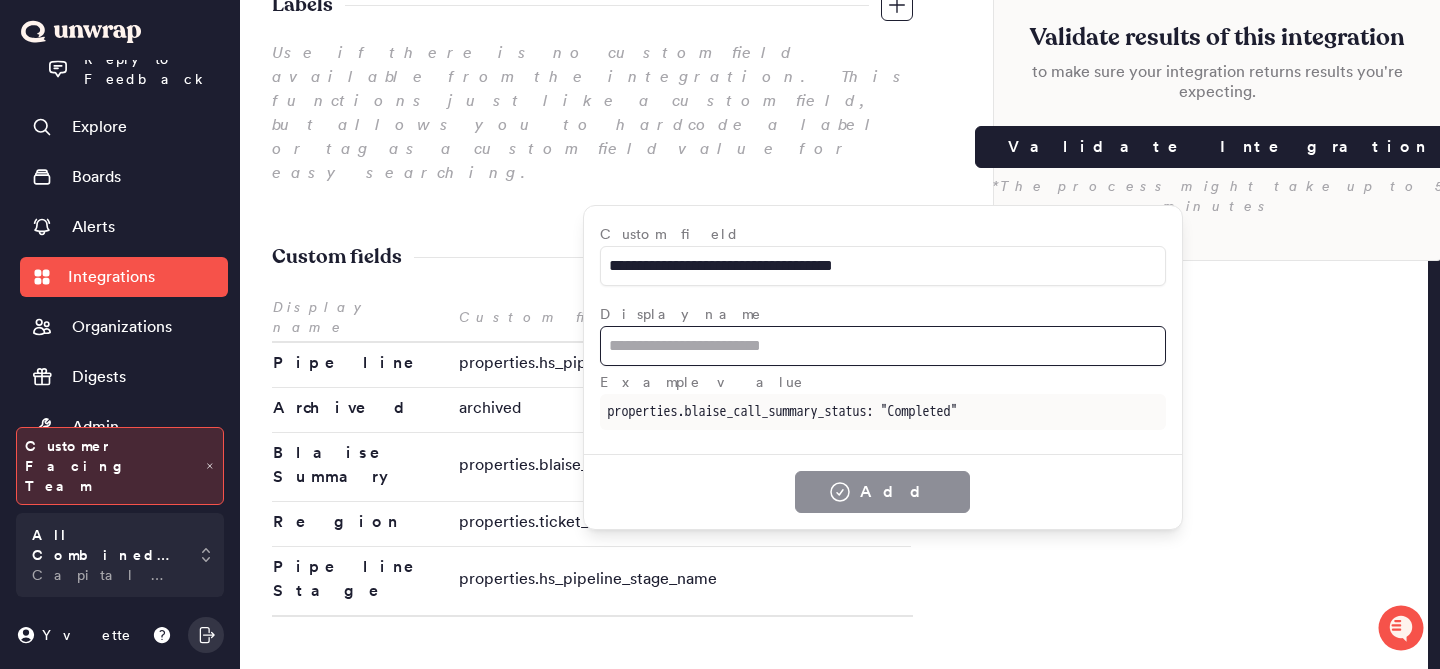 click at bounding box center (883, 346) 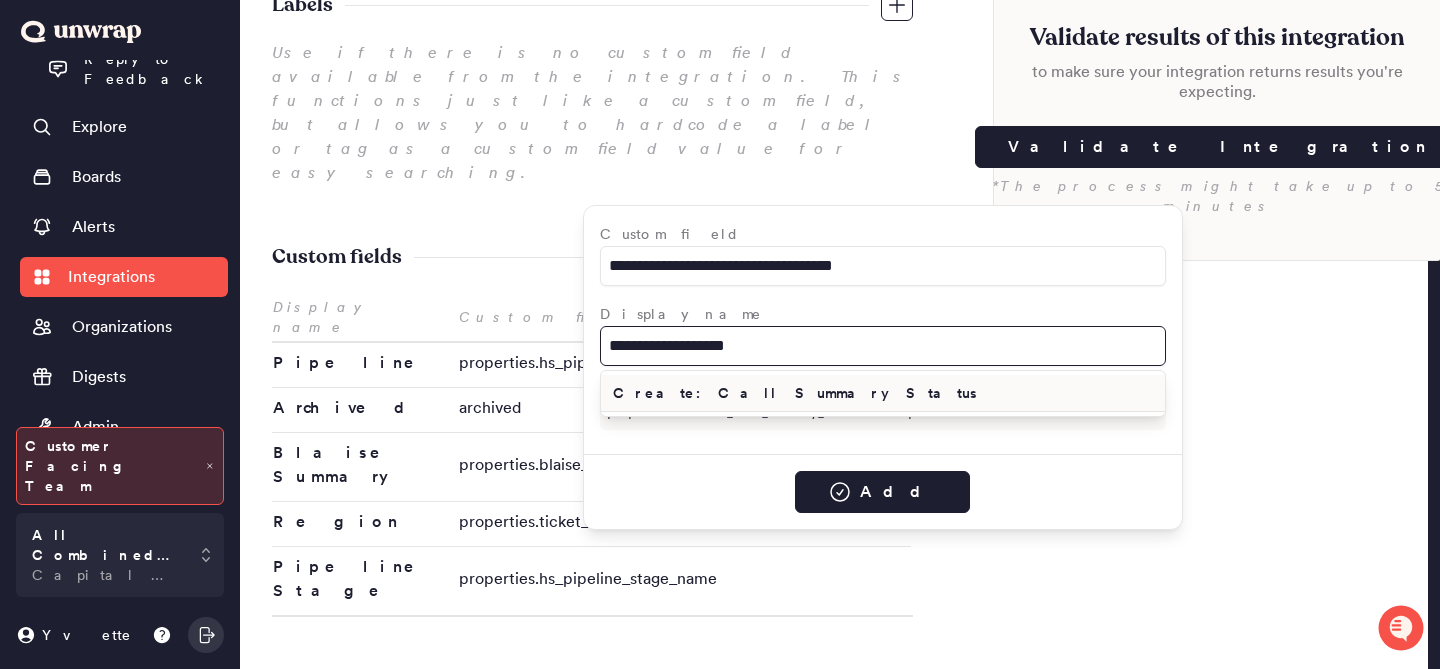 type on "**********" 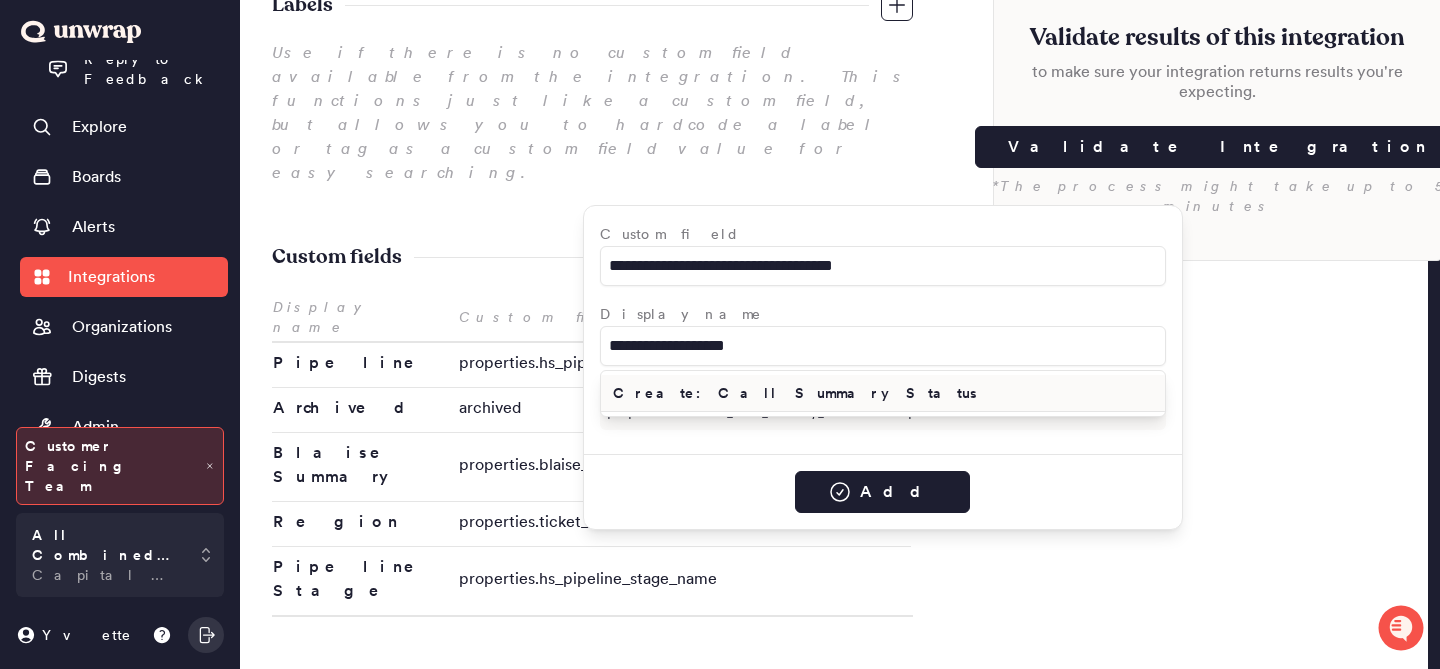click on "Create:  Call Summary Status" at bounding box center [883, 393] 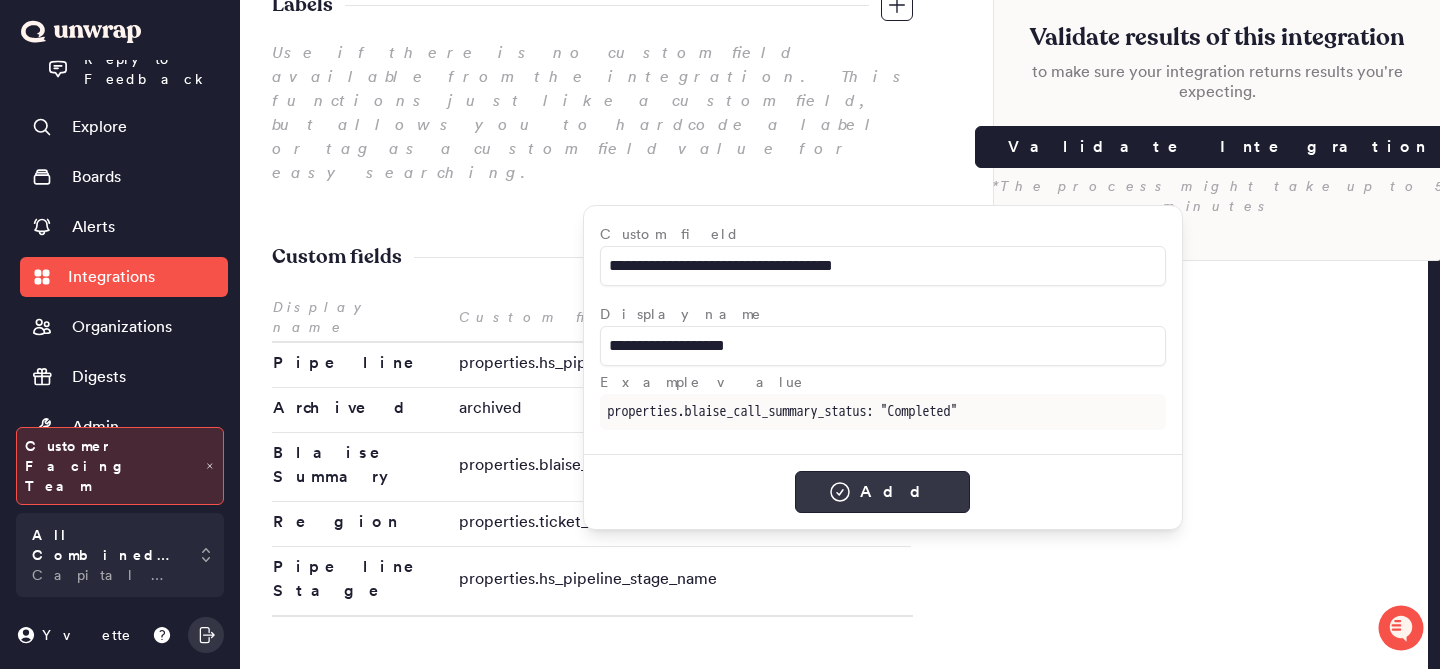 click on "Add" at bounding box center [882, 492] 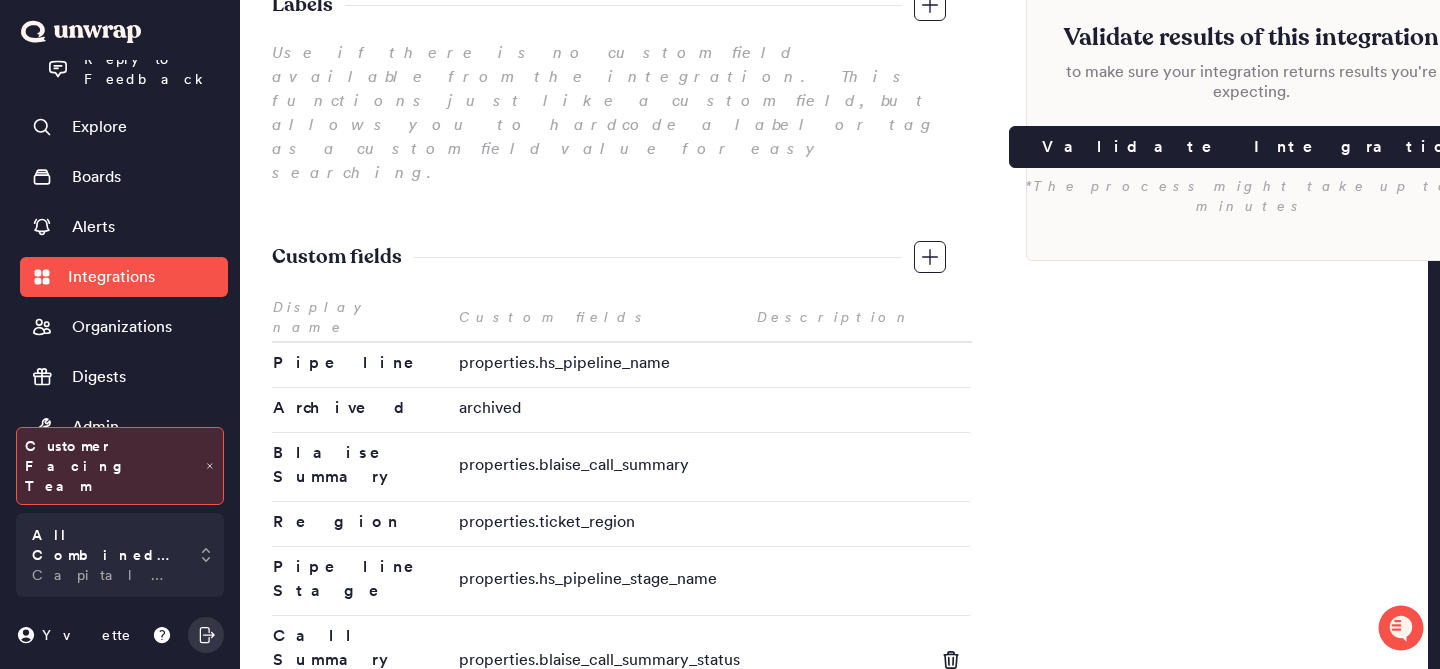 scroll, scrollTop: 0, scrollLeft: 0, axis: both 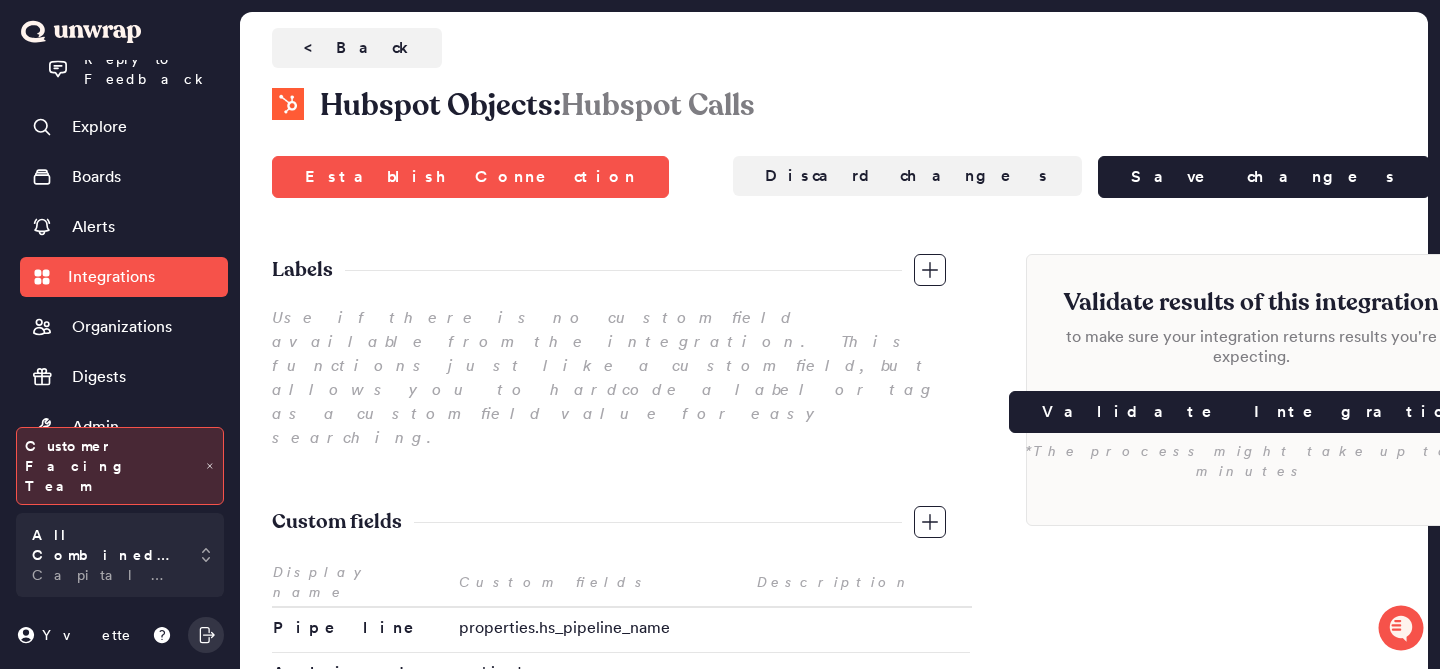 click on "Integrations" at bounding box center [111, 277] 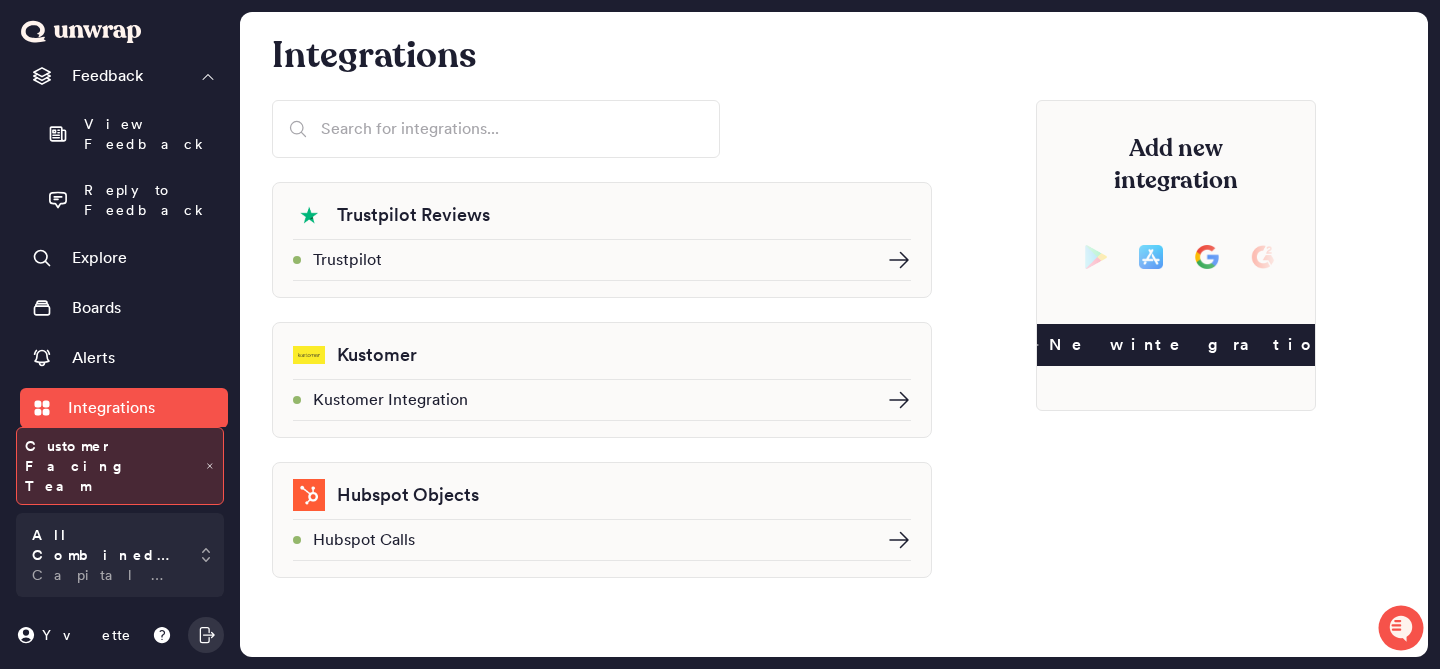 scroll, scrollTop: 0, scrollLeft: 0, axis: both 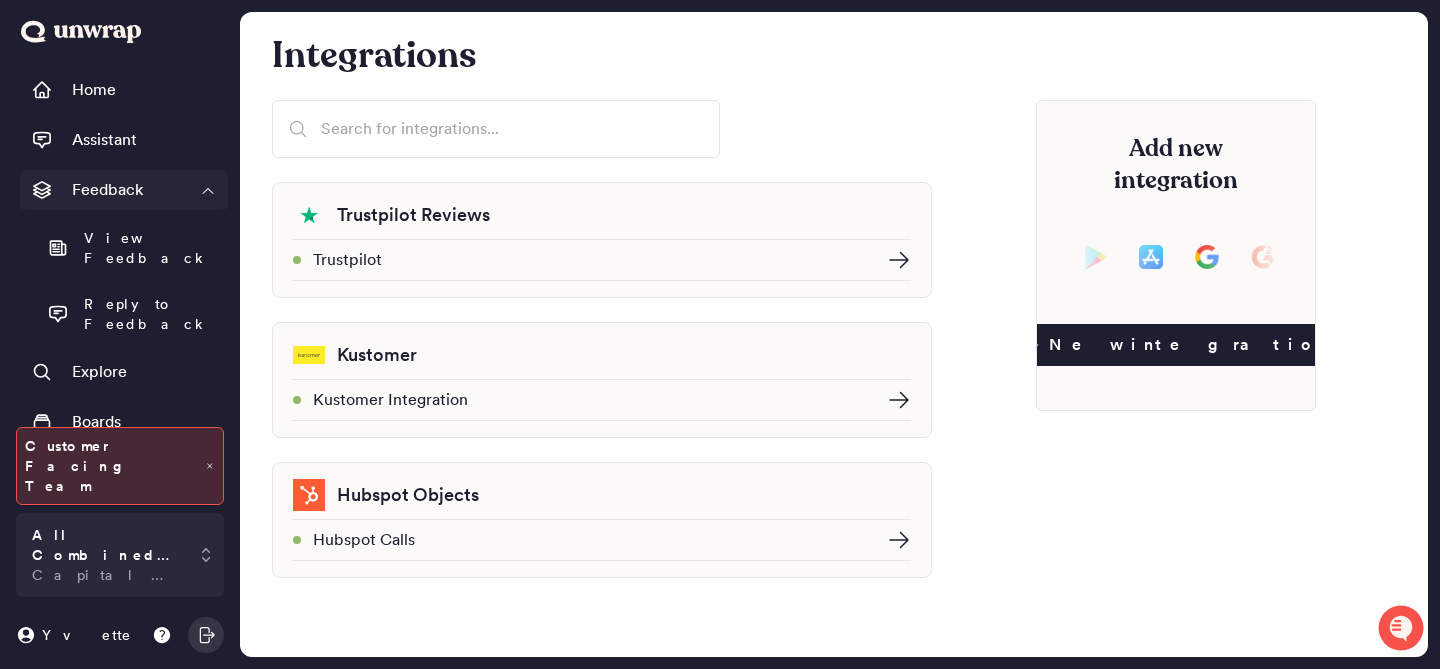 click on "Feedback" at bounding box center [107, 190] 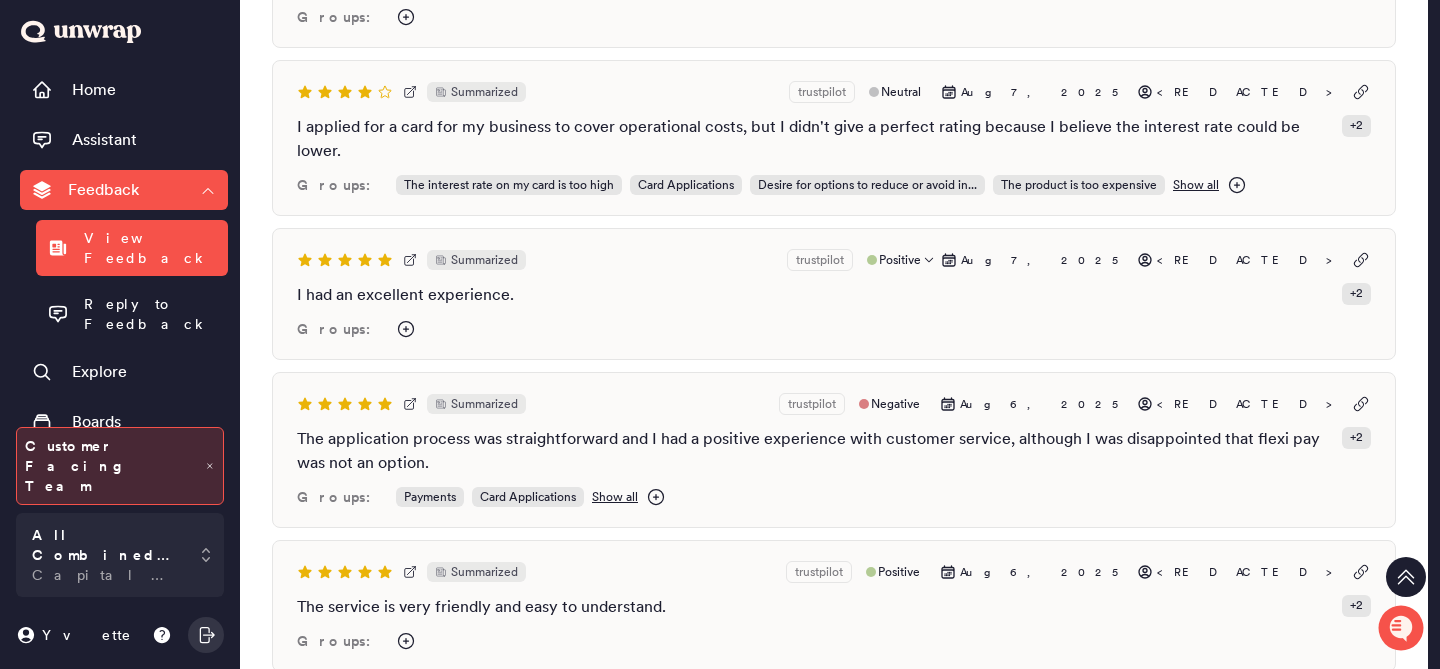 scroll, scrollTop: 985, scrollLeft: 0, axis: vertical 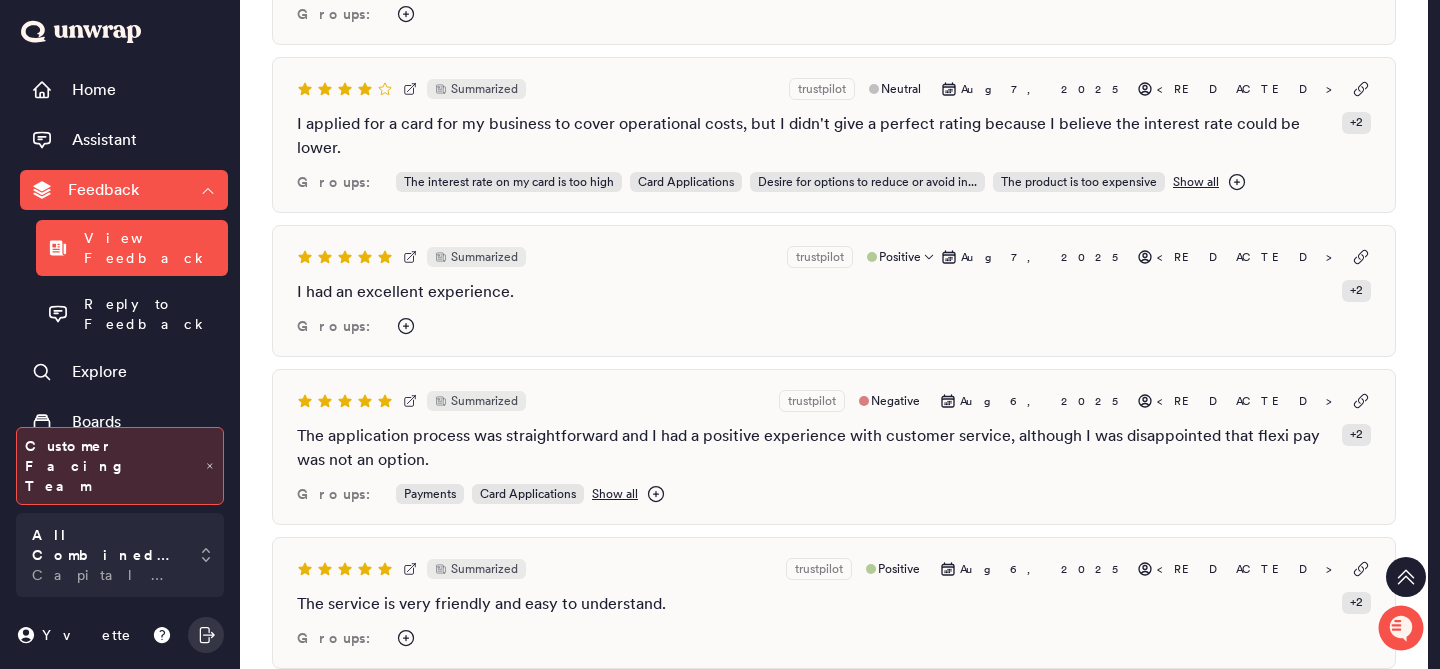 click on "Groups:" at bounding box center [834, 326] 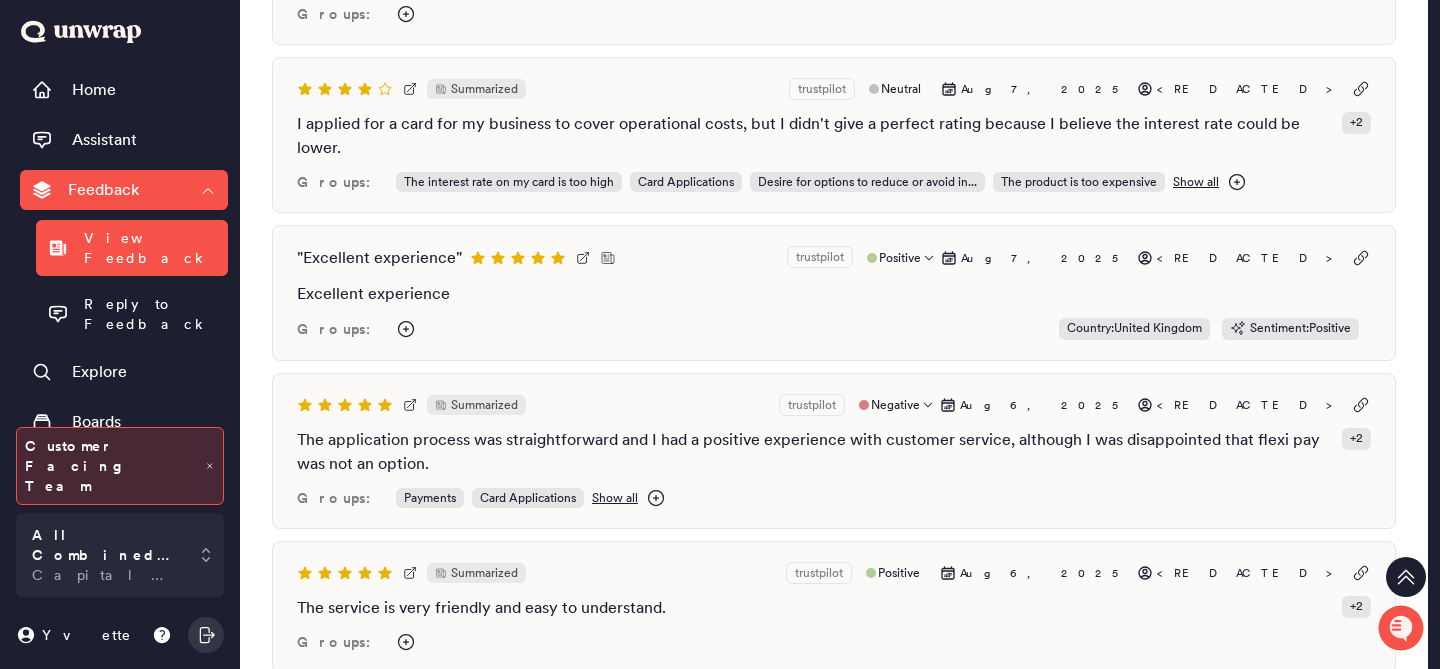 click on "The application process was straightforward and I had a positive experience with customer service, although I was disappointed that flexi pay was not an option." at bounding box center [815, 452] 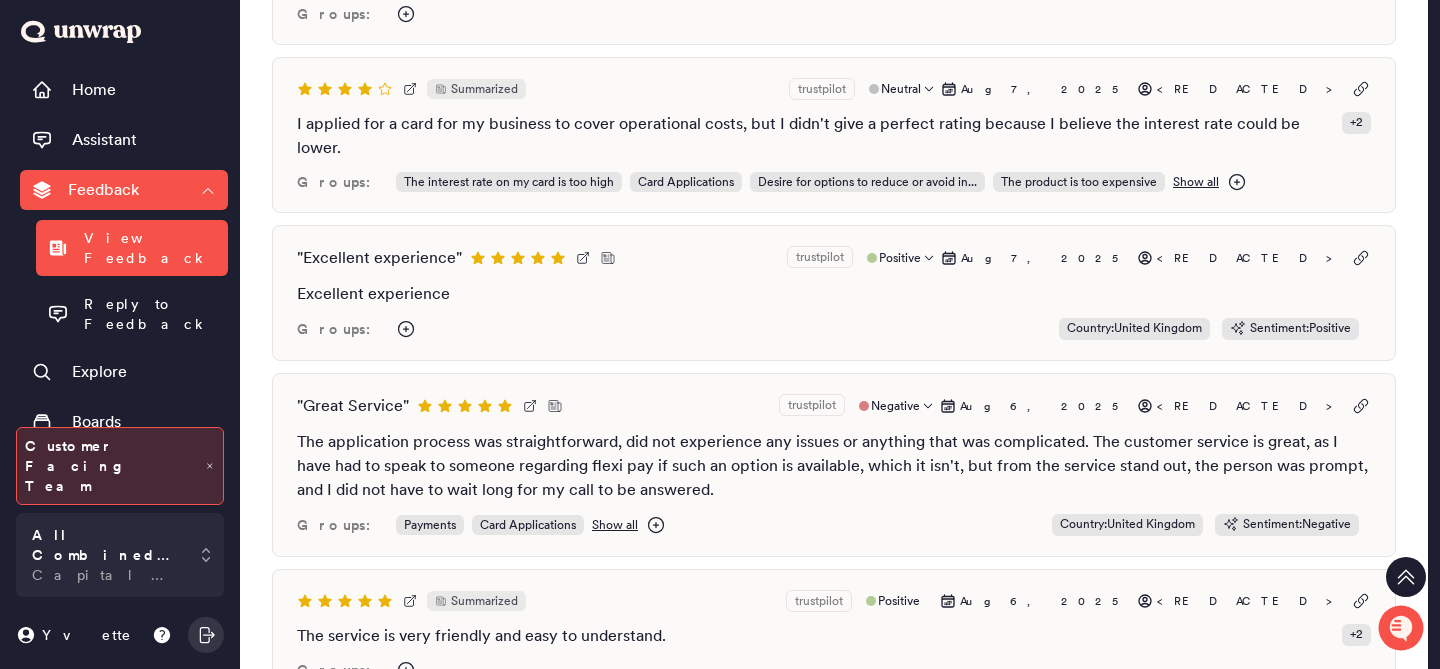 scroll, scrollTop: 0, scrollLeft: 0, axis: both 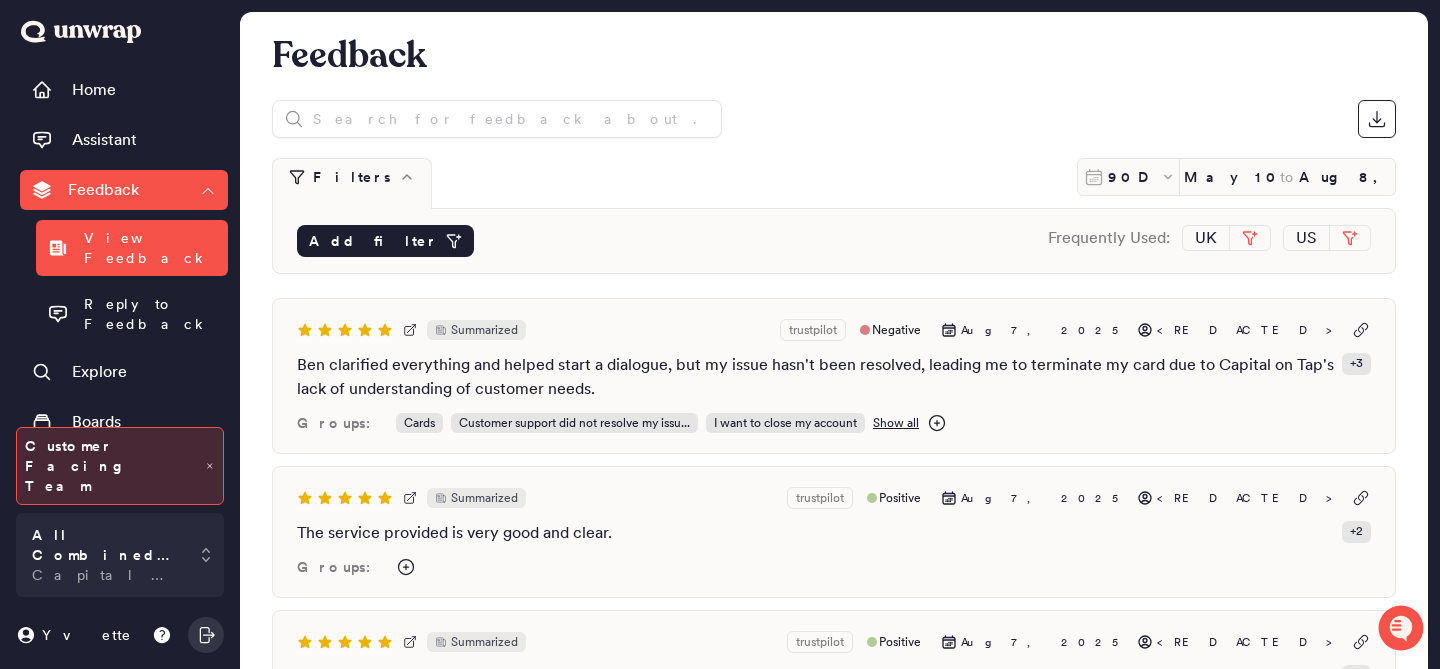 click on "Add filter" at bounding box center [373, 241] 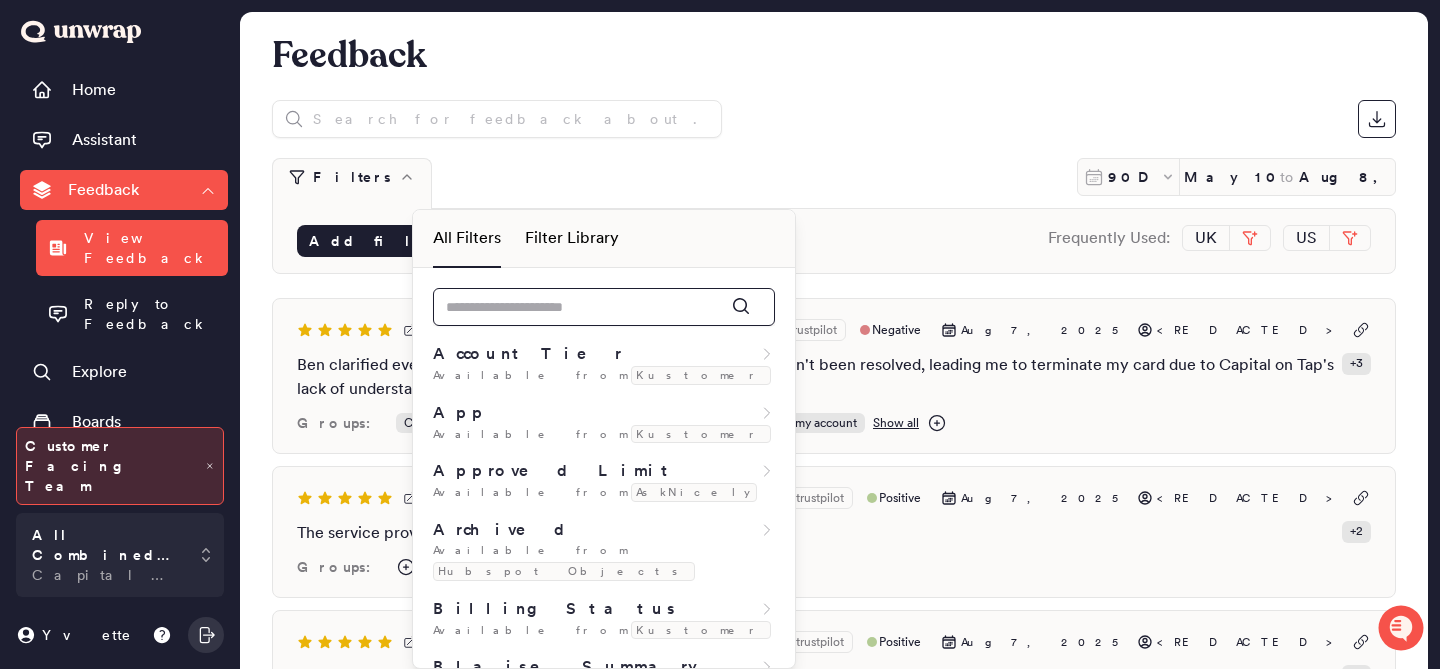 click at bounding box center [604, 307] 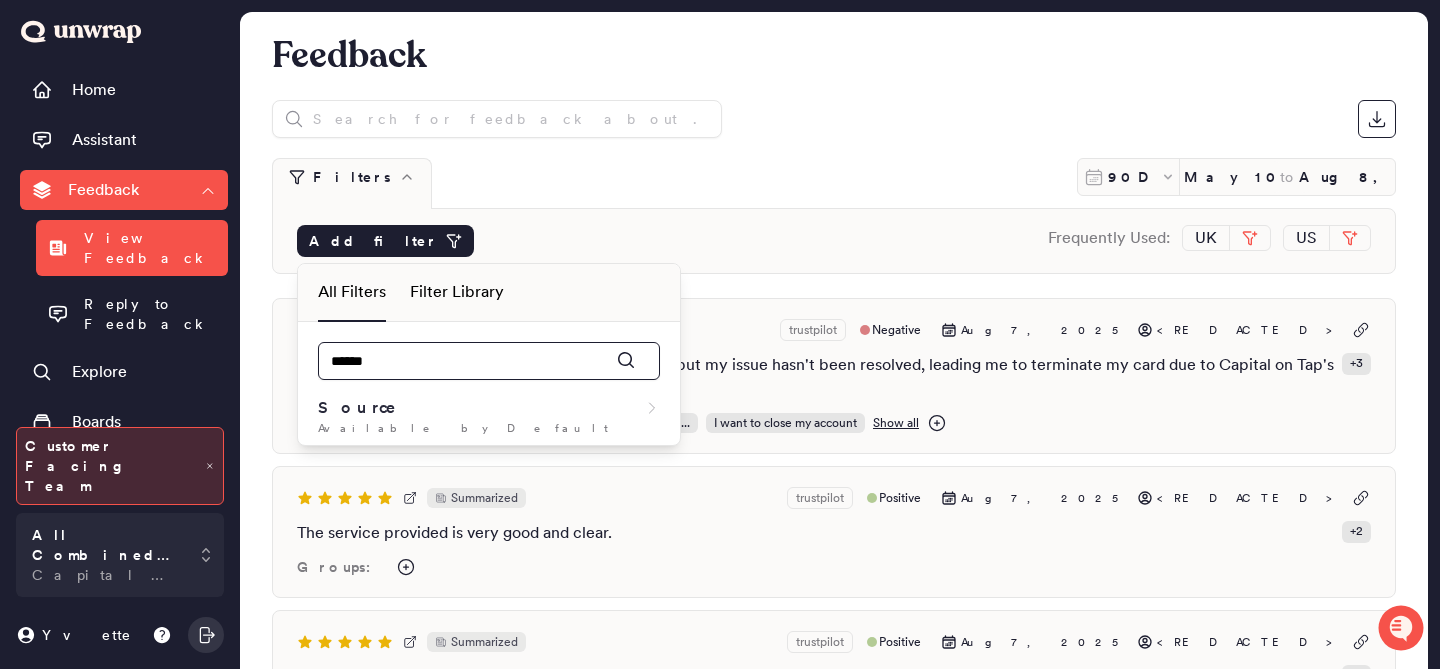 type on "******" 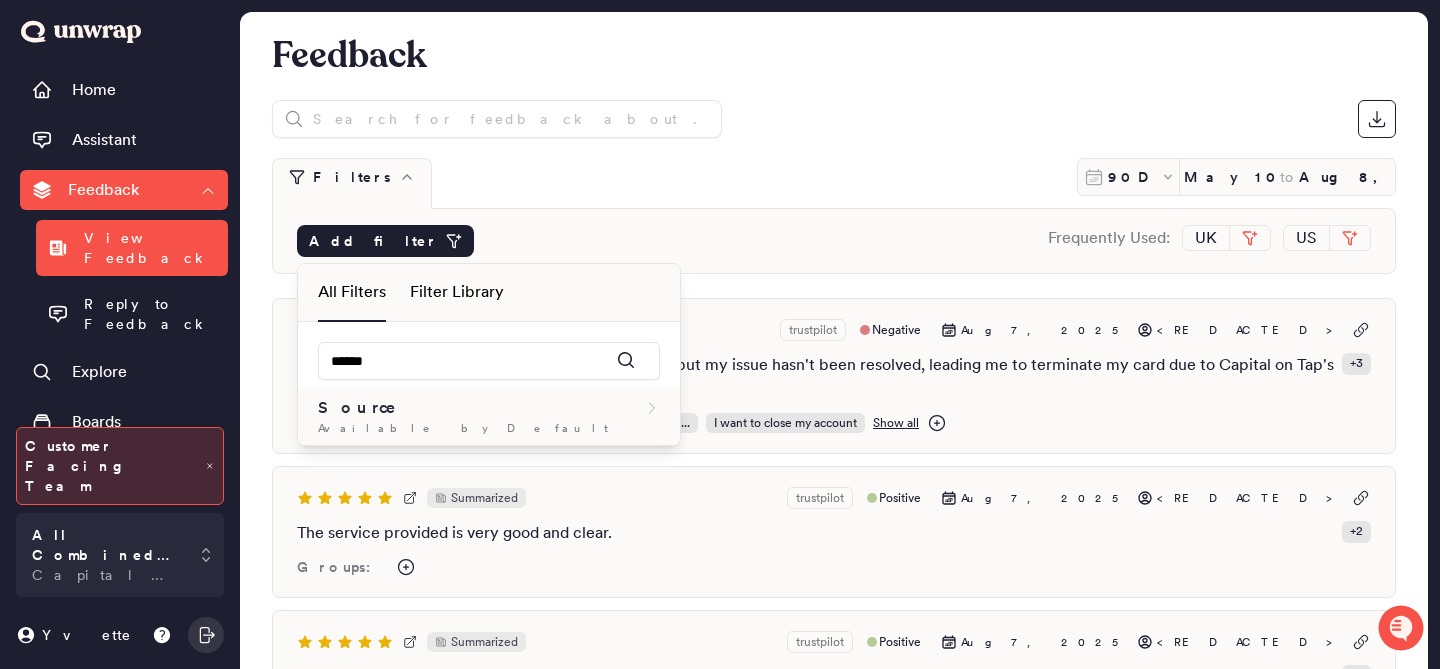 click on "Source" at bounding box center (489, 408) 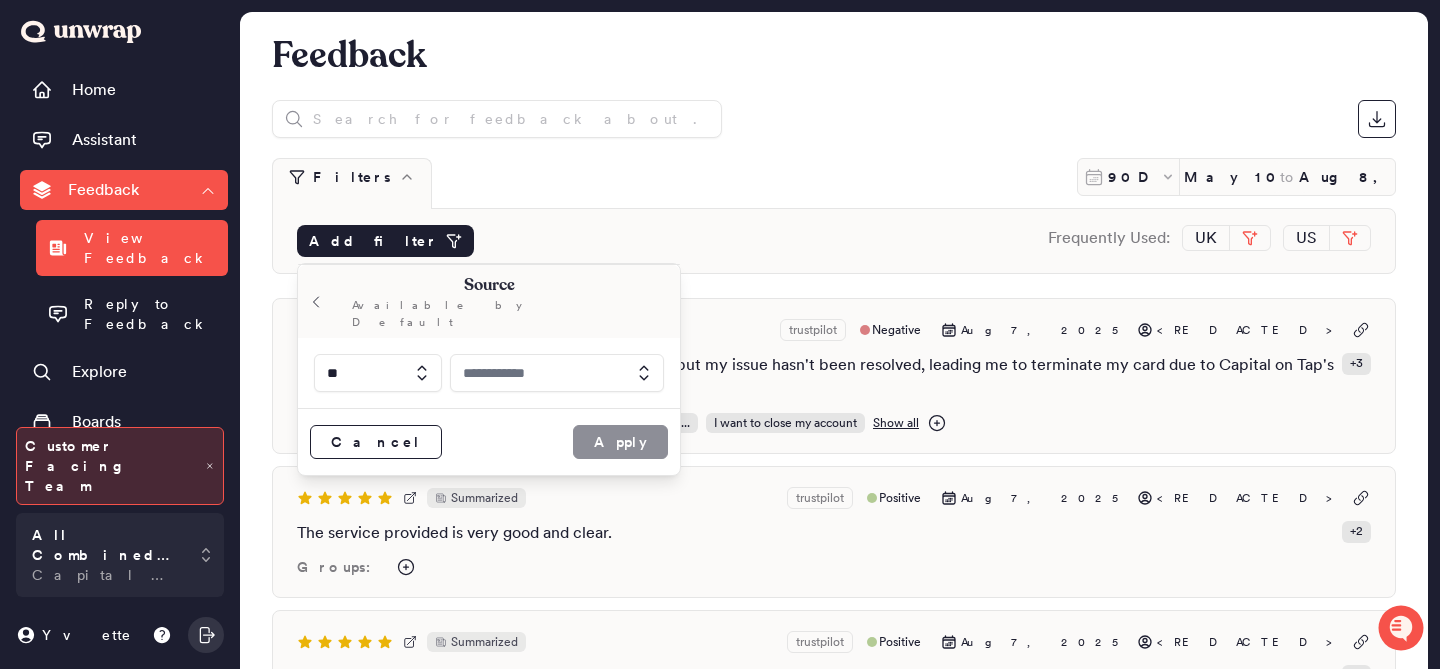 click at bounding box center (557, 373) 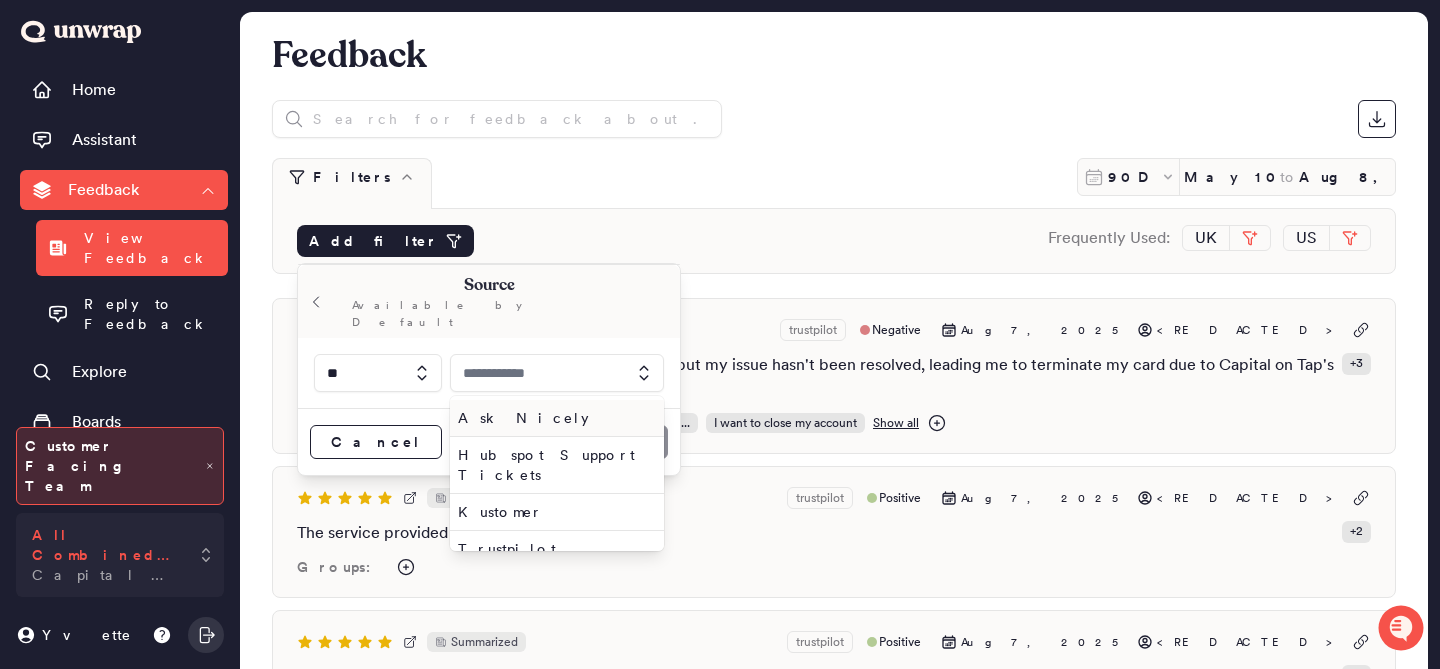 click on "All Combined Feedback Capital on Tap" at bounding box center [106, 555] 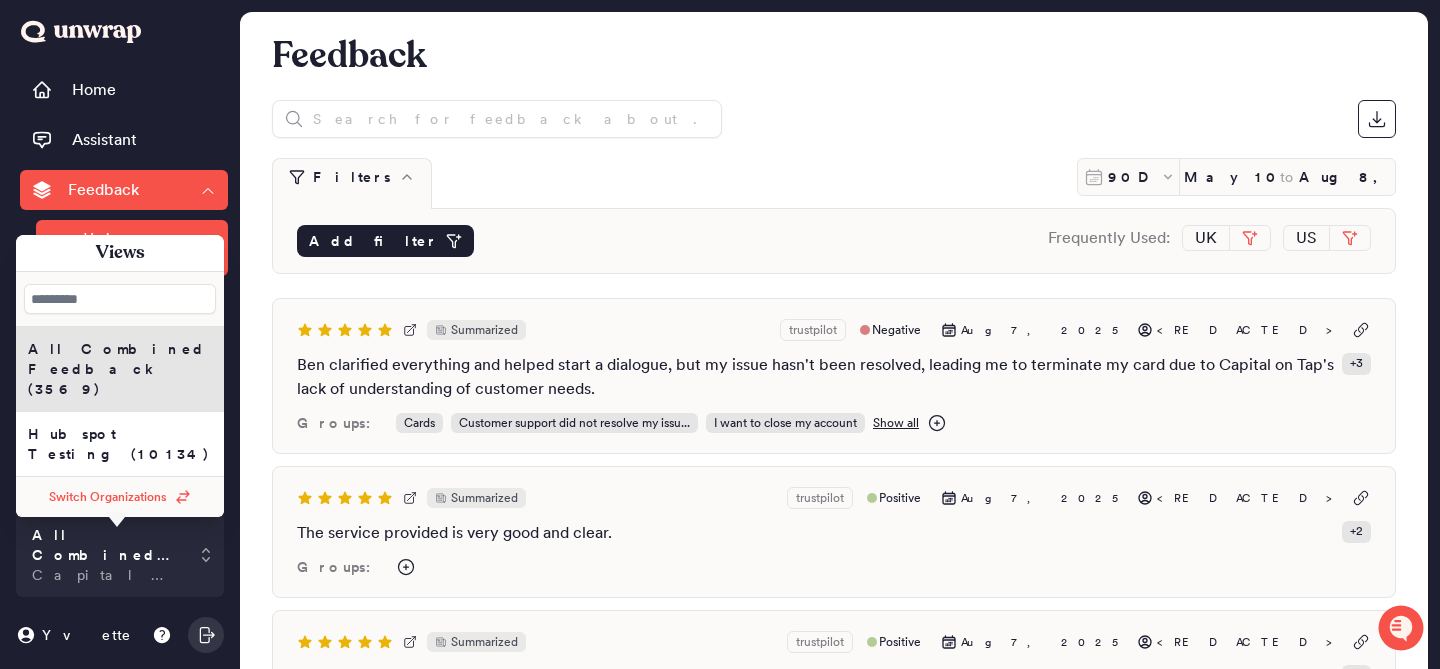 click on "Switch Organizations" at bounding box center [120, 497] 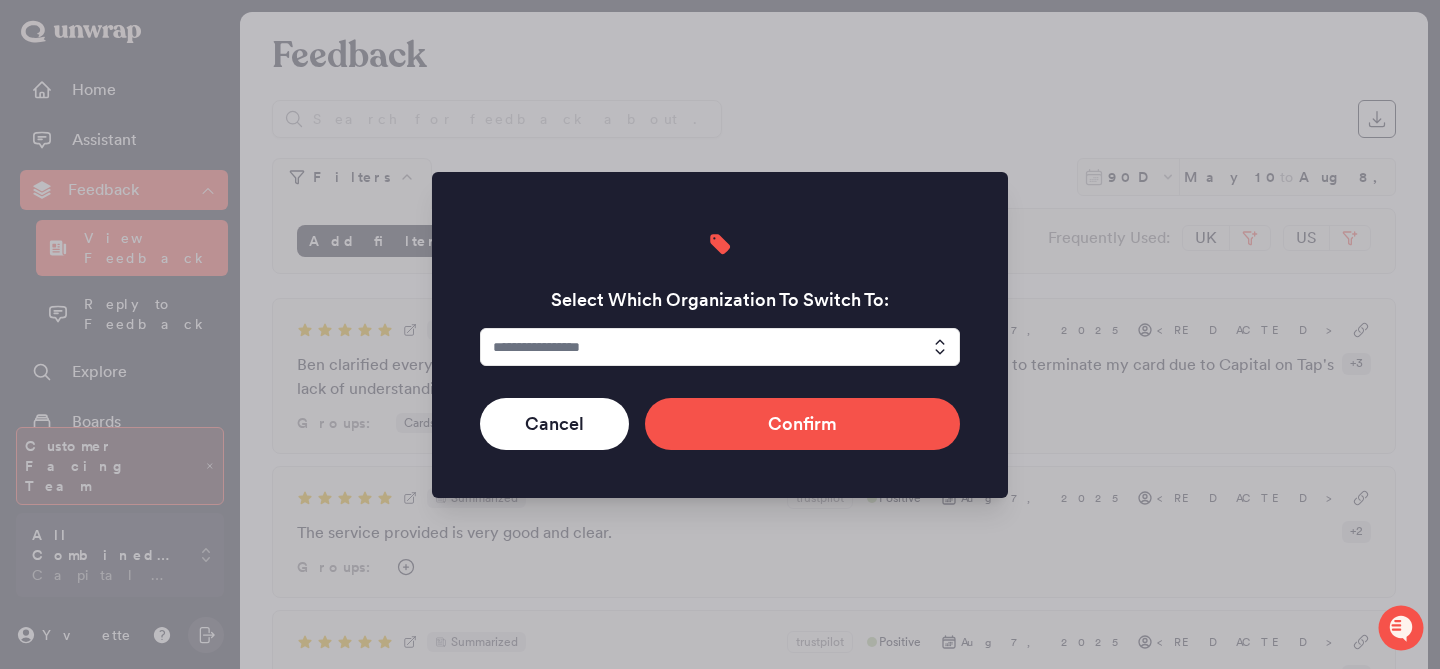 click at bounding box center (720, 347) 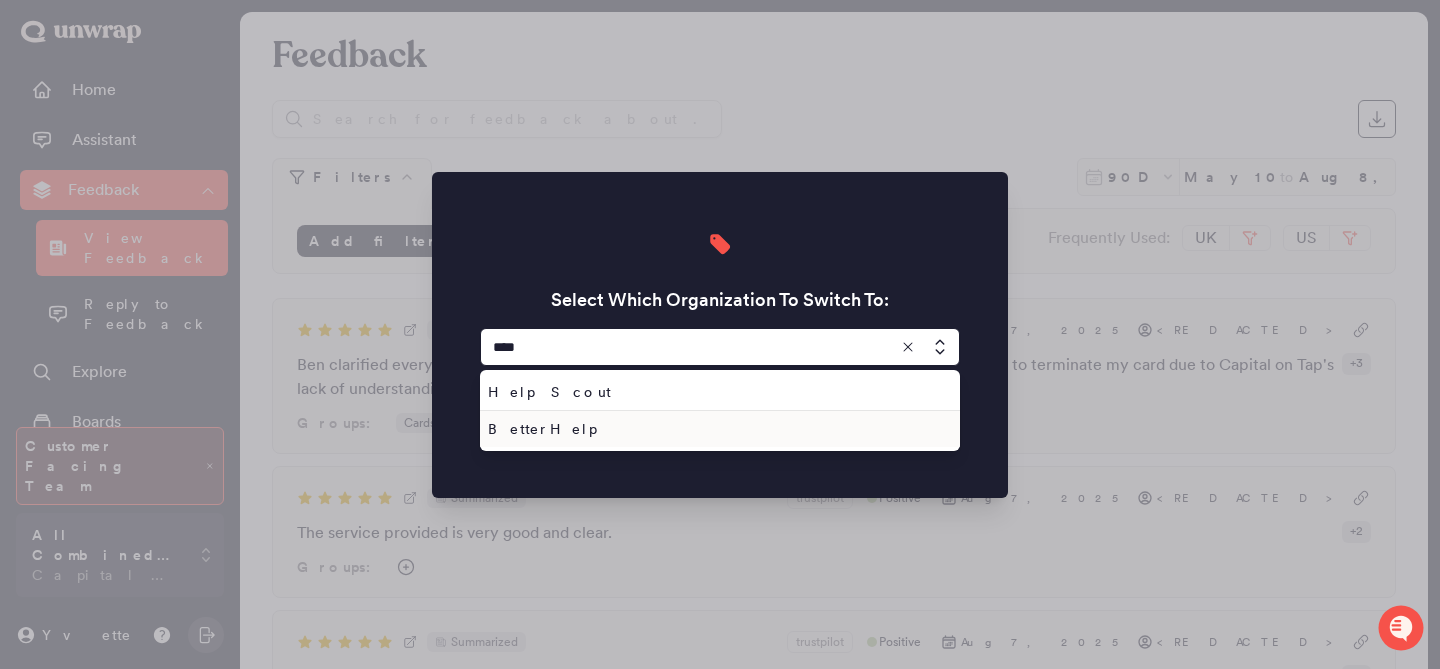 type on "****" 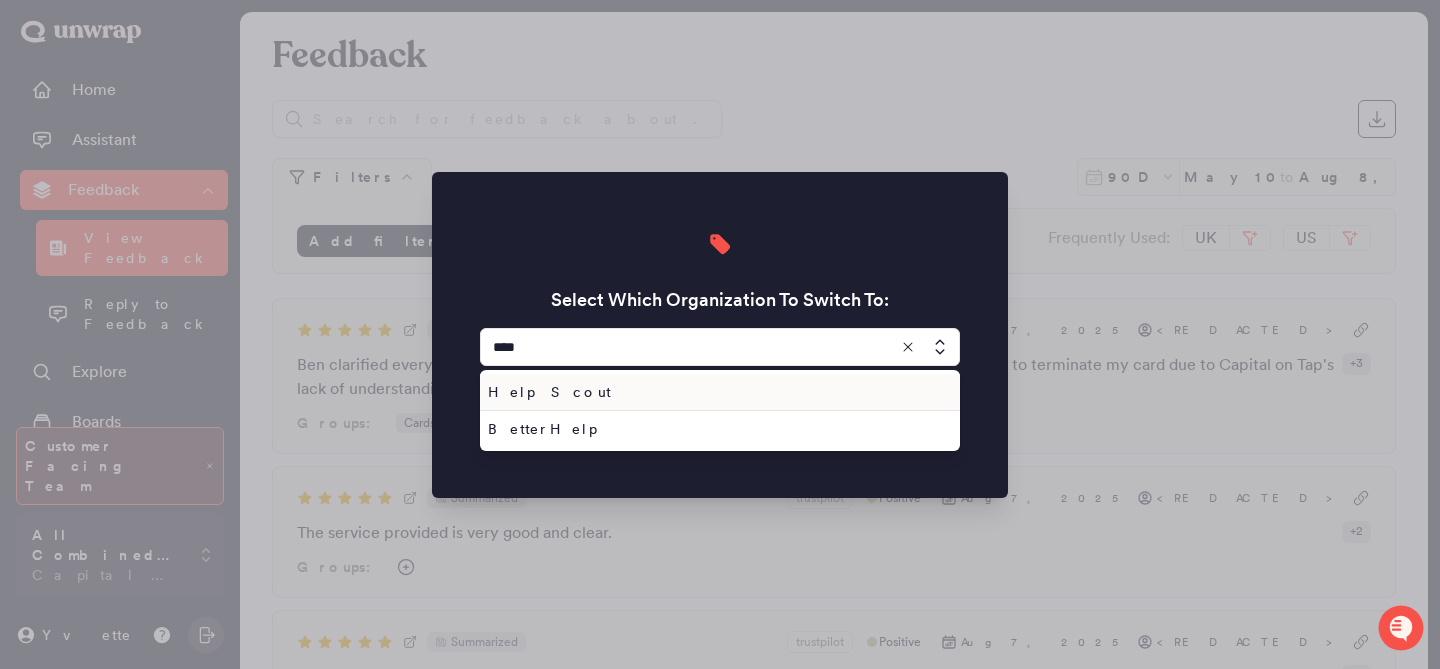 click on "Help Scout" at bounding box center [716, 392] 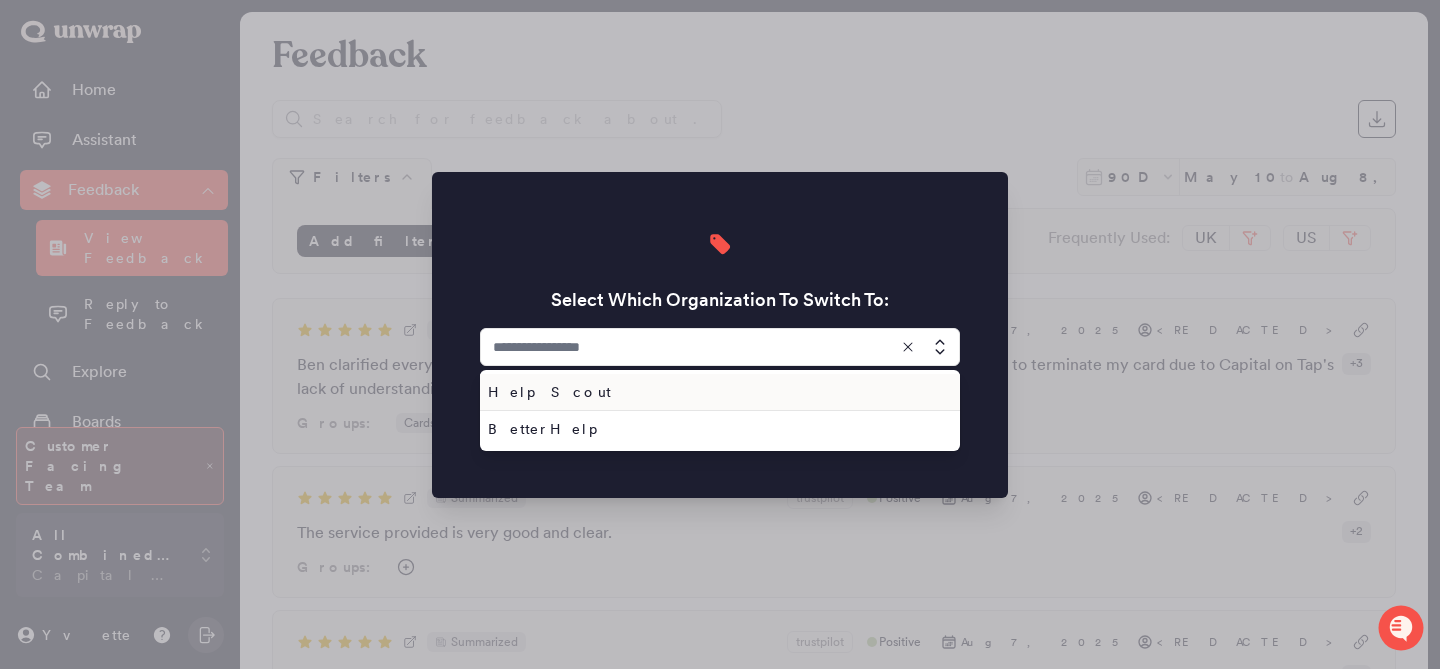type on "**********" 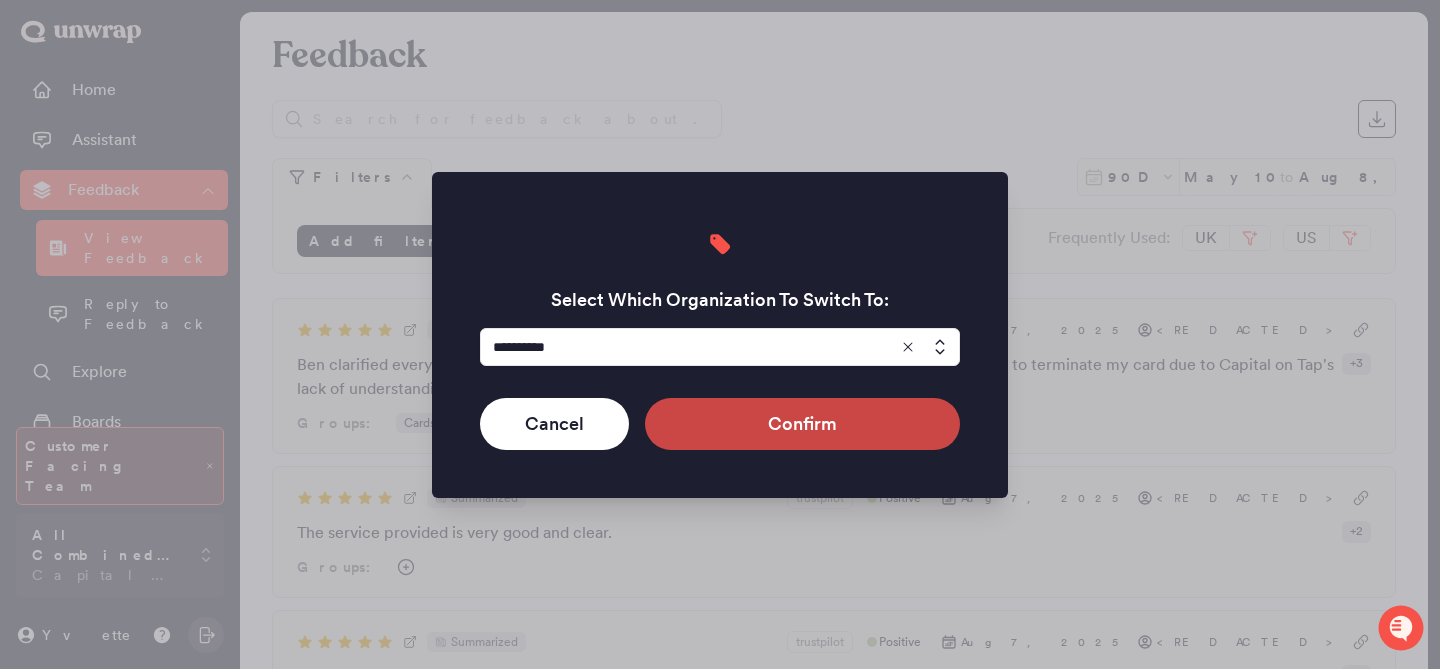 click on "Confirm" at bounding box center (802, 424) 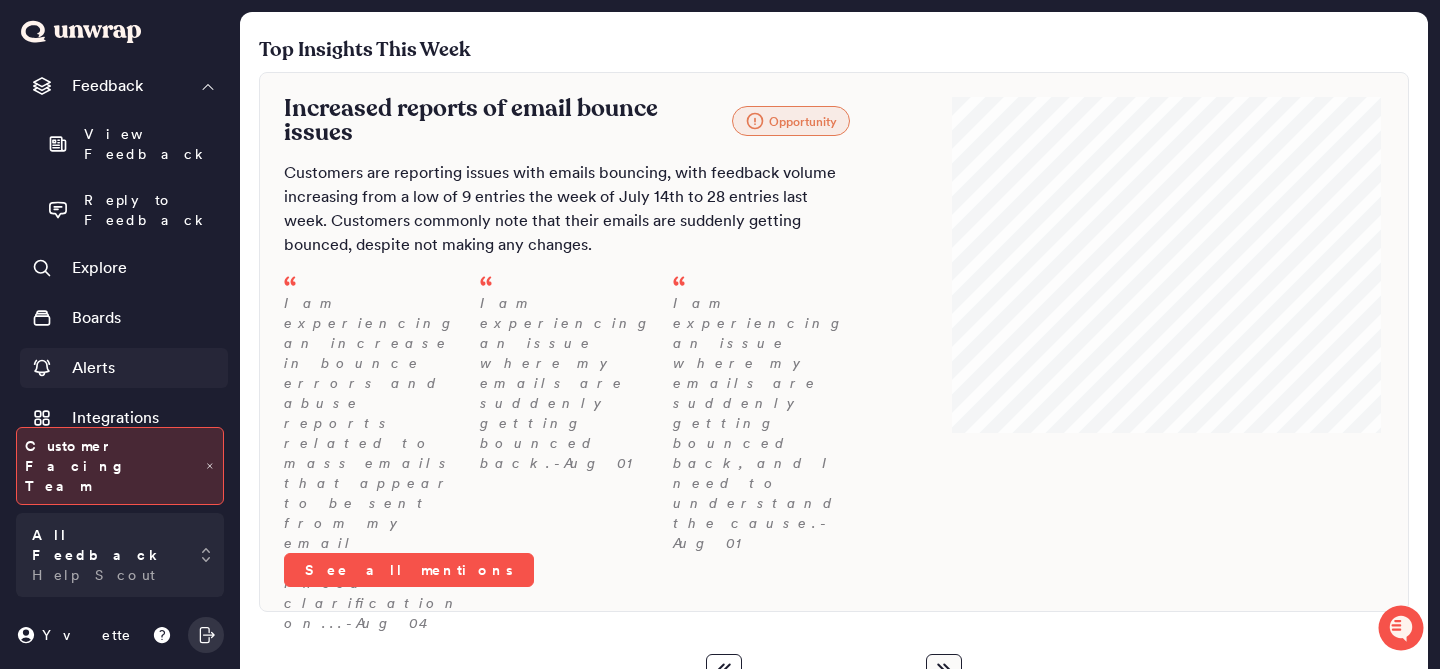 scroll, scrollTop: 225, scrollLeft: 0, axis: vertical 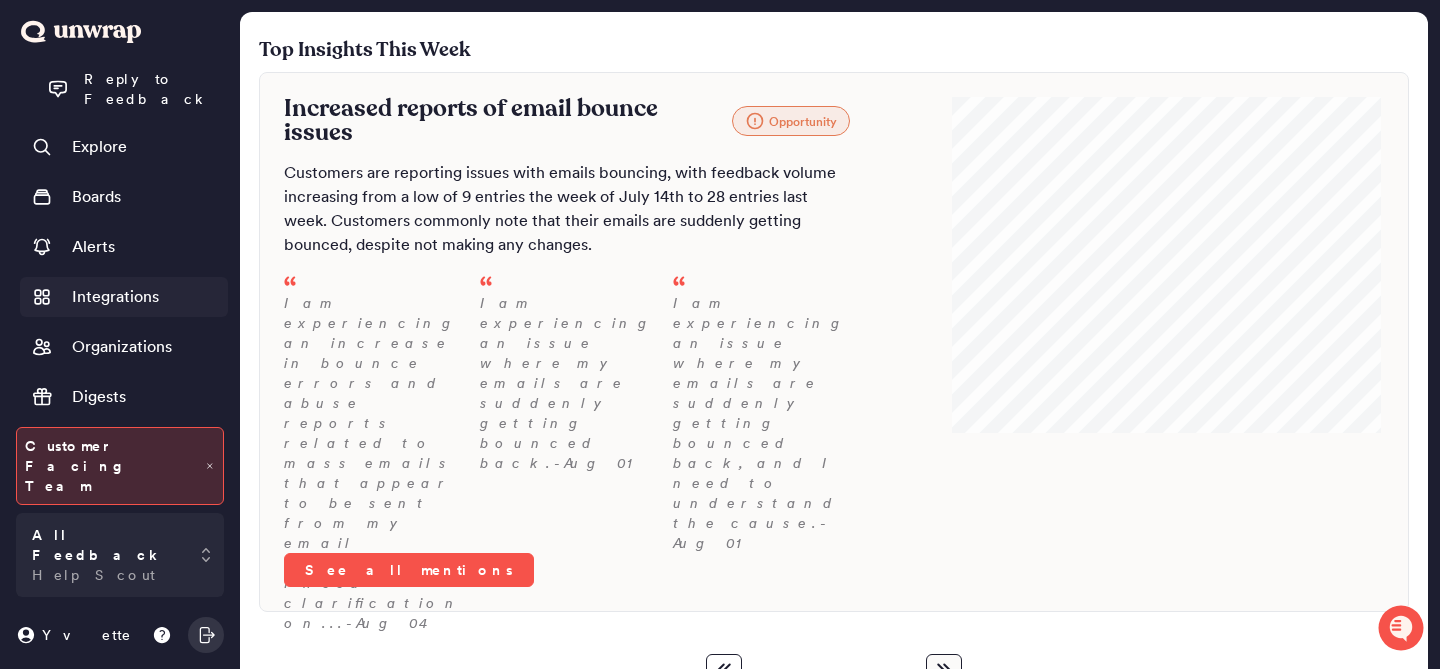 click on "Integrations" at bounding box center [115, 297] 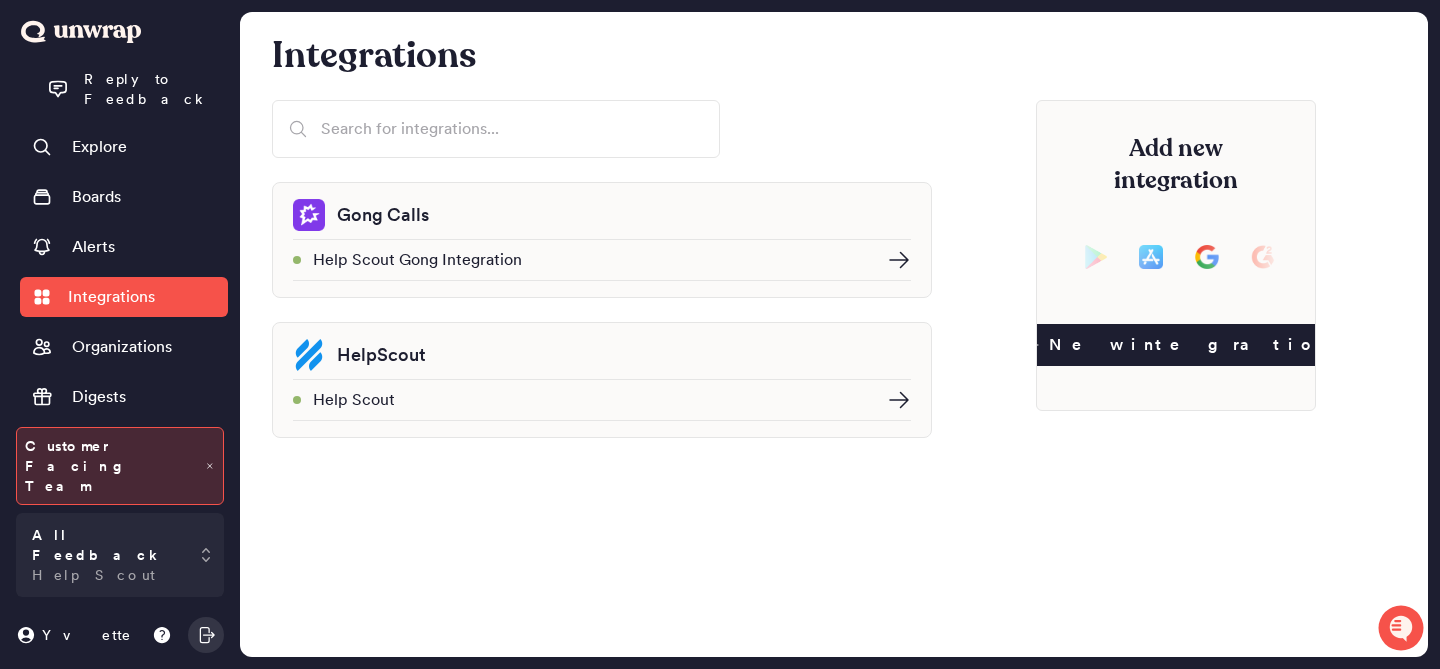 click 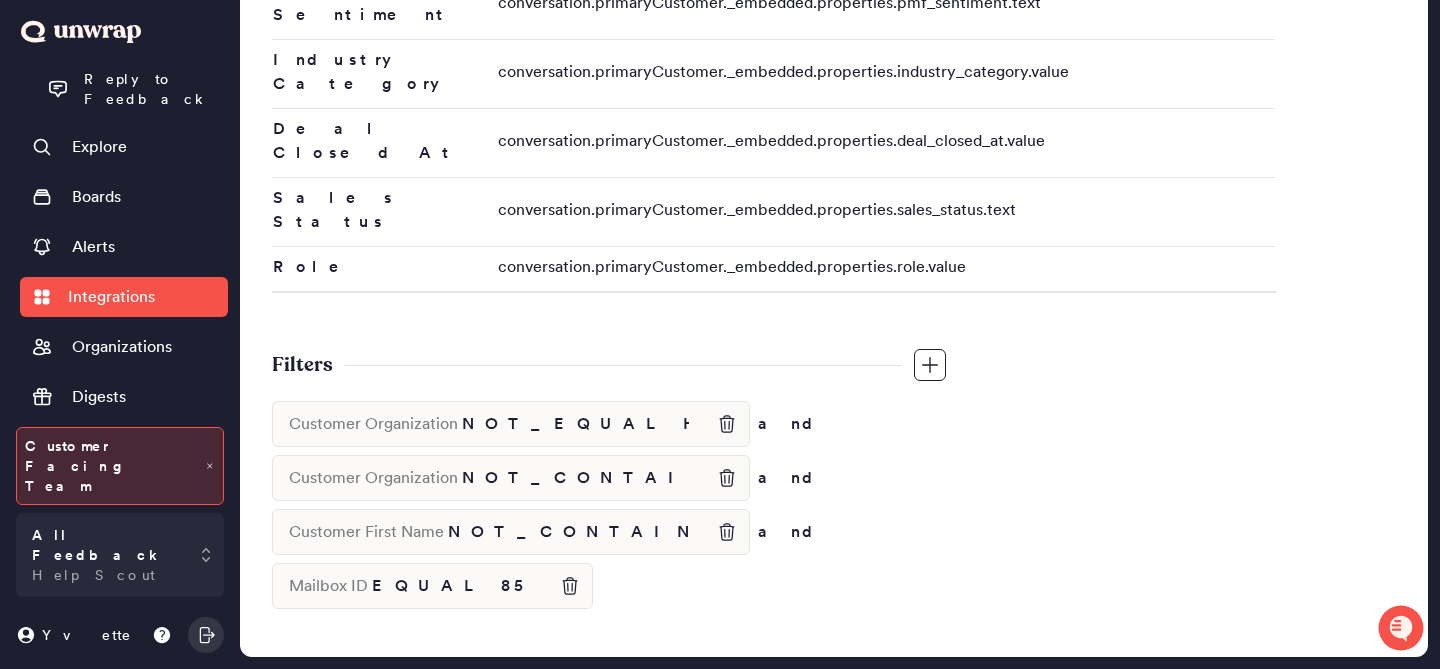 scroll, scrollTop: 2357, scrollLeft: 0, axis: vertical 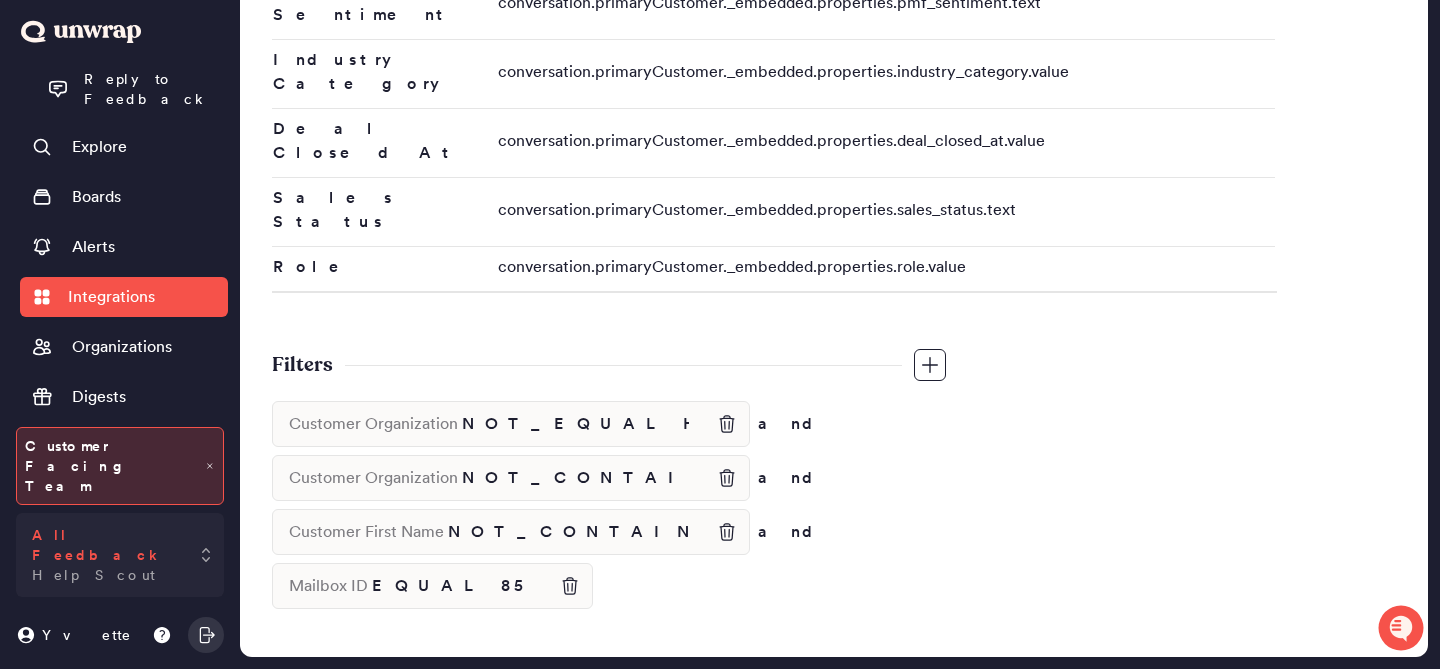 click on "All Feedback Help Scout" at bounding box center [120, 555] 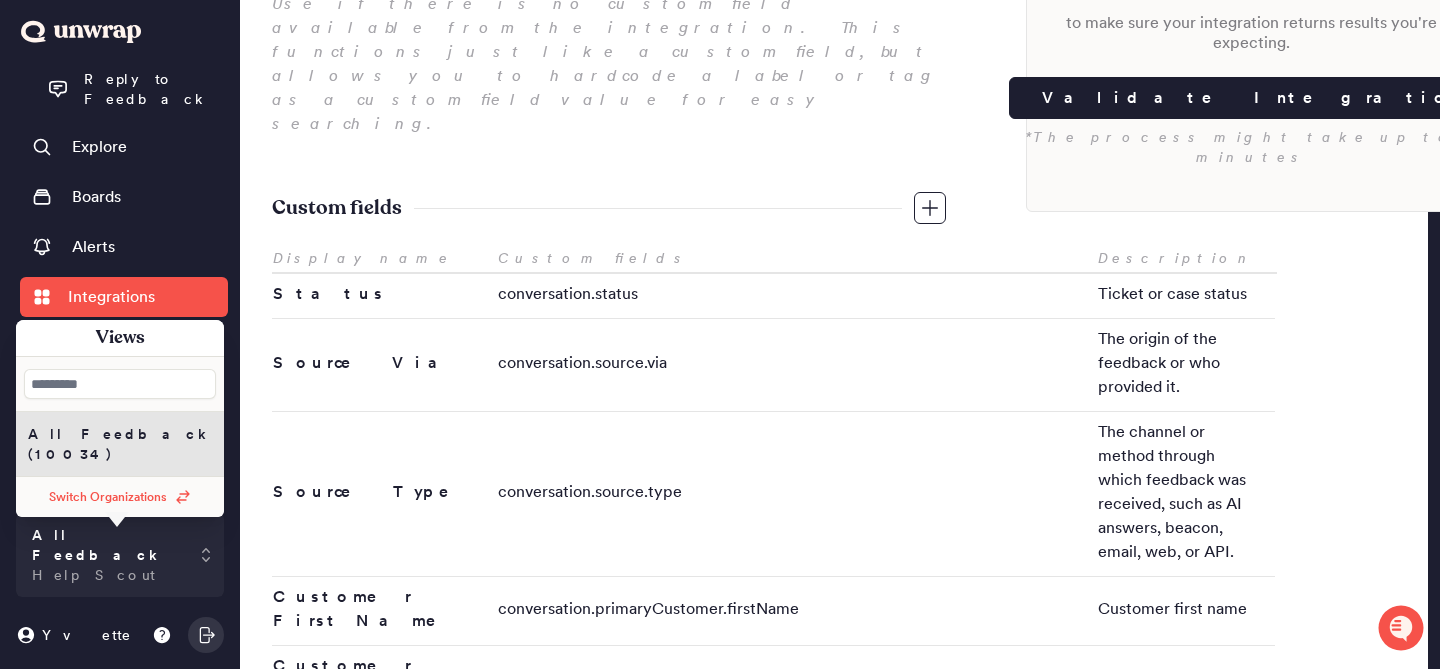 scroll, scrollTop: 0, scrollLeft: 0, axis: both 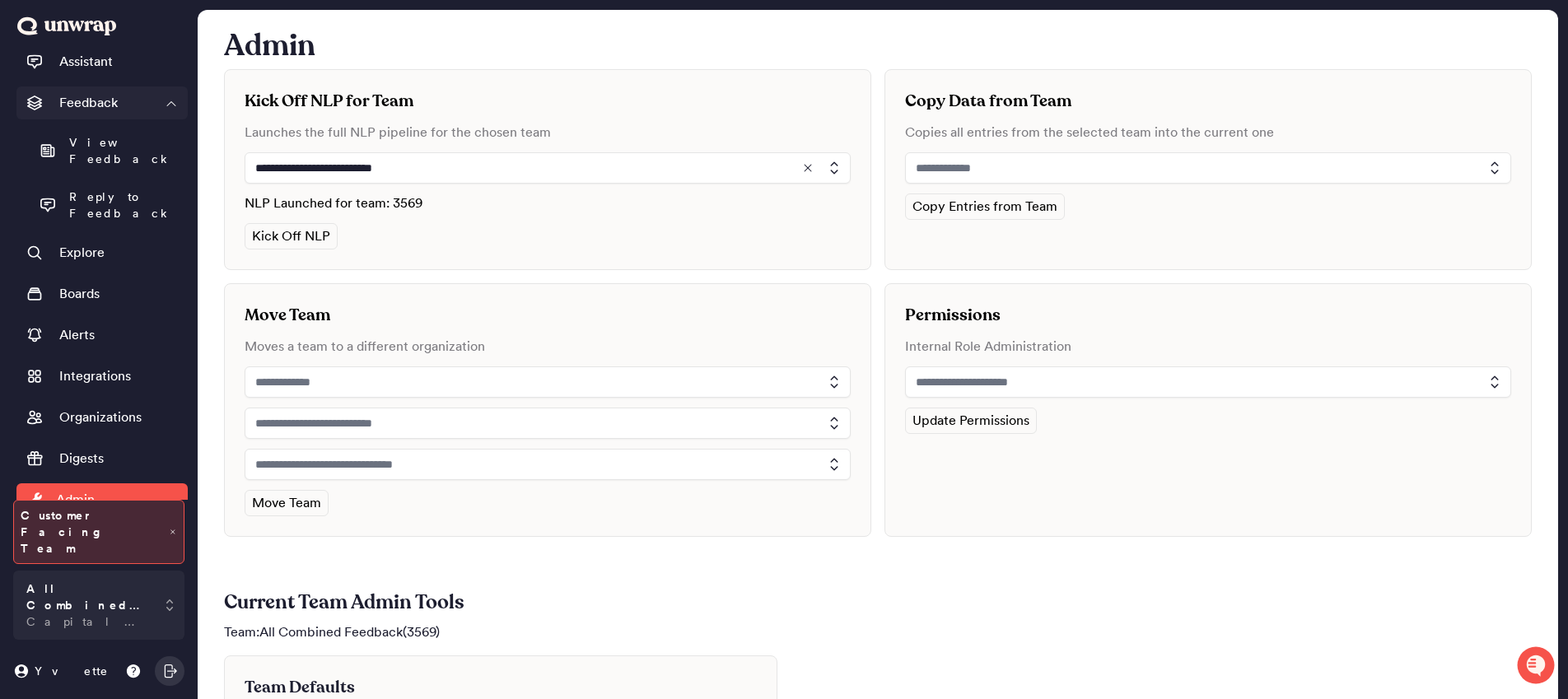 click on "Feedback" at bounding box center (102, 103) 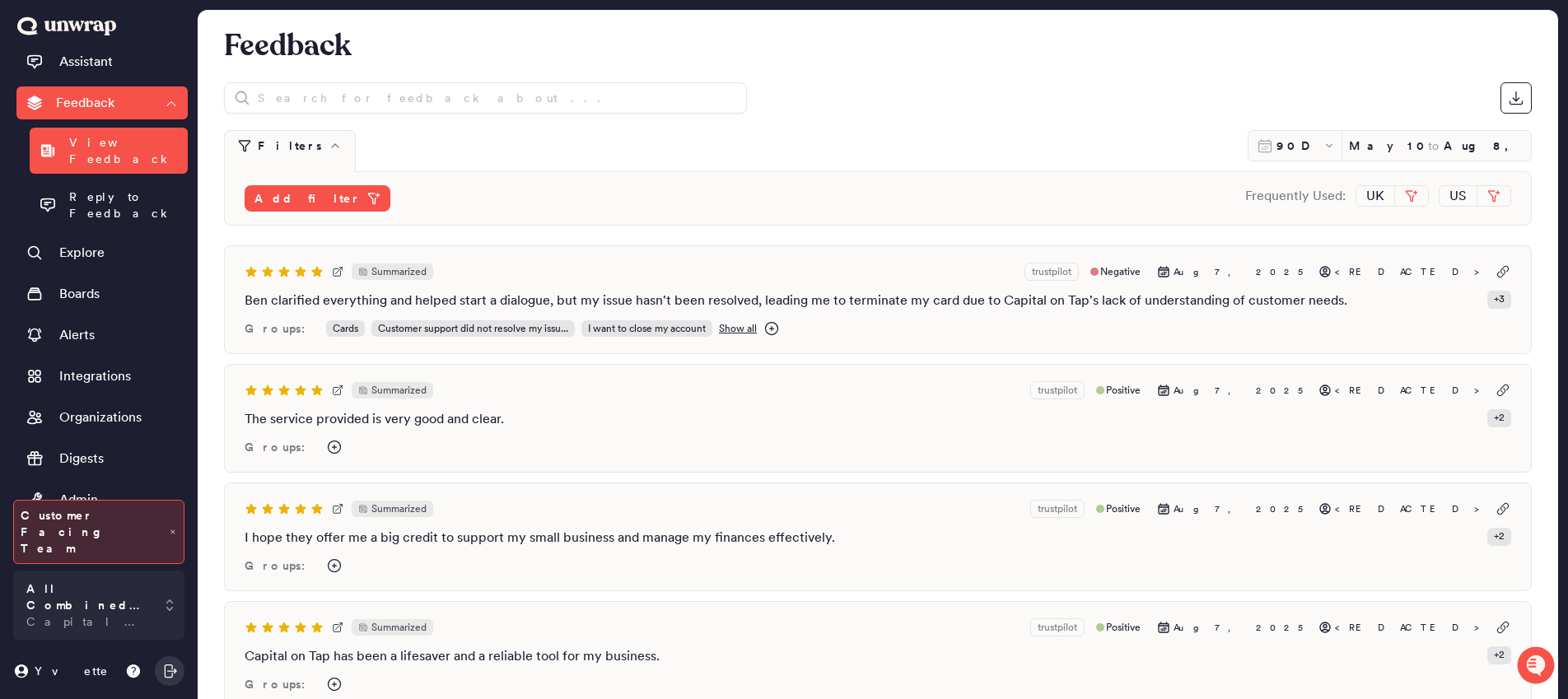click on "Add filter Frequently Used: UK US" at bounding box center [878, 198] 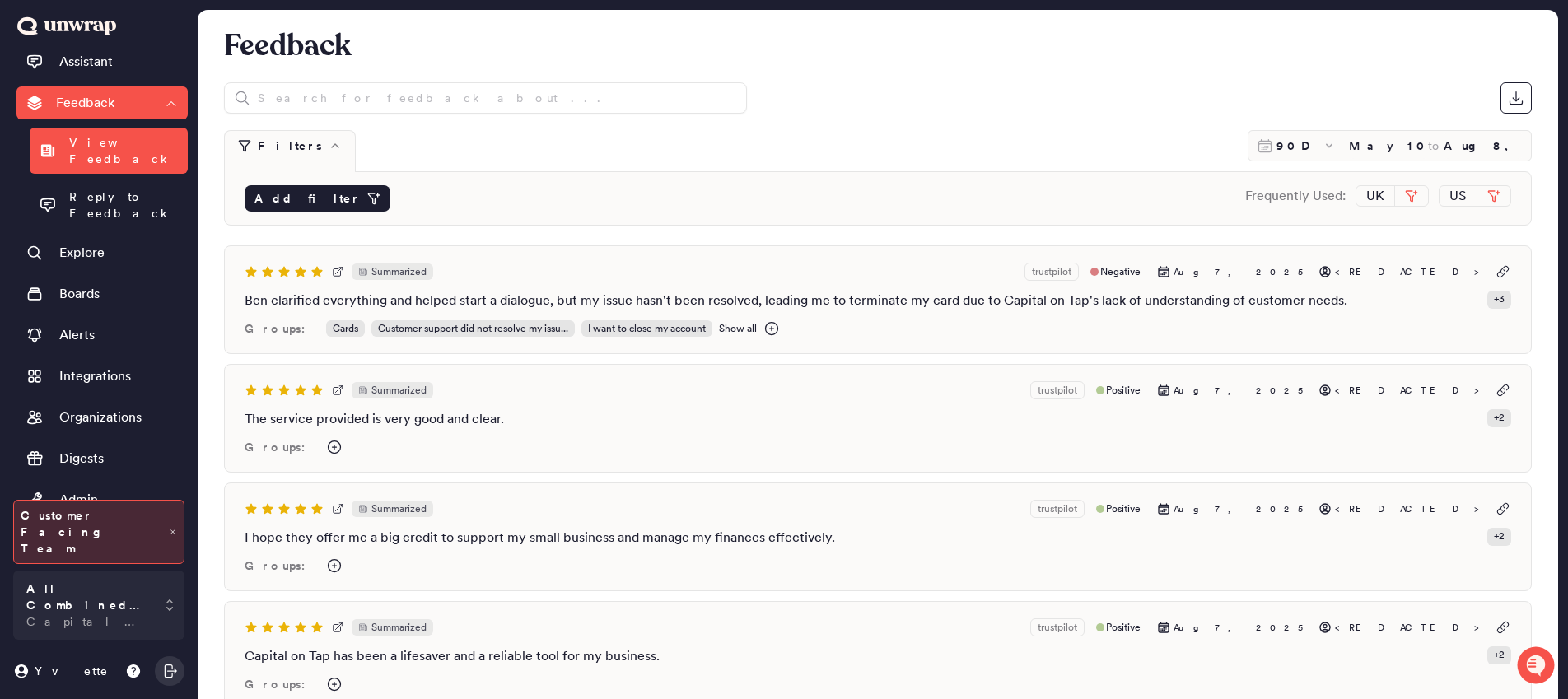 click on "Add filter" at bounding box center [307, 198] 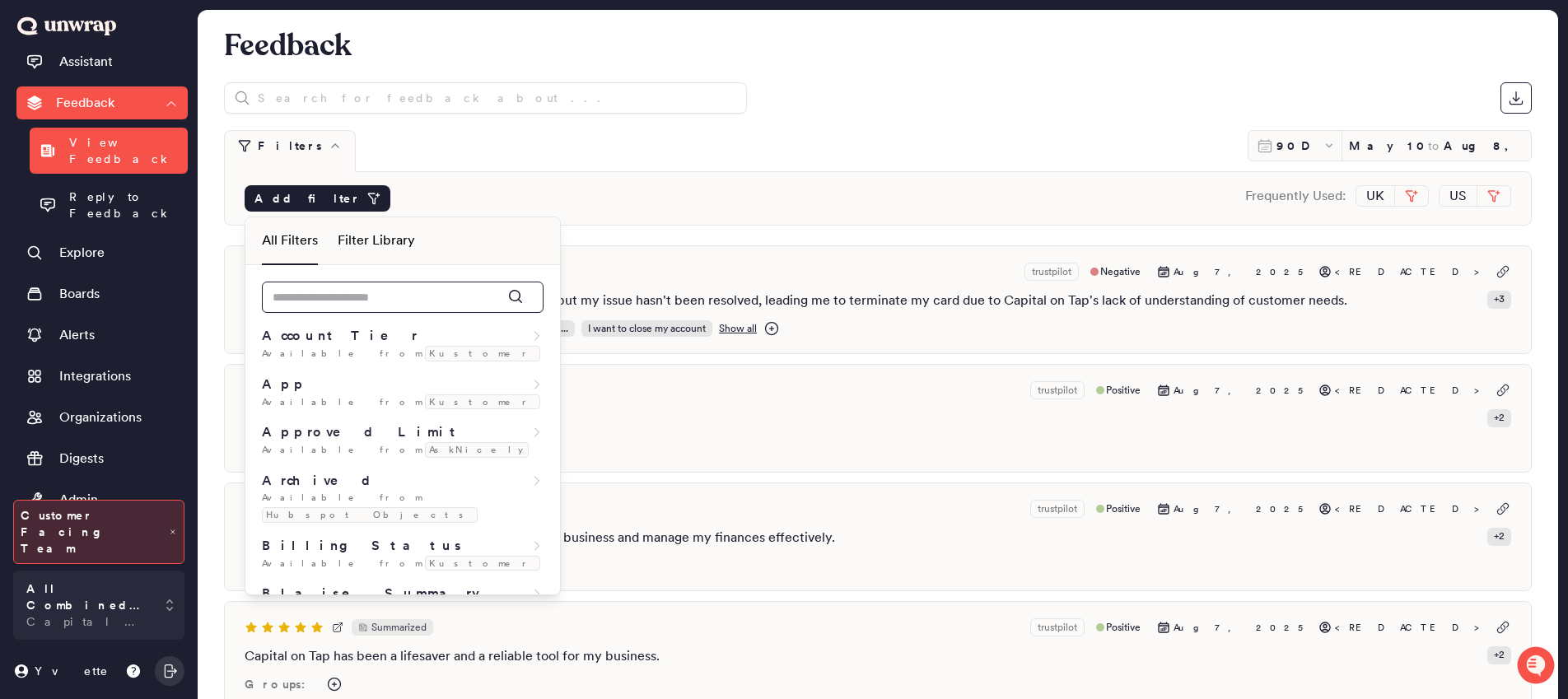 click at bounding box center [403, 297] 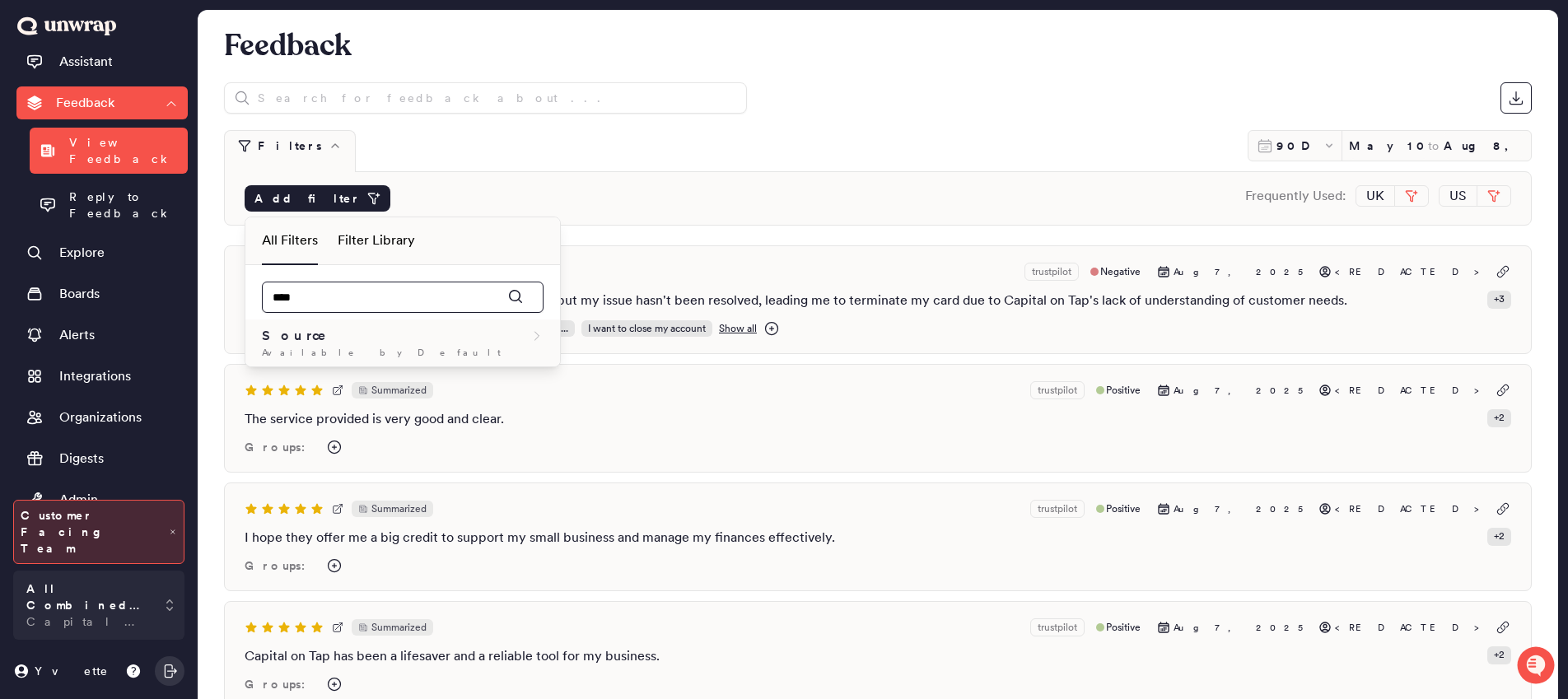 type on "****" 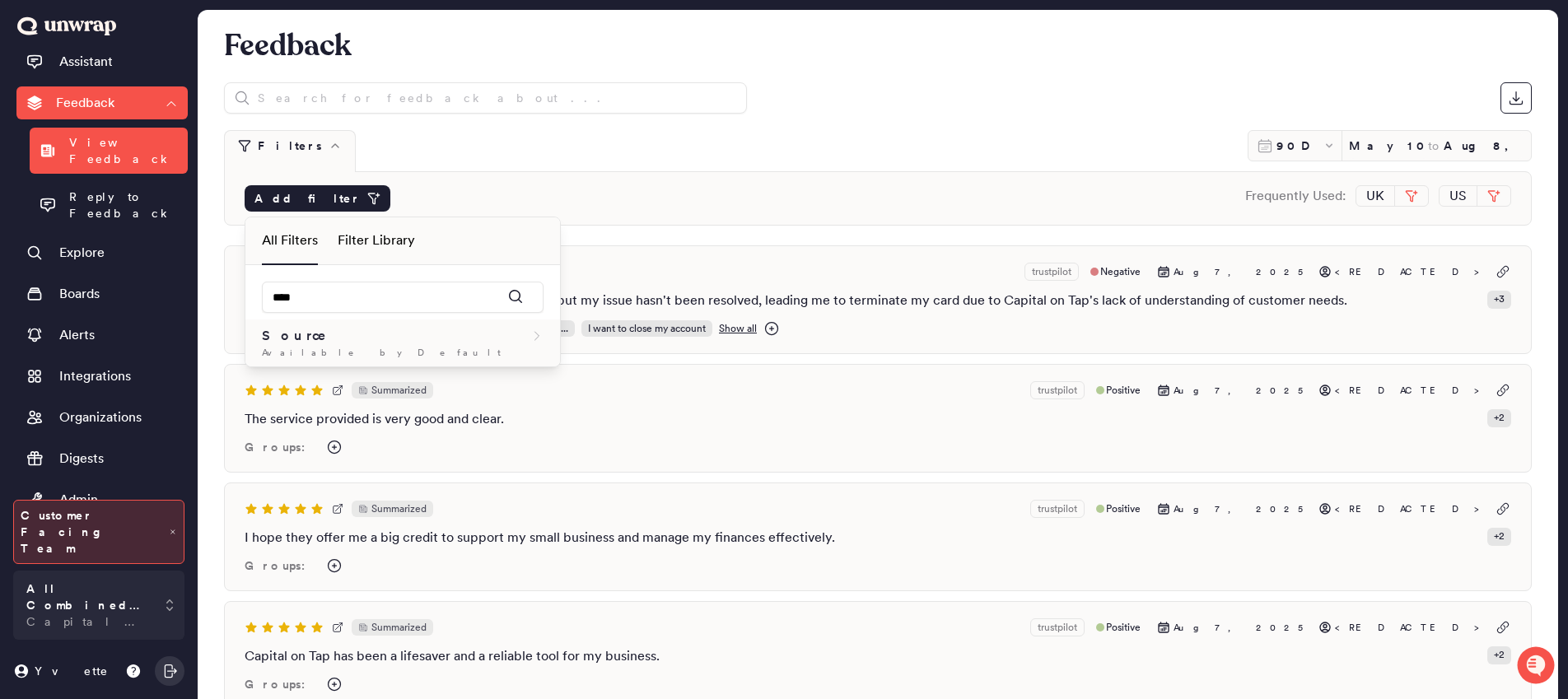 click on "Available by Default" at bounding box center [403, 352] 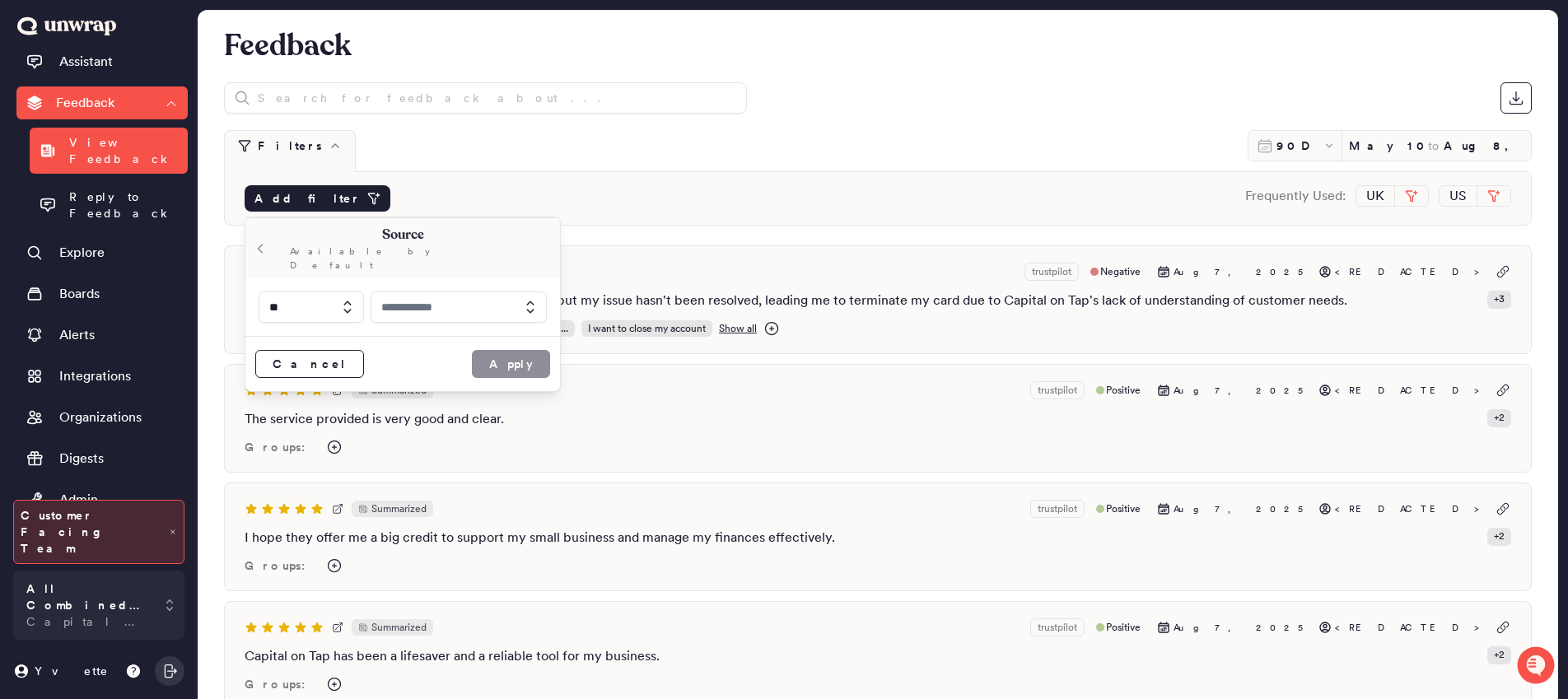 click at bounding box center [459, 307] 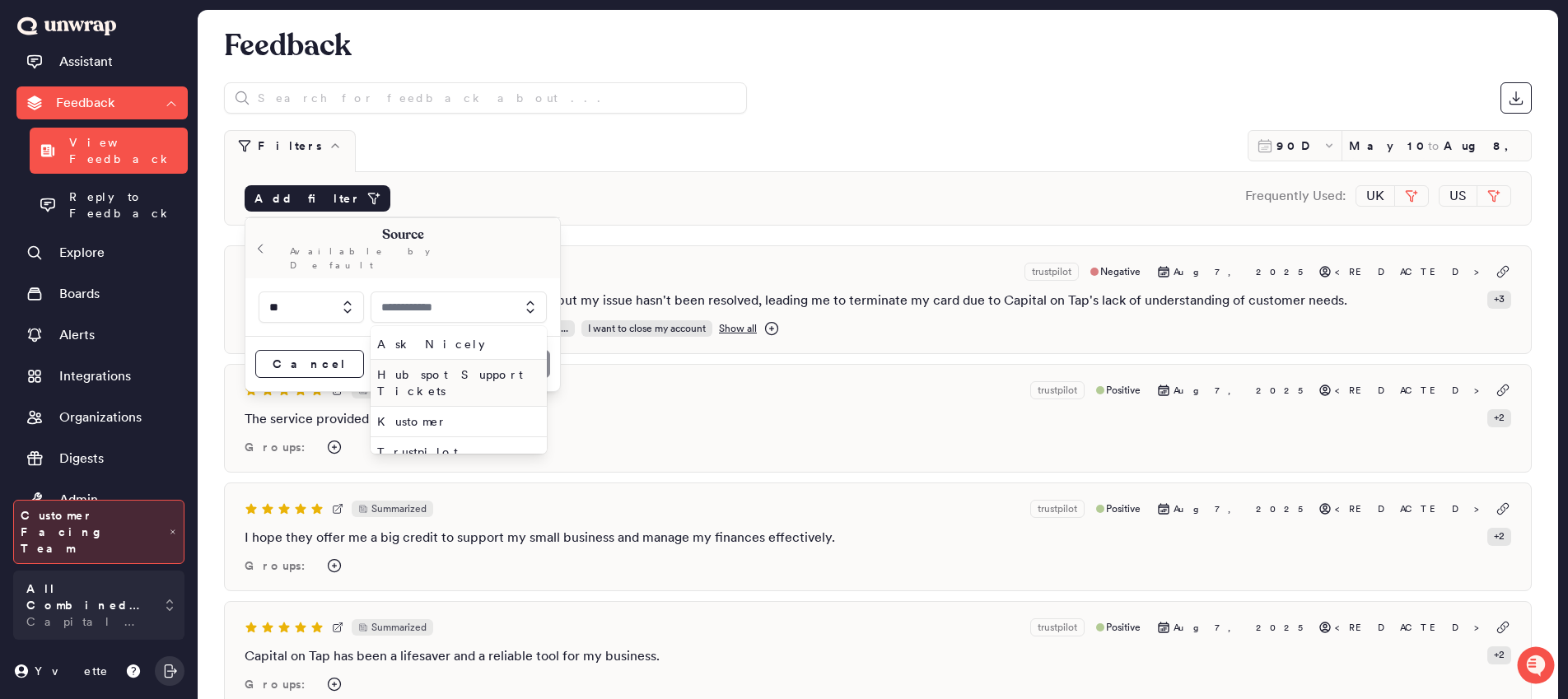 click on "Hubspot Support Tickets" at bounding box center [455, 383] 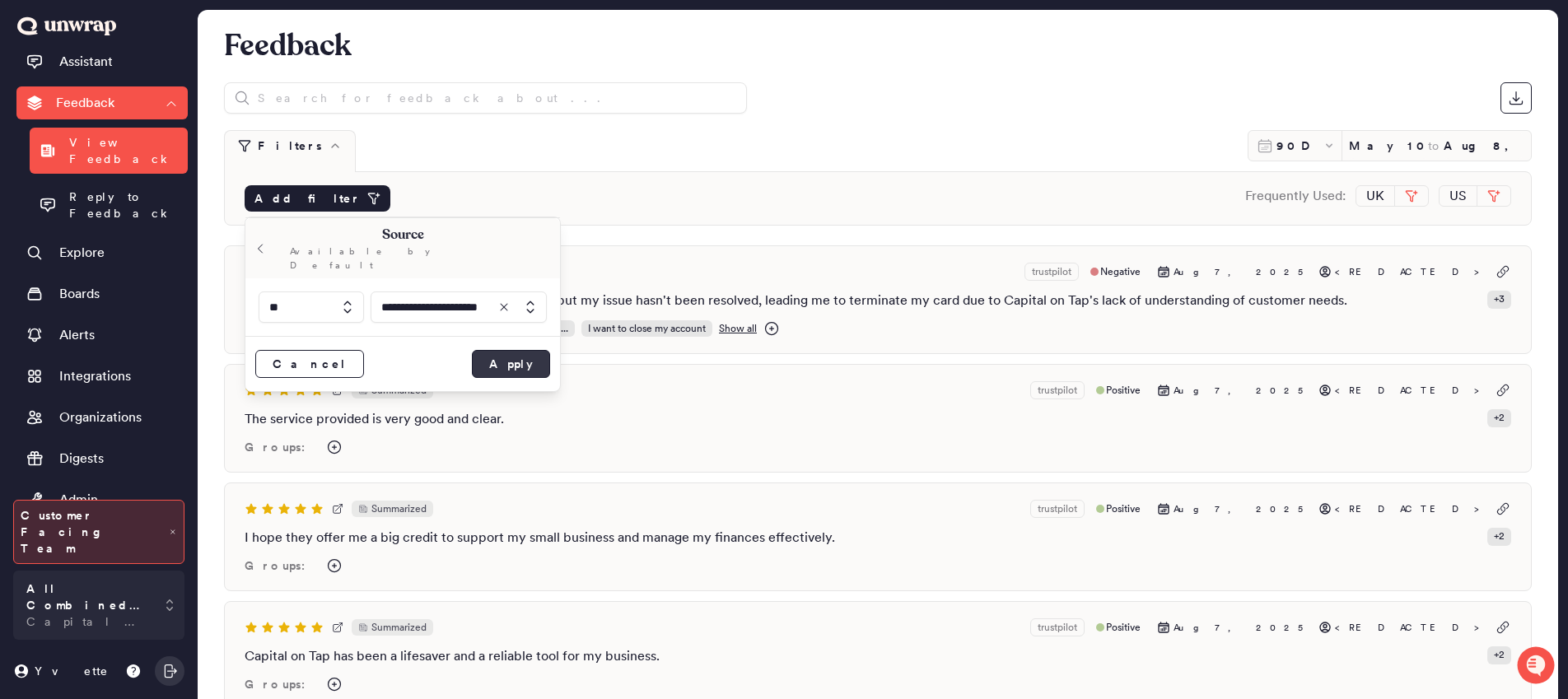 click on "Apply" at bounding box center (511, 364) 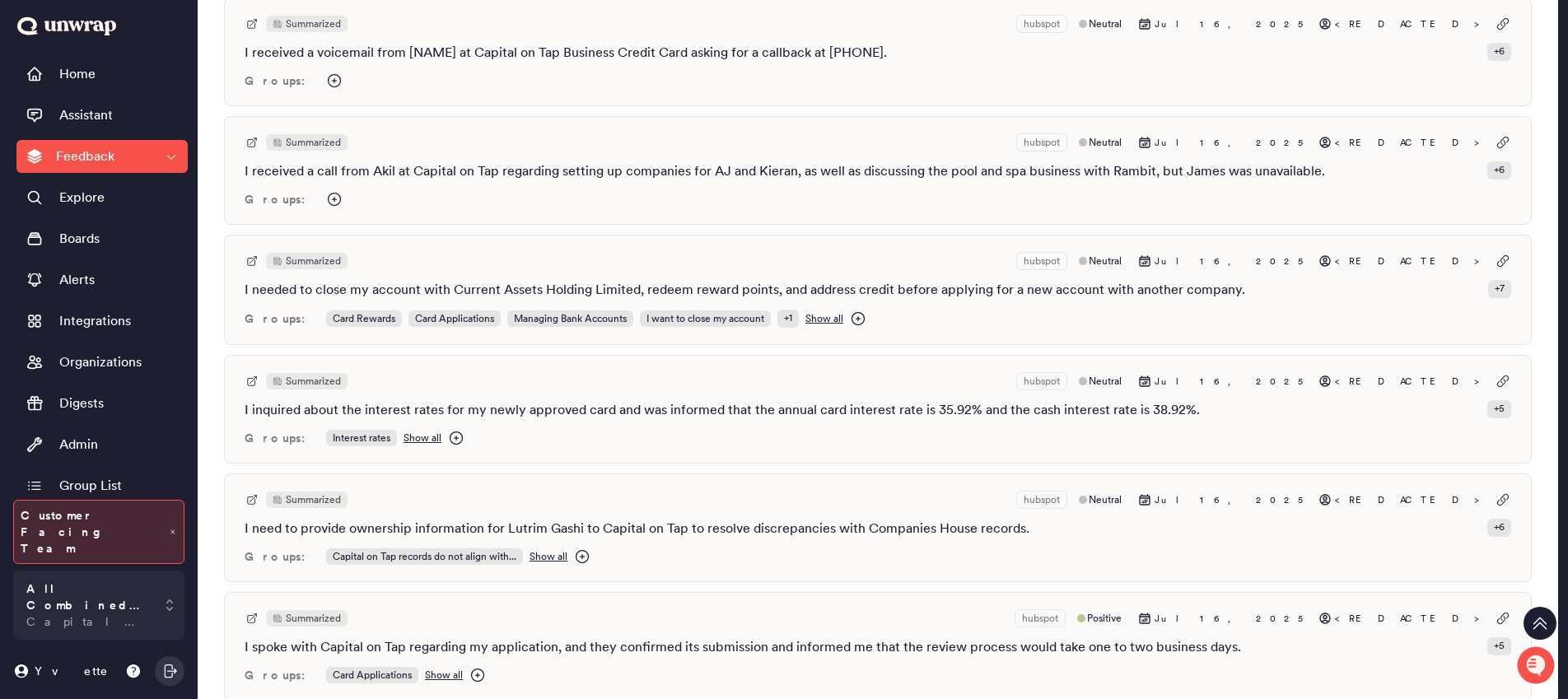 scroll, scrollTop: 1246, scrollLeft: 0, axis: vertical 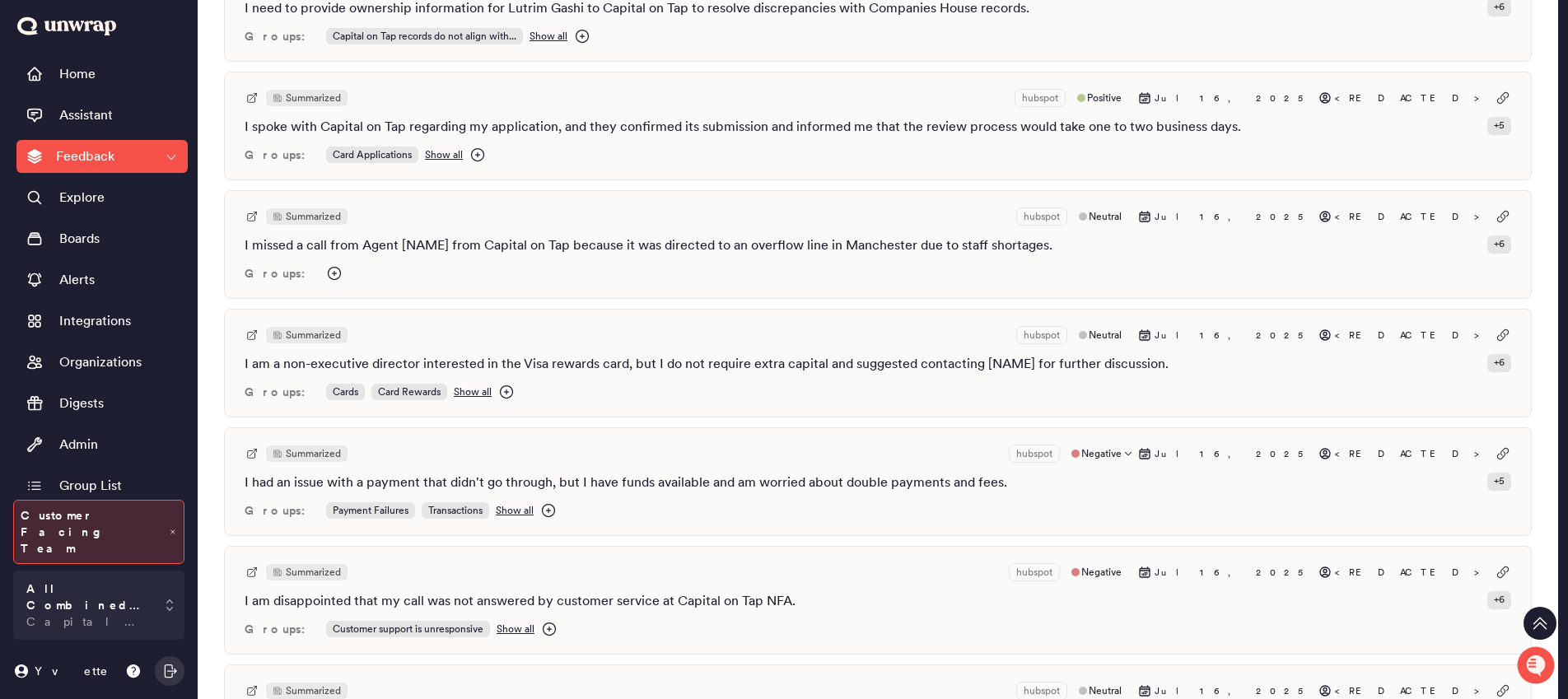 click on "Summarized hubspot Negative Jul 16, 2025 <REDACTED> I had an issue with a payment that didn't go through, but I have funds available and am worried about double payments and fees.    + 5 Groups: Payment Failures Transactions Show all" at bounding box center [878, 482] 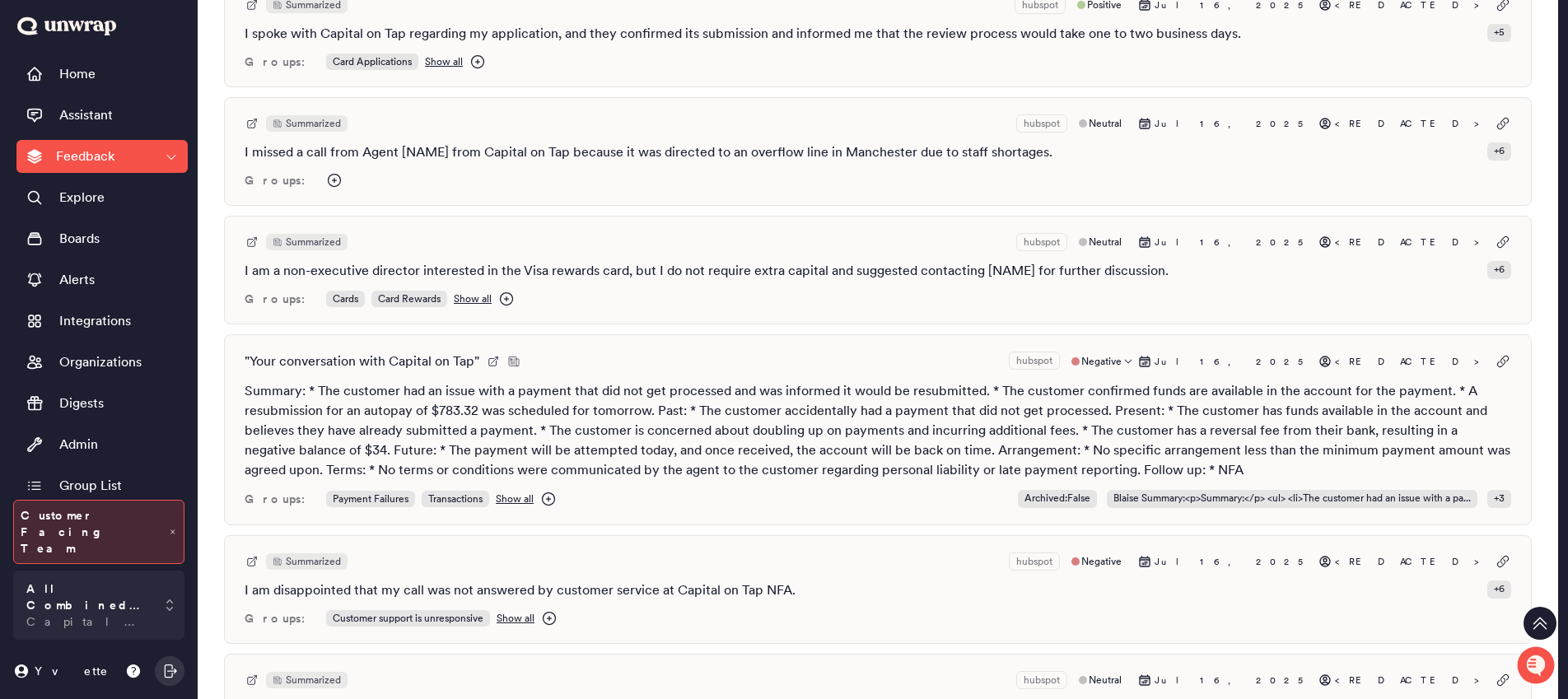 scroll, scrollTop: 1353, scrollLeft: 0, axis: vertical 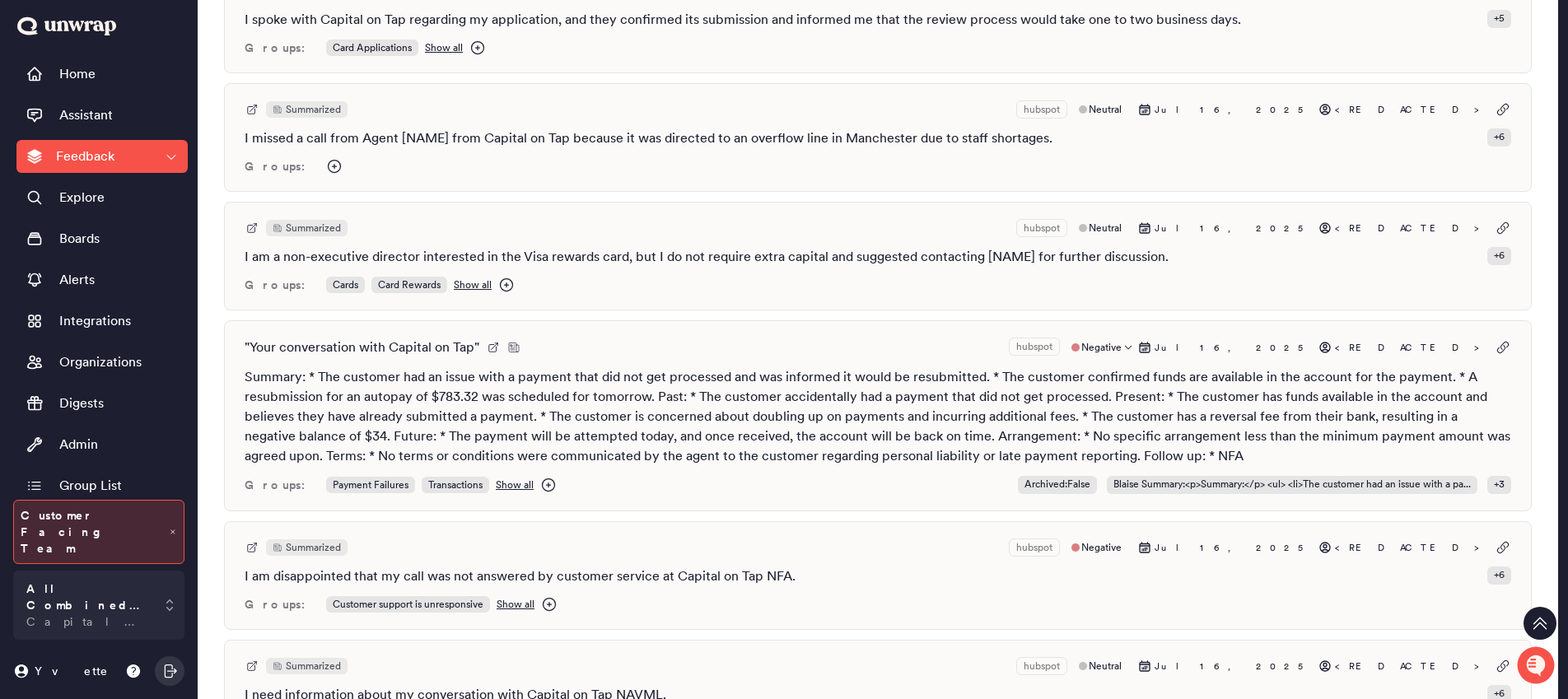 click on "Summary:
* The customer had an issue with a payment that did not get processed and was informed it would be resubmitted.
* The customer confirmed funds are available in the account for the payment.
* A resubmission for an autopay of $783.32 was scheduled for tomorrow.
Past:
* The customer accidentally had a payment that did not get processed.
Present:
* The customer has funds available in the account and believes they have already submitted a payment.
* The customer is concerned about doubling up on payments and incurring additional fees.
* The customer has a reversal fee from their bank, resulting in a negative balance of $34.
Future:
* The payment will be attempted today, and once received, the account will be back on time.
Arrangement:
* No specific arrangement less than the minimum payment amount was agreed upon.
Terms:
* No terms or conditions were communicated by the agent to the customer regarding personal liability or late payment reporting.
Follow up:
* NFA" at bounding box center (878, 417) 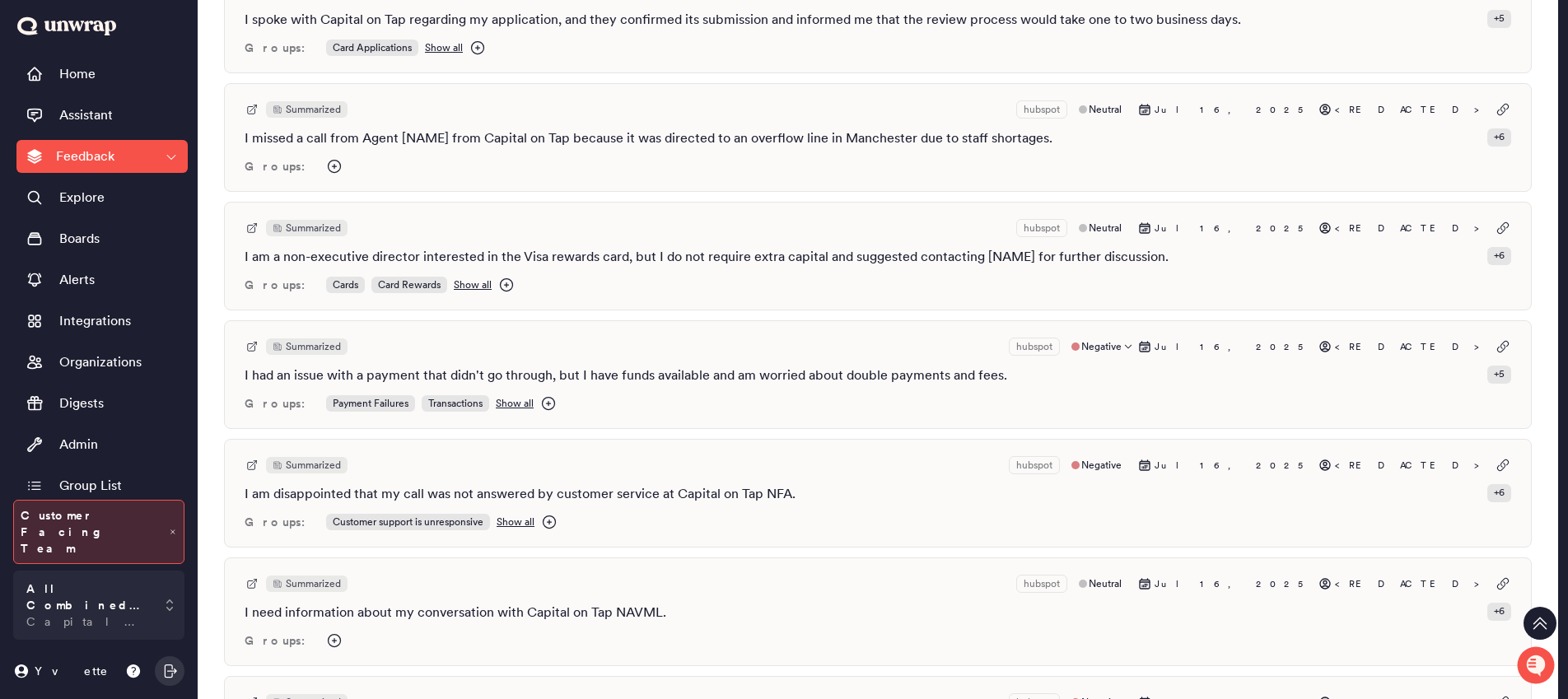 click on "Summarized hubspot Negative Jul 16, 2025 <REDACTED> I had an issue with a payment that didn't go through, but I have funds available and am worried about double payments and fees.    + 5 Groups: Payment Failures Transactions Show all" at bounding box center [878, 375] 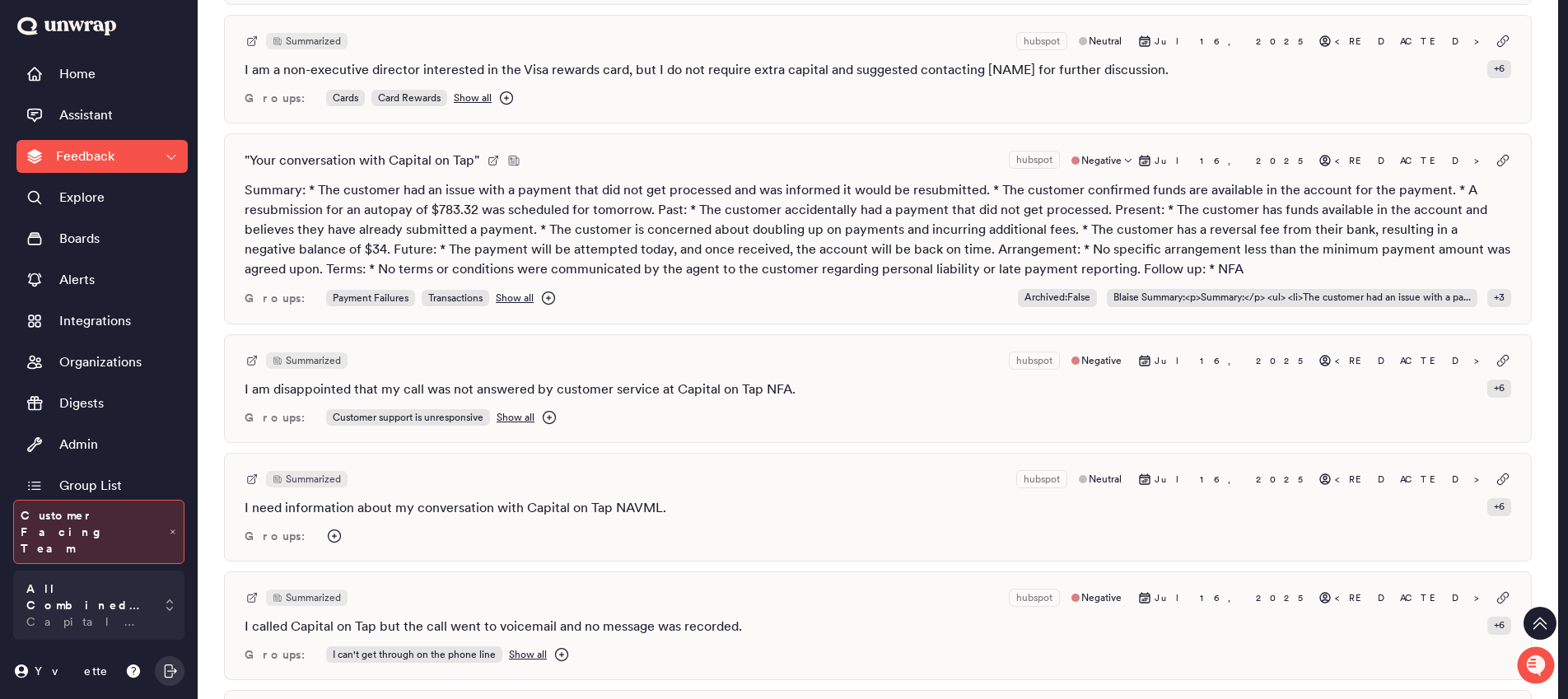 scroll, scrollTop: 1560, scrollLeft: 0, axis: vertical 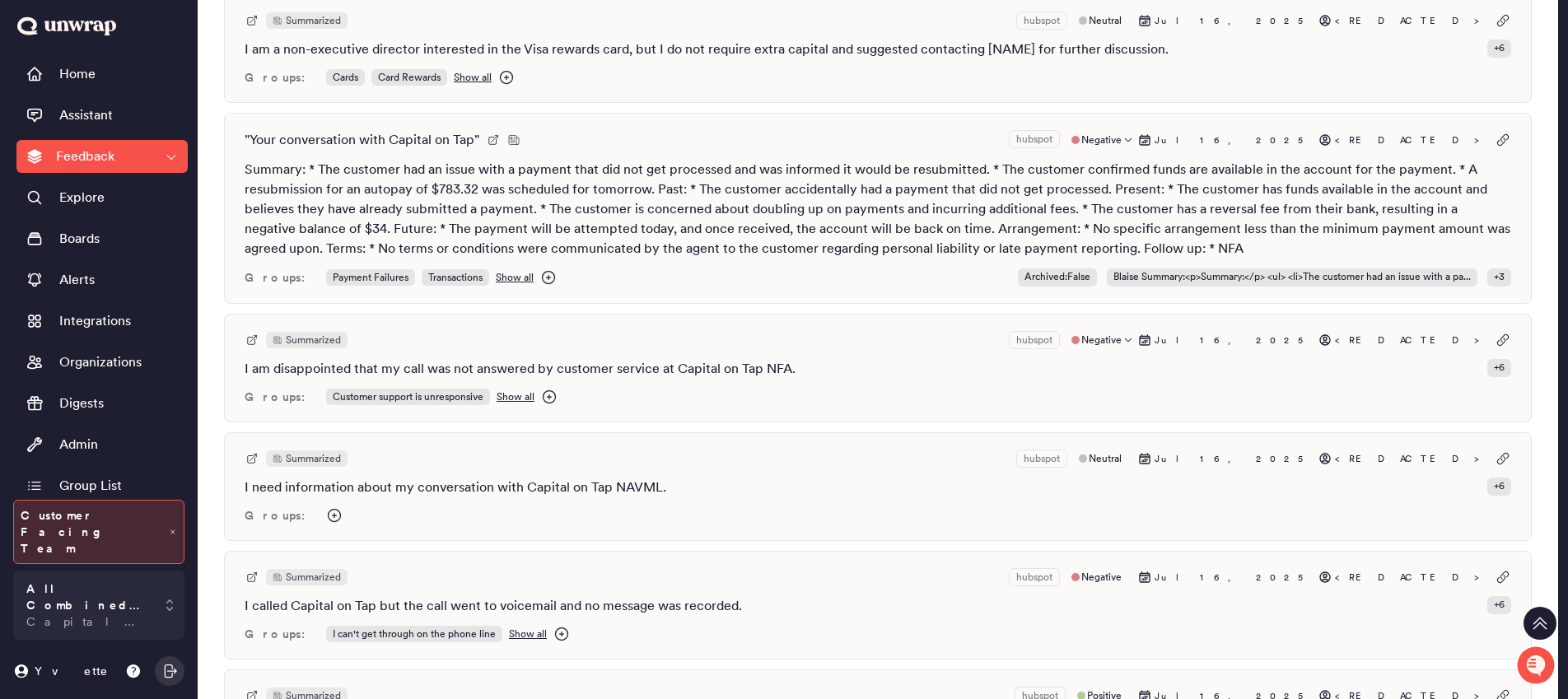 click on "Summarized hubspot Negative Jul 16, 2025 <REDACTED> I am disappointed that my call was not answered by customer service at Capital on Tap NFA.    + 6 Groups: Customer support is unresponsive Show all" at bounding box center (878, 368) 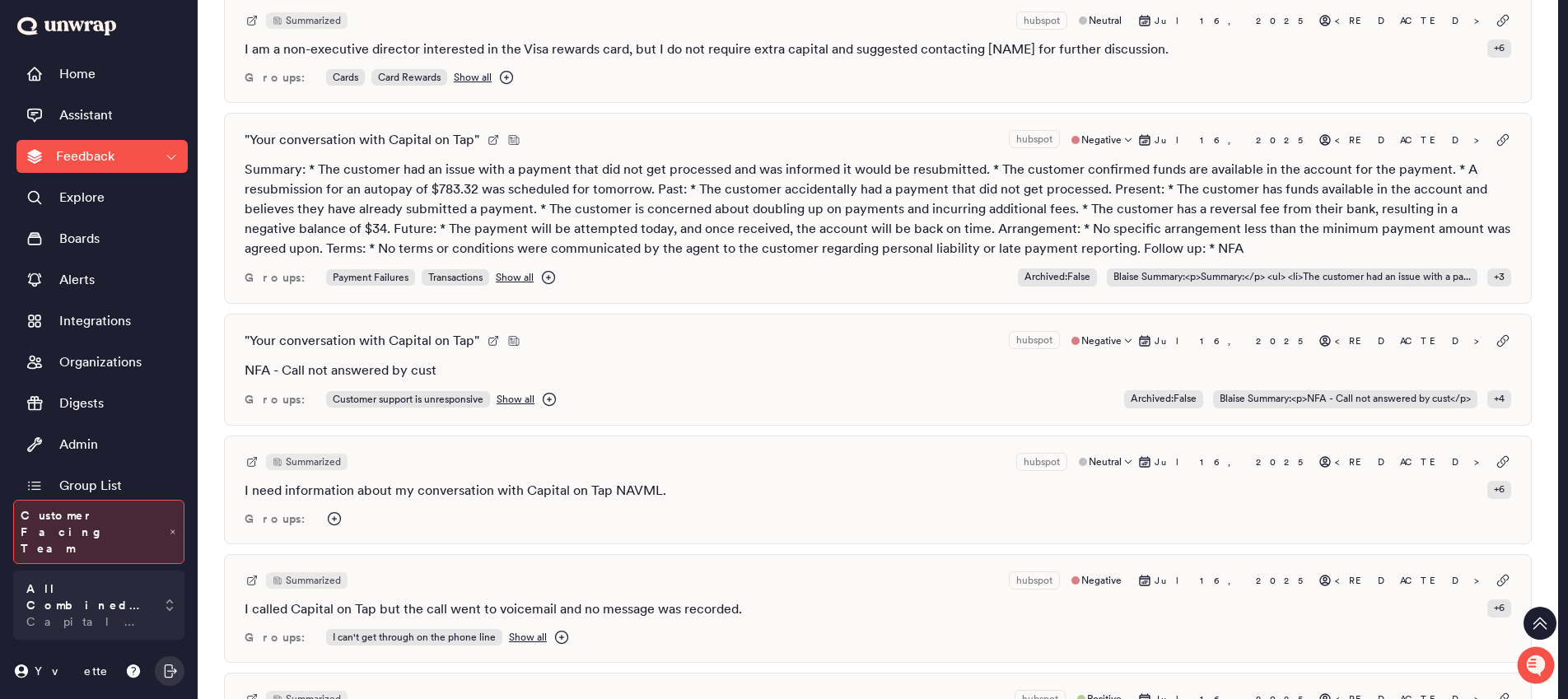 click on "Summarized hubspot Neutral Jul 16, 2025 <REDACTED>" at bounding box center [878, 462] 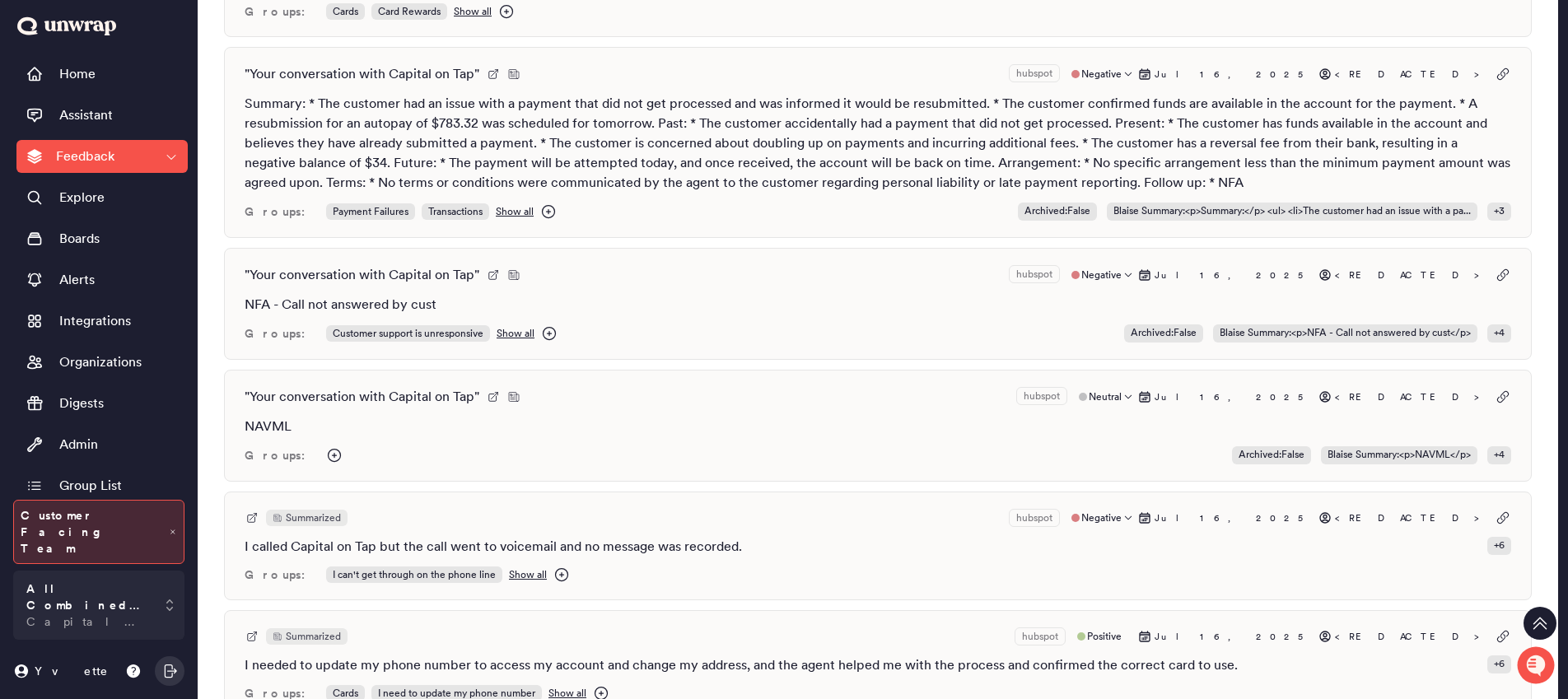 click on "Summarized hubspot Negative Jul 16, 2025 <REDACTED> I called Capital on Tap but the call went to voicemail and no message was recorded.    + 6 Groups: I can't get through on the phone line Show all" at bounding box center [878, 546] 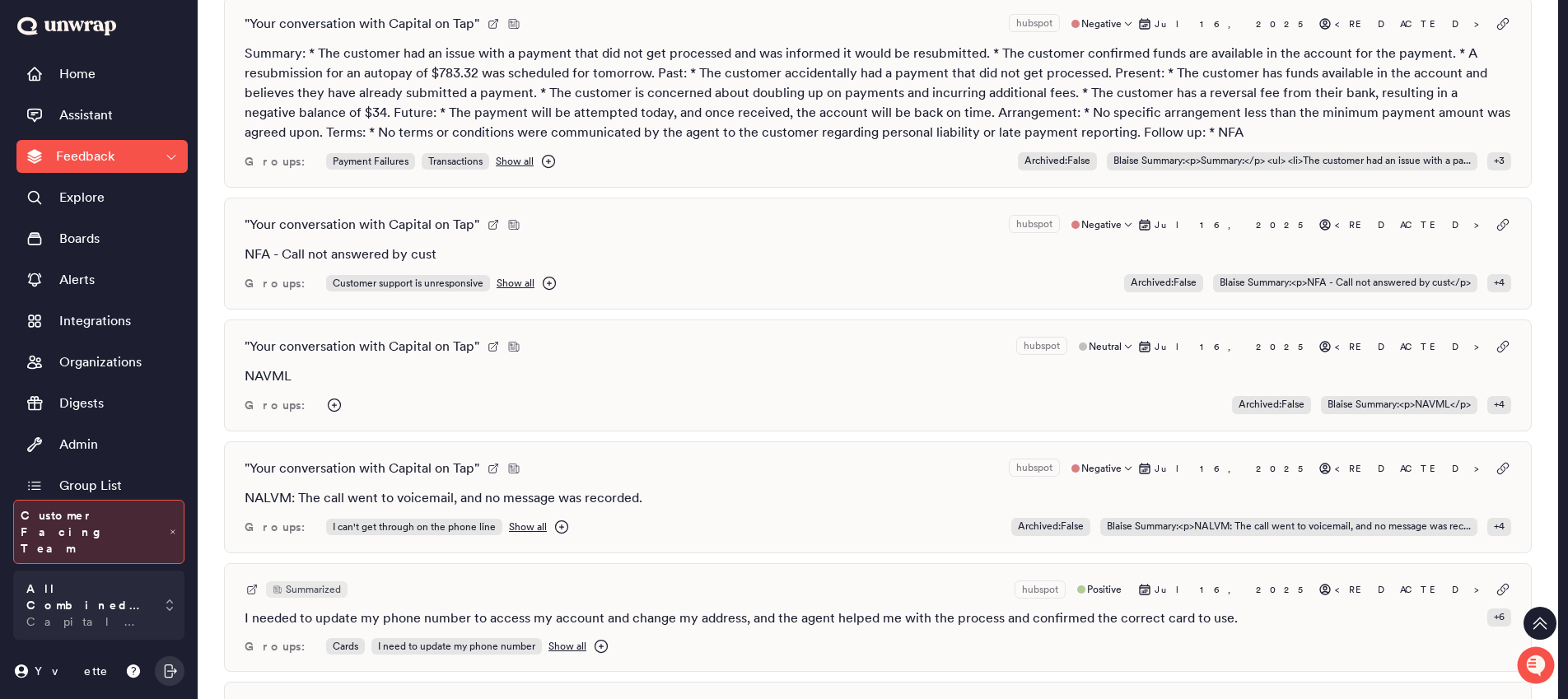 scroll, scrollTop: 1679, scrollLeft: 0, axis: vertical 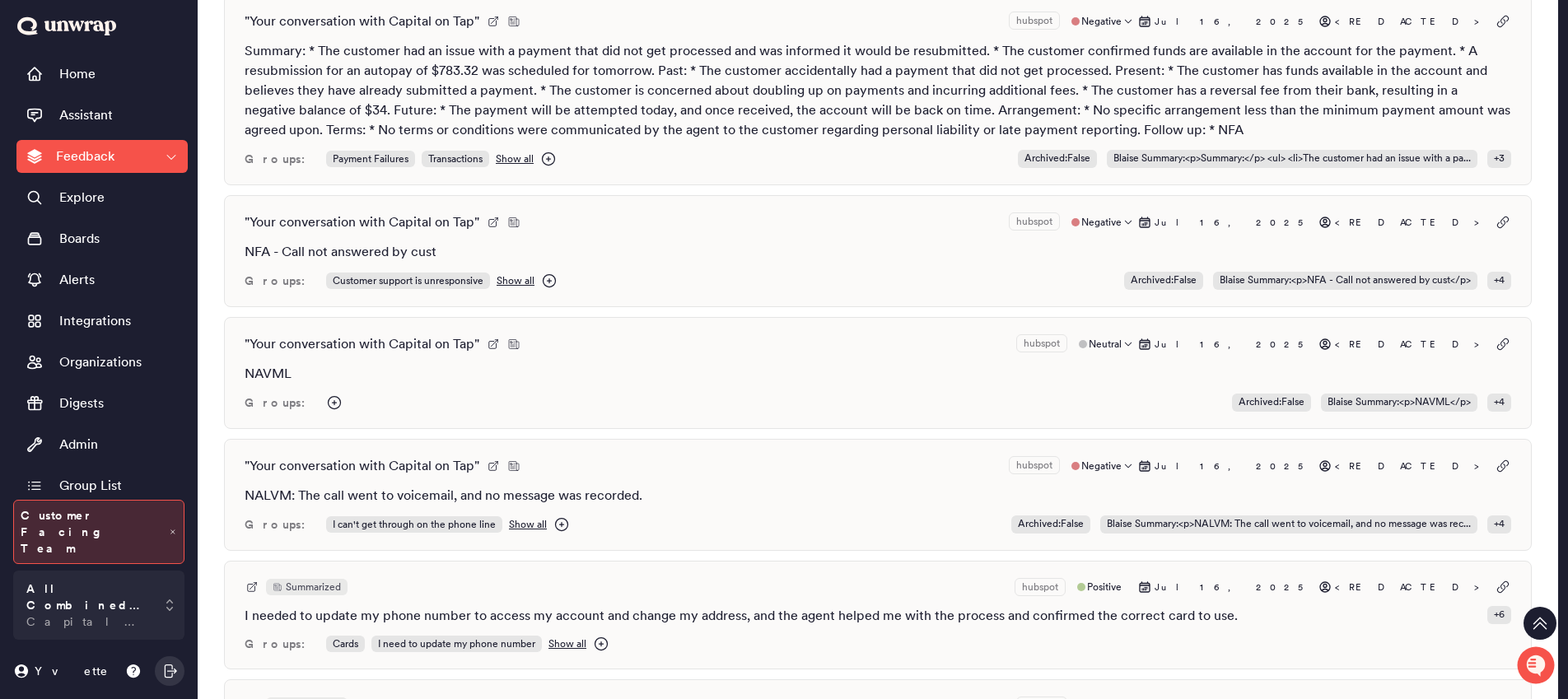 click on "NAVML" at bounding box center (878, 374) 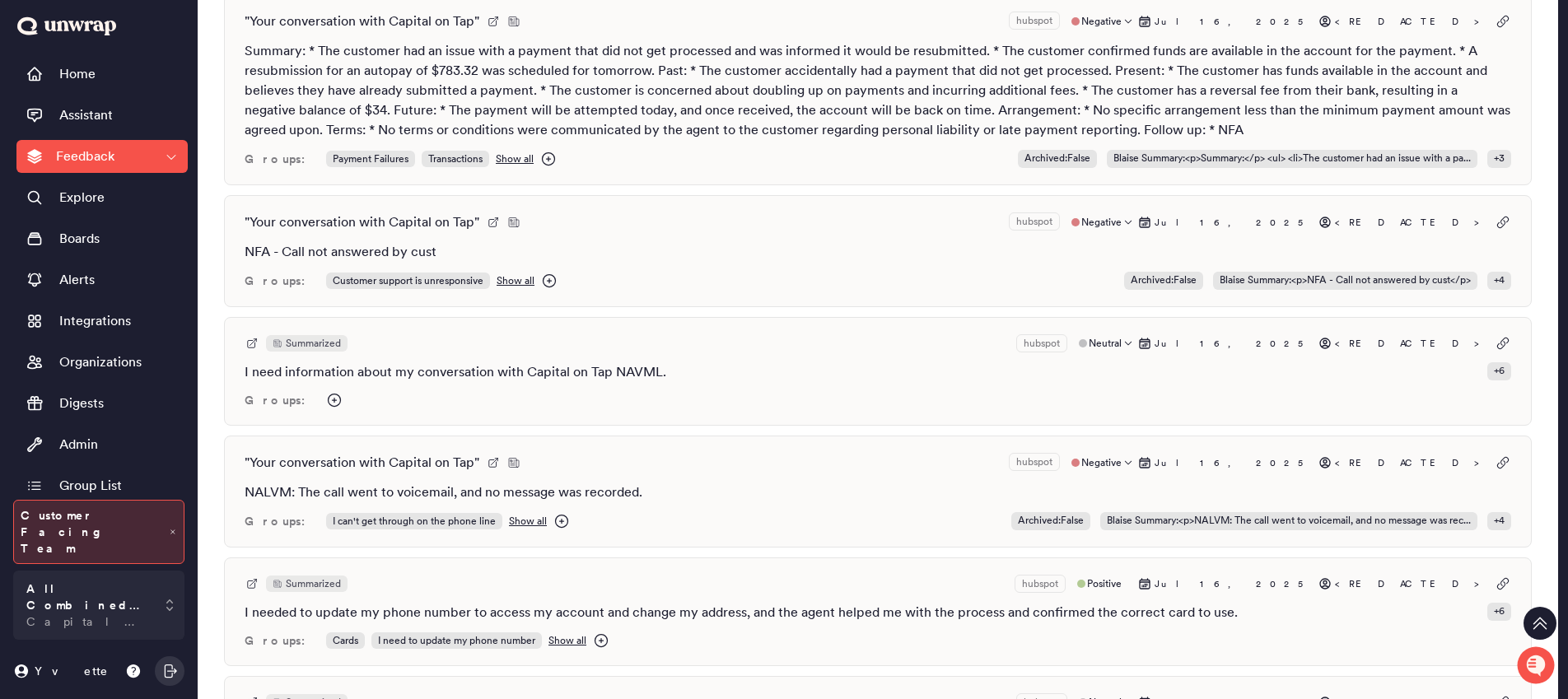 click on "" Your conversation with Capital on Tap " hubspot Negative Jul 16, 2025 <REDACTED> NFA - Call not answered by cust
Groups: Customer support is unresponsive Show all Archived :  False Blaise Summary :  <p>NFA - Call not answered by cust</p>  + 4" at bounding box center [878, 251] 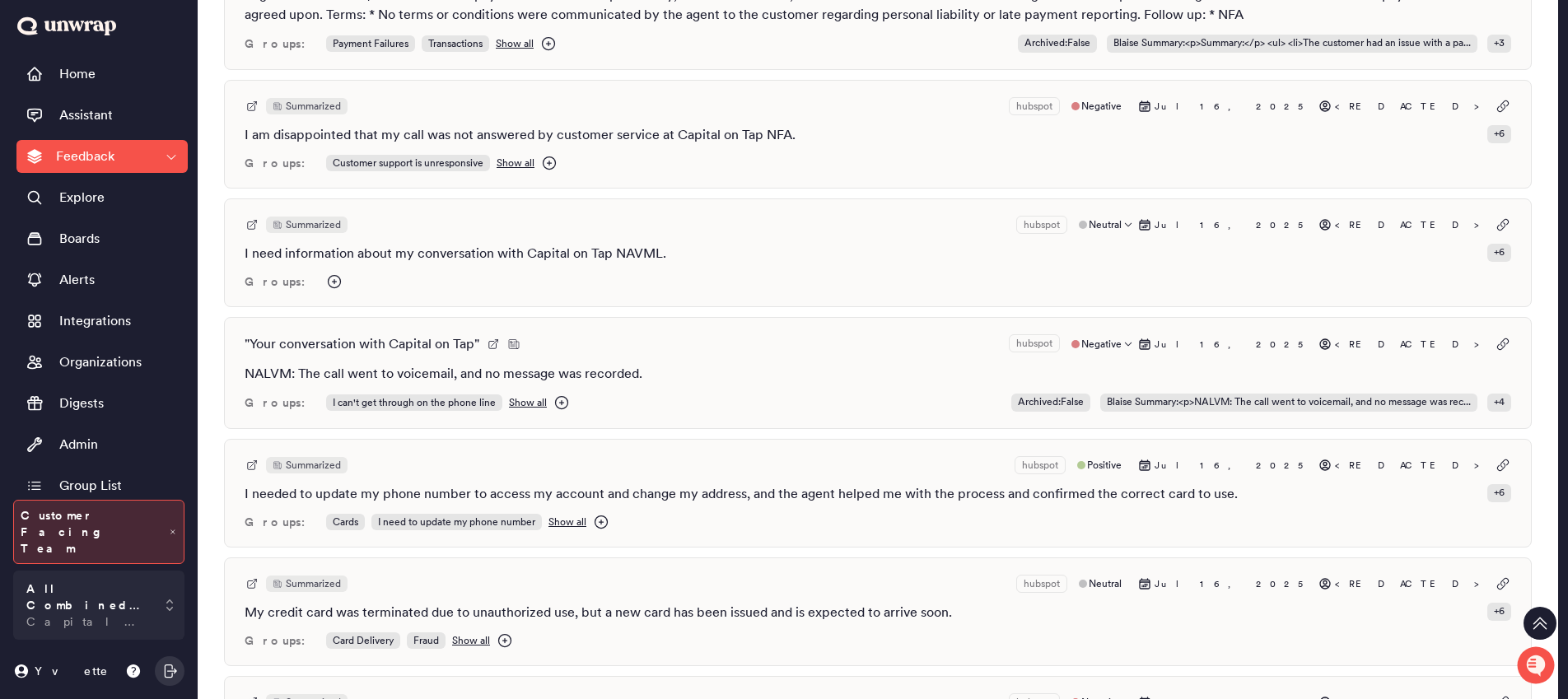 click on "" Your conversation with Capital on Tap " hubspot Negative Jul 16, 2025 <REDACTED> NALVM: The call went to voicemail, and no message was recorded.
Groups: I can't get through on the phone line Show all Archived :  False Blaise Summary :  <p>NALVM: The call went to voicemail, and no message was rec...  + 4" at bounding box center (878, 373) 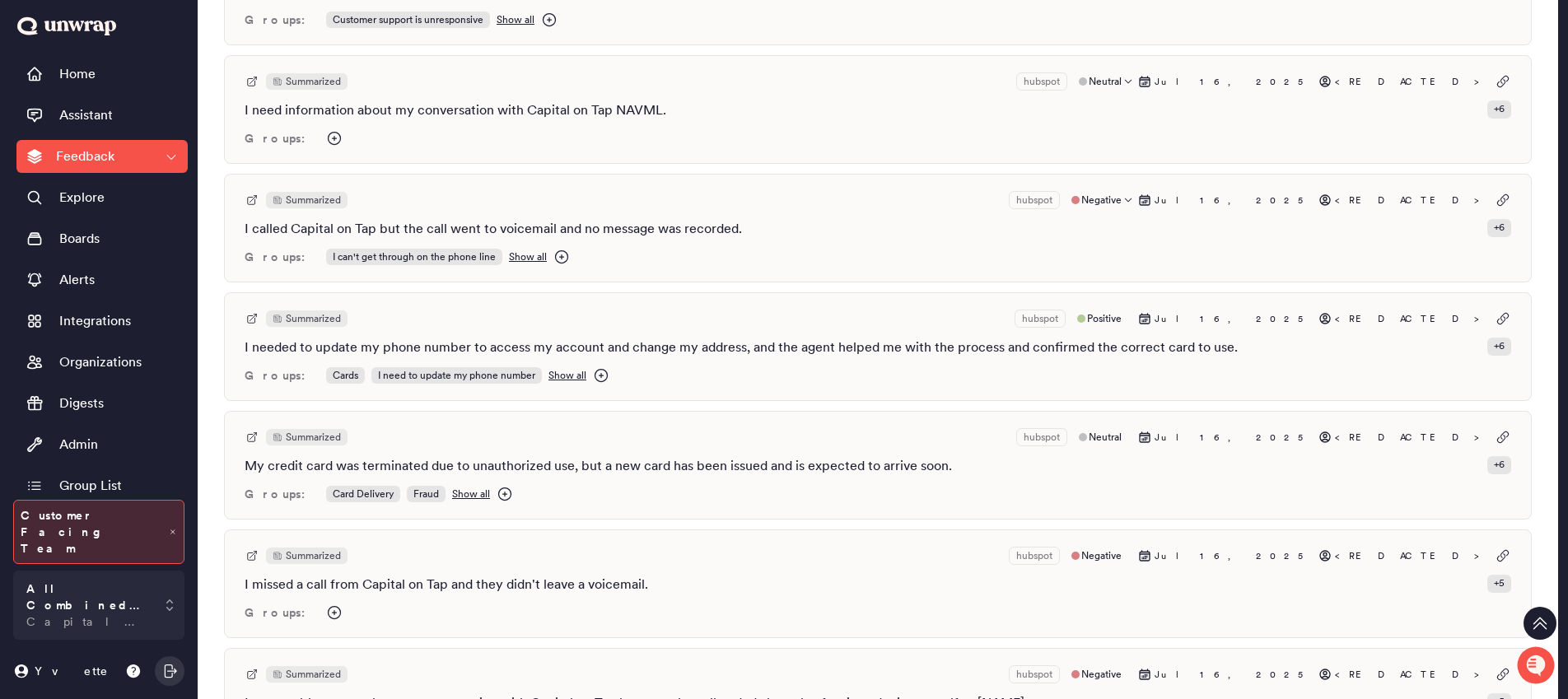 scroll, scrollTop: 1958, scrollLeft: 0, axis: vertical 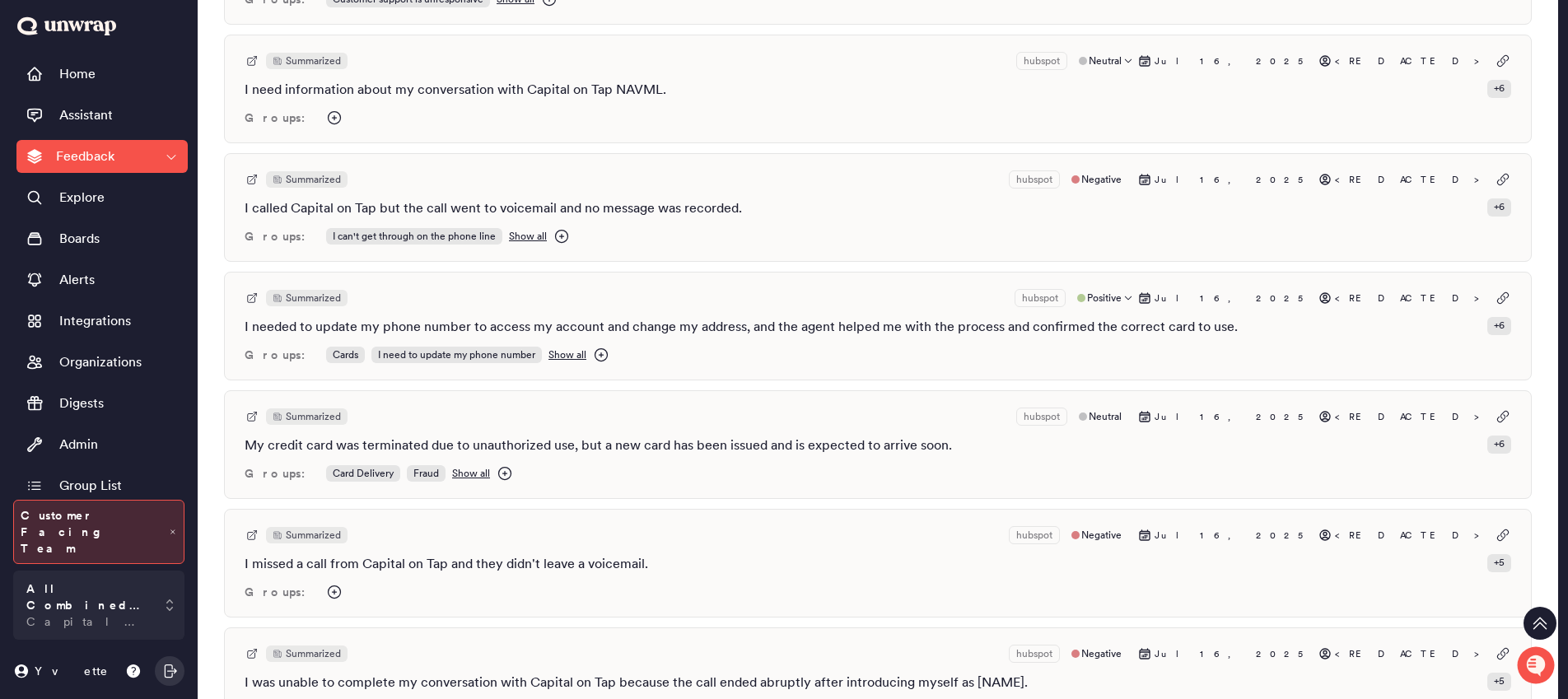 click on "I needed to update my phone number to access my account and change my address, and the agent helped me with the process and confirmed the correct card to use." at bounding box center [741, 327] 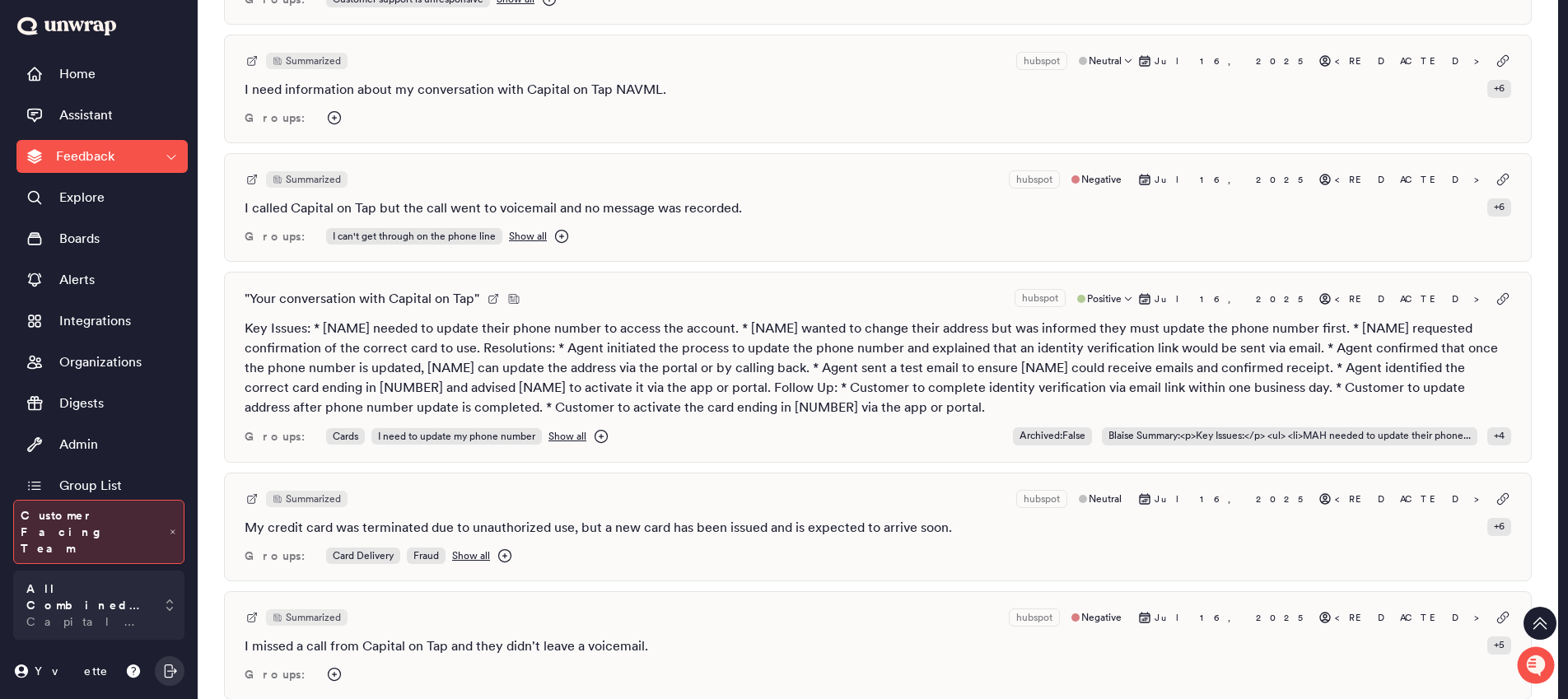 click on "Key Issues:
* MAH needed to update their phone number to access the account.
* MAH wanted to change their address but was informed they must update the phone number first.
* MAH requested confirmation of the correct card to use.
Resolutions:
* Agent initiated the process to update the phone number and explained that an identity verification link would be sent via email.
* Agent confirmed that once the phone number is updated, MAH can update the address via the portal or by calling back.
* Agent sent a test email to ensure MAH could receive emails and confirmed receipt.
* Agent identified the correct card ending in 3819 and advised MAH to activate it via the app or portal.
Follow Up:
* Customer to complete identity verification via email link within one business day.
* Customer to update address after phone number update is completed.
* Customer to activate the card ending in 3819 via the app or portal." at bounding box center (878, 368) 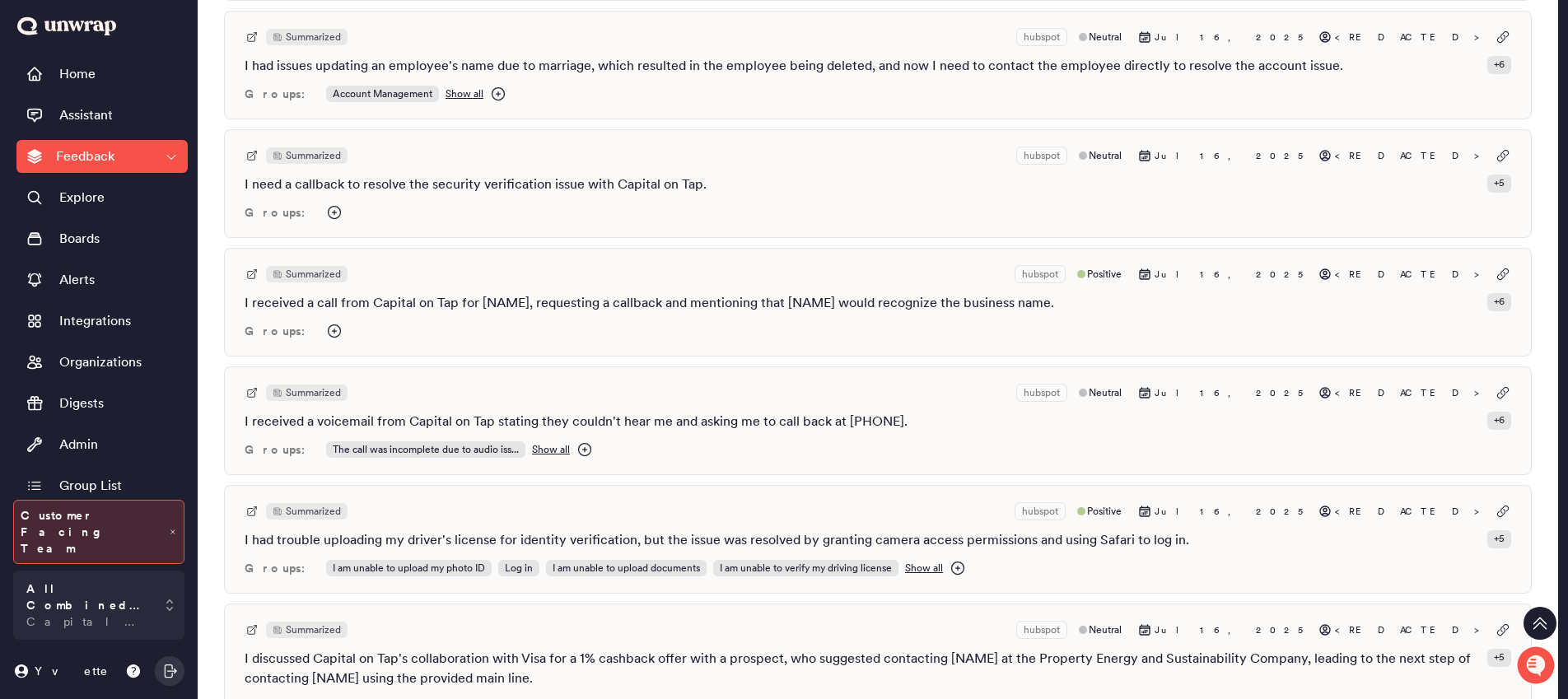 scroll, scrollTop: 5431, scrollLeft: 0, axis: vertical 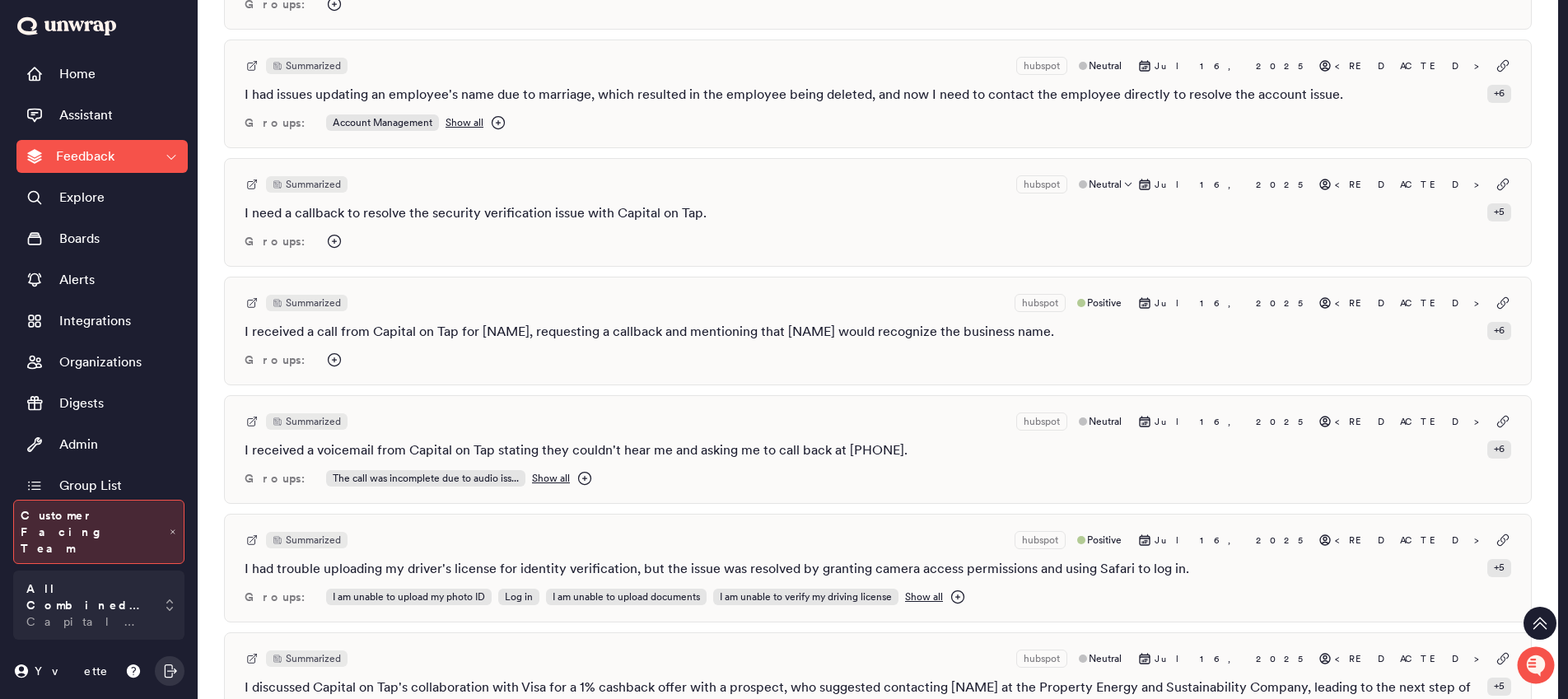 click on "I need a callback to resolve the security verification issue with Capital on Tap.    + 5" at bounding box center [878, 213] 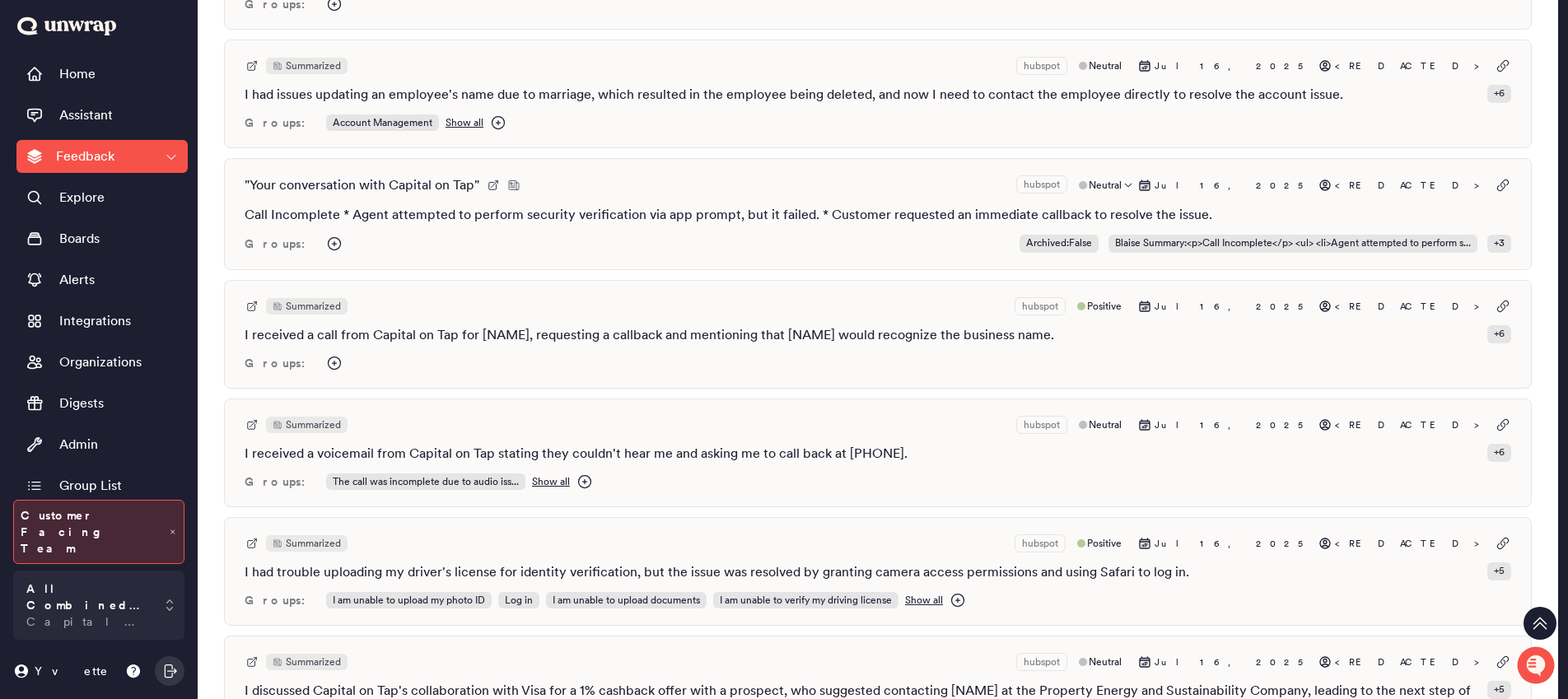 click on "Call Incomplete
* Agent attempted to perform security verification via app prompt, but it failed.
* Customer requested an immediate callback to resolve the issue." at bounding box center [878, 215] 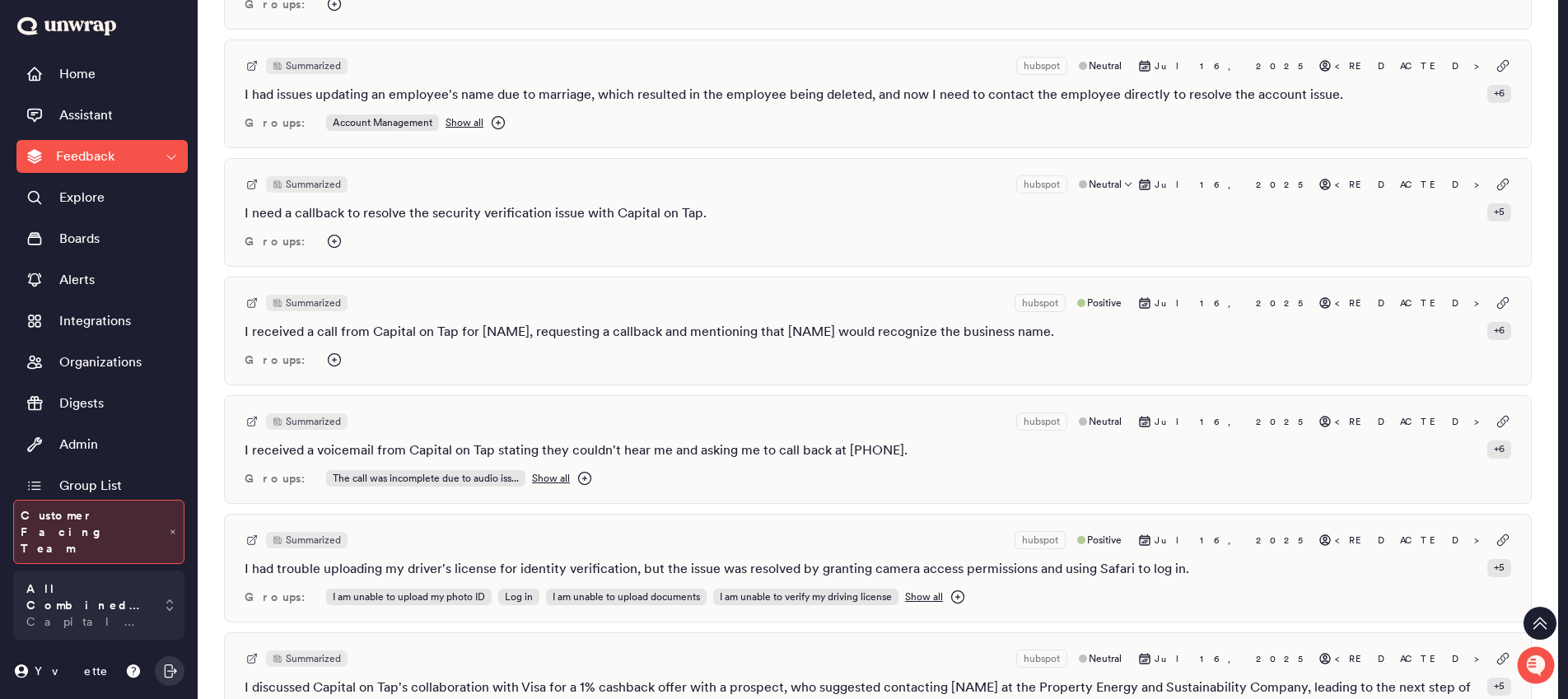 click on "I need a callback to resolve the security verification issue with Capital on Tap.    + 5" at bounding box center (878, 213) 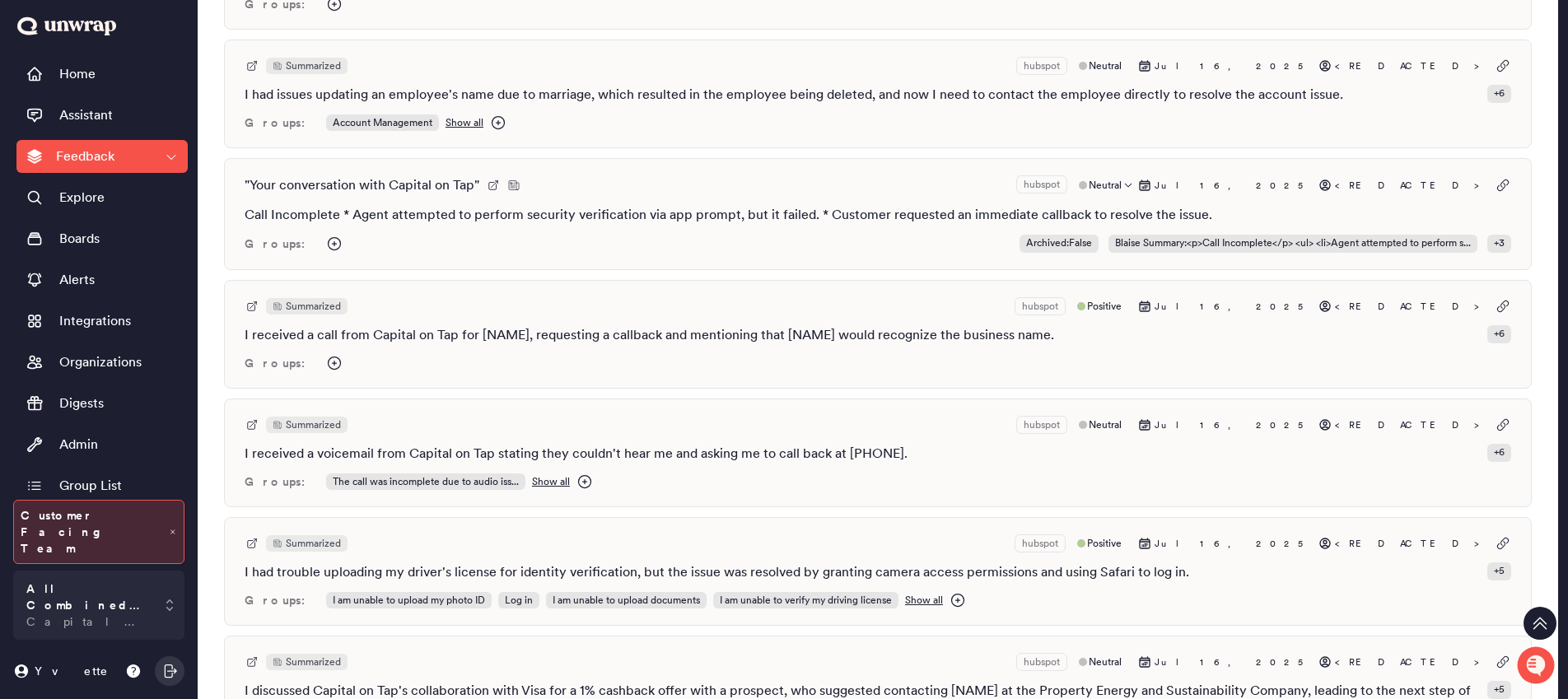 click on "Call Incomplete
* Agent attempted to perform security verification via app prompt, but it failed.
* Customer requested an immediate callback to resolve the issue." at bounding box center (878, 215) 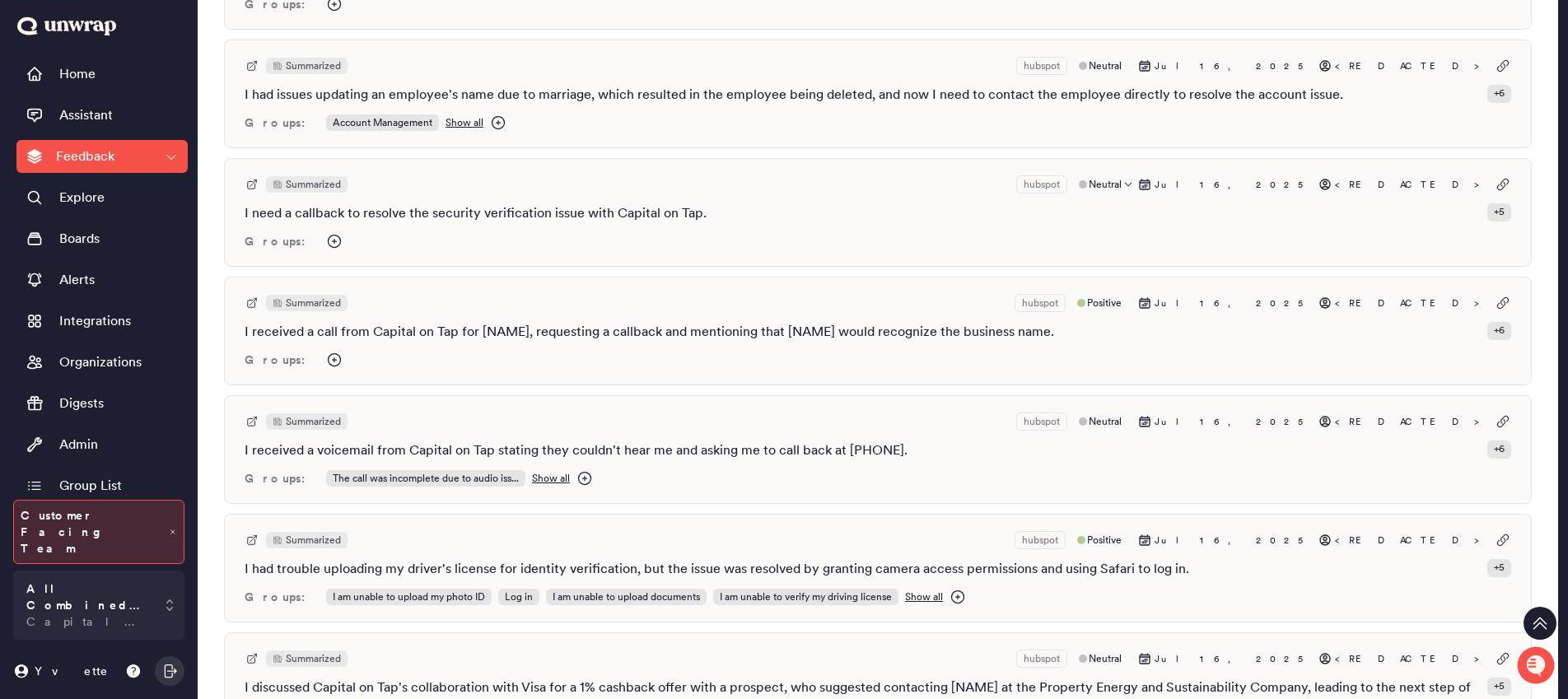 click on "I need a callback to resolve the security verification issue with Capital on Tap.    + 5" at bounding box center (878, 213) 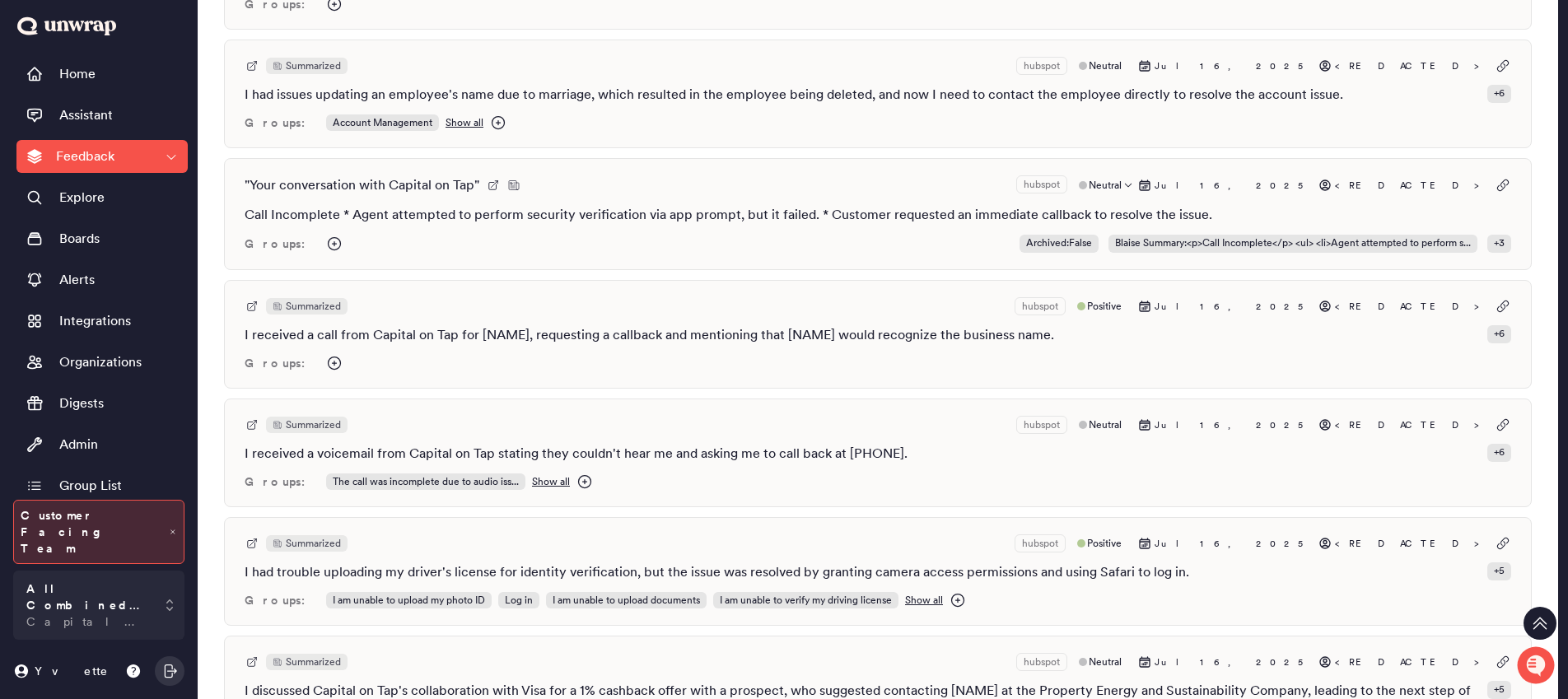 click on "Call Incomplete
* Agent attempted to perform security verification via app prompt, but it failed.
* Customer requested an immediate callback to resolve the issue." at bounding box center (878, 215) 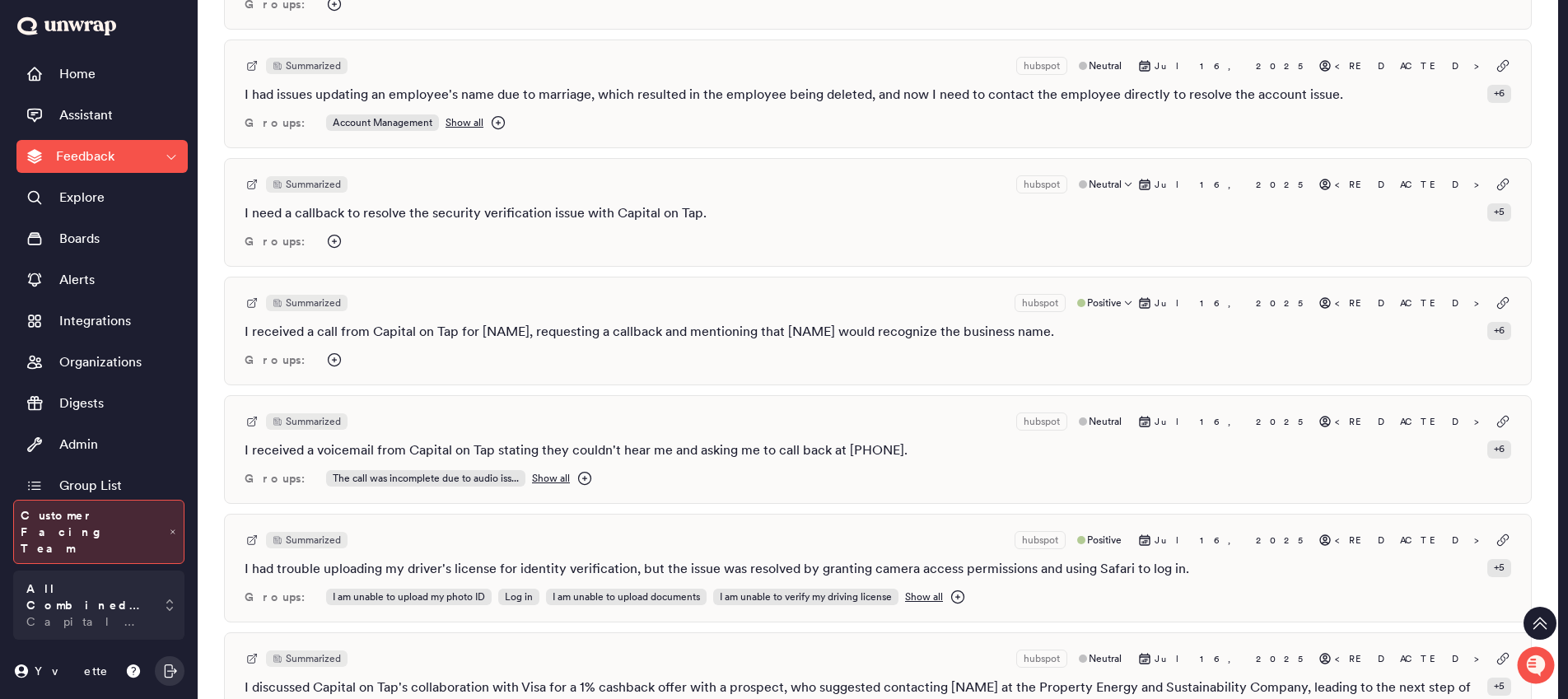 click on "Groups:" at bounding box center [878, 360] 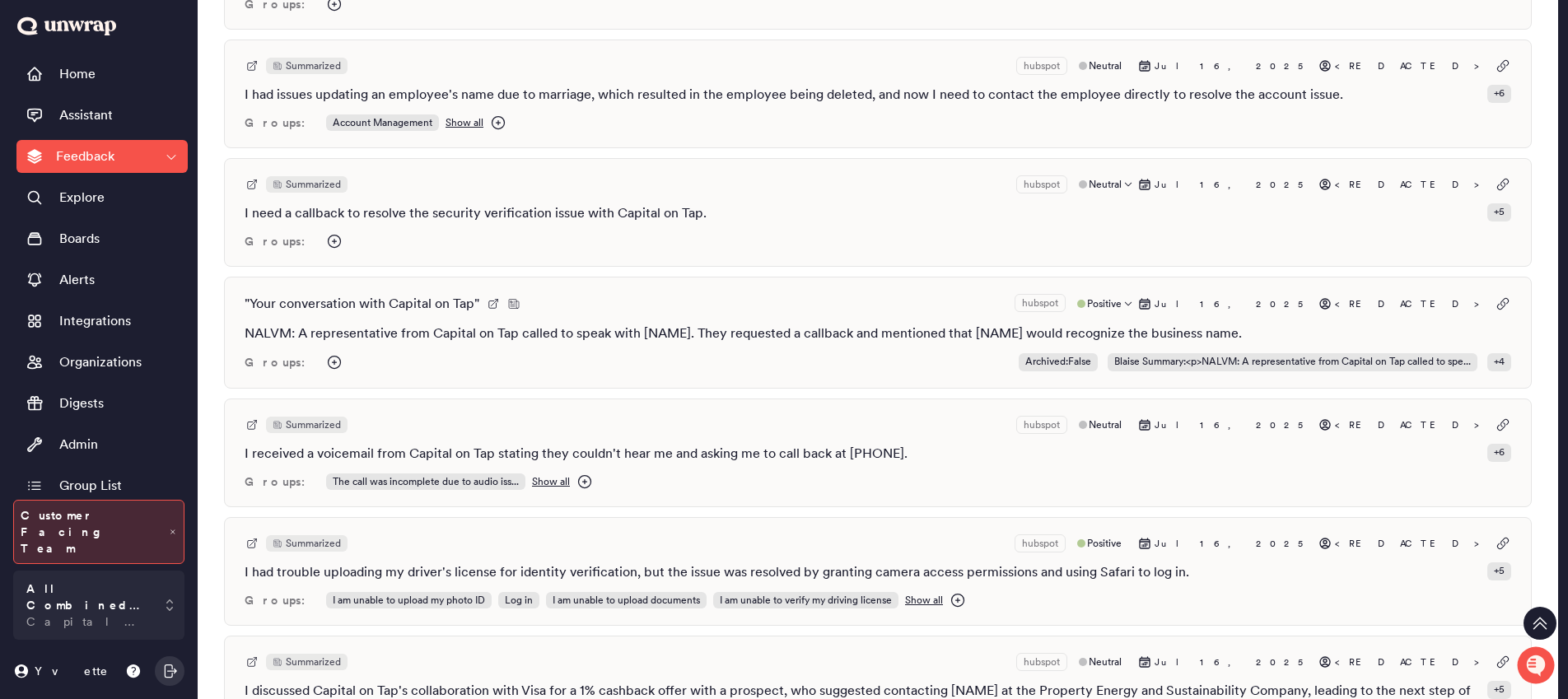 click on "Groups: Archived :  False Blaise Summary :  <p>NALVM: A representative from Capital on Tap called to spe...  + 4" at bounding box center (878, 362) 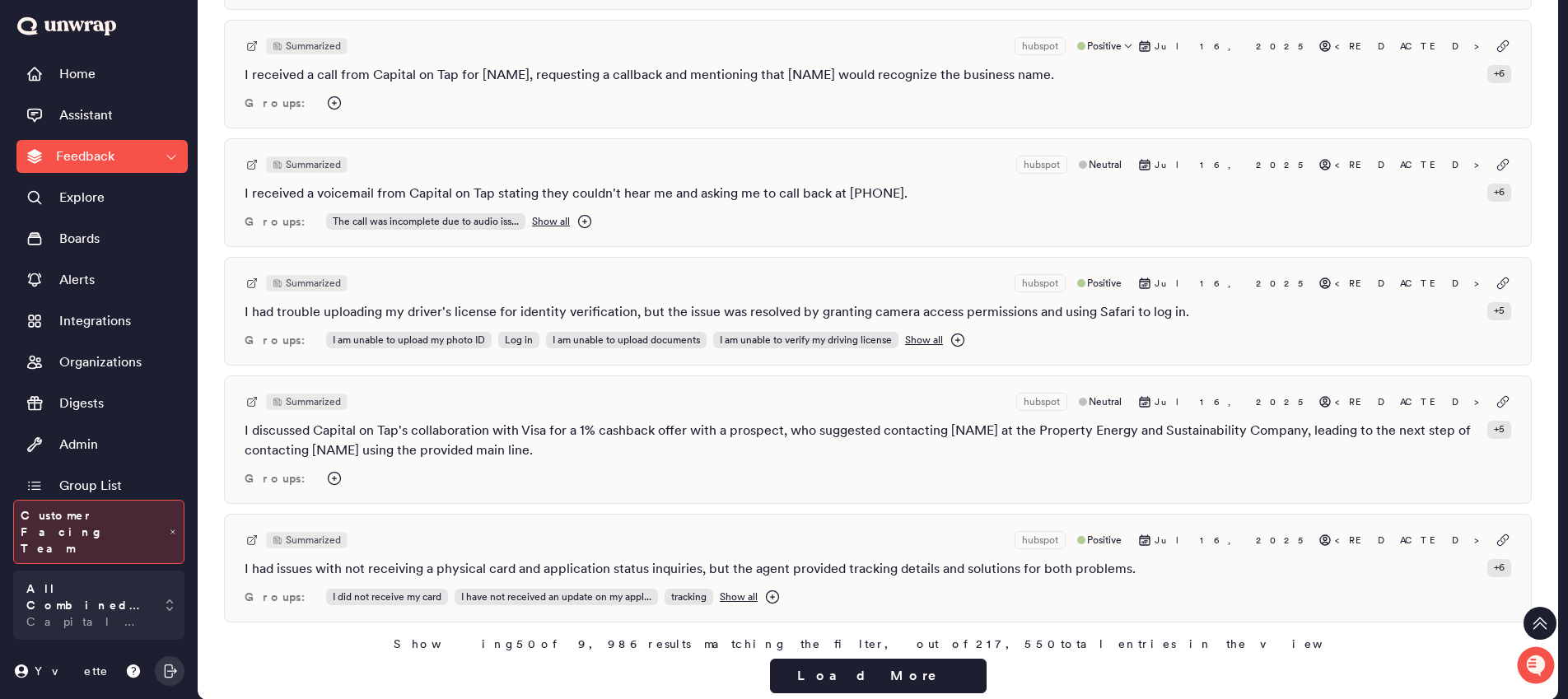 scroll, scrollTop: 5698, scrollLeft: 0, axis: vertical 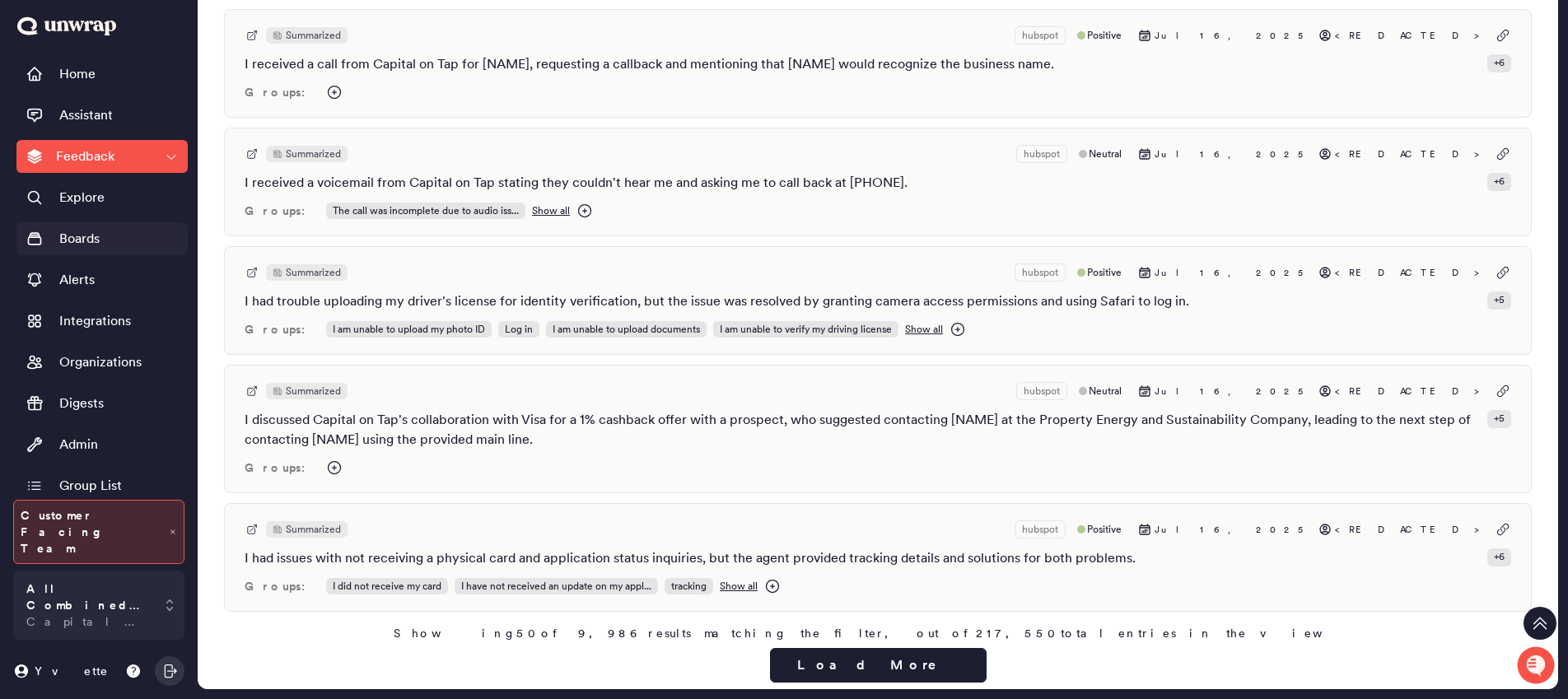click on "Boards" at bounding box center [102, 239] 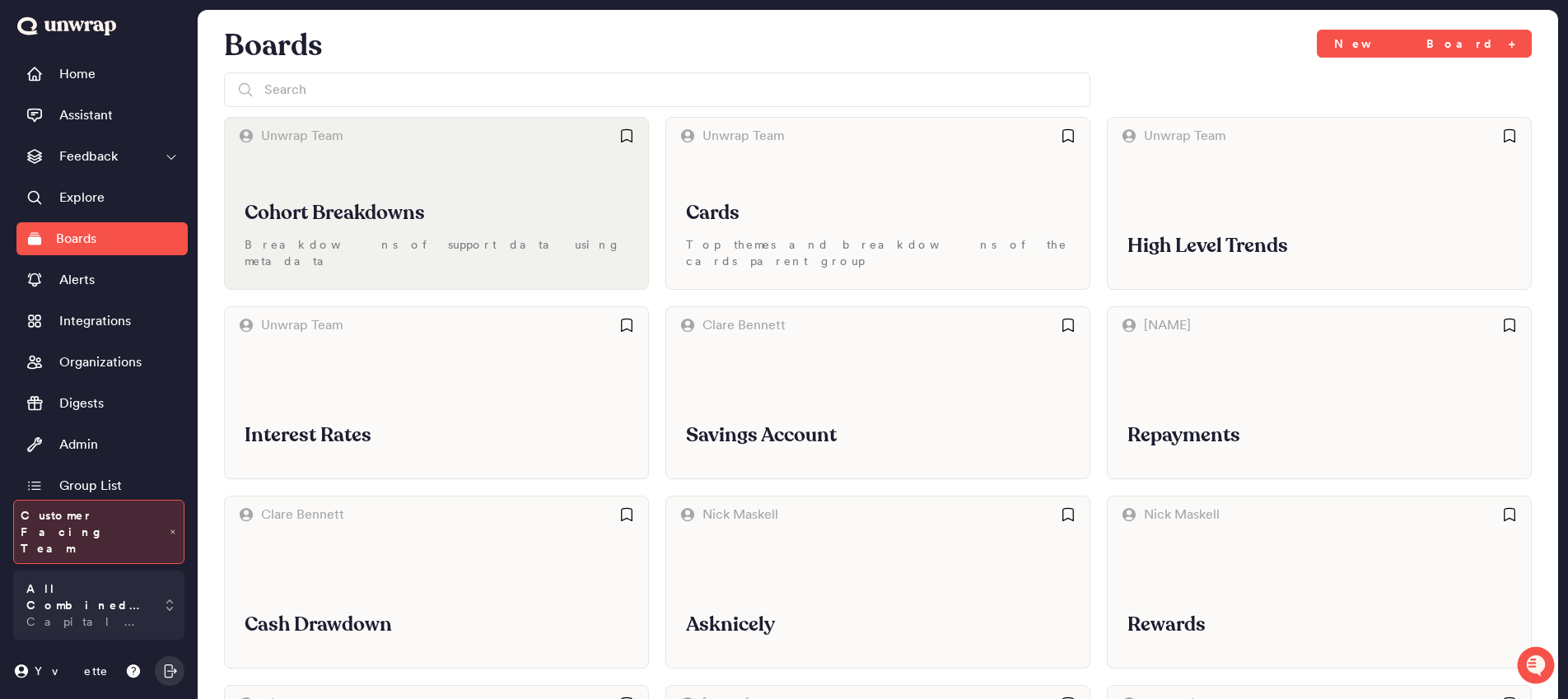 click on "Cohort Breakdowns Breakdowns of support data using metadata" at bounding box center (436, 221) 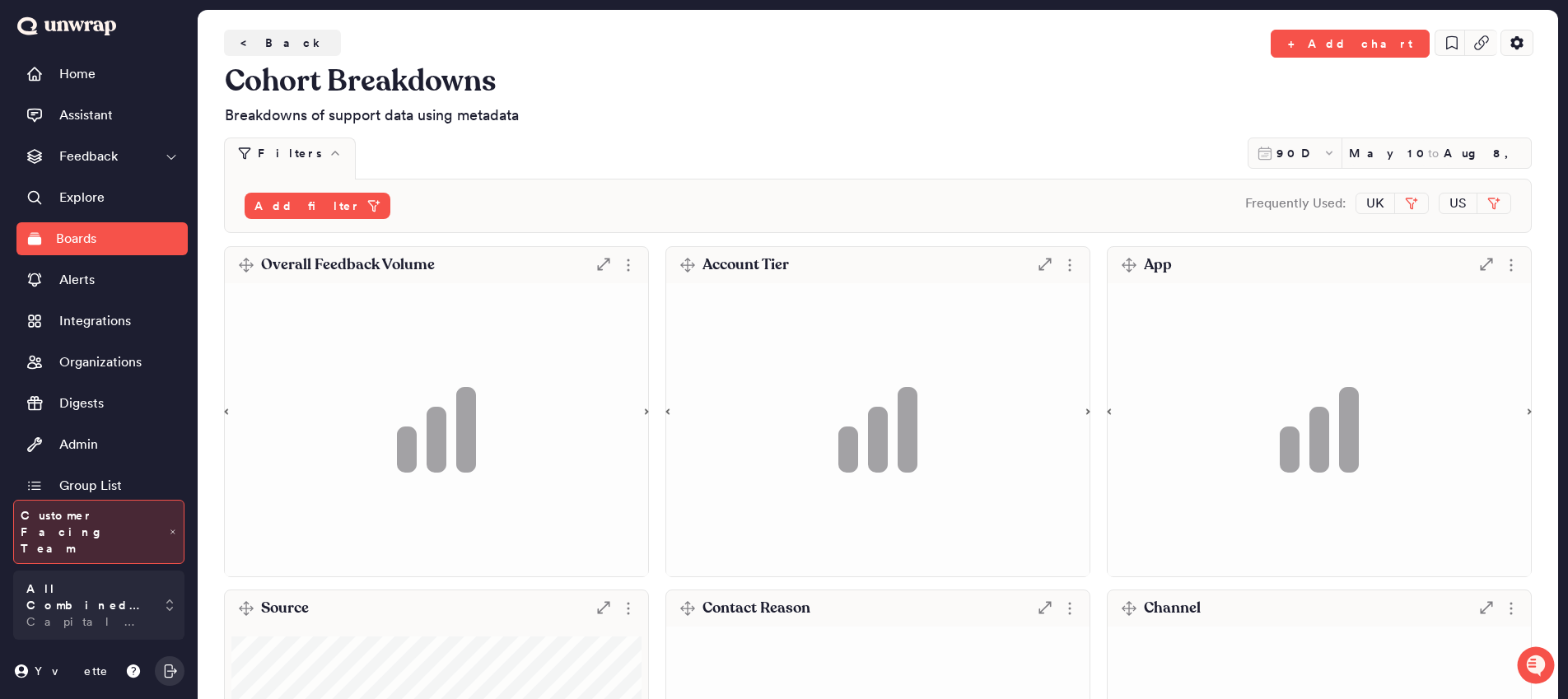 click on "Overall Feedback Volume
.st0 {
fill: #7e7d82;
}" at bounding box center [436, 265] 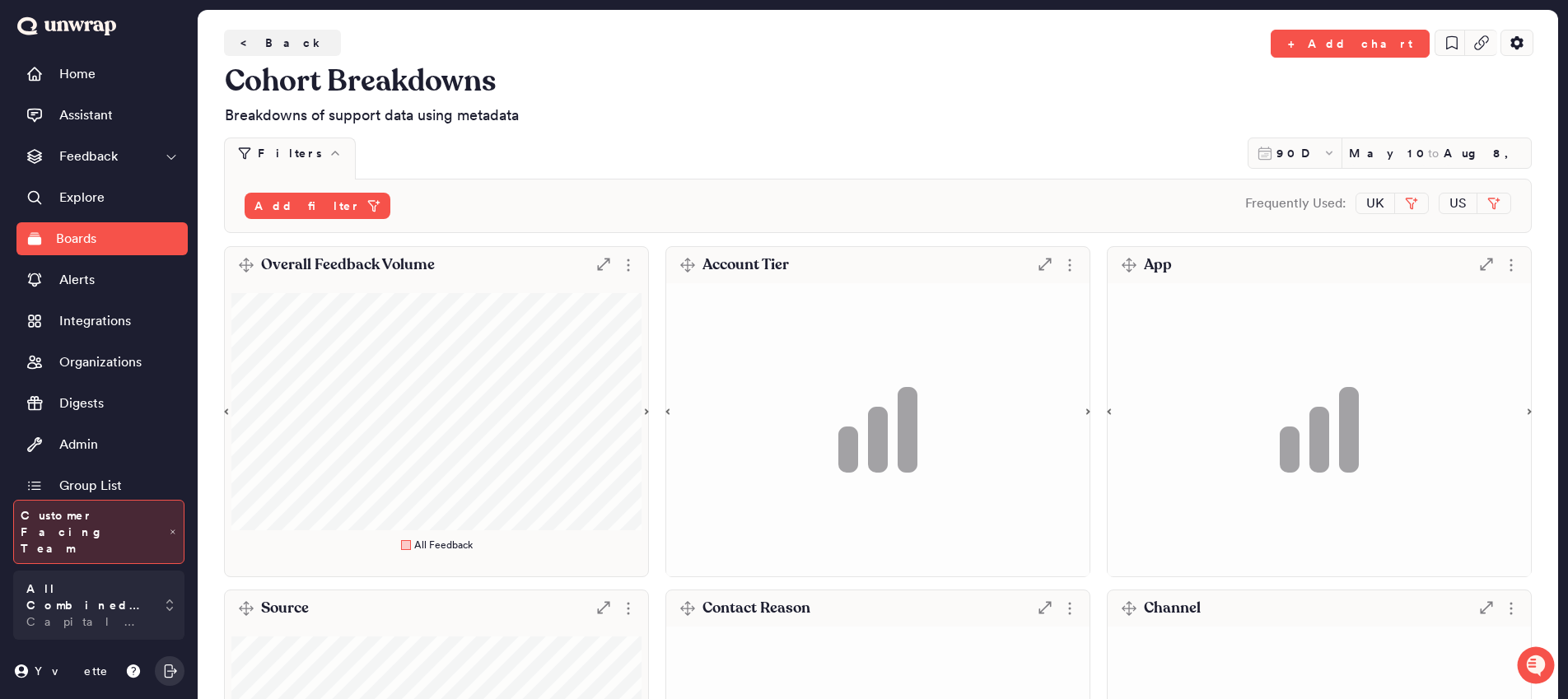 click on "Overall Feedback Volume
.st0 {
fill: #7e7d82;
}" at bounding box center [436, 265] 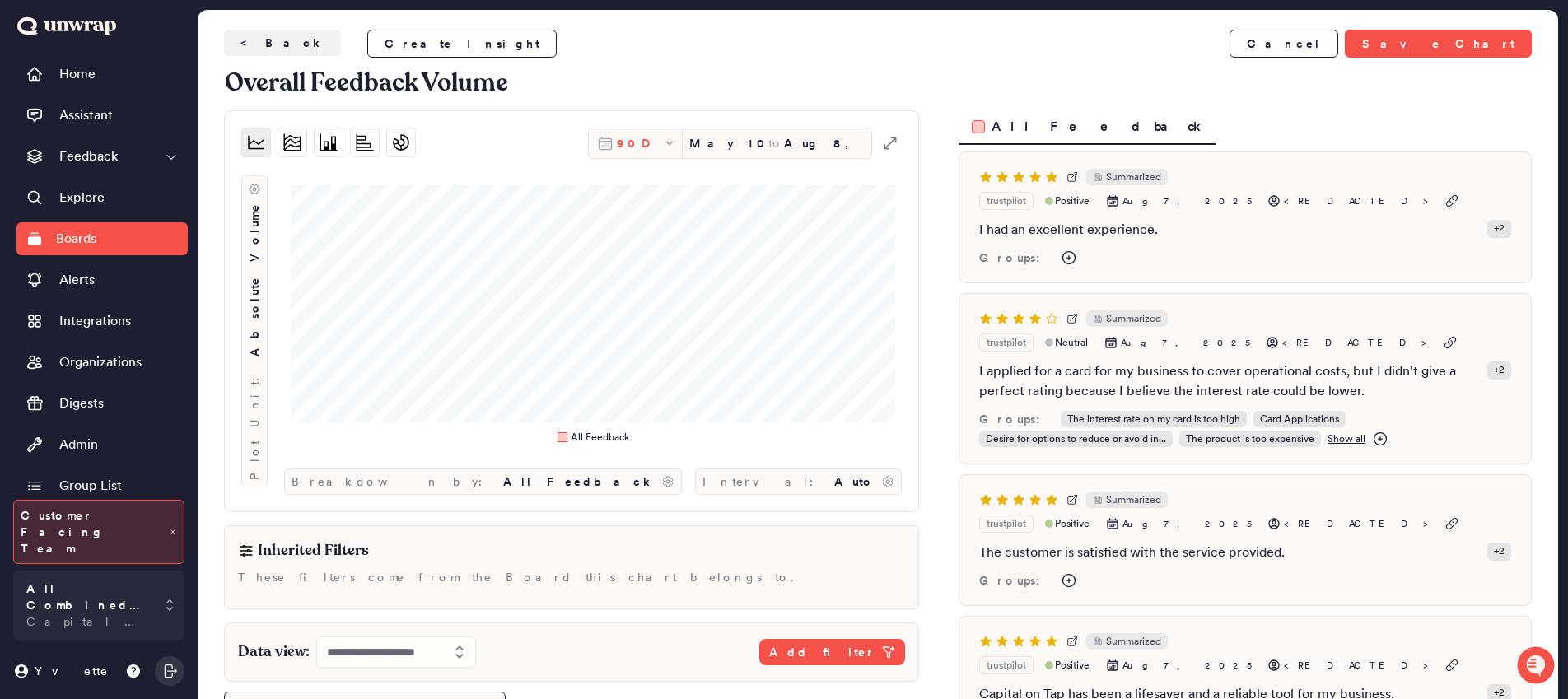 click 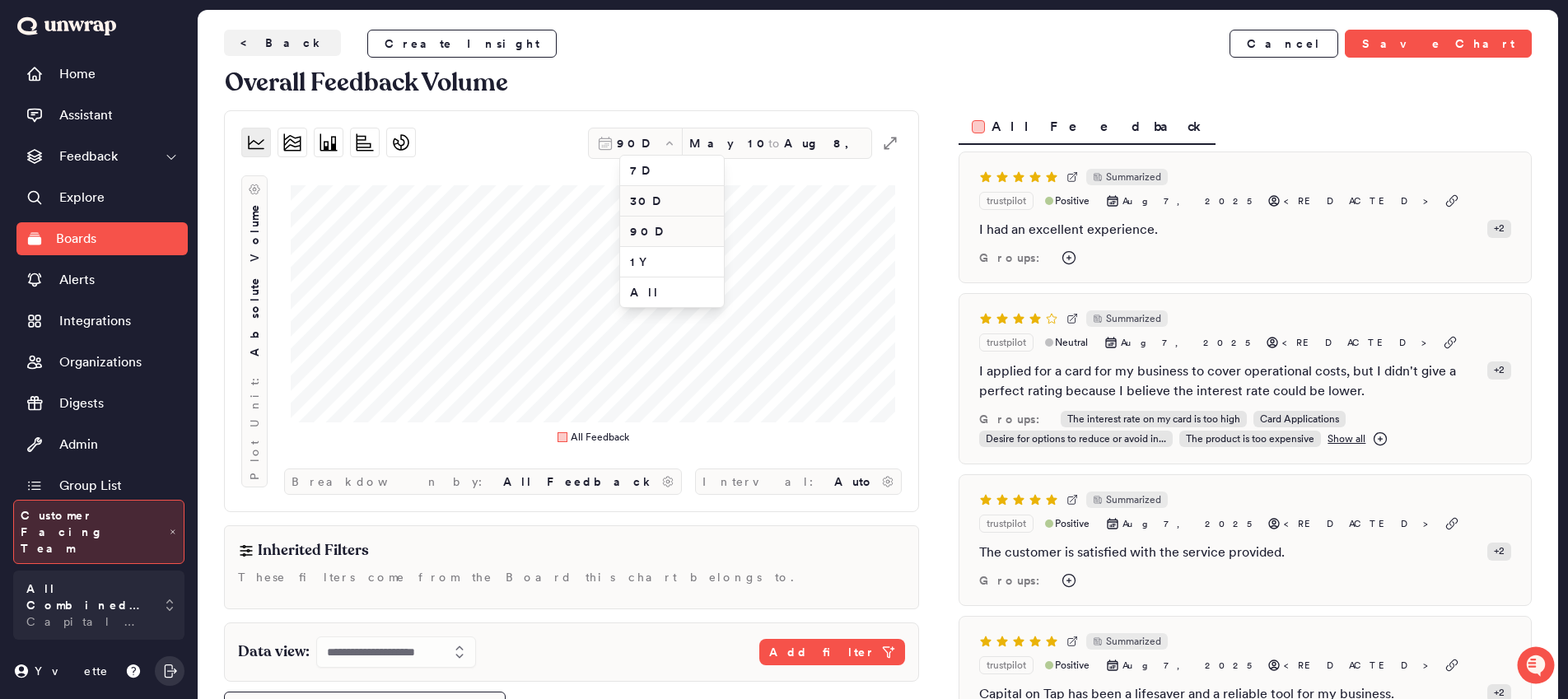 click on "30D" at bounding box center (672, 201) 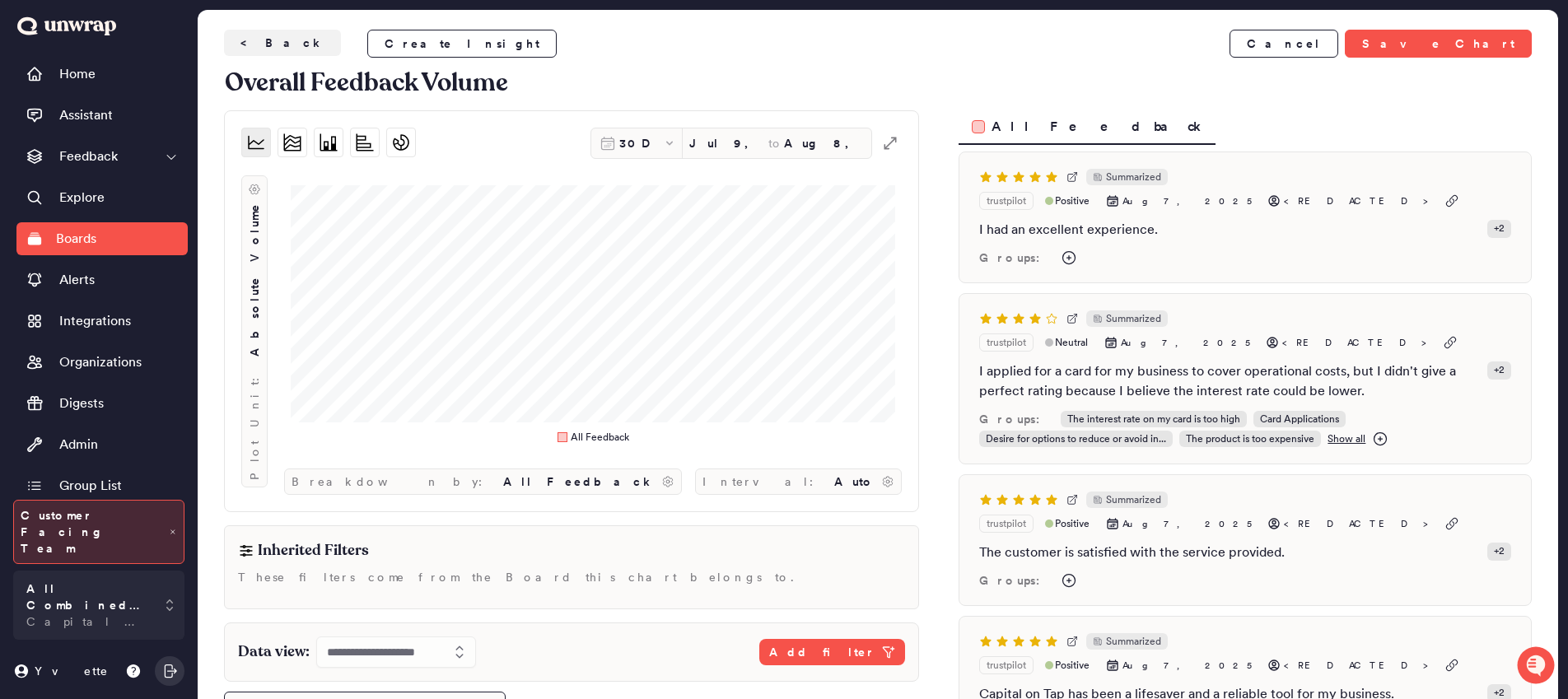 click on "30D Jul 9, 2025 to Aug 8, 2025" at bounding box center [731, 143] 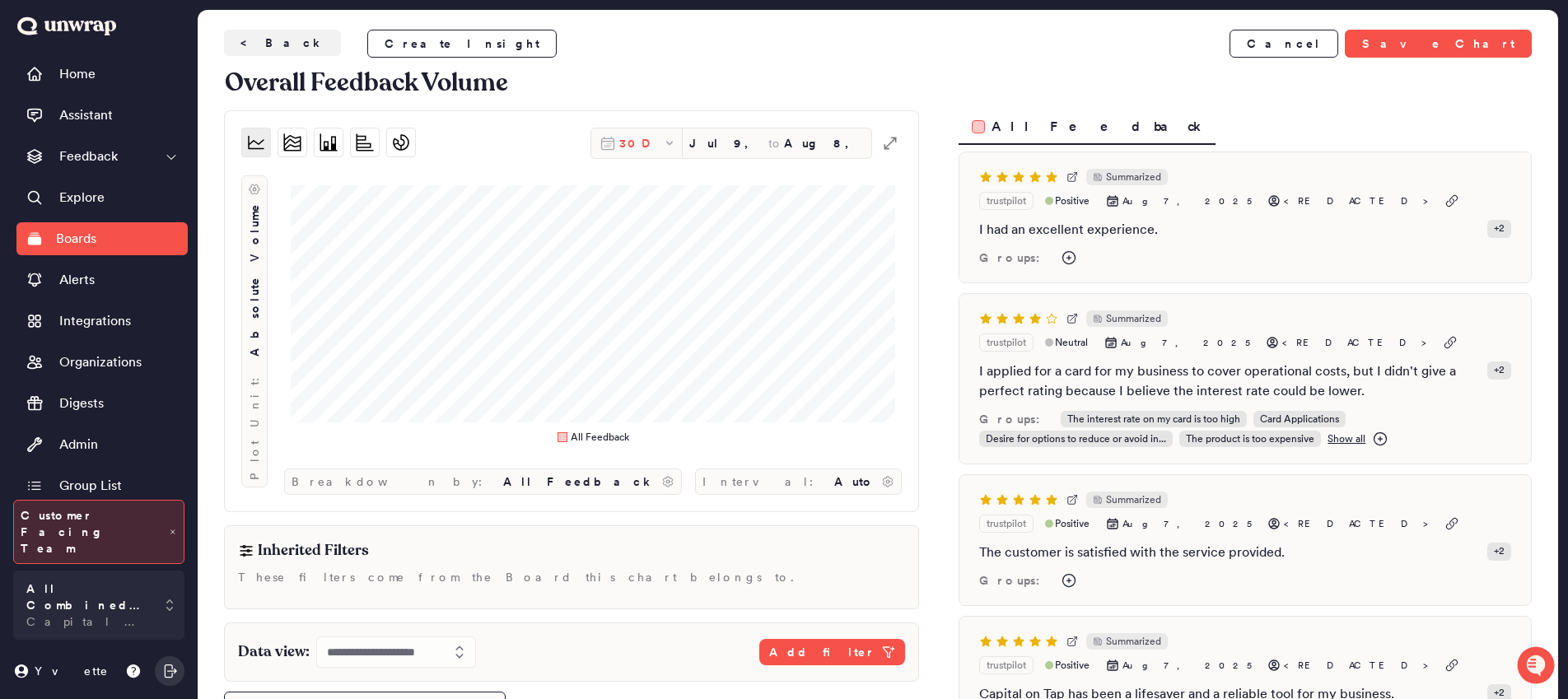 click on "30D" at bounding box center [639, 143] 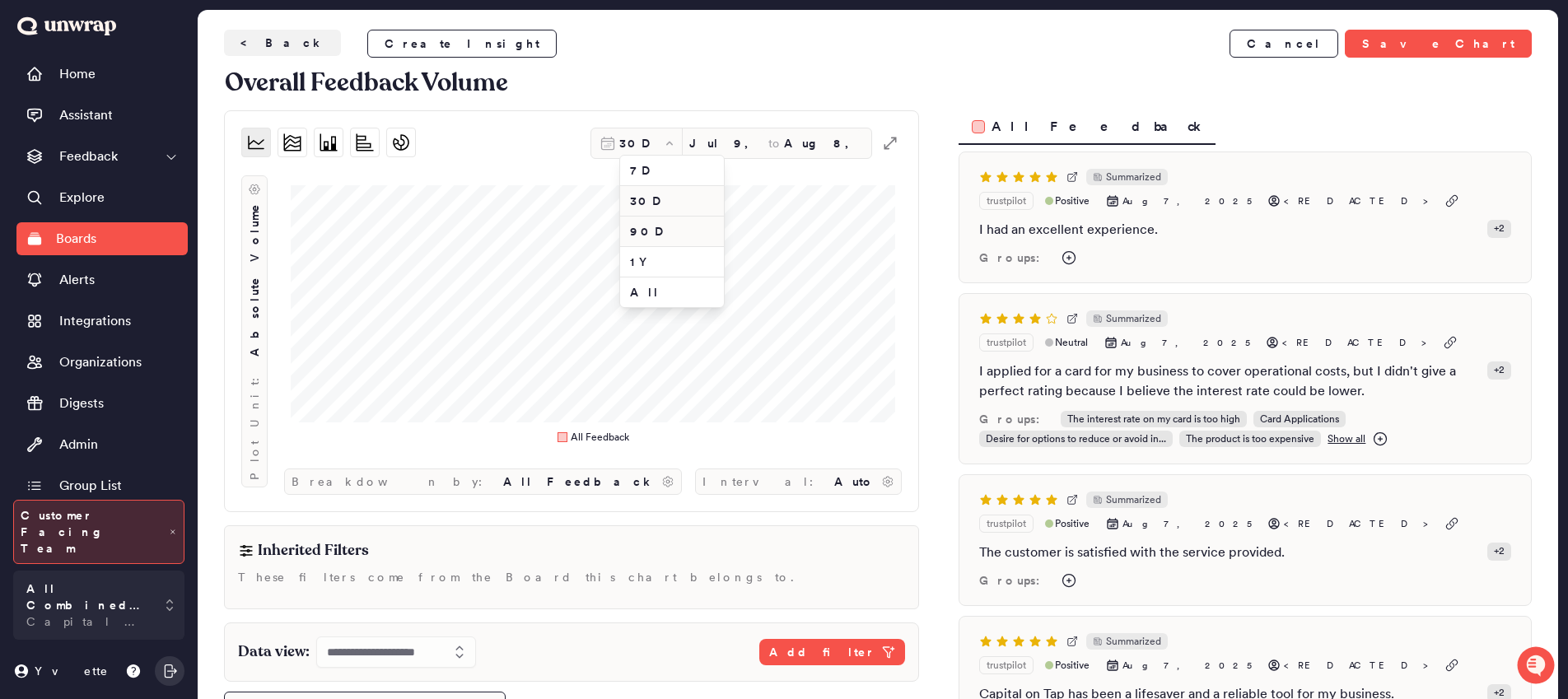 click on "90D" at bounding box center (672, 231) 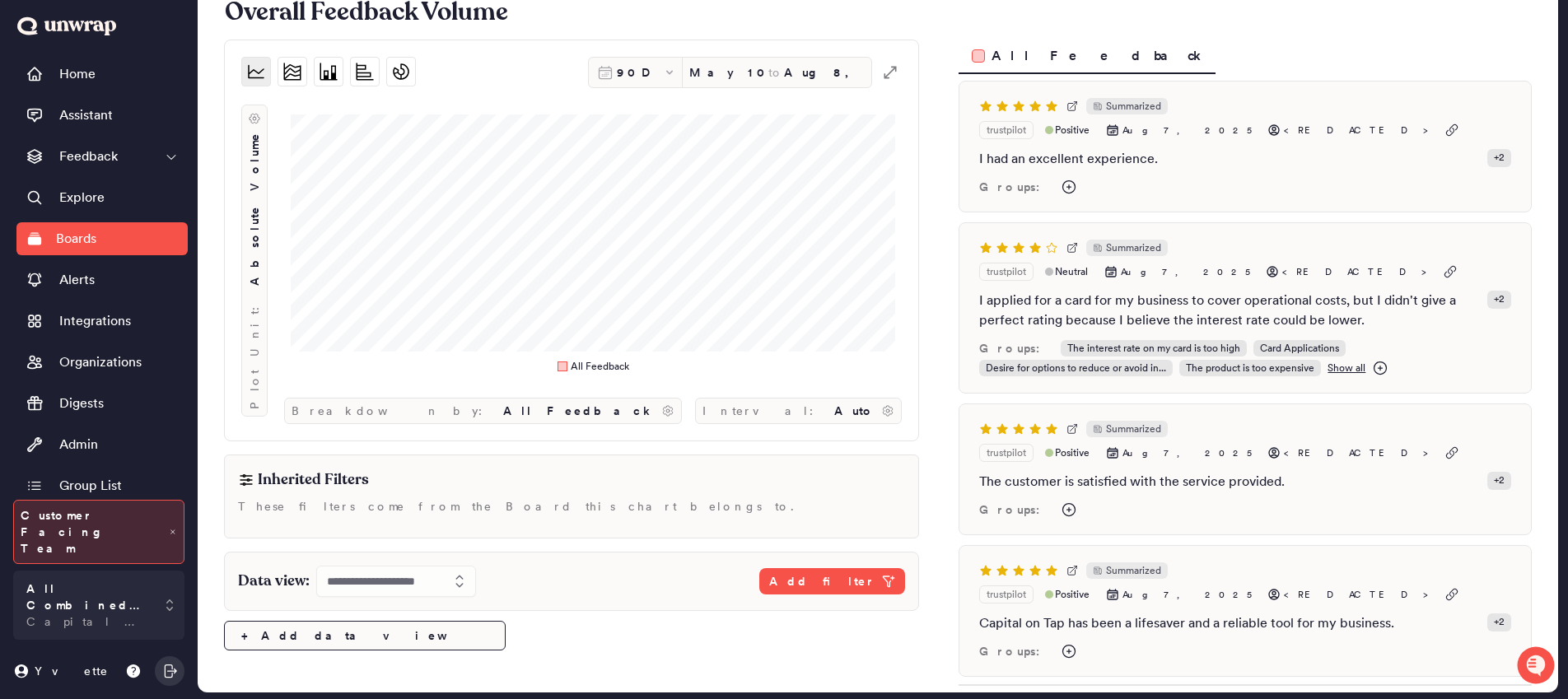 scroll, scrollTop: 74, scrollLeft: 0, axis: vertical 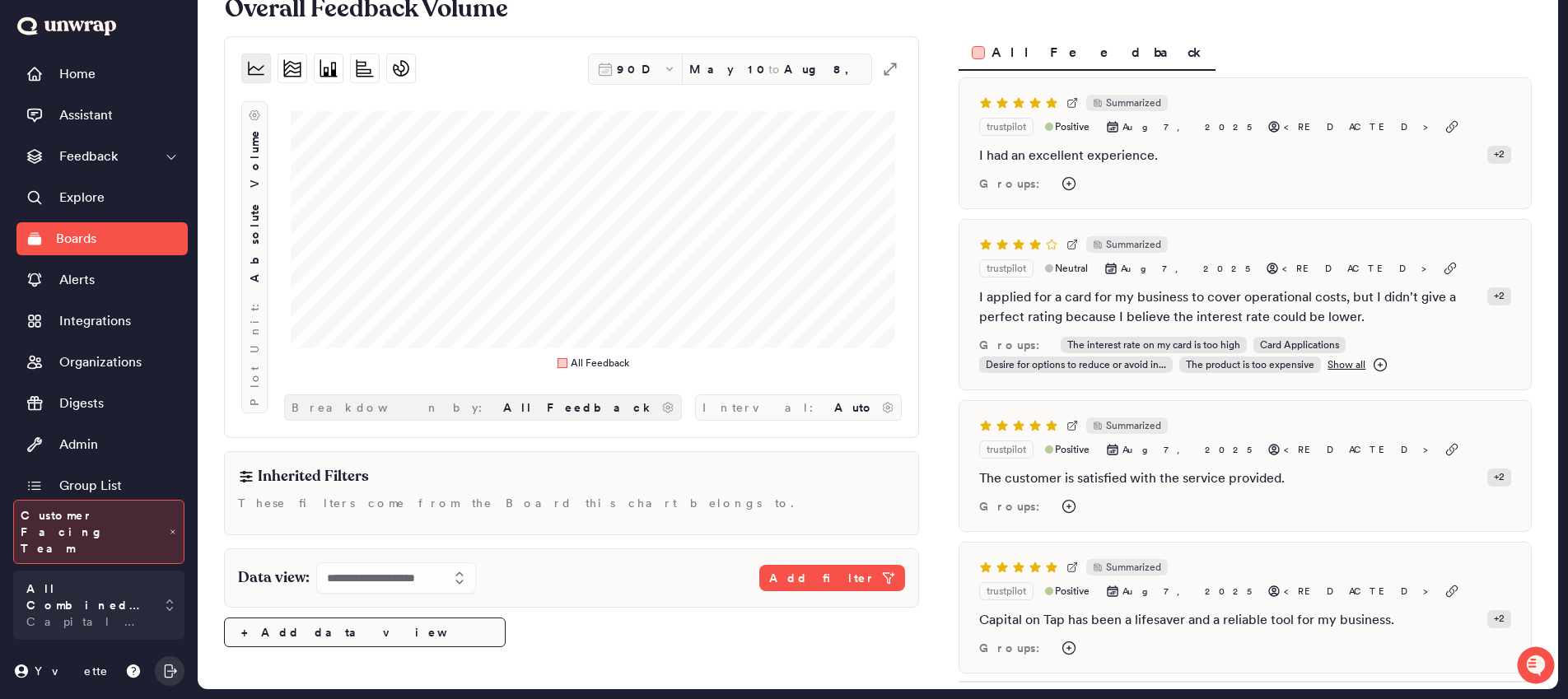 click on "All Feedback" at bounding box center [579, 408] 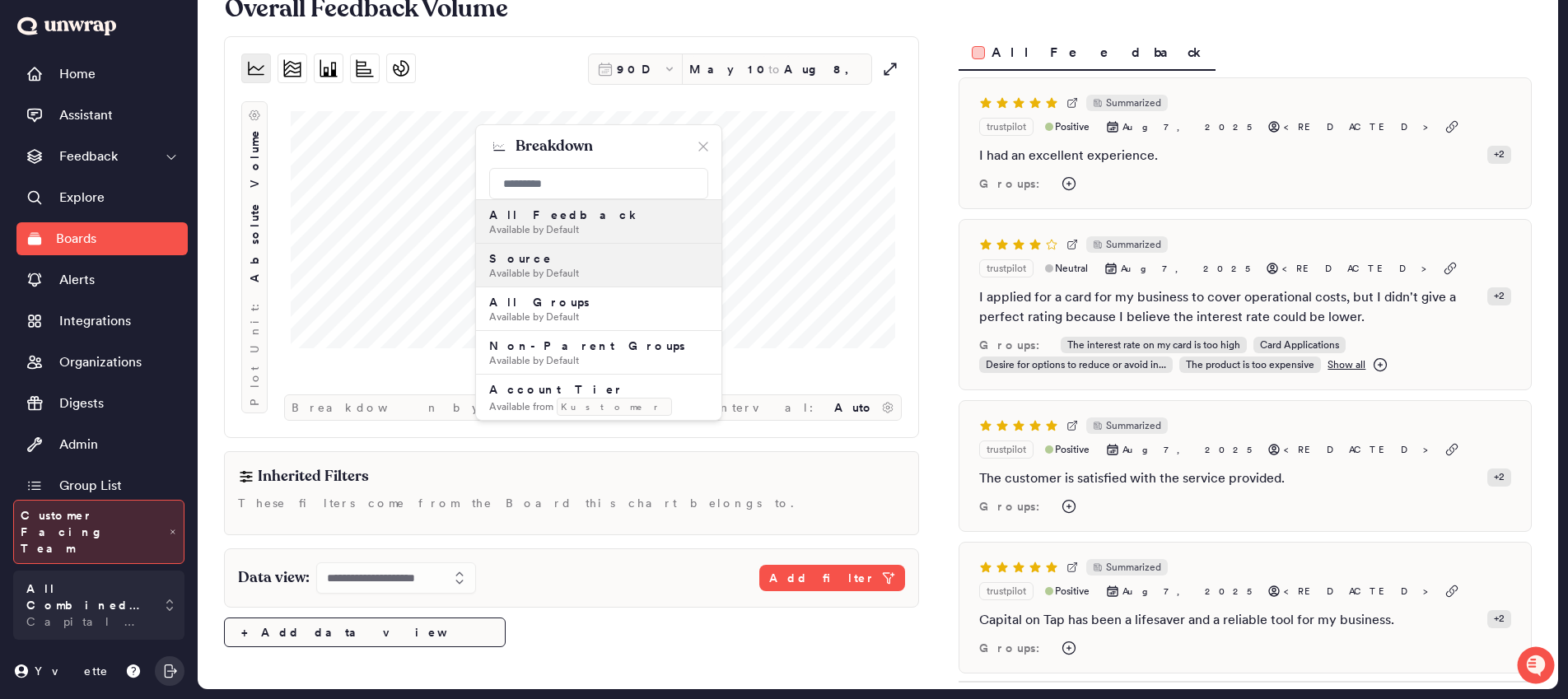 click on "Available by Default" at bounding box center [599, 273] 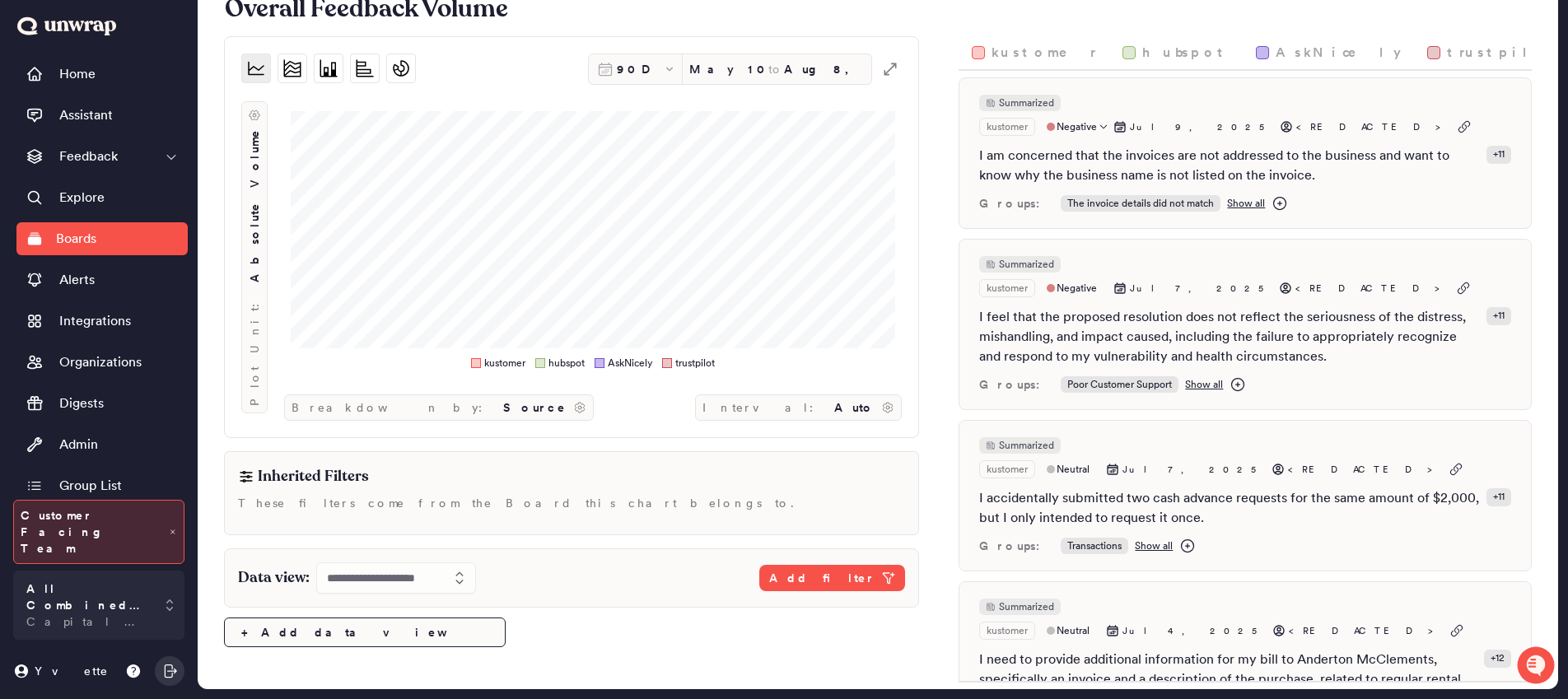 click on "Summarized kustomer Negative Jul 9, 2025 <REDACTED> I am concerned that the invoices are not addressed to the business and want to know why the business name is not listed on the invoice.    + 11 Groups: The invoice details did not match Show all" at bounding box center (1245, 153) 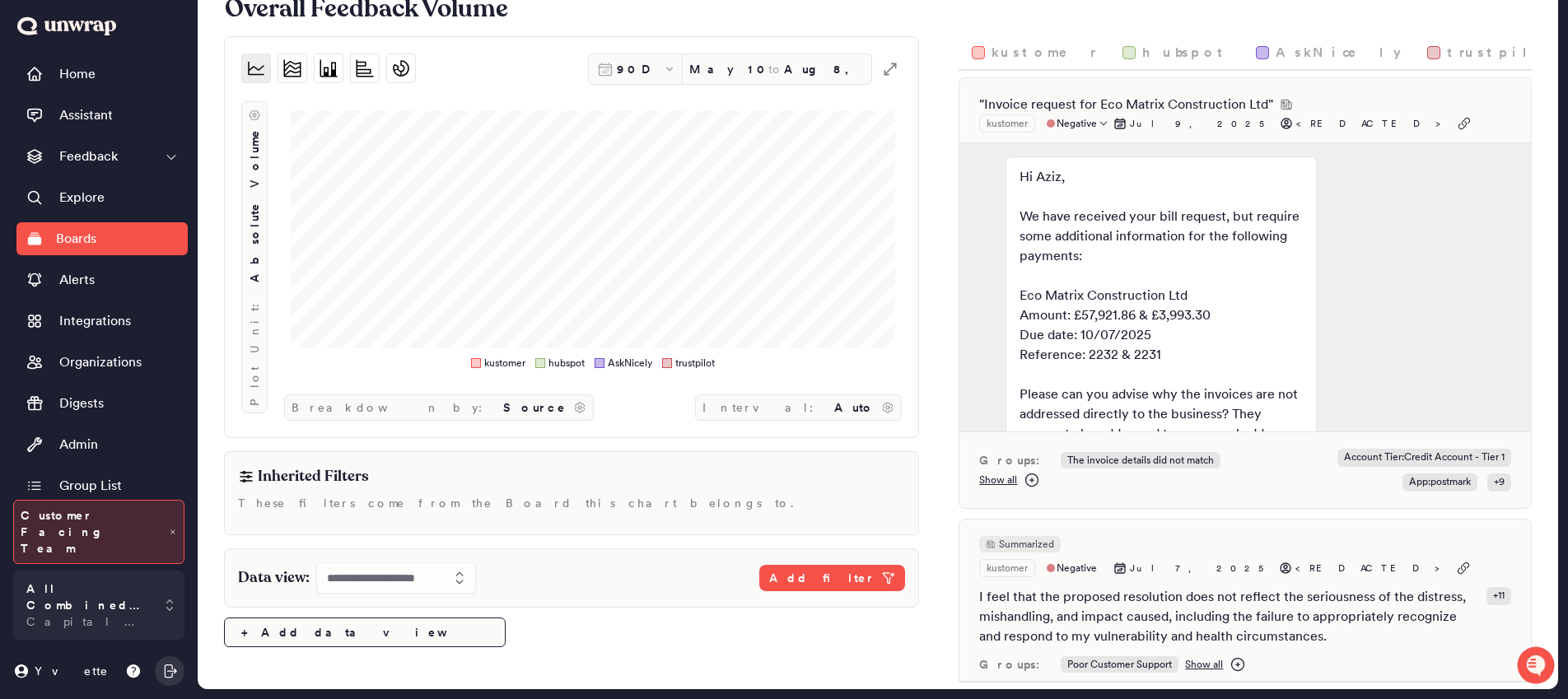 click on "" Invoice request for Eco Matrix Construction Ltd "" at bounding box center (1126, 105) 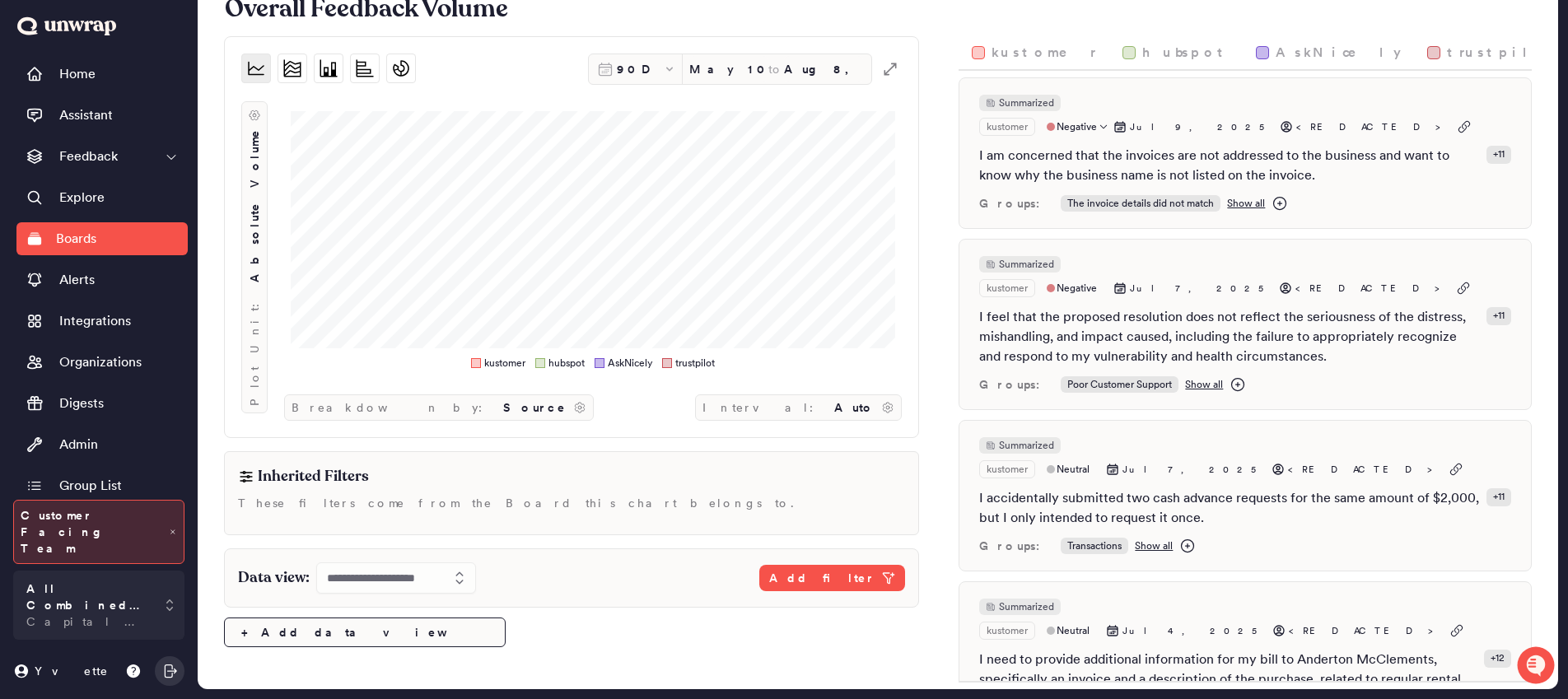click on "hubspot" at bounding box center (1186, 53) 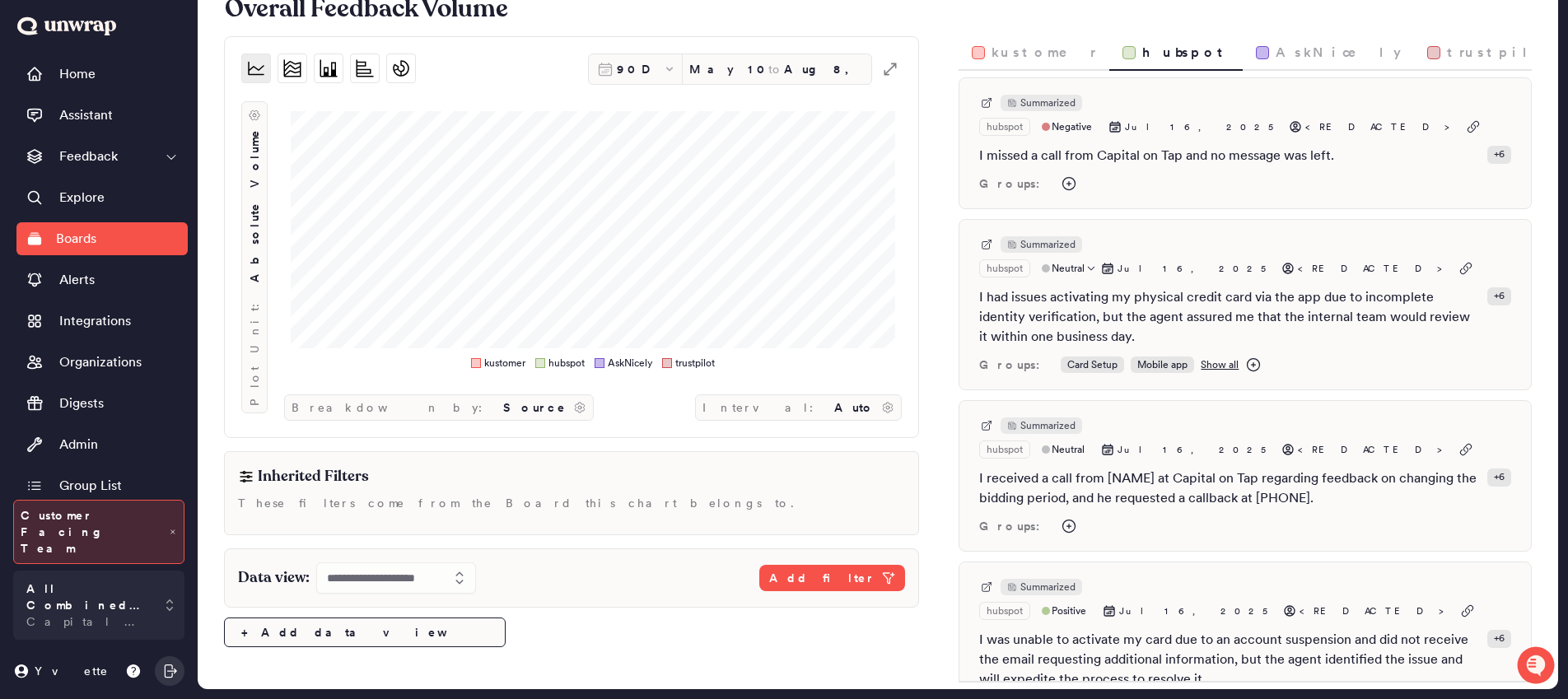 click on "I had issues activating my physical credit card via the app due to incomplete identity verification, but the agent assured me that the internal team would review it within one business day." at bounding box center (1230, 317) 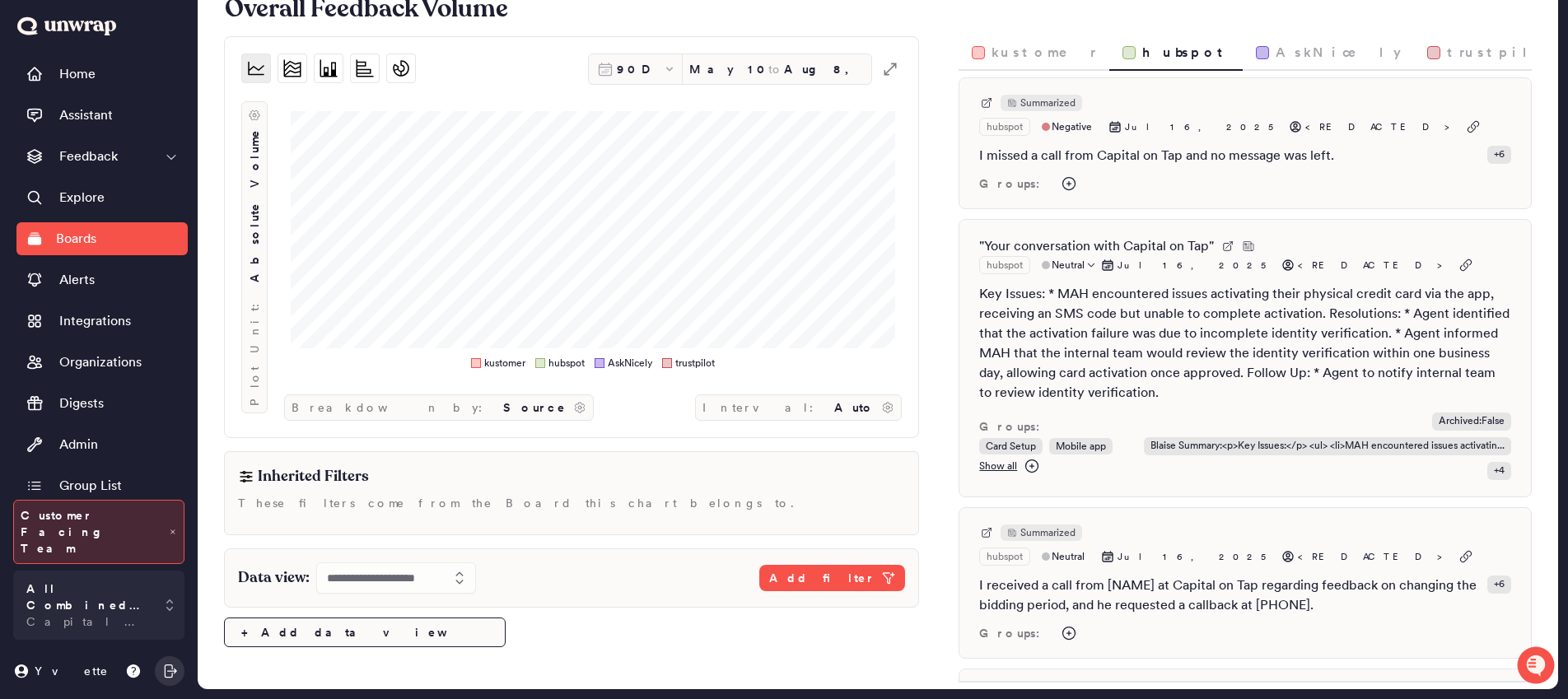click on "Key Issues:
* MAH encountered issues activating their physical credit card via the app, receiving an SMS code but unable to complete activation.
Resolutions:
* Agent identified that the activation failure was due to incomplete identity verification.
* Agent informed MAH that the internal team would review the identity verification within one business day, allowing card activation once approved.
Follow Up:
* Agent to notify internal team to review identity verification." at bounding box center (1245, 343) 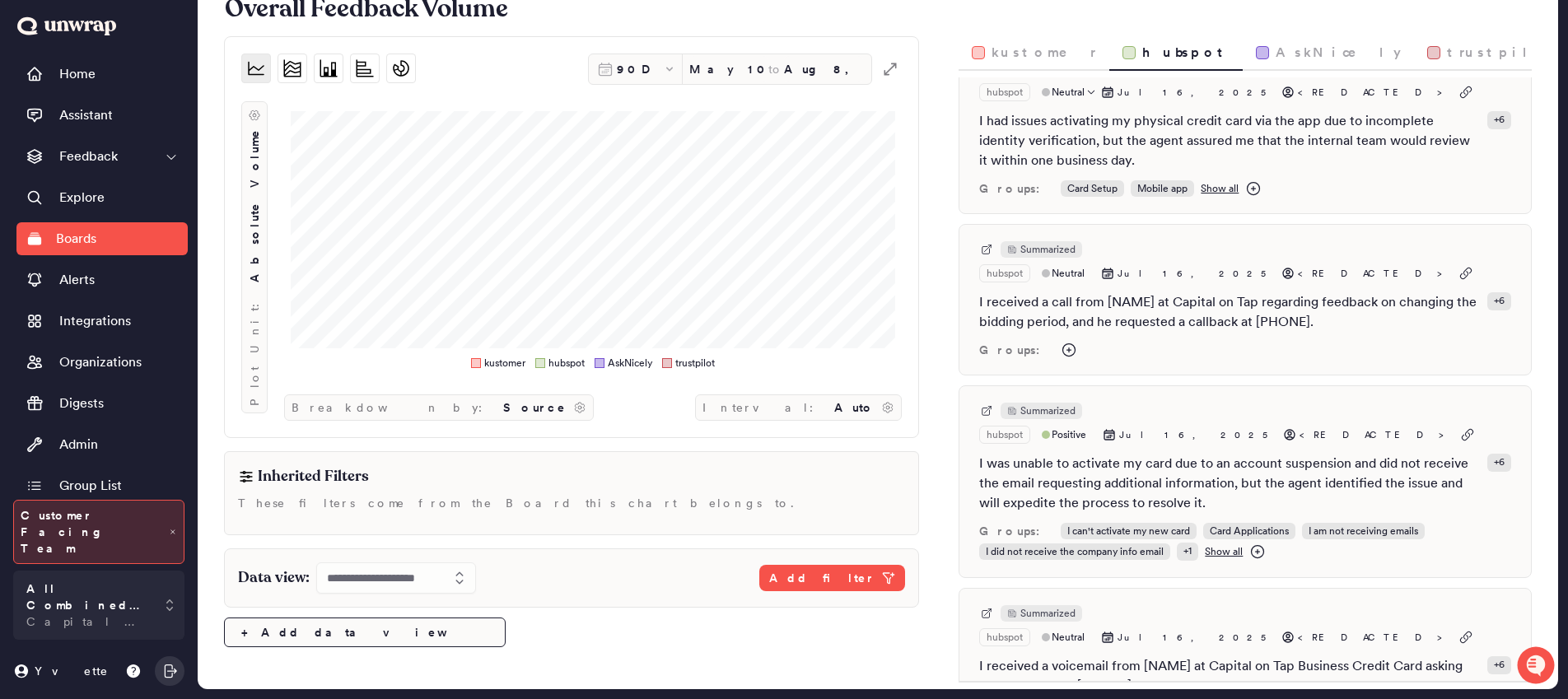 scroll, scrollTop: 209, scrollLeft: 0, axis: vertical 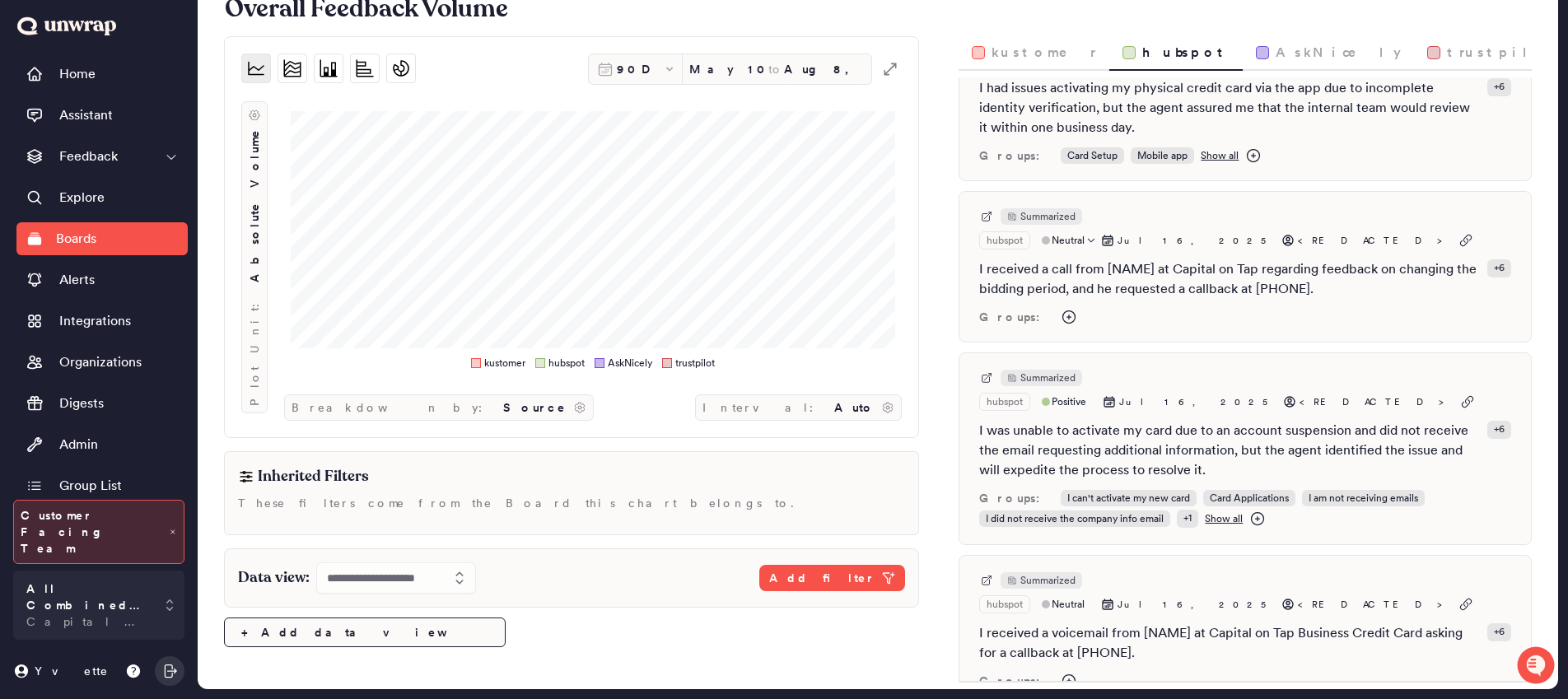 click on "I received a call from Edwin Corden at Capital on Tap regarding feedback on changing the bidding period, and he requested a callback at 020-896-27401." at bounding box center [1230, 279] 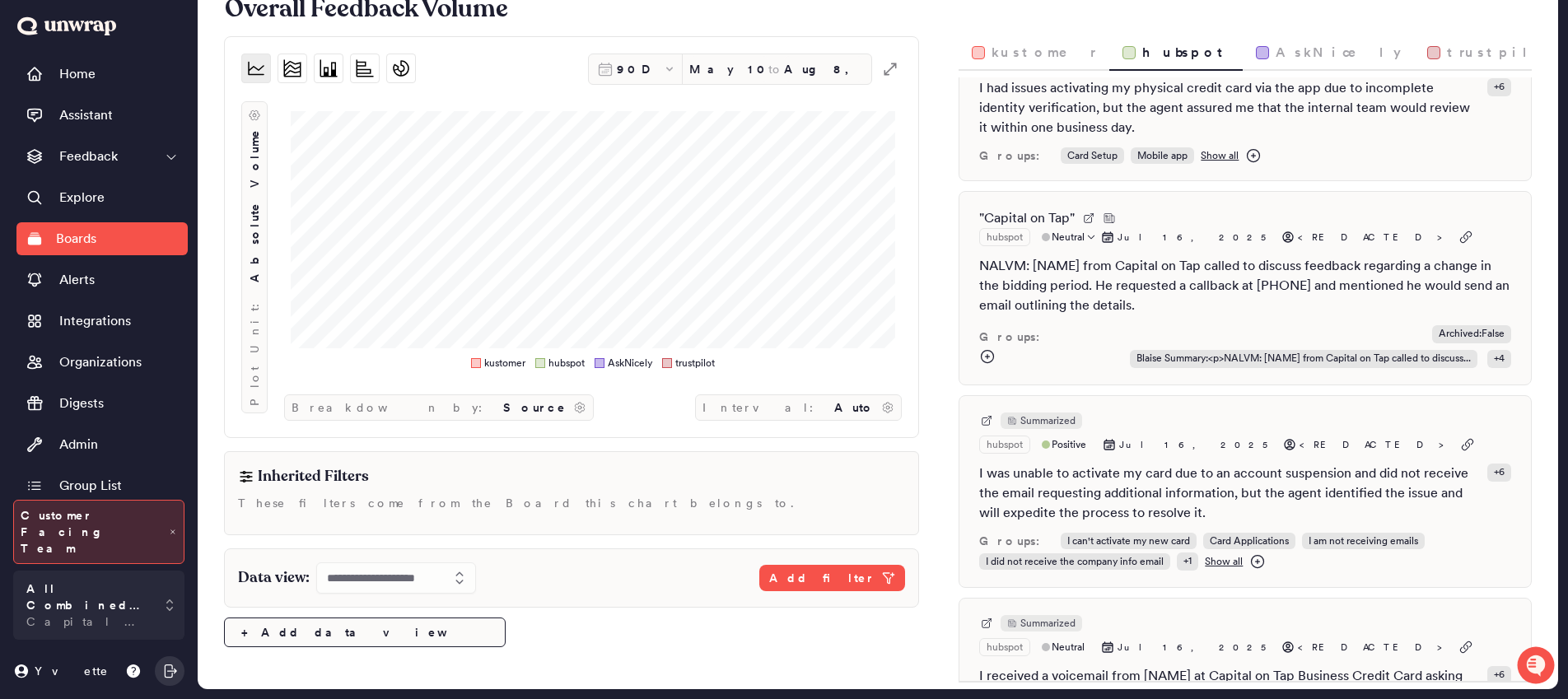 click on "NALVM: Edwin Corden from Capital on Tap called to discuss feedback regarding a
change in the bidding period. He requested a callback at 020-896-27401 and
mentioned he would send an email outlining the details." at bounding box center [1245, 286] 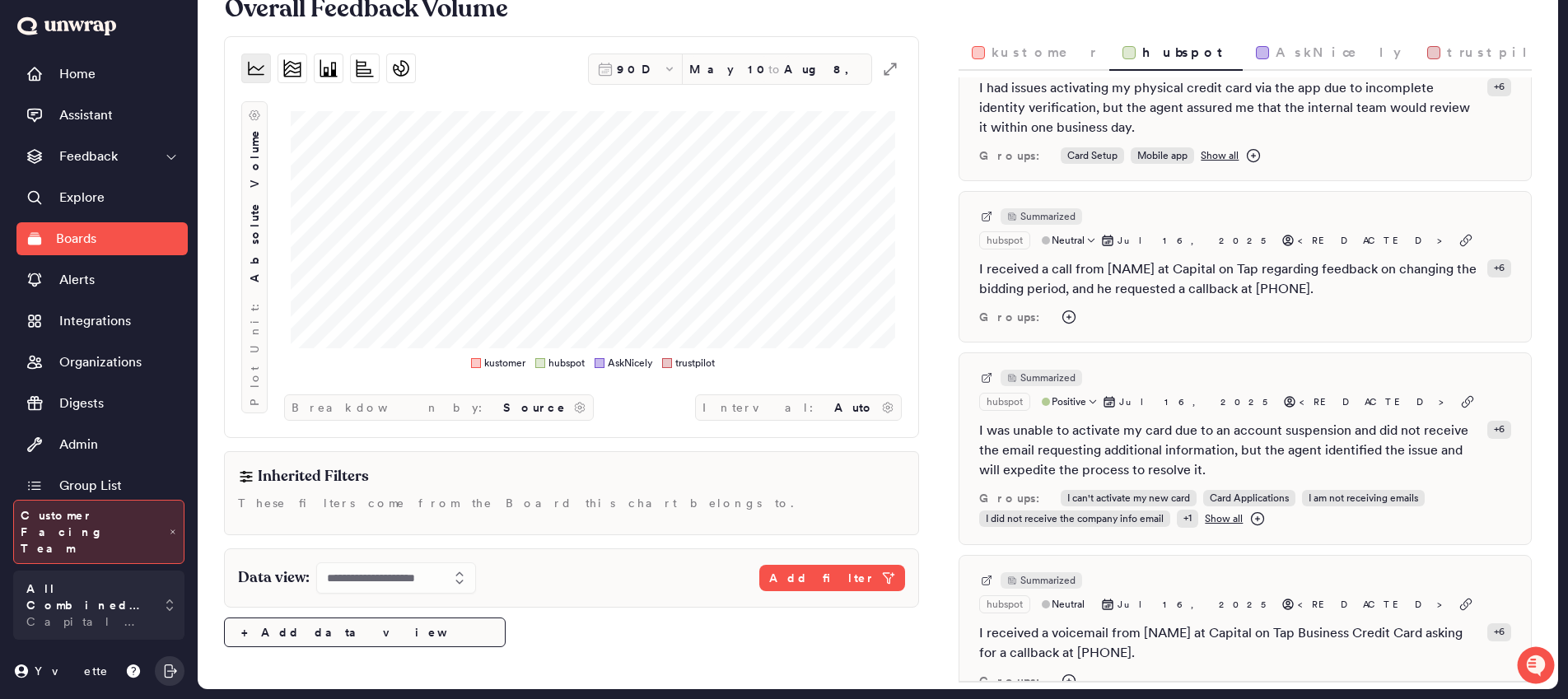 click on "I was unable to activate my card due to an account suspension and did not receive the email requesting additional information, but the agent identified the issue and will expedite the process to resolve it." at bounding box center [1230, 450] 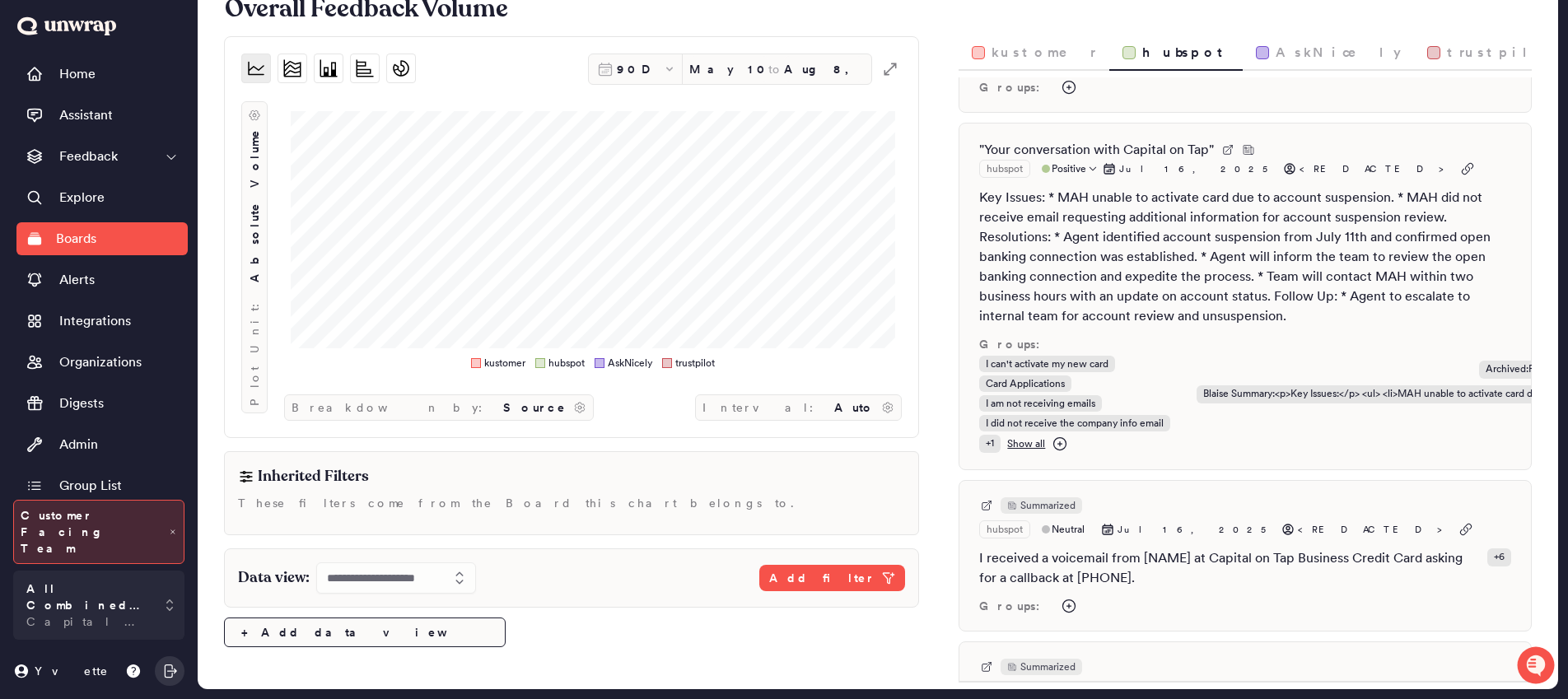 scroll, scrollTop: 482, scrollLeft: 0, axis: vertical 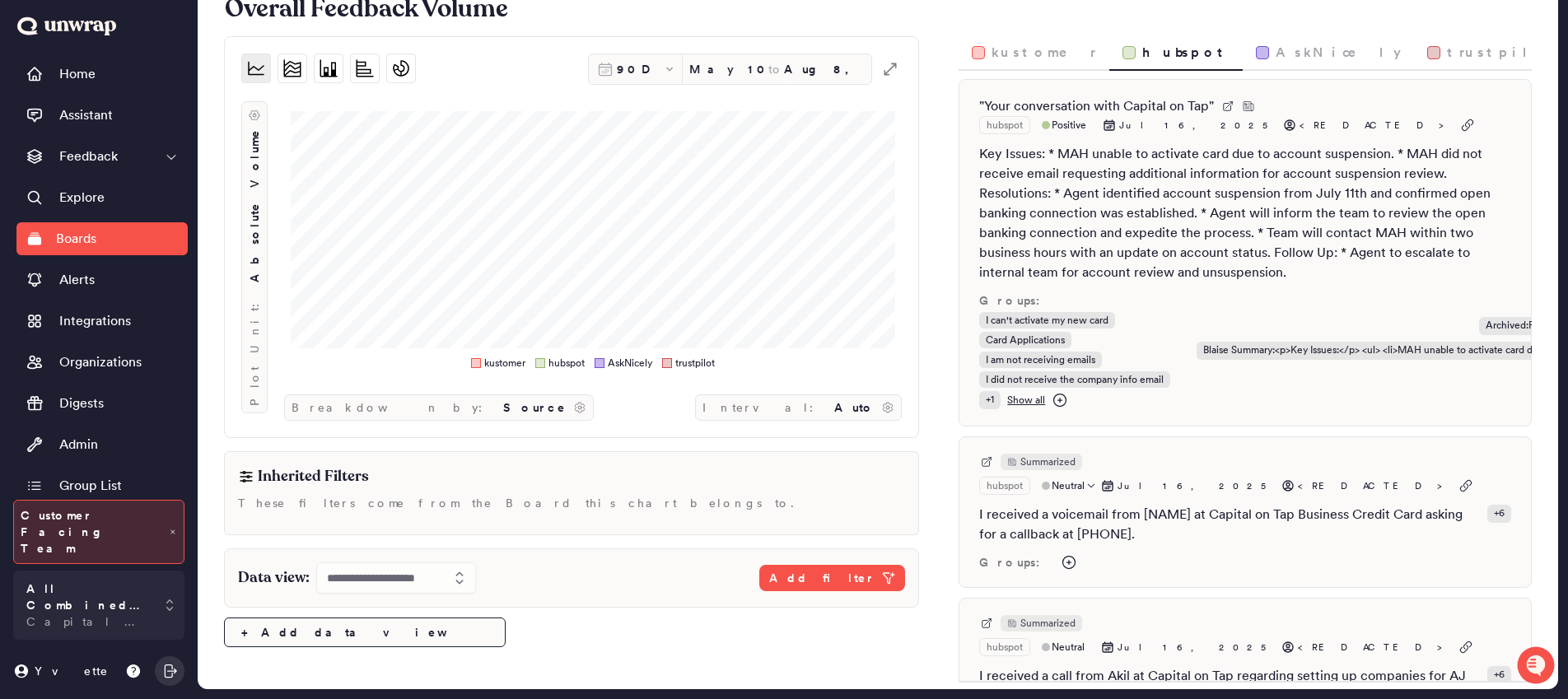 click on "I received a voicemail from Leon at Capital on Tap Business Credit Card asking for a callback at 020 896 27401." at bounding box center (1230, 524) 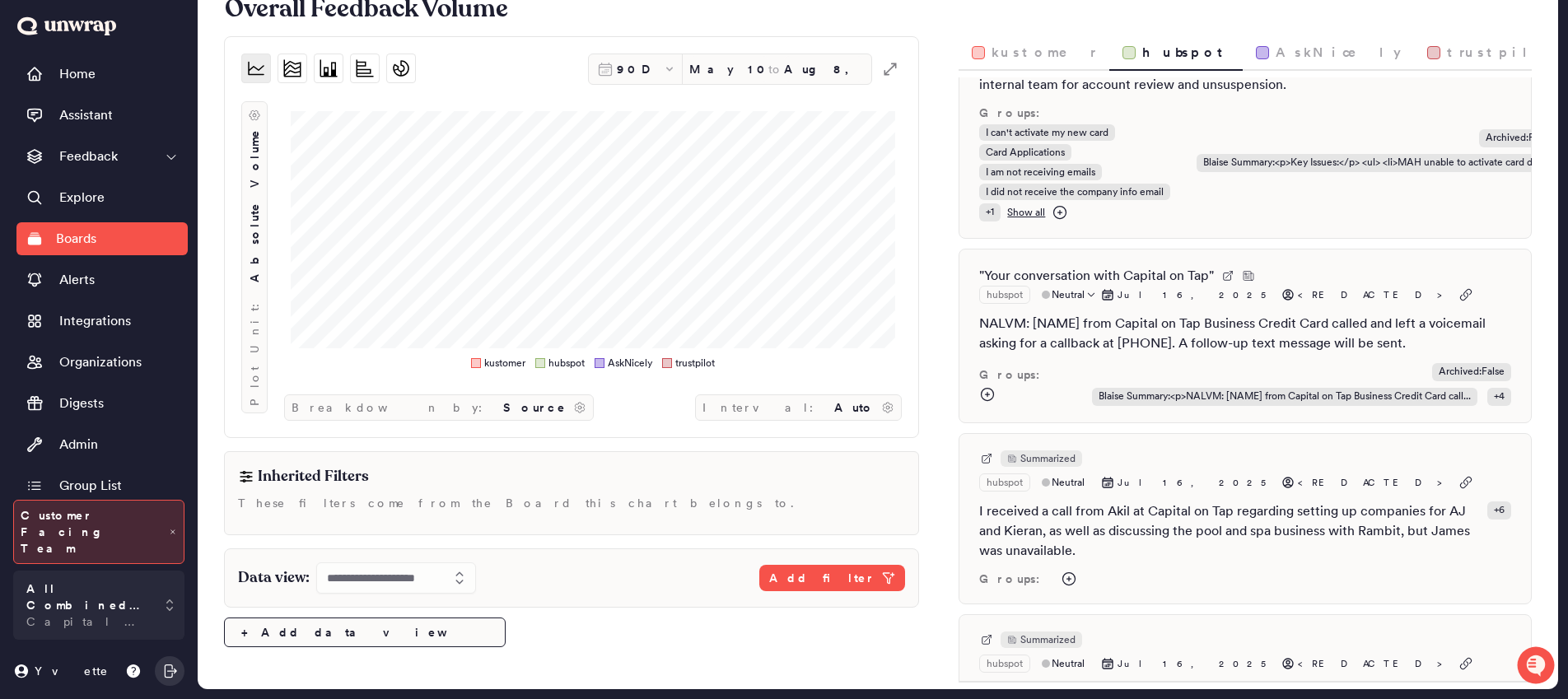 scroll, scrollTop: 699, scrollLeft: 0, axis: vertical 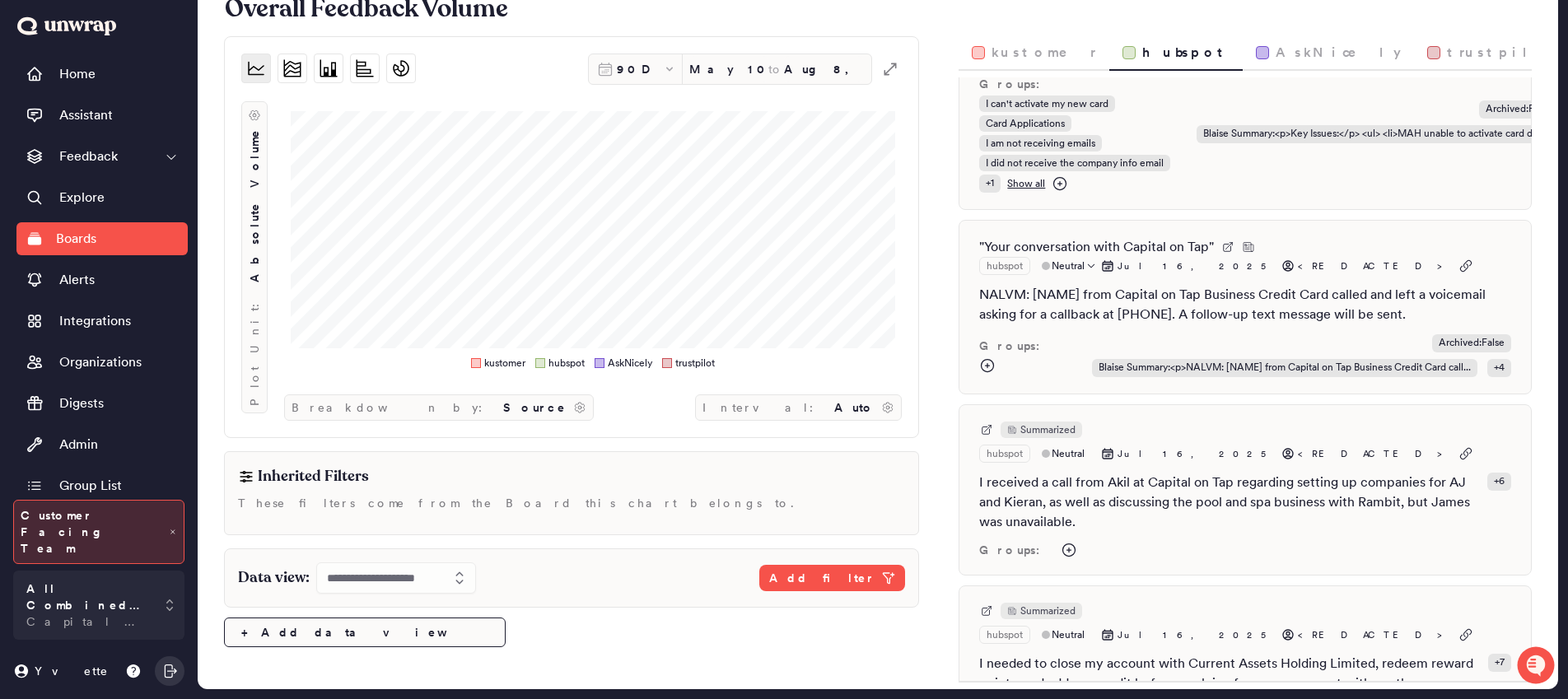 click on "Groups:" at bounding box center [1245, 550] 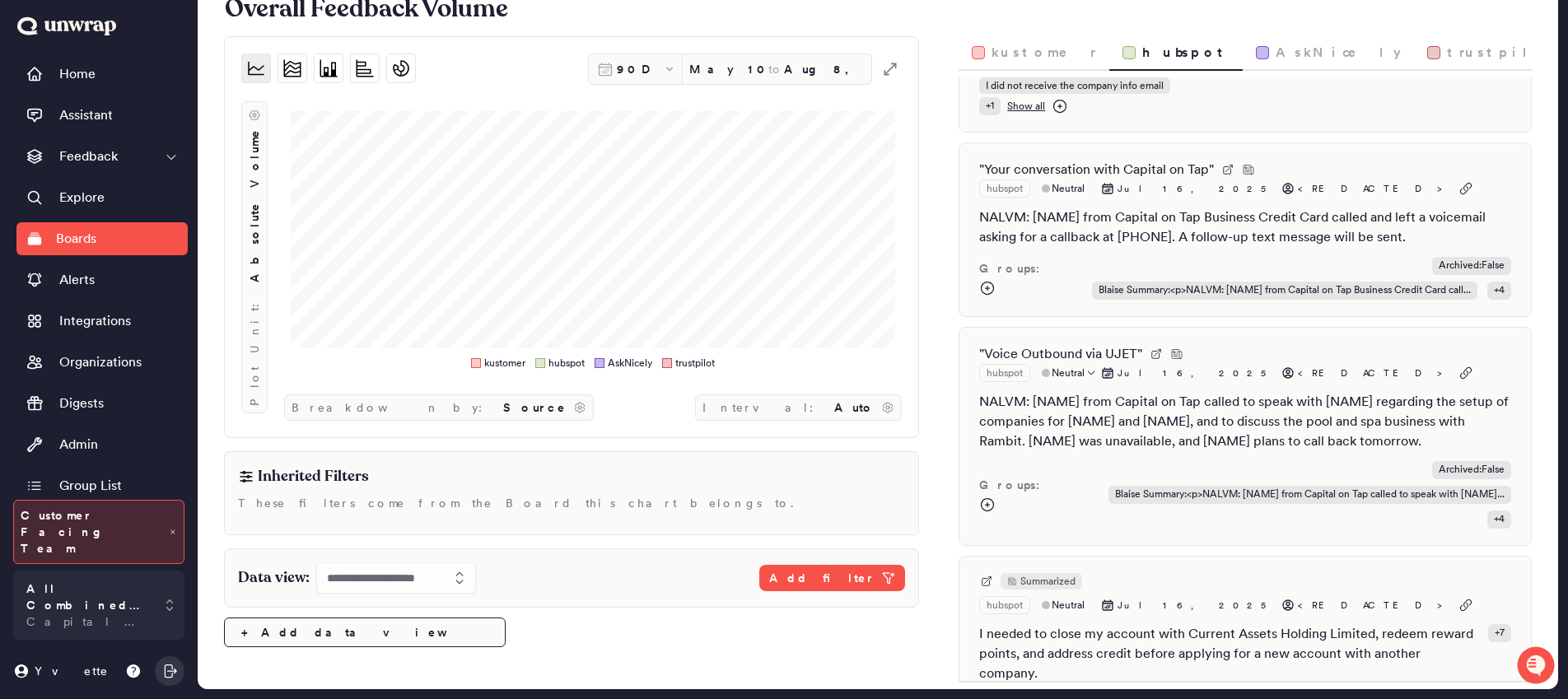 scroll, scrollTop: 845, scrollLeft: 0, axis: vertical 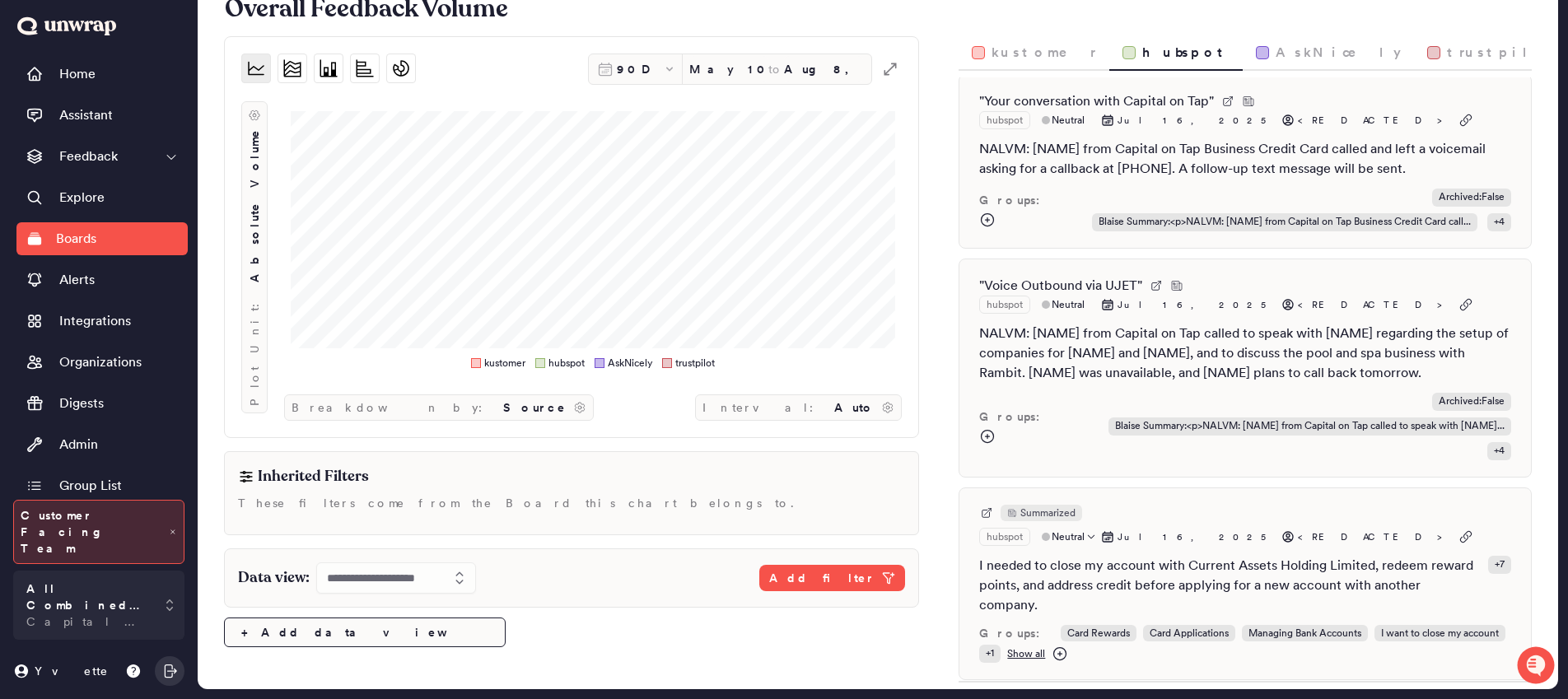 click on "I needed to close my account with Current Assets Holding Limited, redeem reward points, and address credit before applying for a new account with another company." at bounding box center (1230, 585) 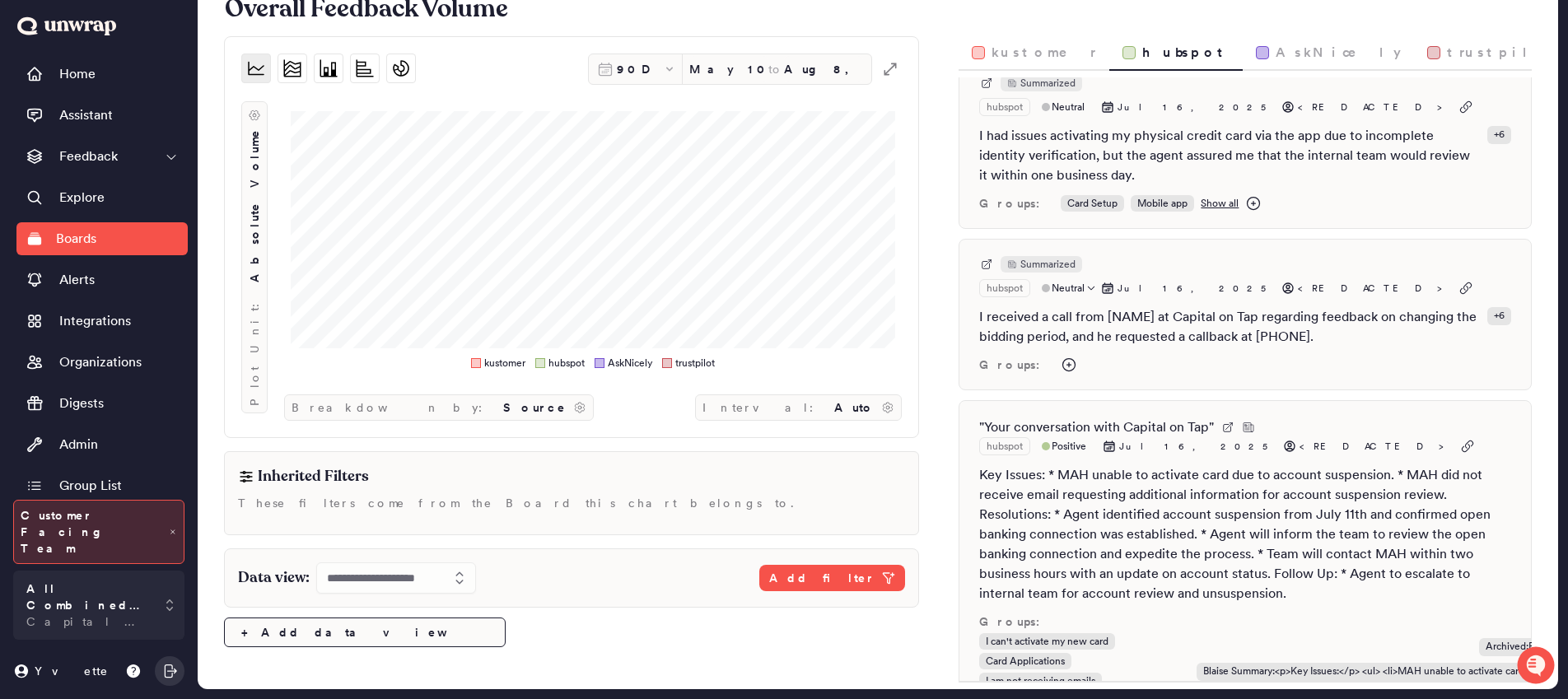 scroll, scrollTop: 0, scrollLeft: 0, axis: both 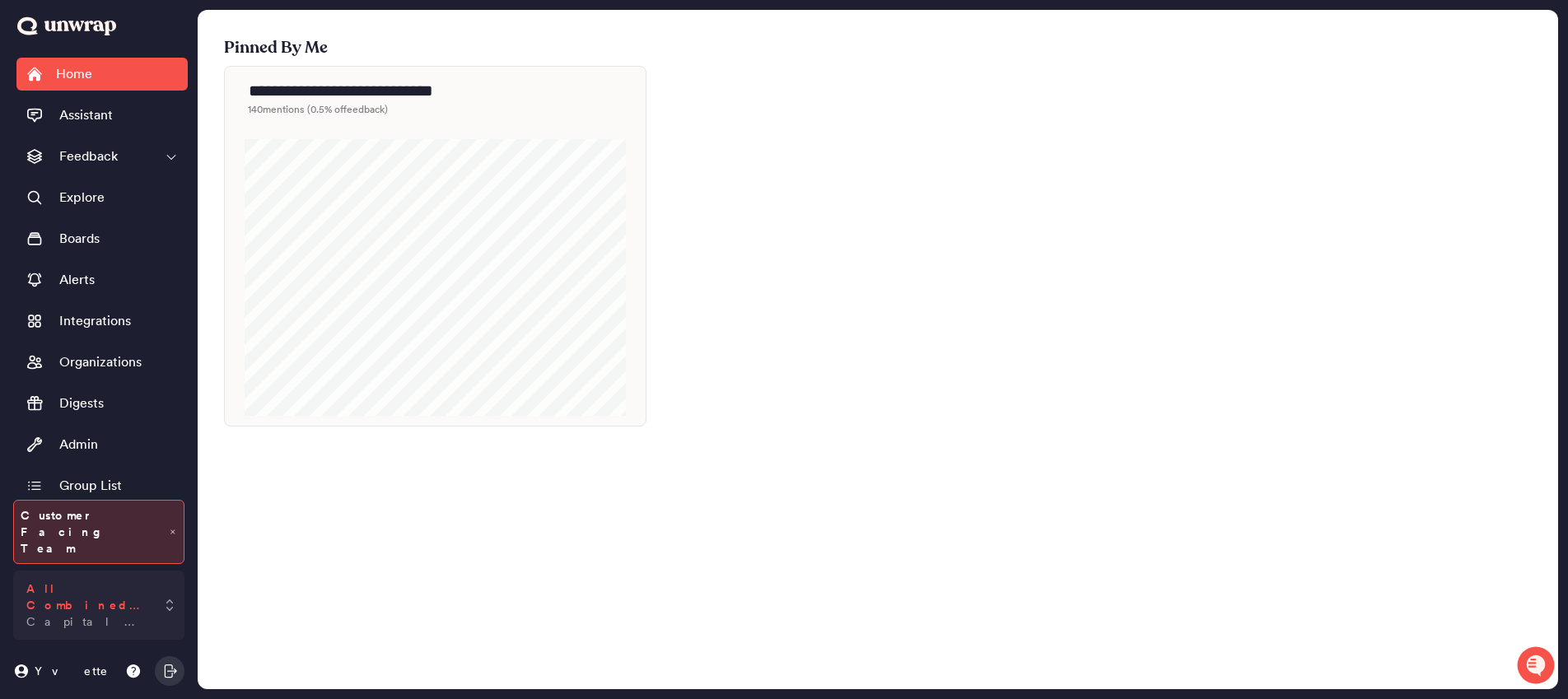 click on "All Combined Feedback" at bounding box center (87, 597) 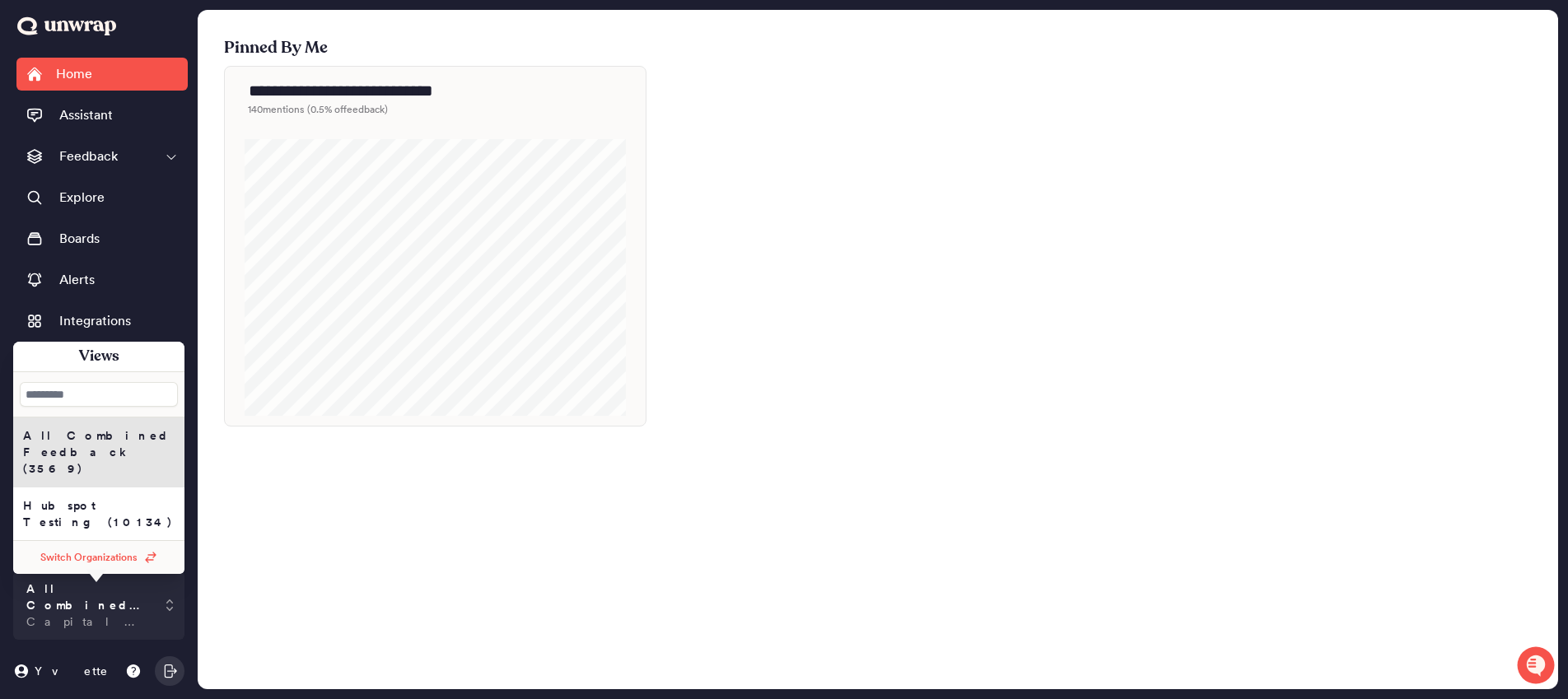 click on "Switch Organizations" at bounding box center [99, 557] 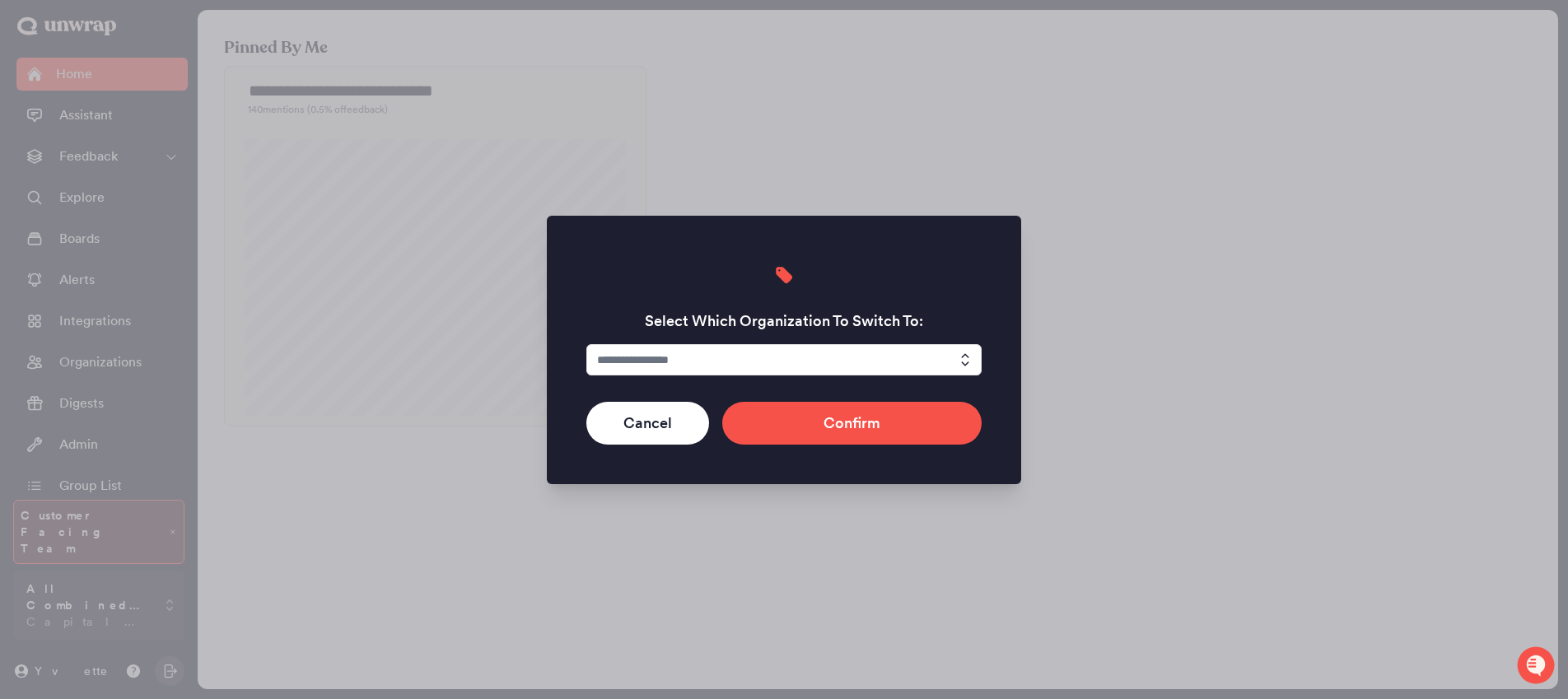click at bounding box center [784, 360] 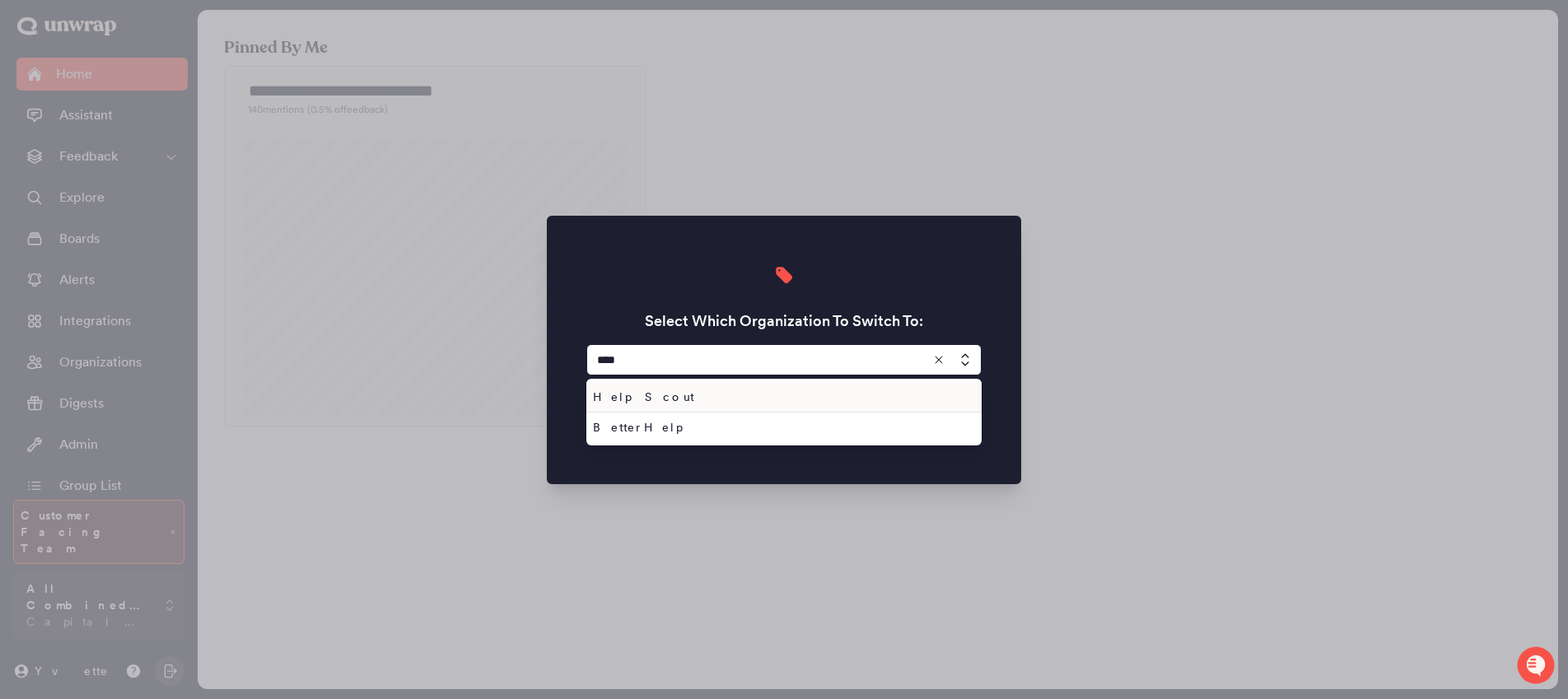 type on "****" 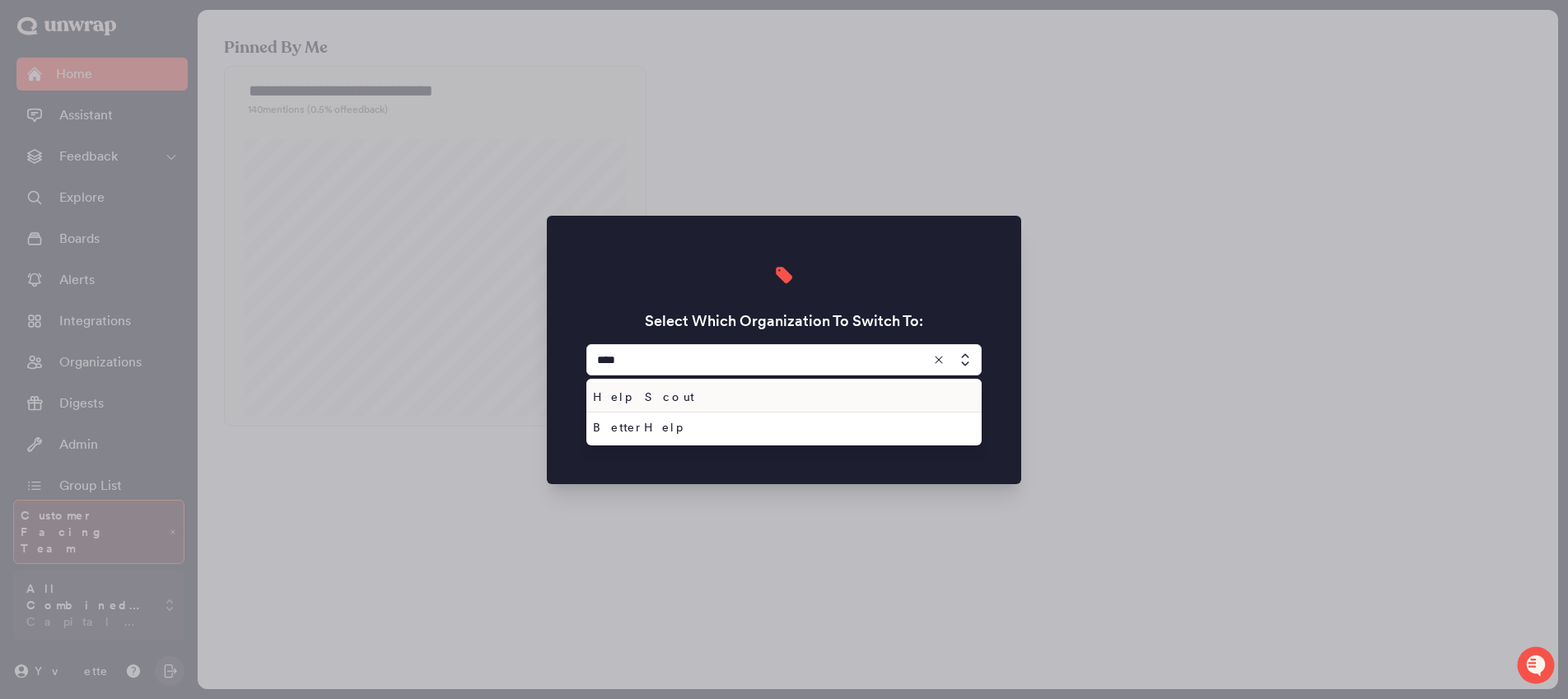 click on "Help Scout BetterHelp" at bounding box center (784, 412) 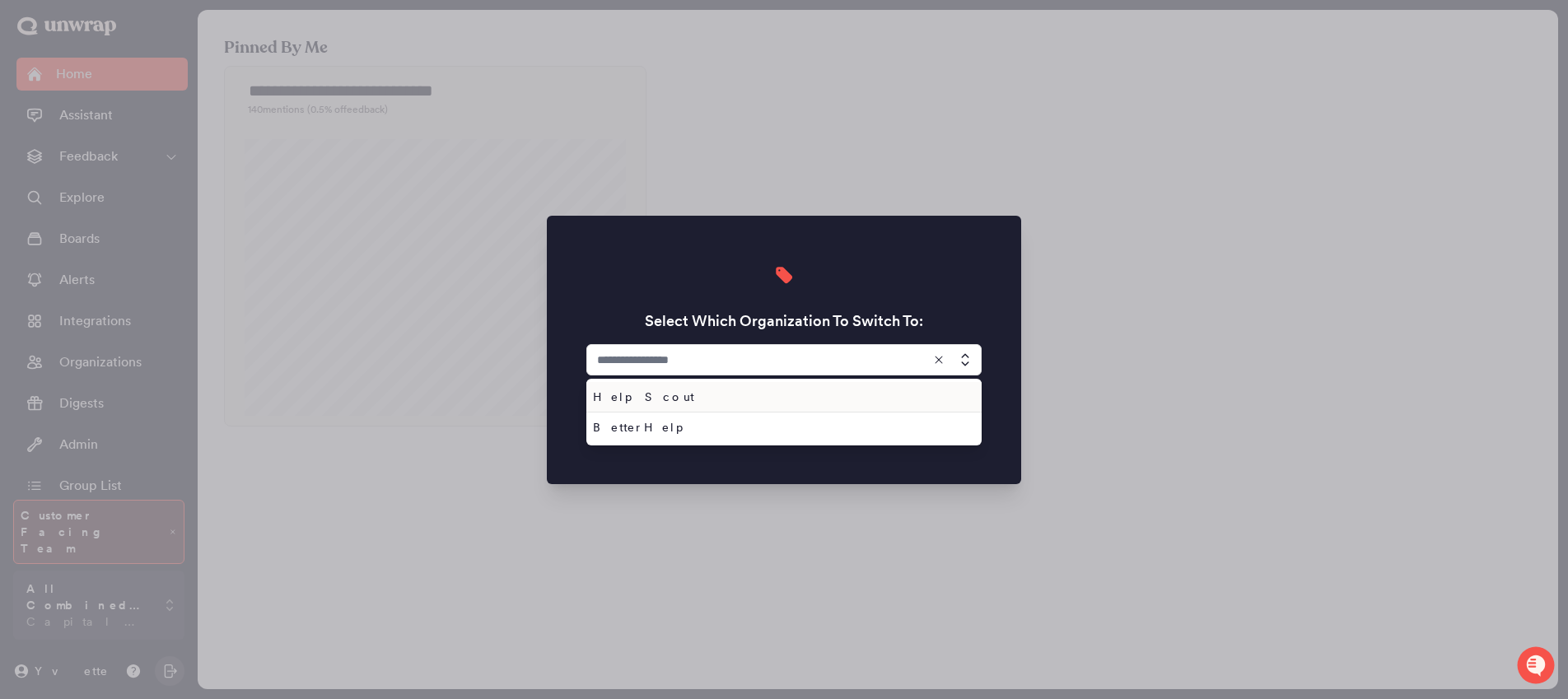 type on "**********" 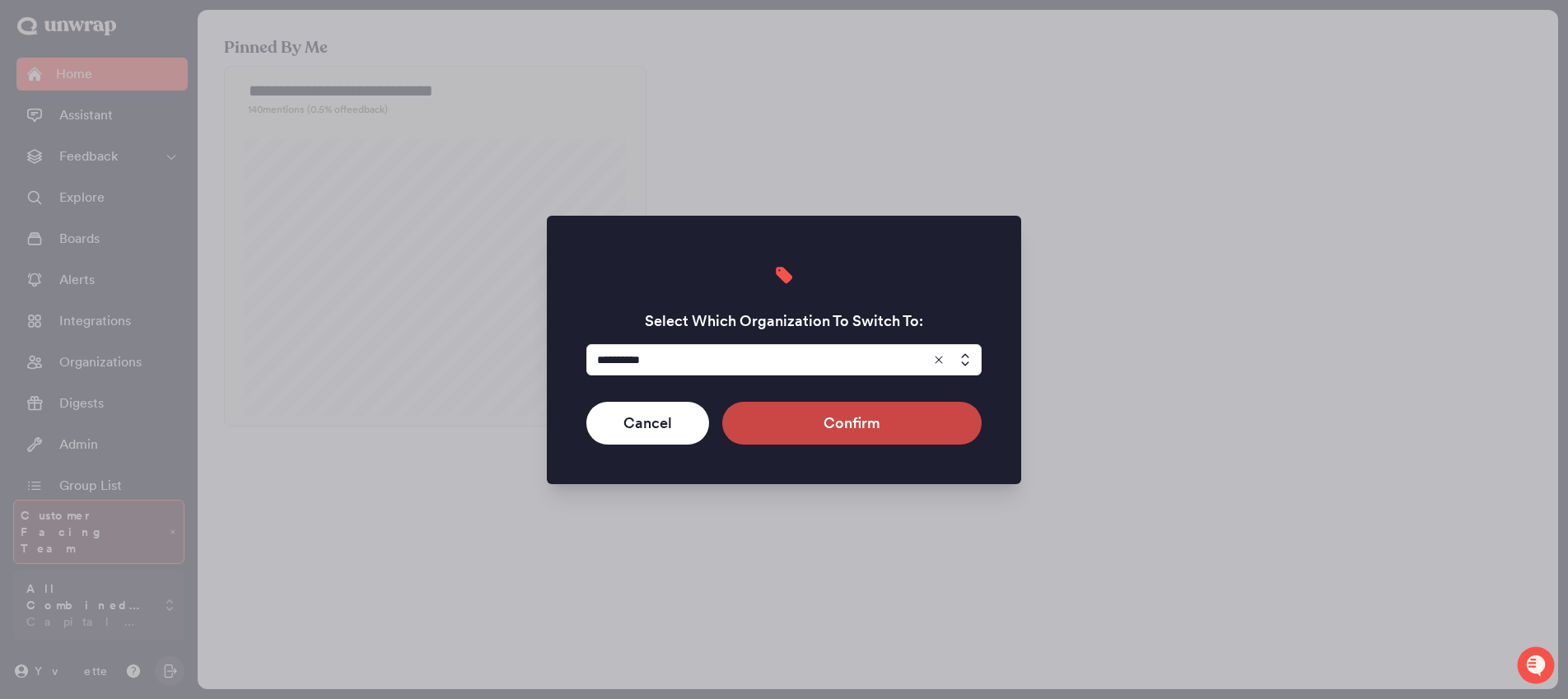 click on "Confirm" at bounding box center [852, 423] 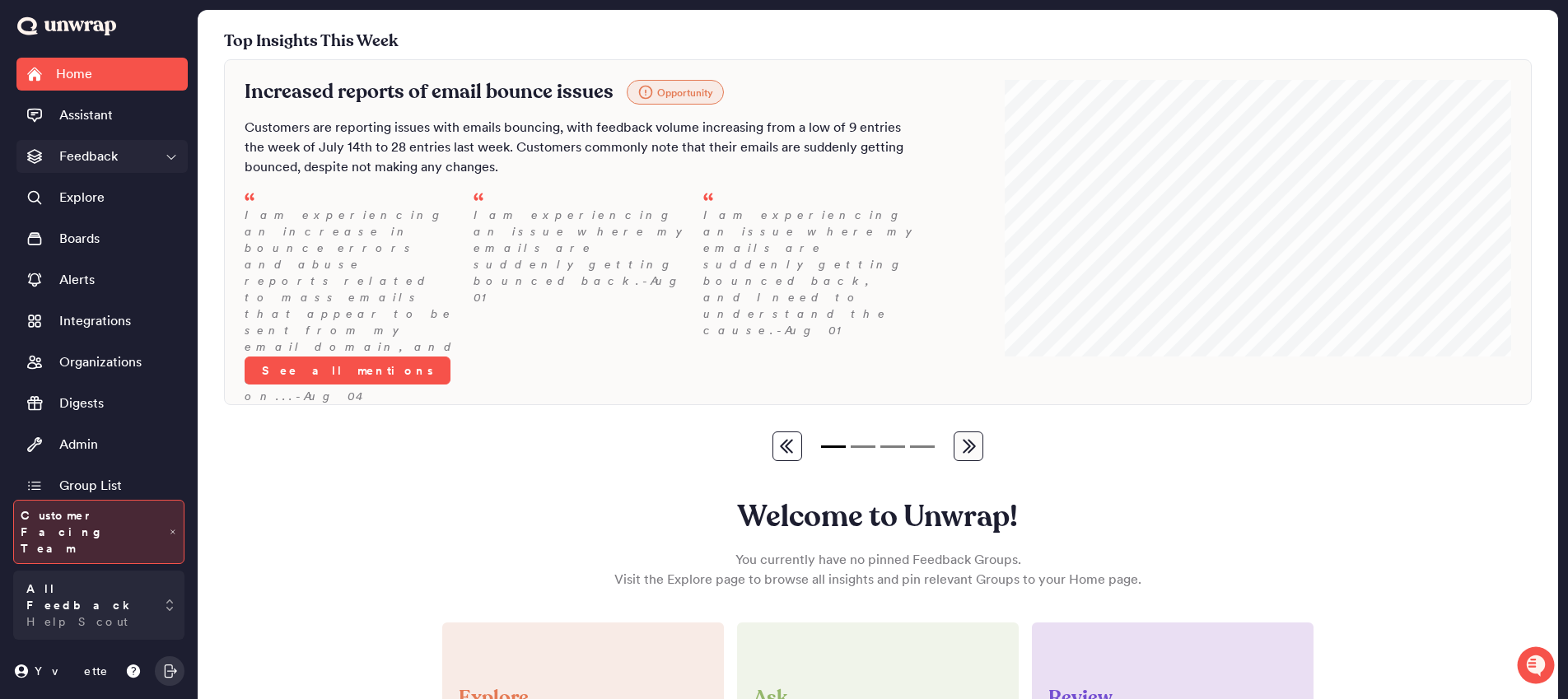 click on "Feedback" at bounding box center [102, 156] 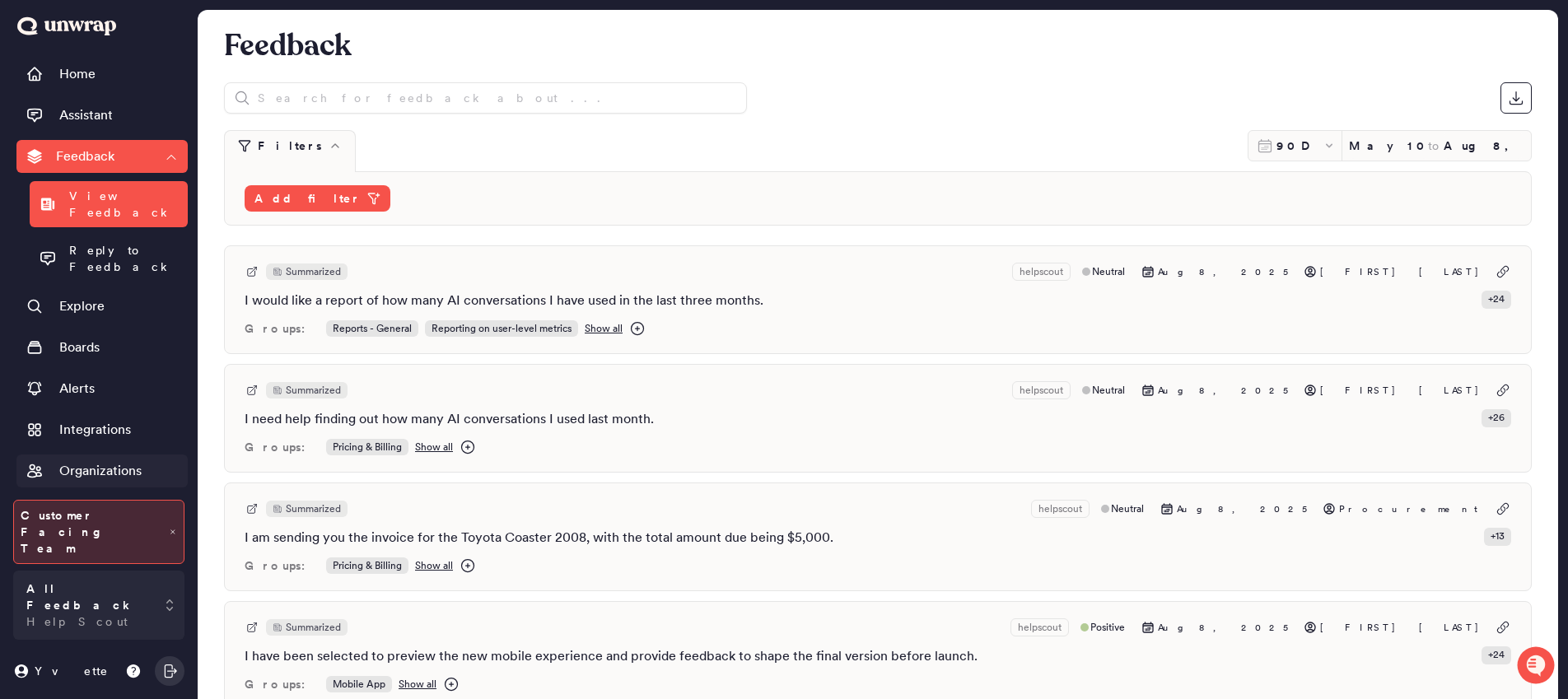 scroll, scrollTop: 21, scrollLeft: 0, axis: vertical 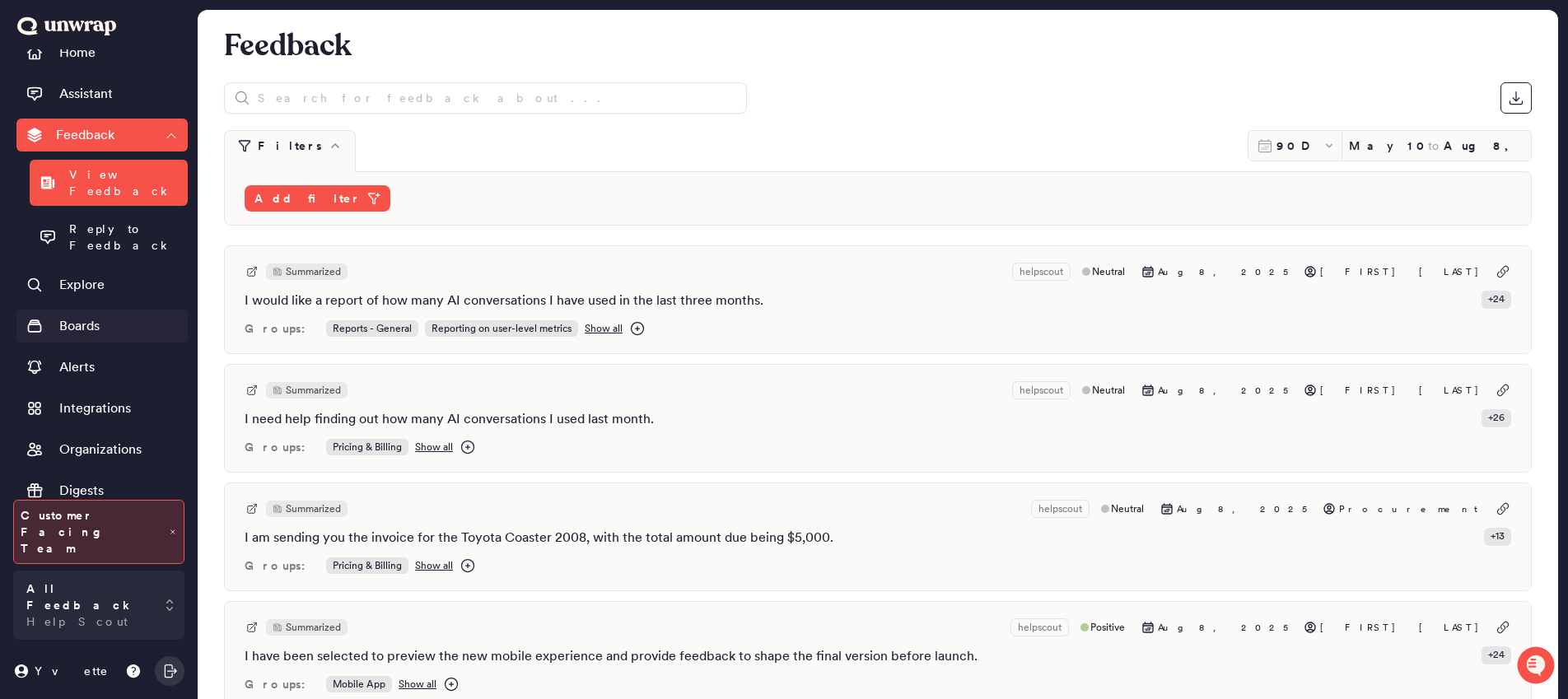 click on "Boards" at bounding box center (102, 326) 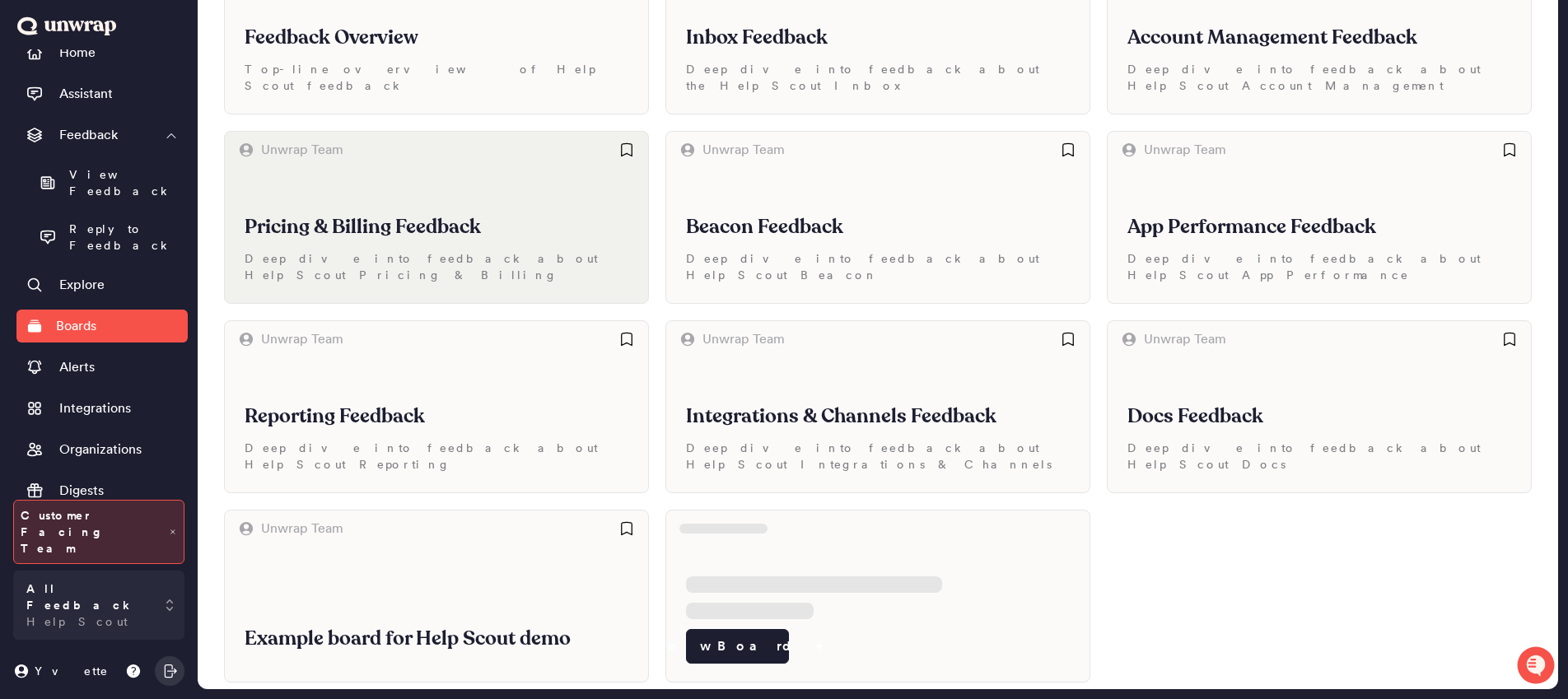 scroll, scrollTop: 0, scrollLeft: 0, axis: both 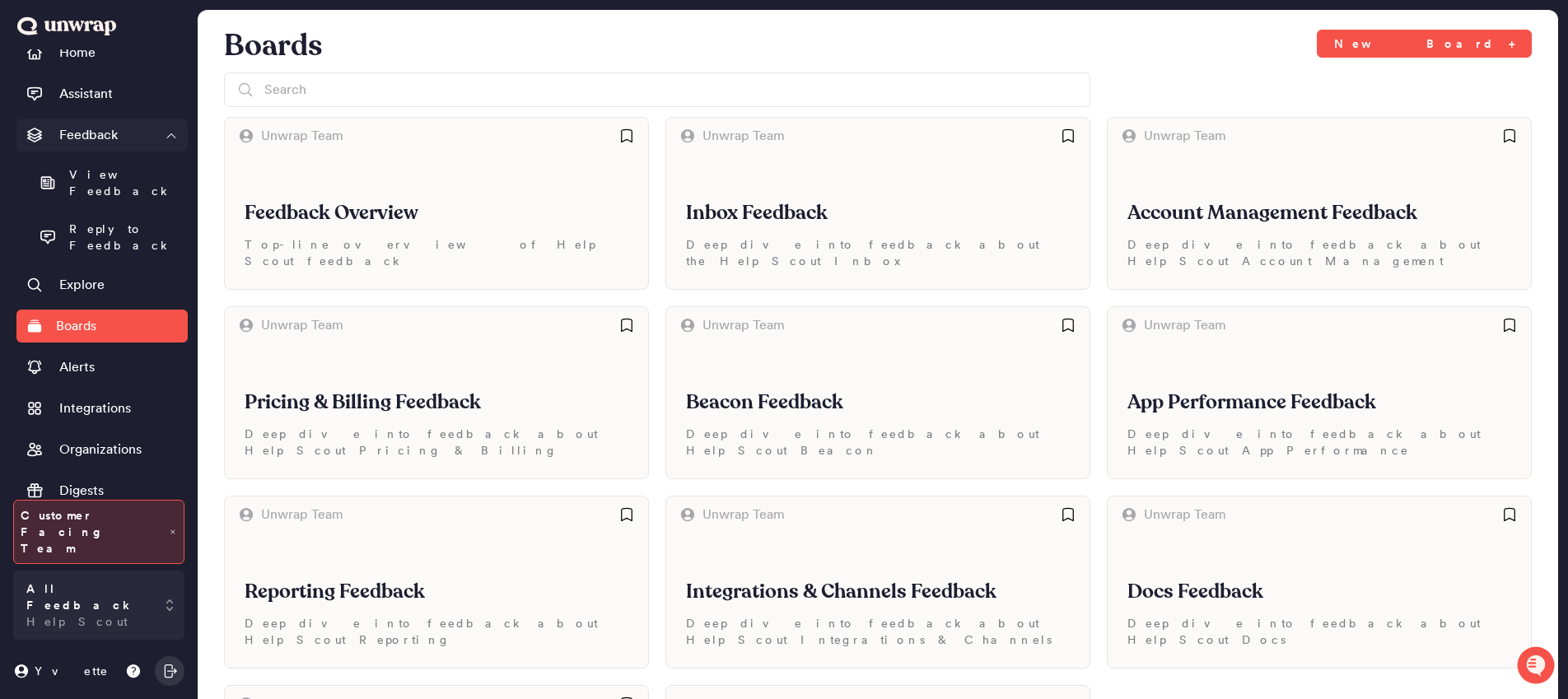 click on "Feedback" at bounding box center [102, 135] 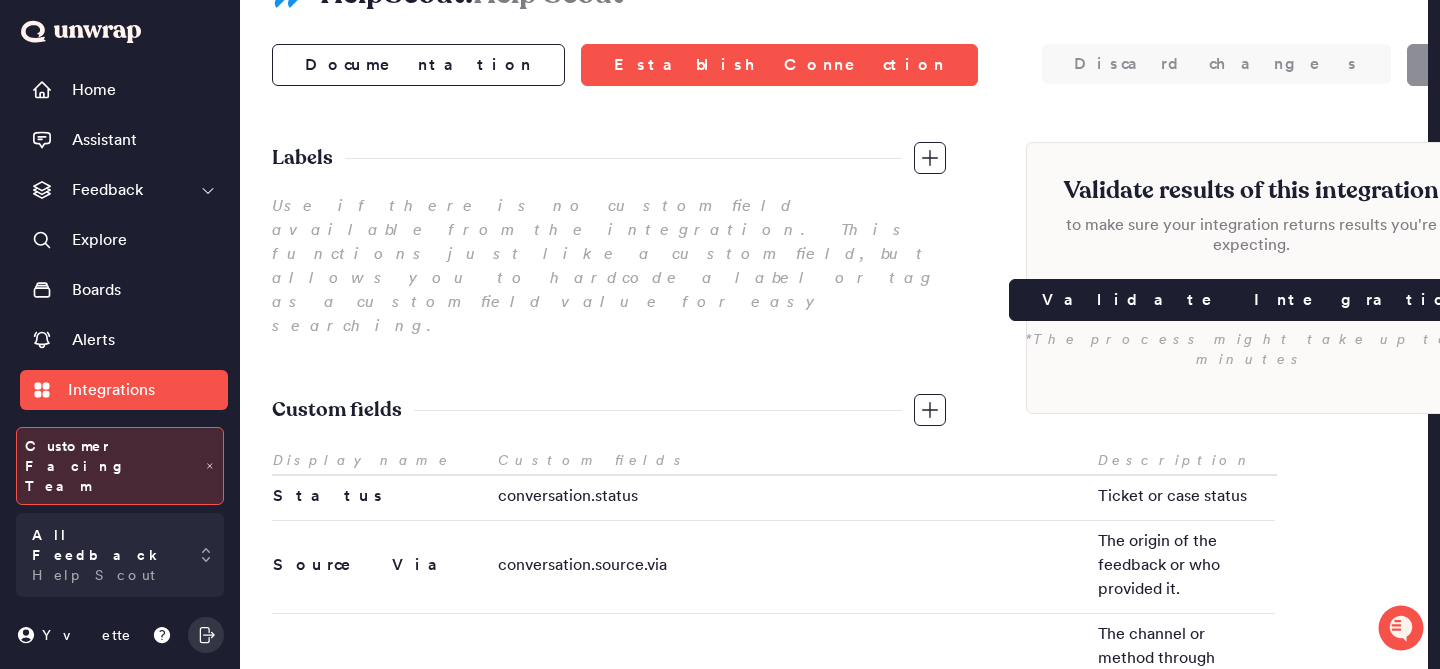 scroll, scrollTop: 0, scrollLeft: 0, axis: both 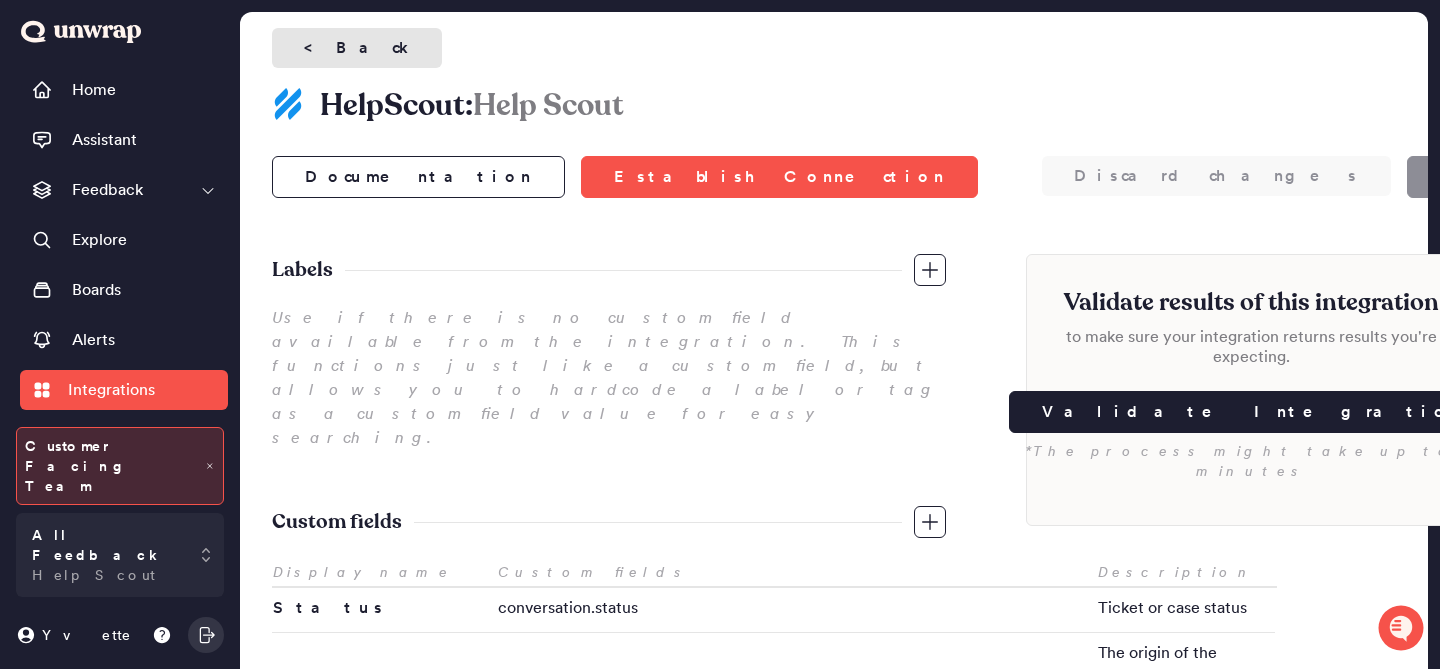 click on "< Back" at bounding box center [357, 48] 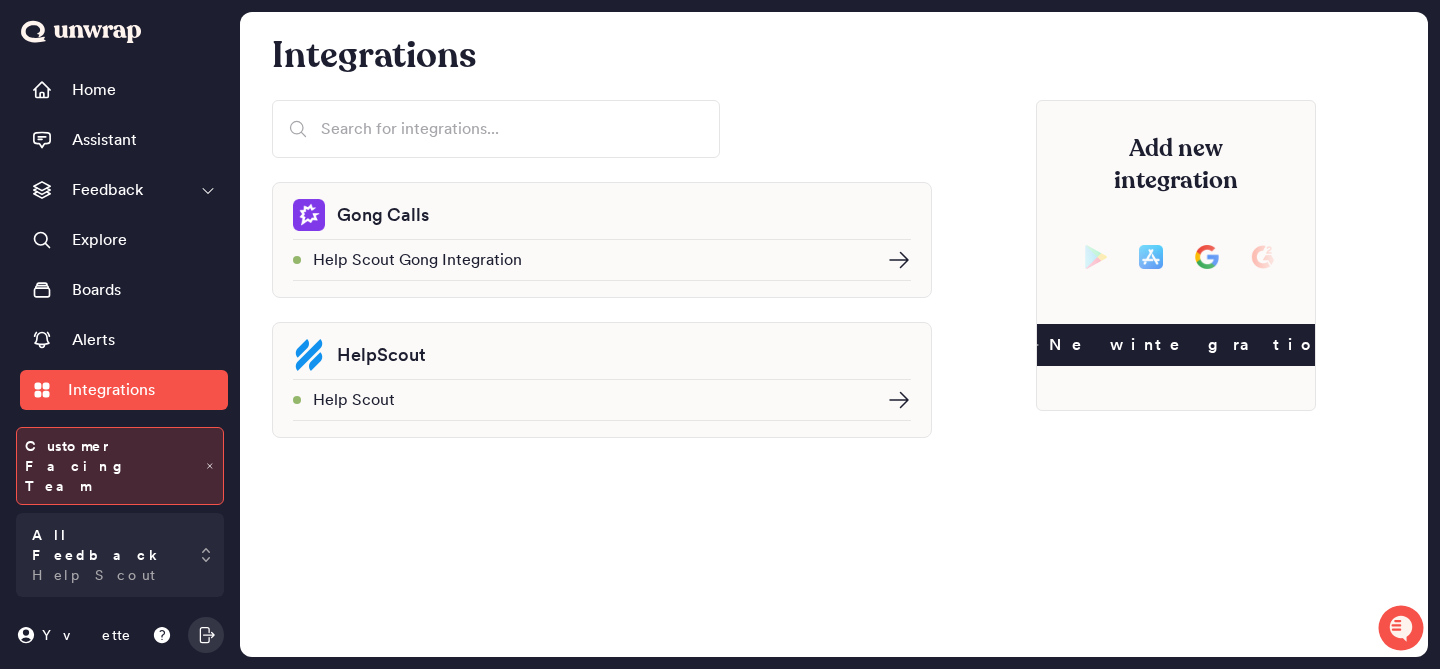 click 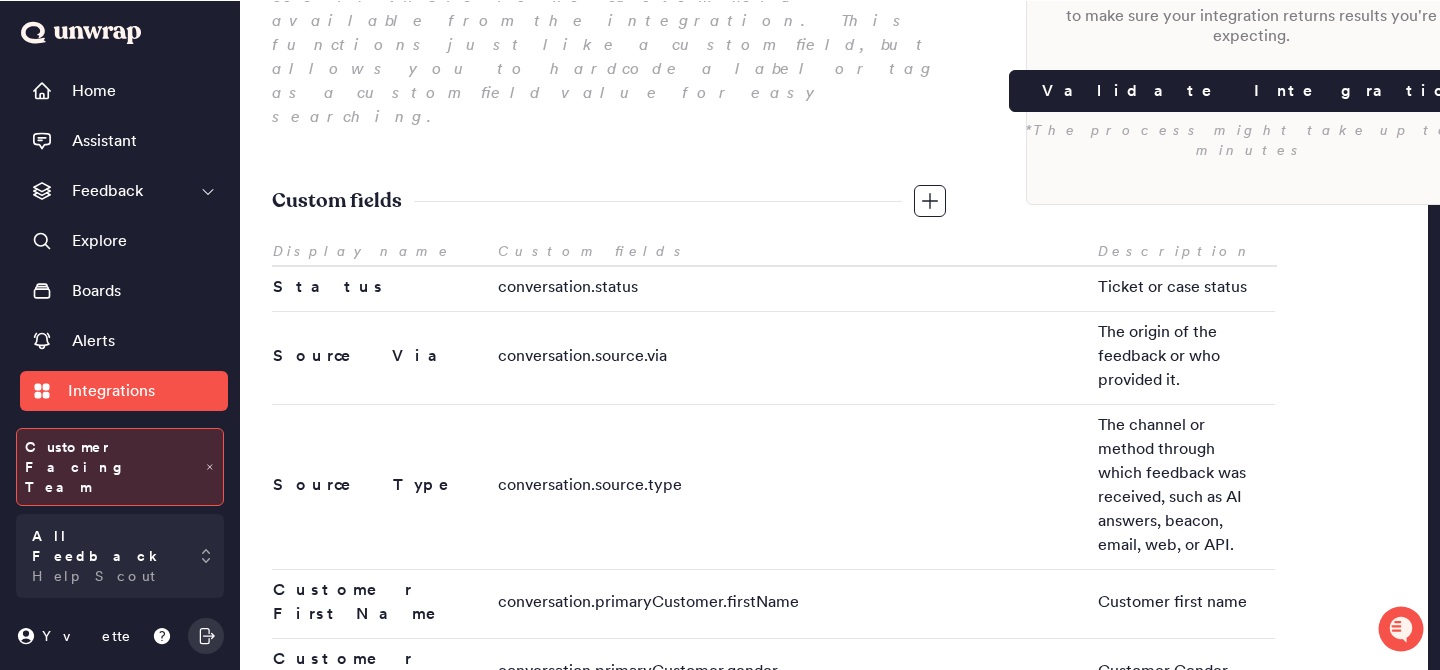 scroll, scrollTop: 0, scrollLeft: 0, axis: both 